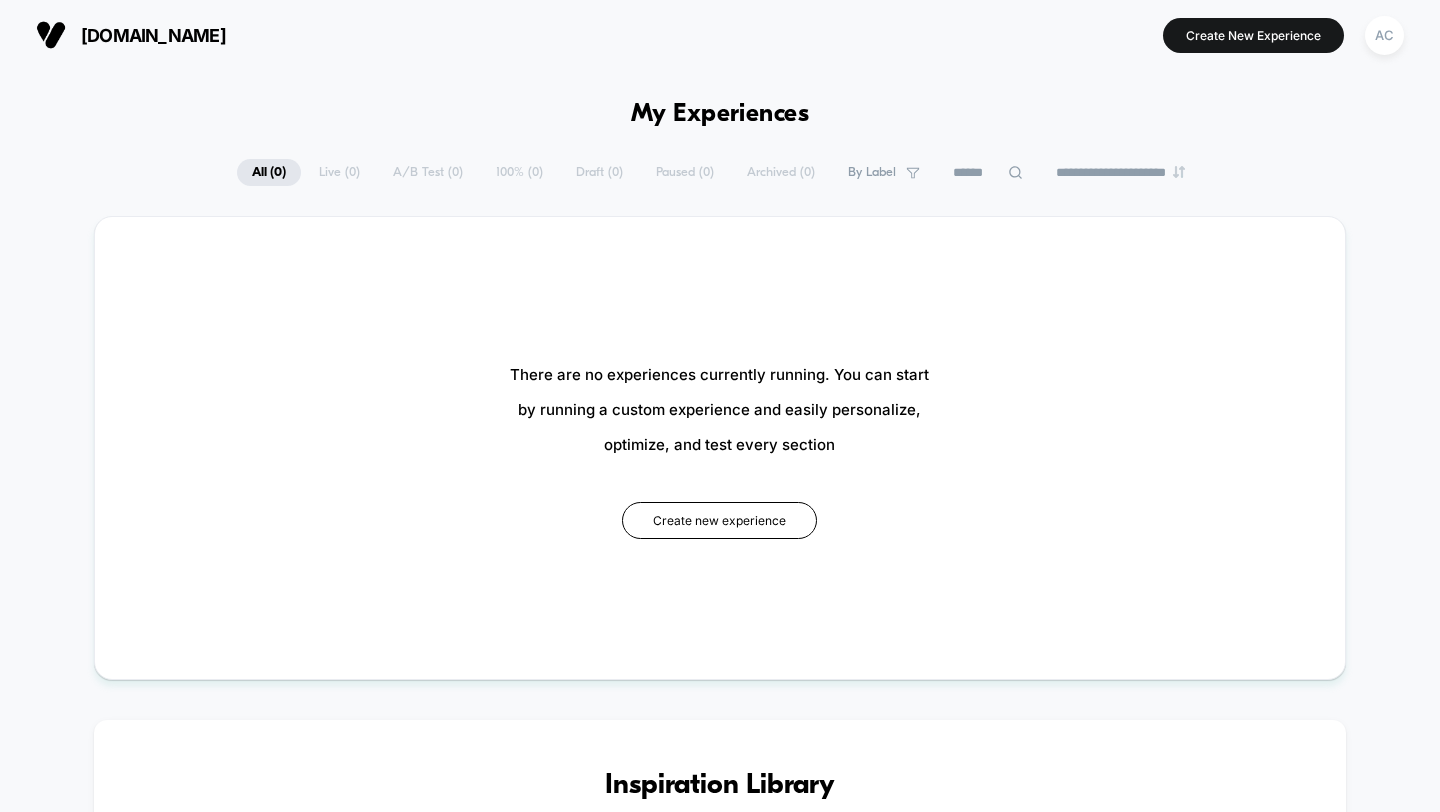 scroll, scrollTop: 0, scrollLeft: 0, axis: both 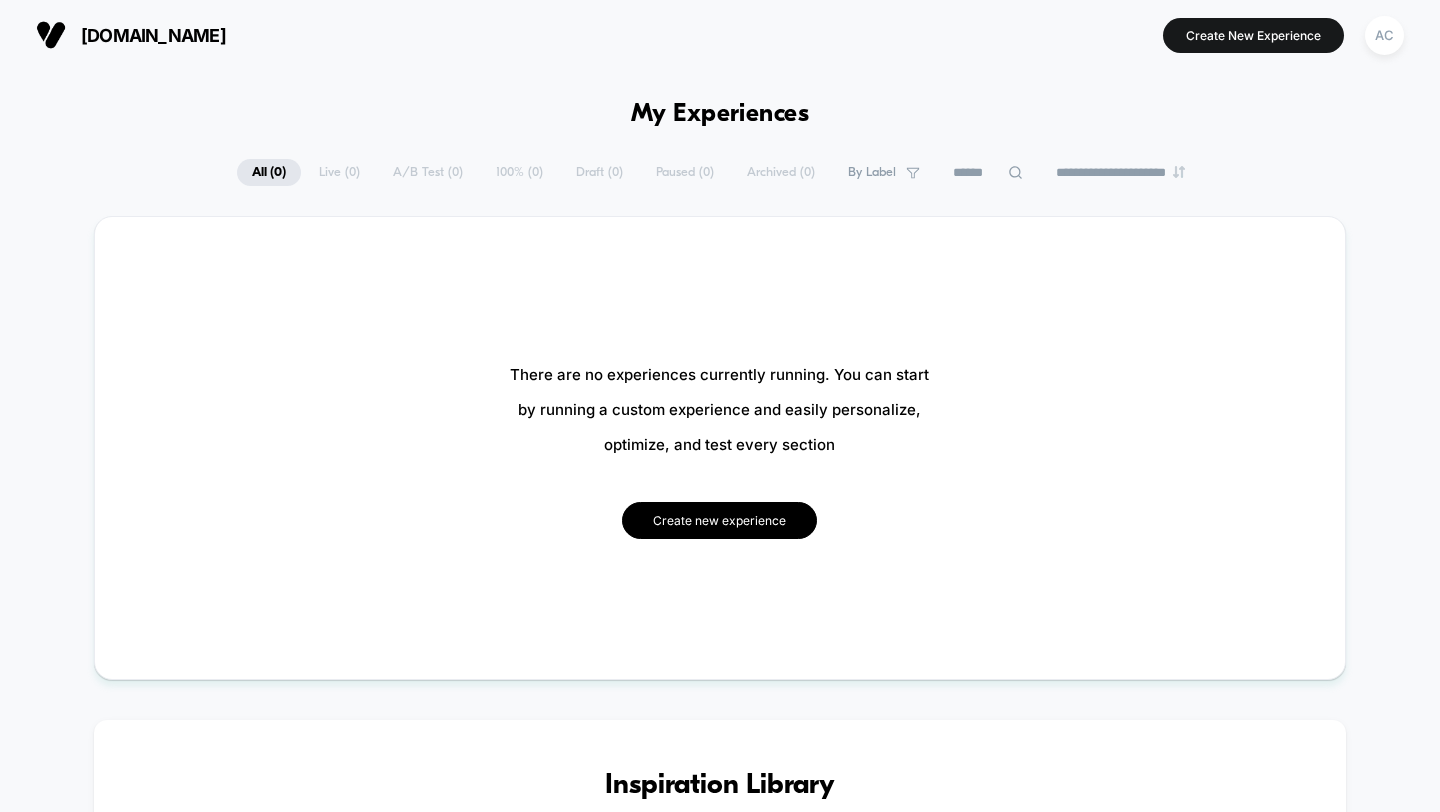 click on "Create new experience" at bounding box center [719, 520] 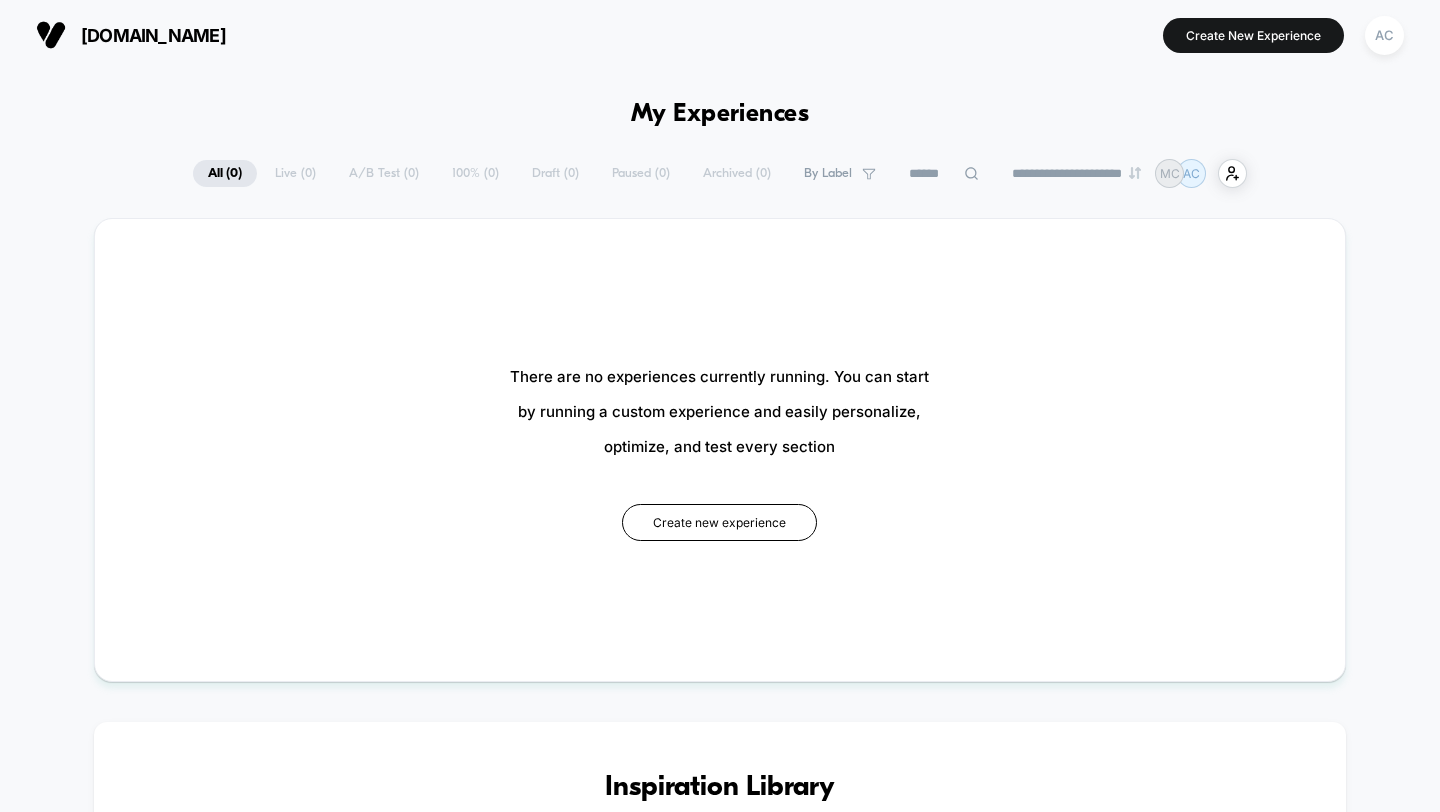 scroll, scrollTop: 0, scrollLeft: 0, axis: both 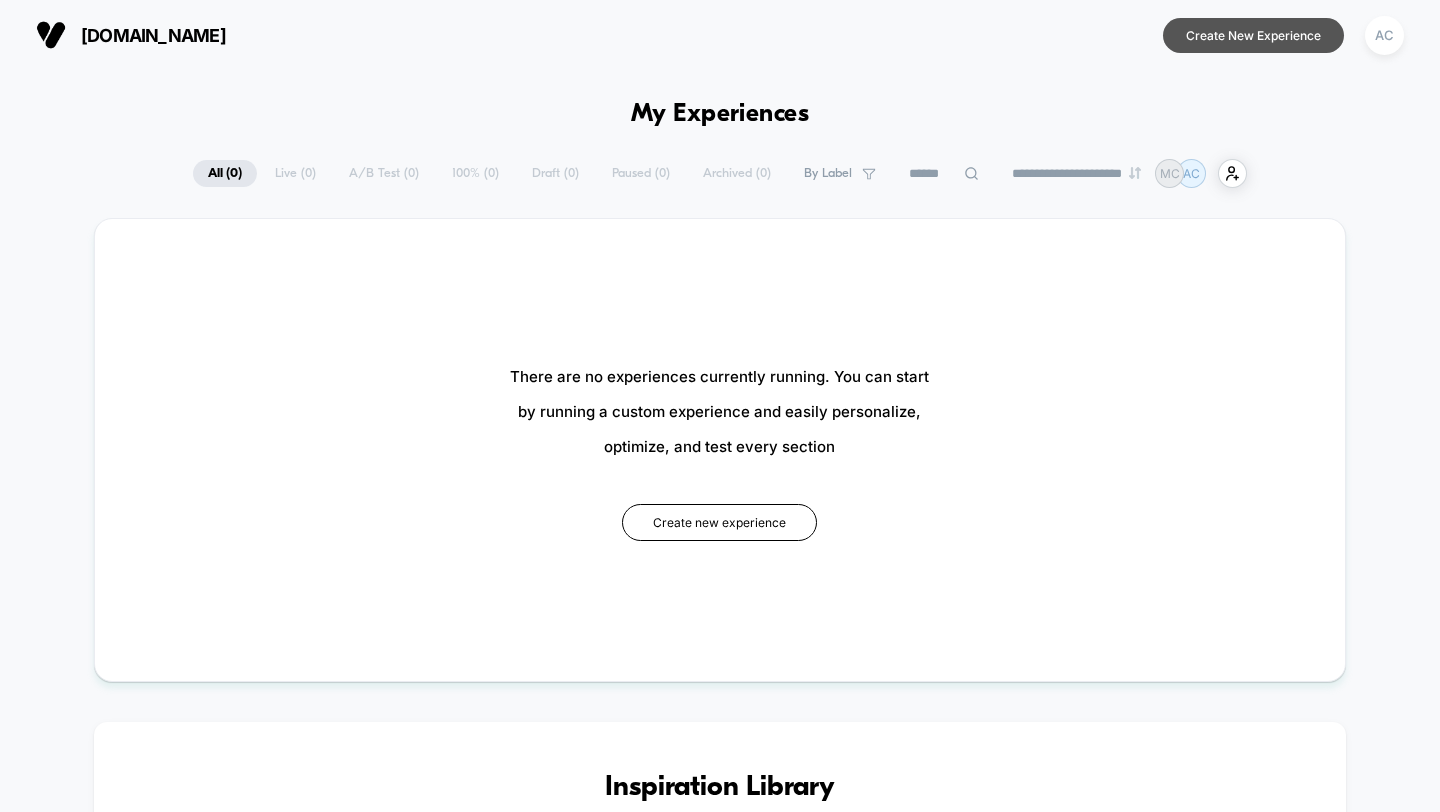 click on "Create New Experience" at bounding box center (1253, 35) 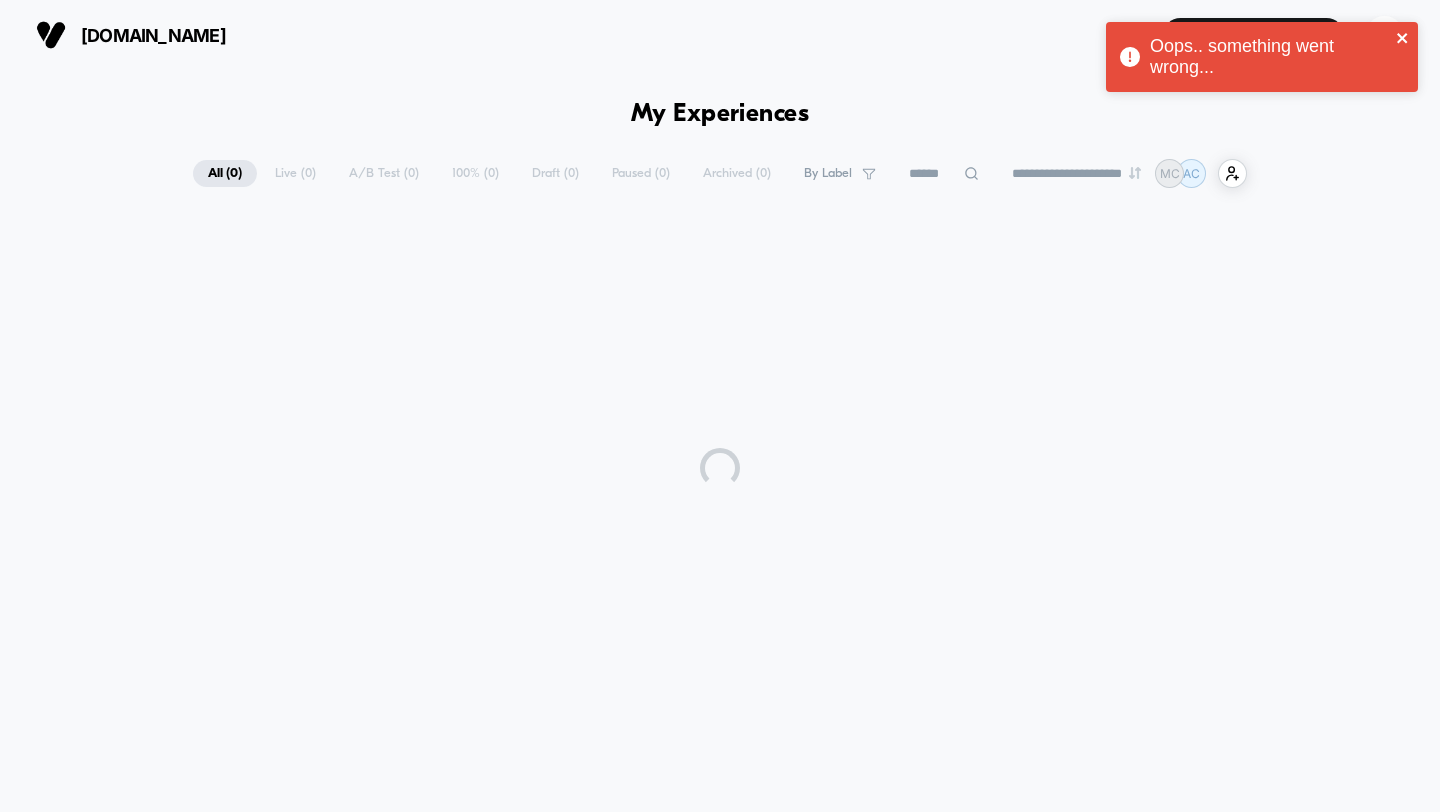 click 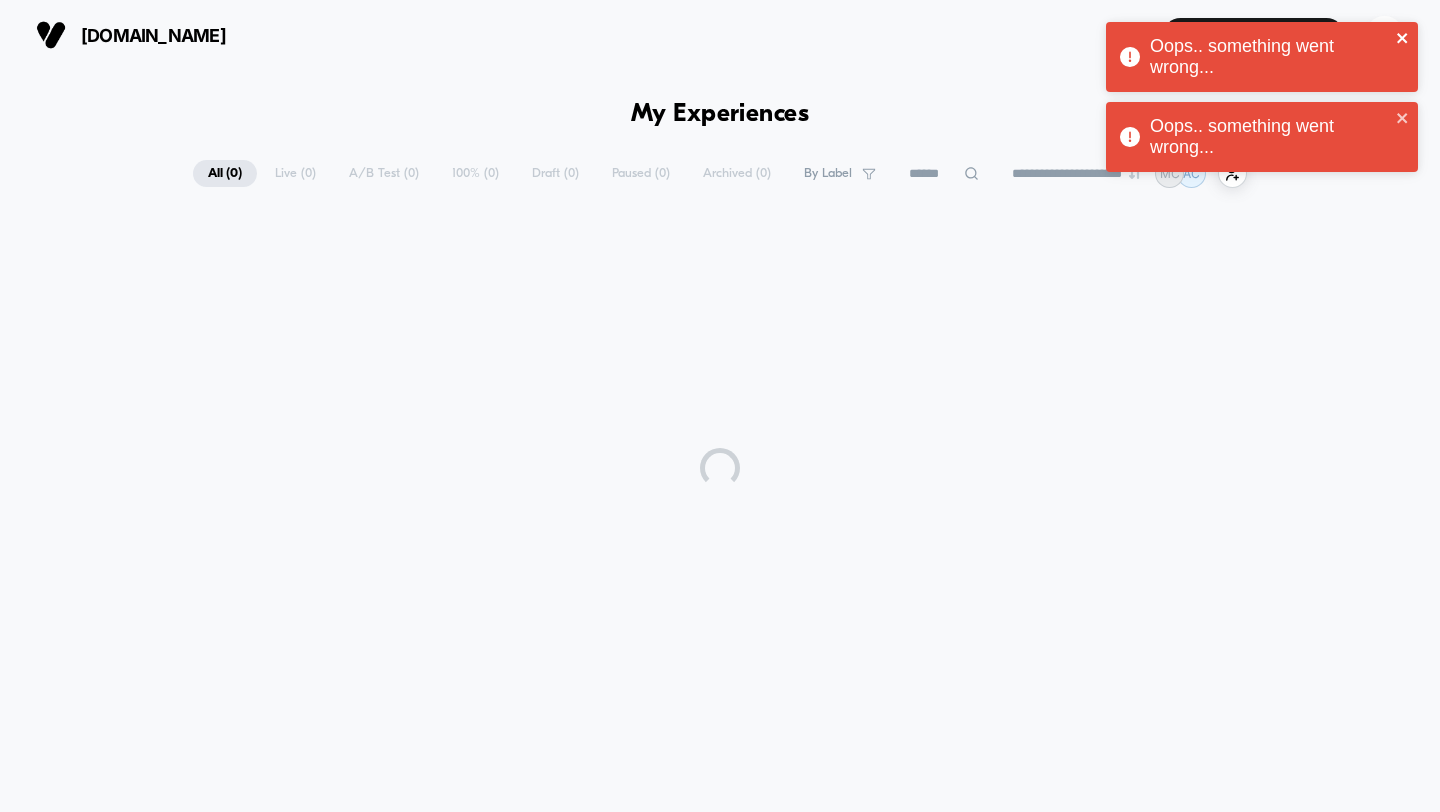 click 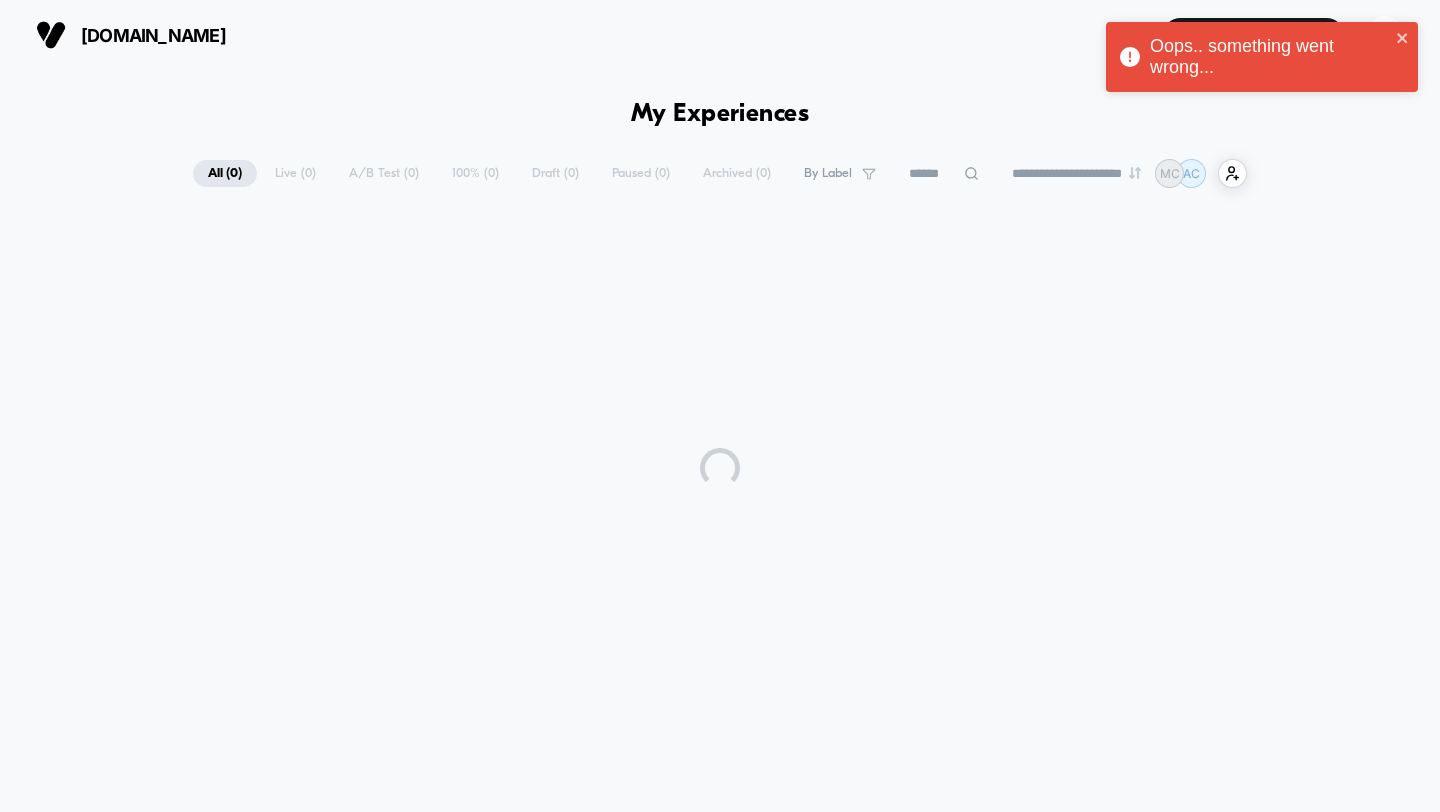 click on "Oops.. something went wrong... Oops.. something went wrong..." at bounding box center [1262, 62] 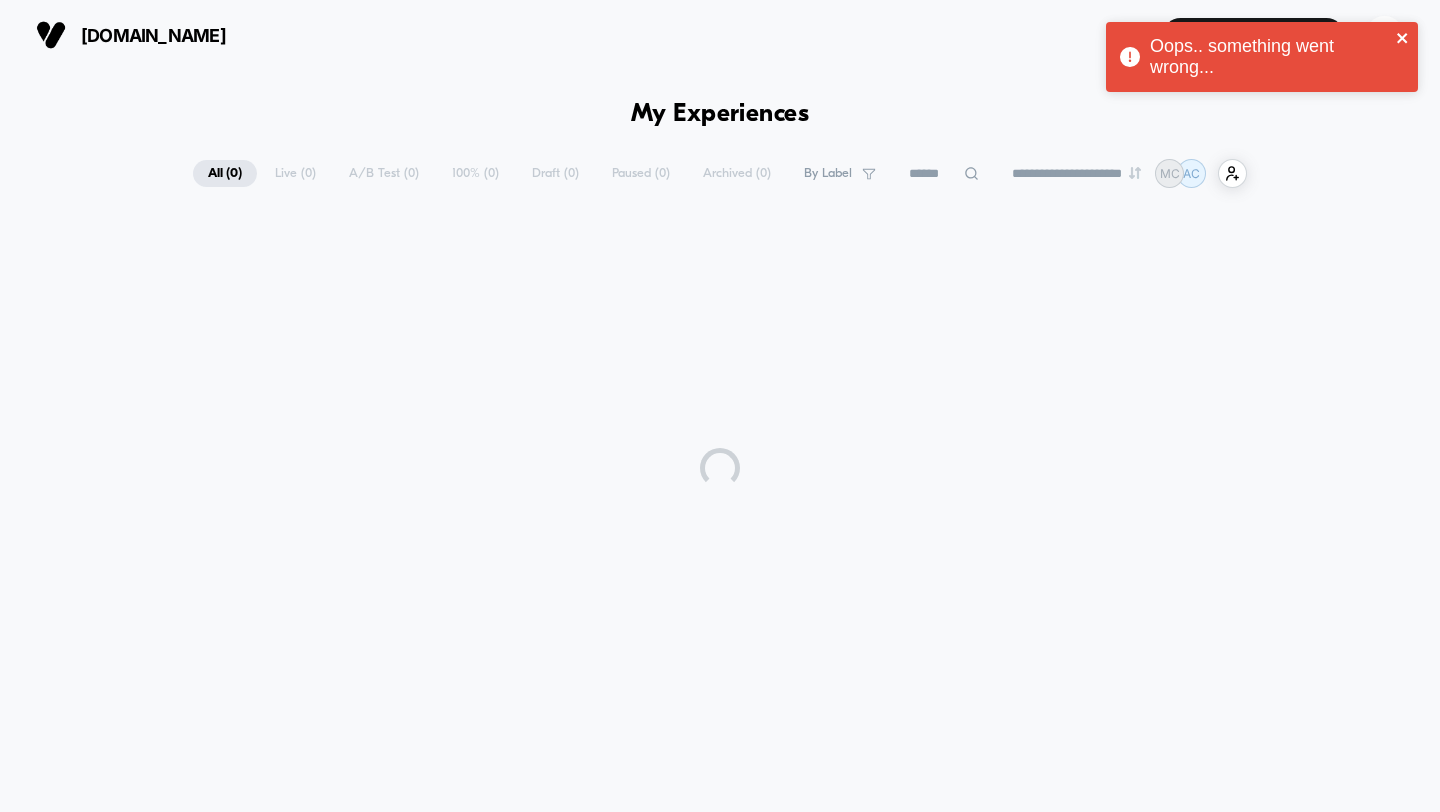 click 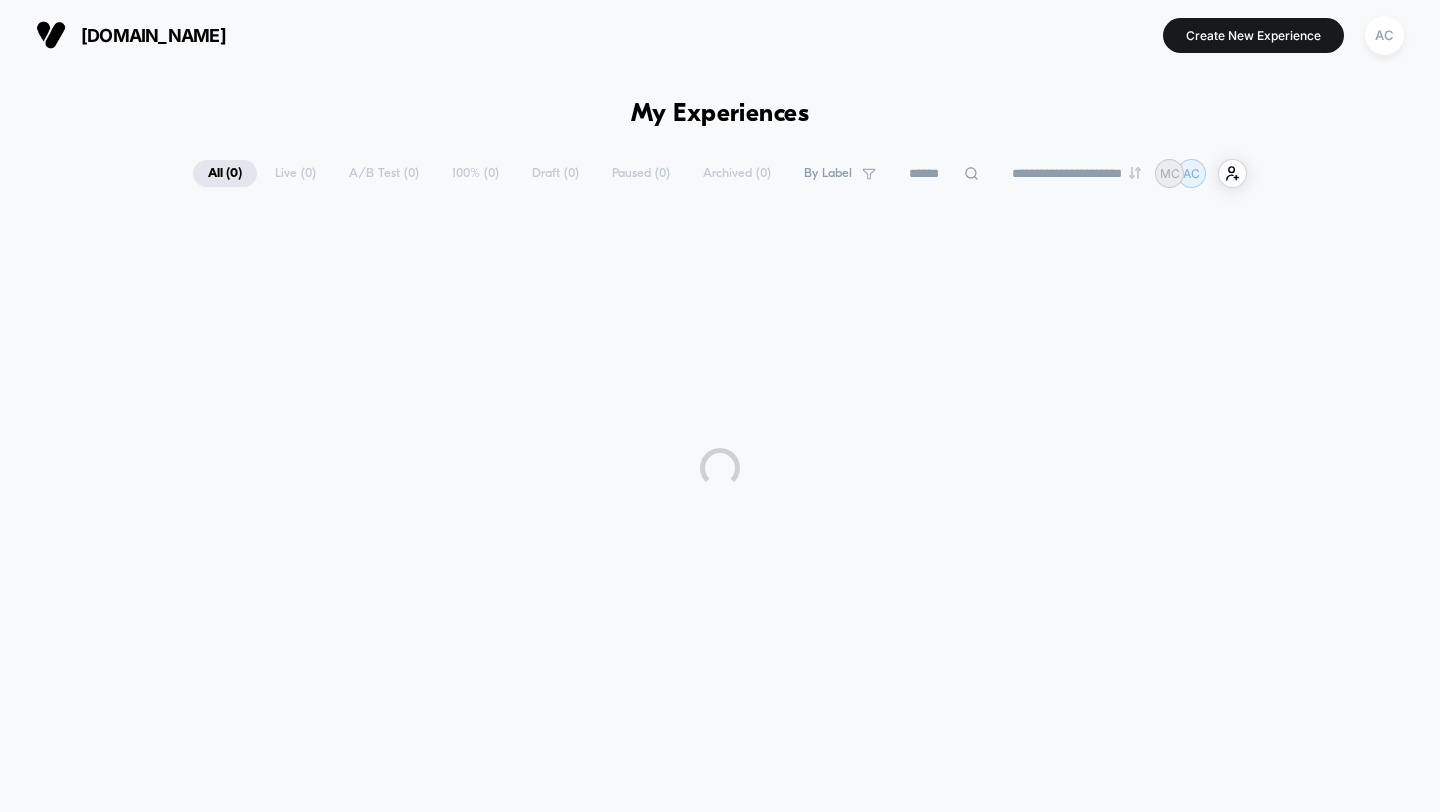 click on "**********" at bounding box center [720, 431] 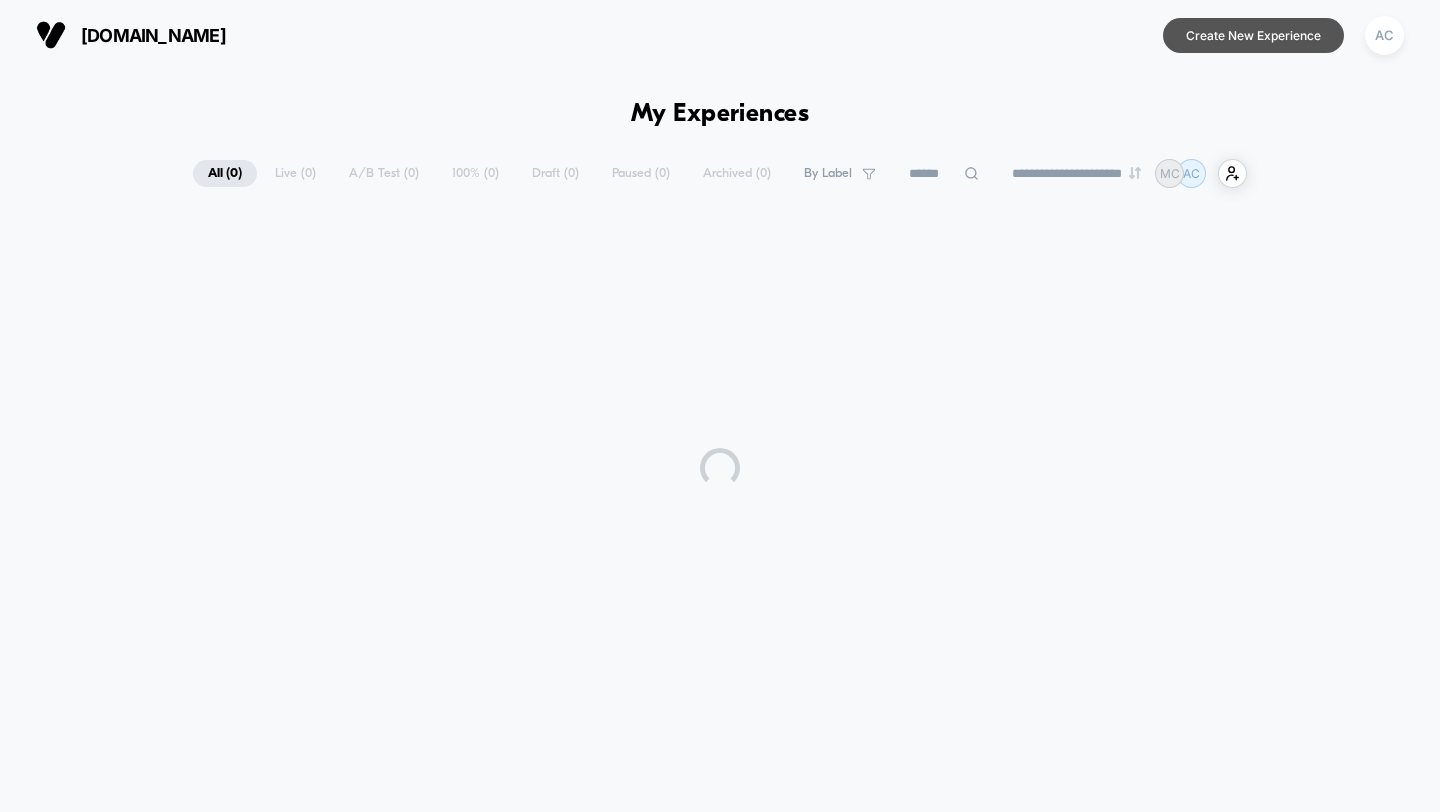 click on "Create New Experience" at bounding box center (1253, 35) 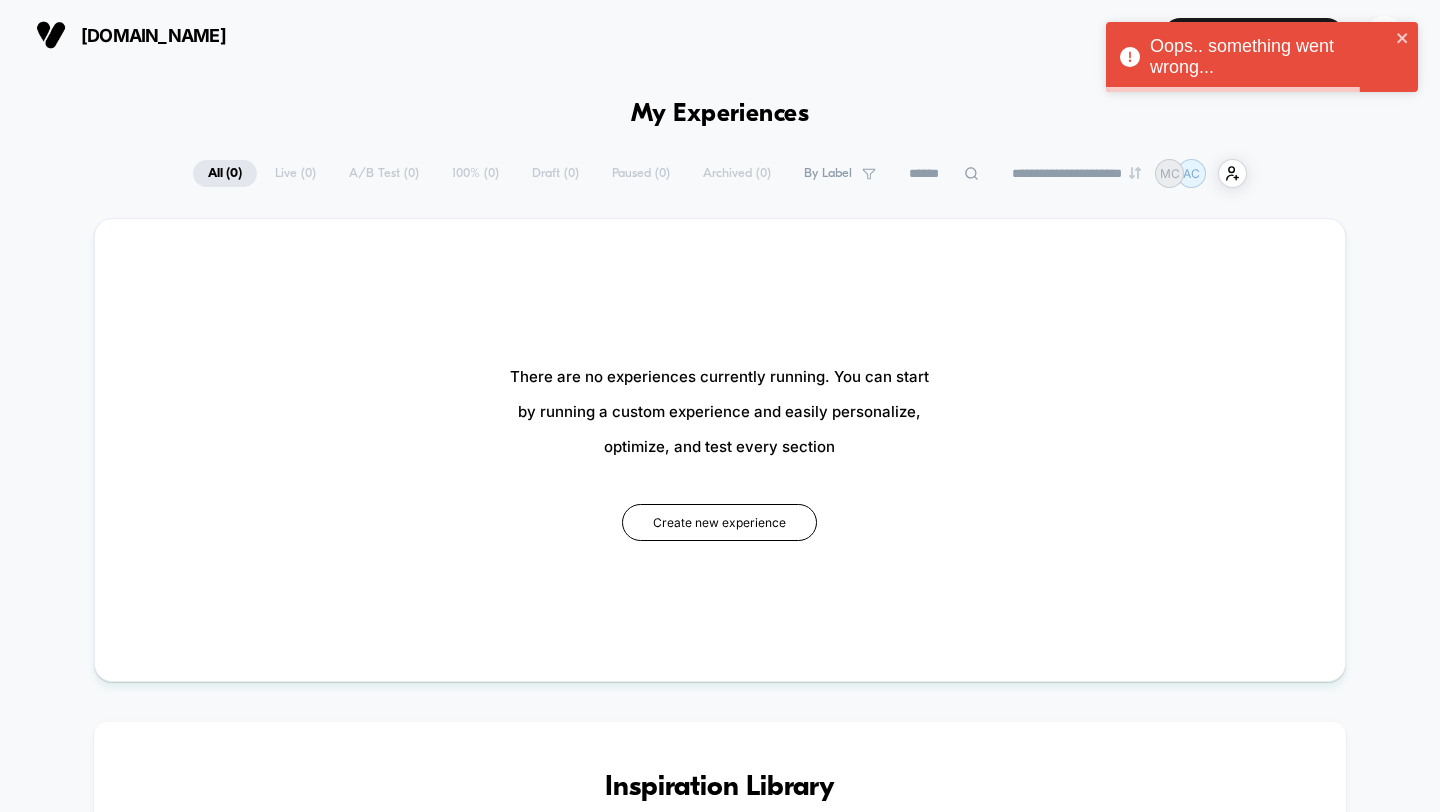 scroll, scrollTop: 0, scrollLeft: 0, axis: both 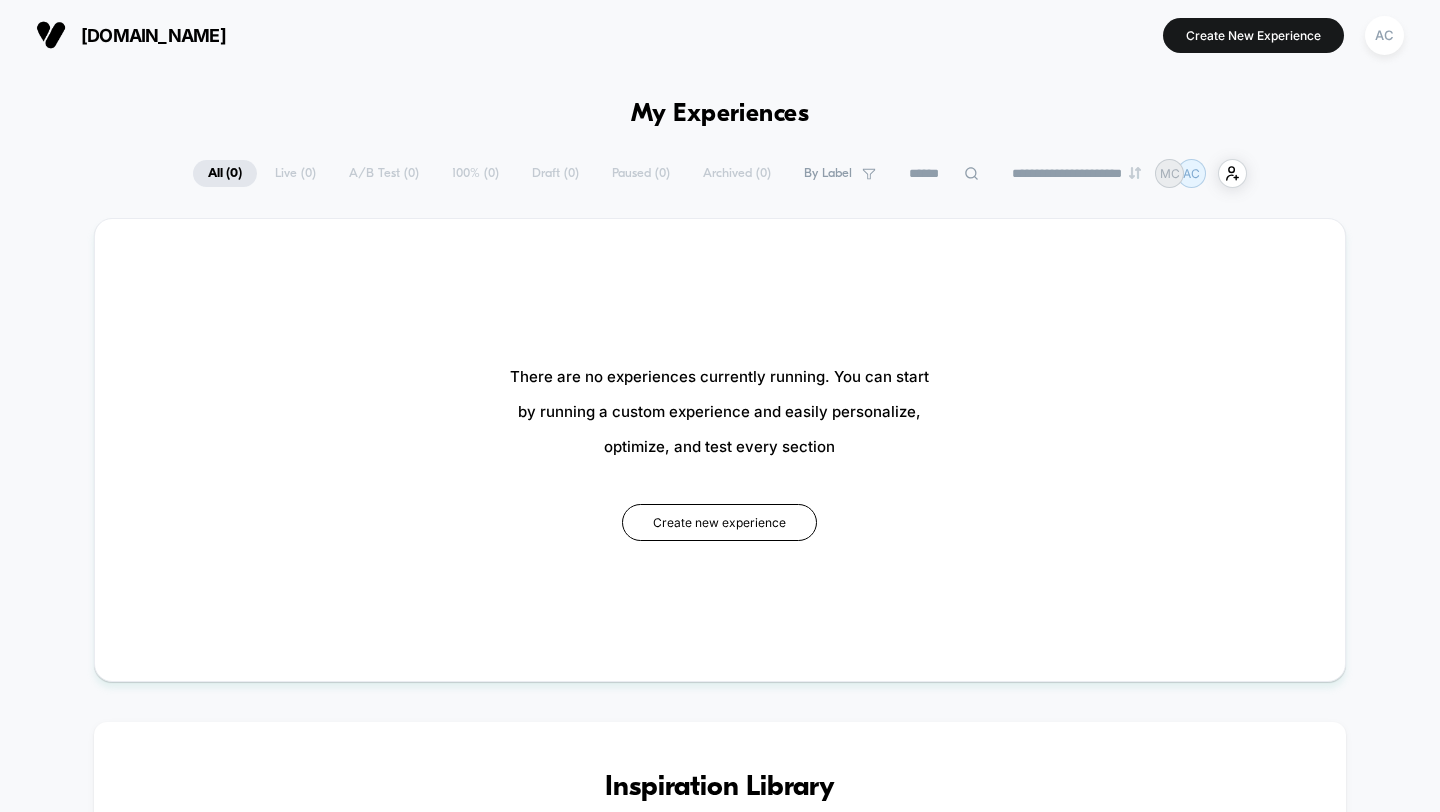 click on "Create New Experience" at bounding box center [1253, 35] 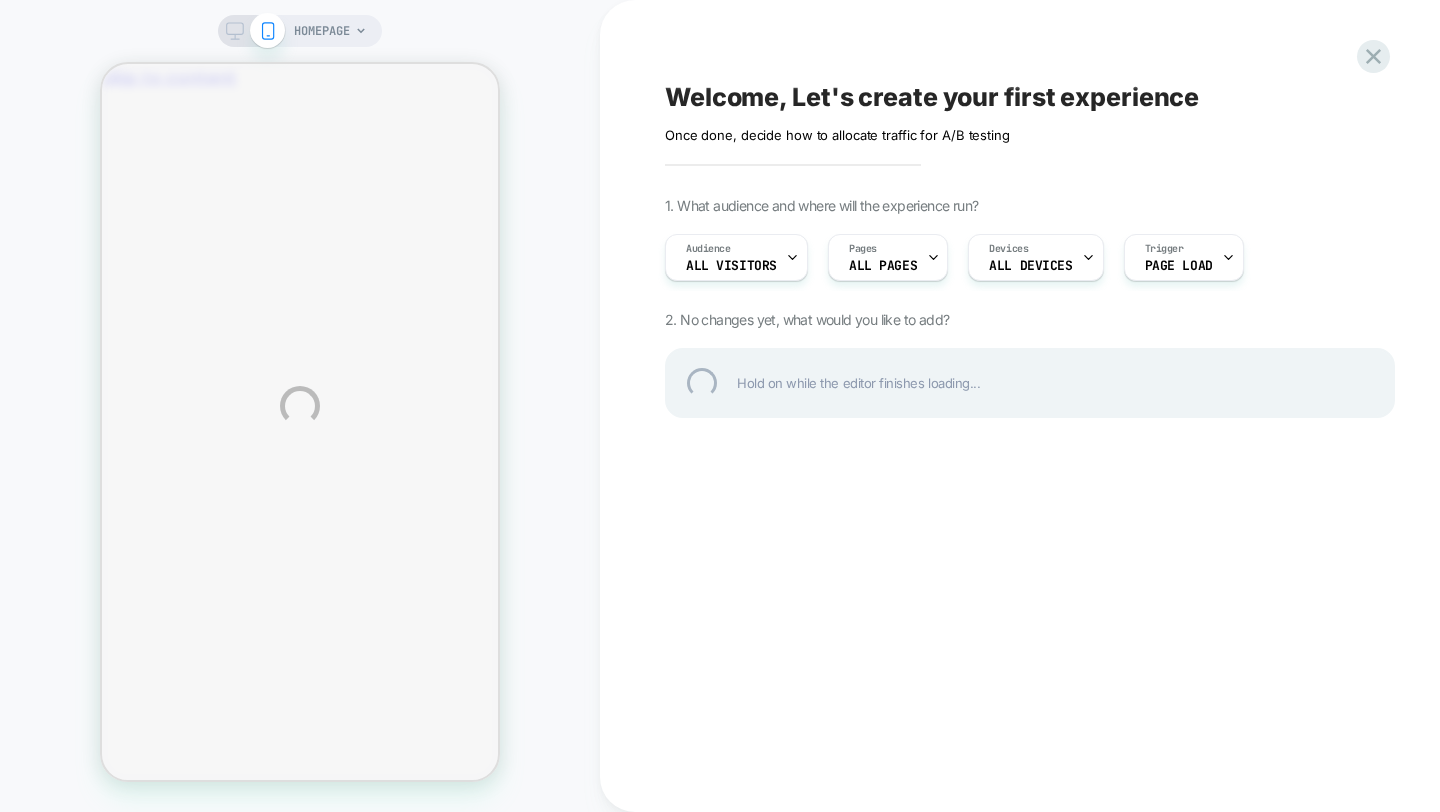 scroll, scrollTop: 0, scrollLeft: 0, axis: both 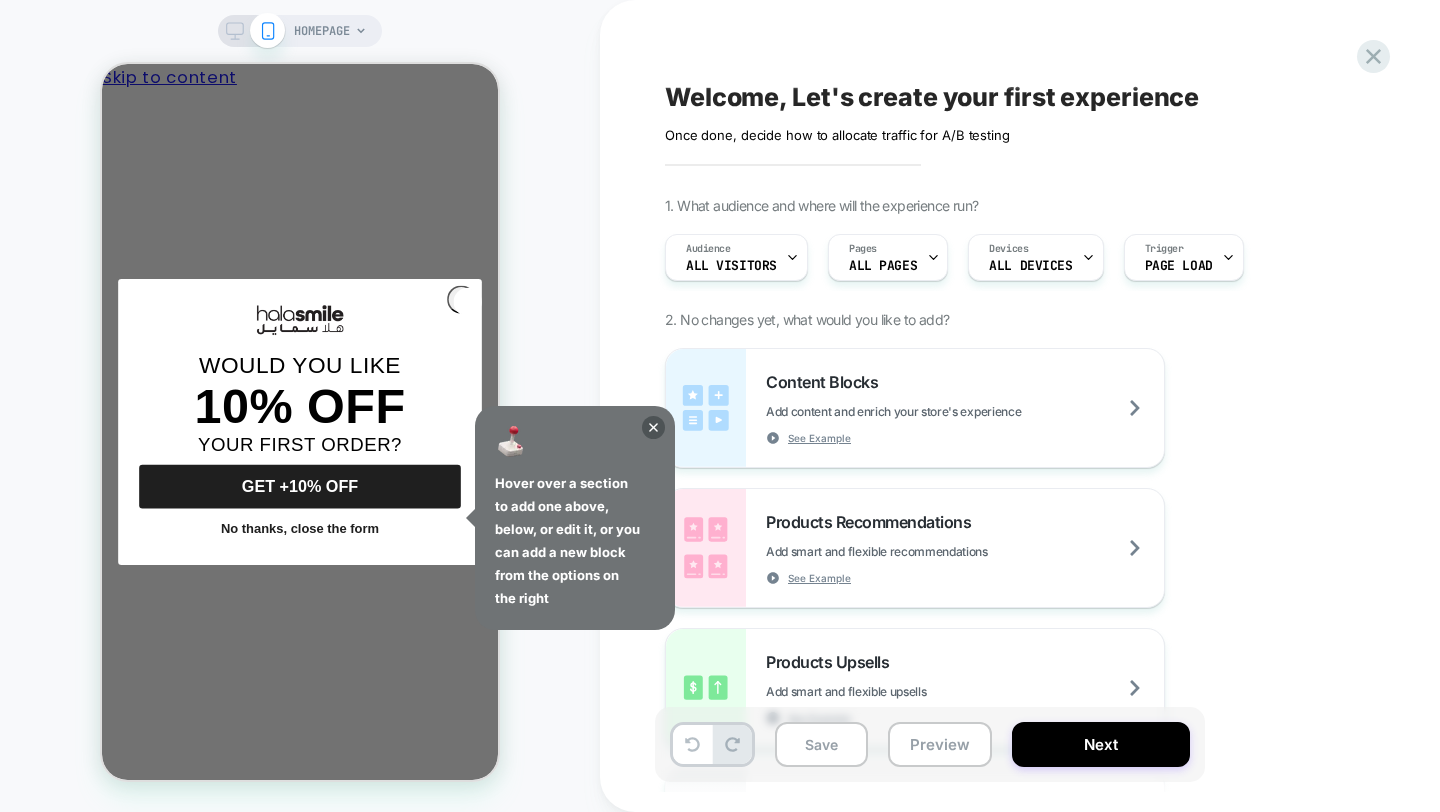 click 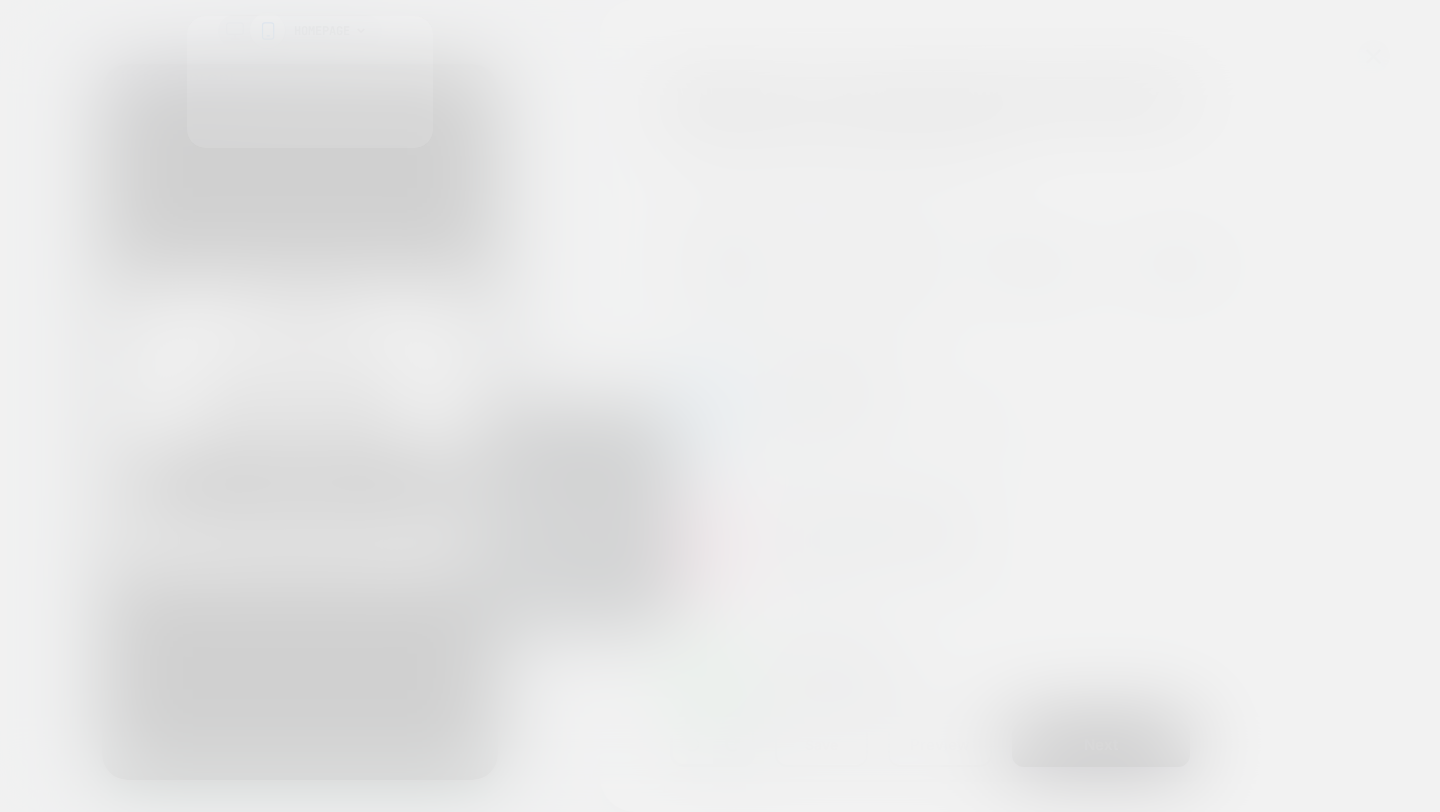 scroll, scrollTop: 0, scrollLeft: 0, axis: both 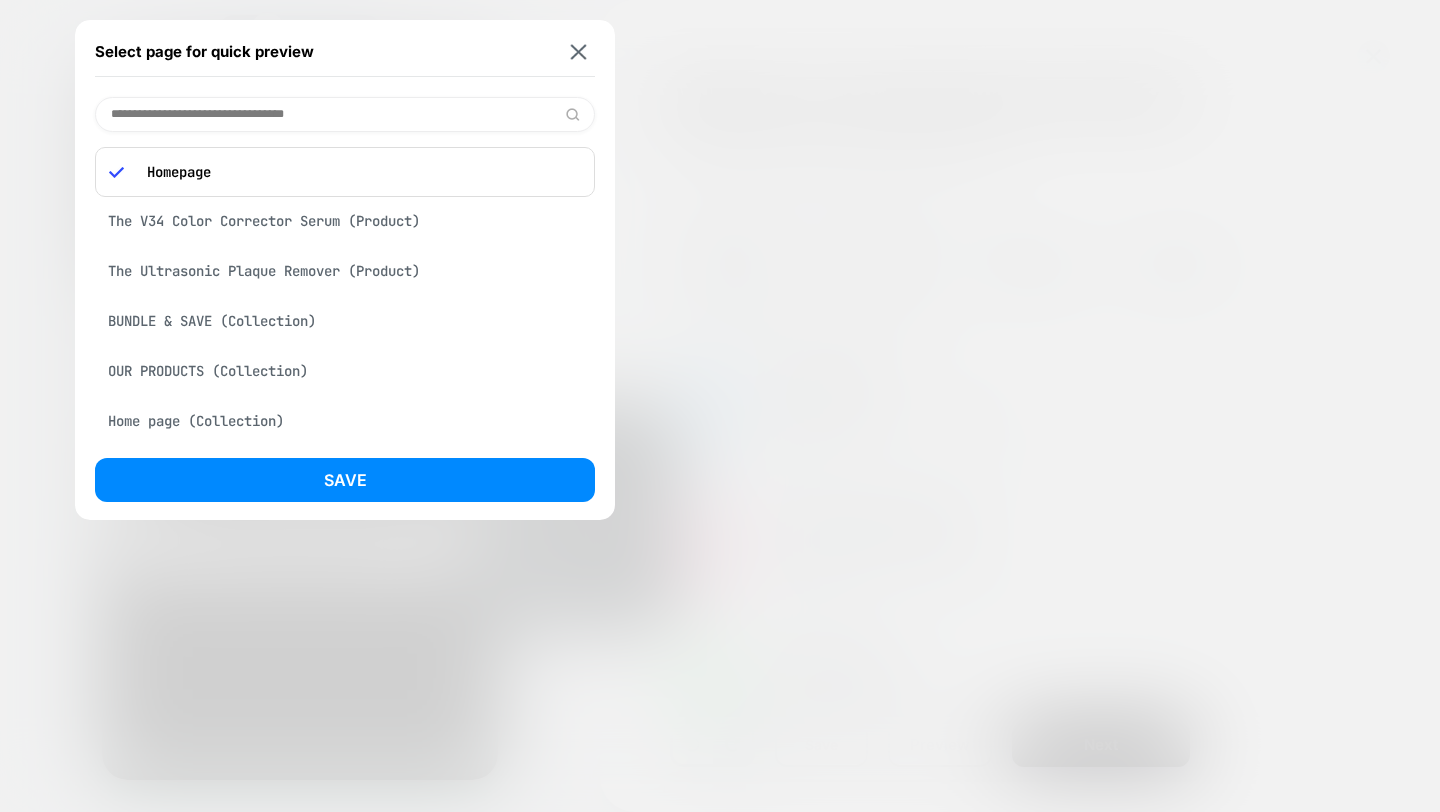 click on "The Ultrasonic Plaque Remover (Product)" at bounding box center [345, 271] 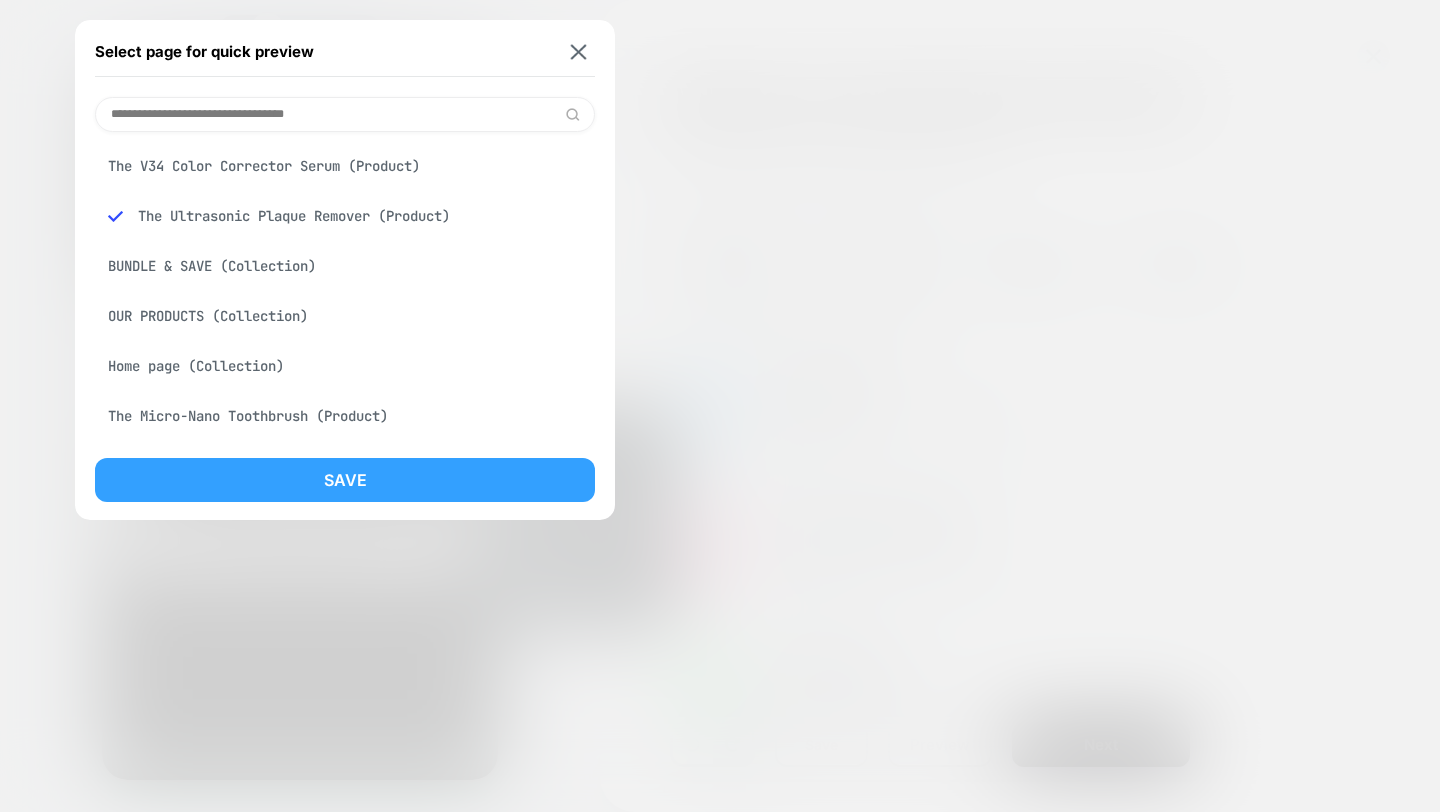 scroll, scrollTop: 0, scrollLeft: 311, axis: horizontal 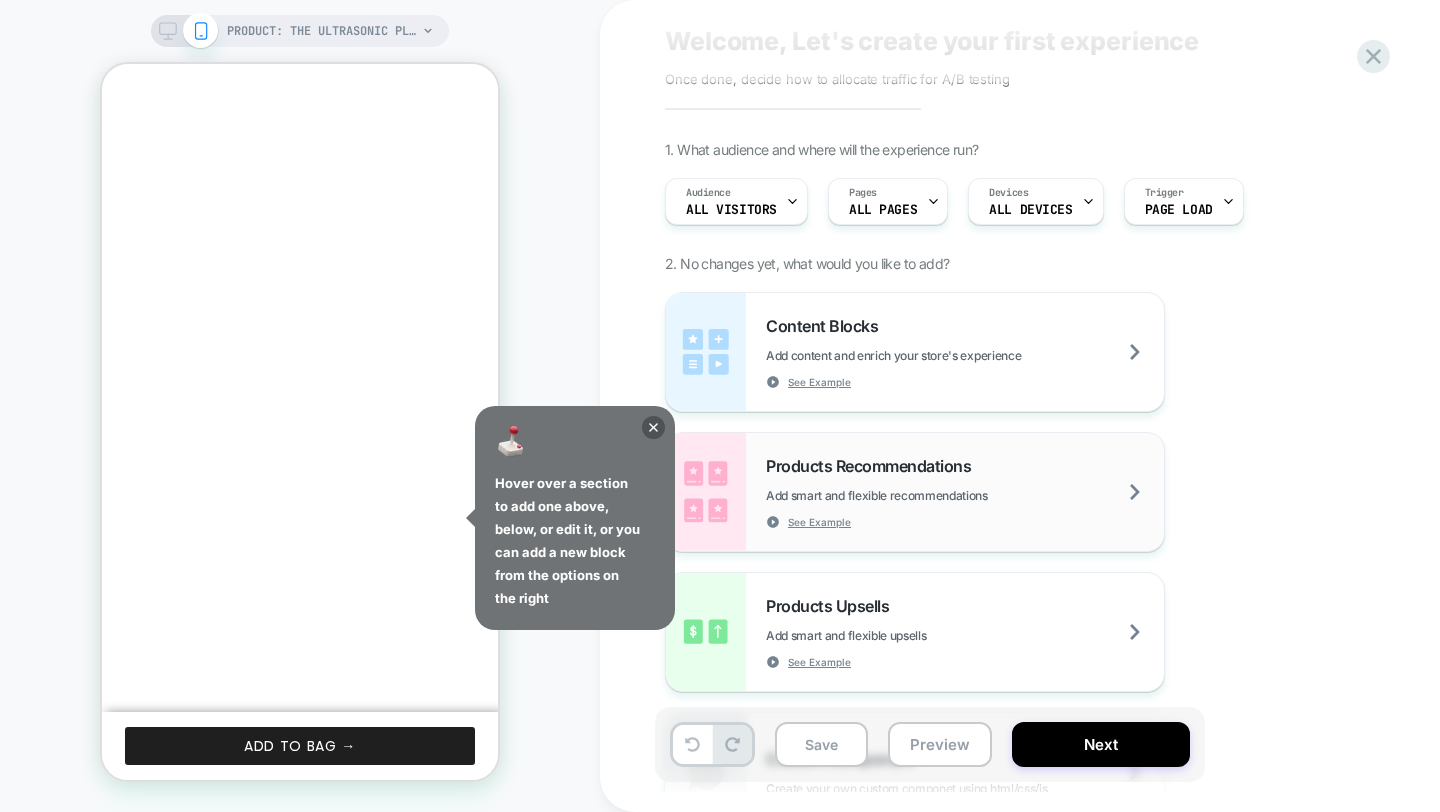 click on "Products Recommendations" at bounding box center [873, 466] 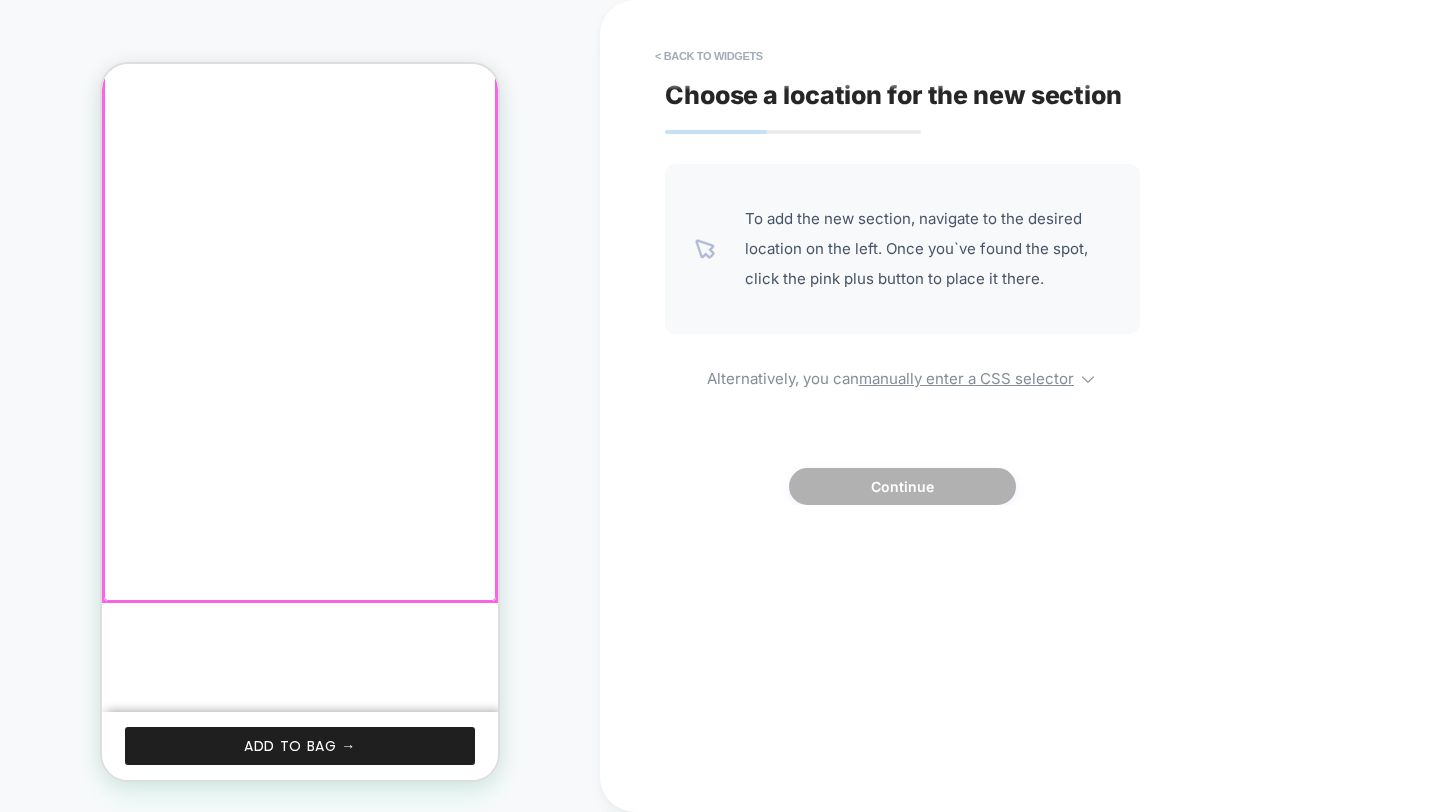 scroll, scrollTop: 845, scrollLeft: 0, axis: vertical 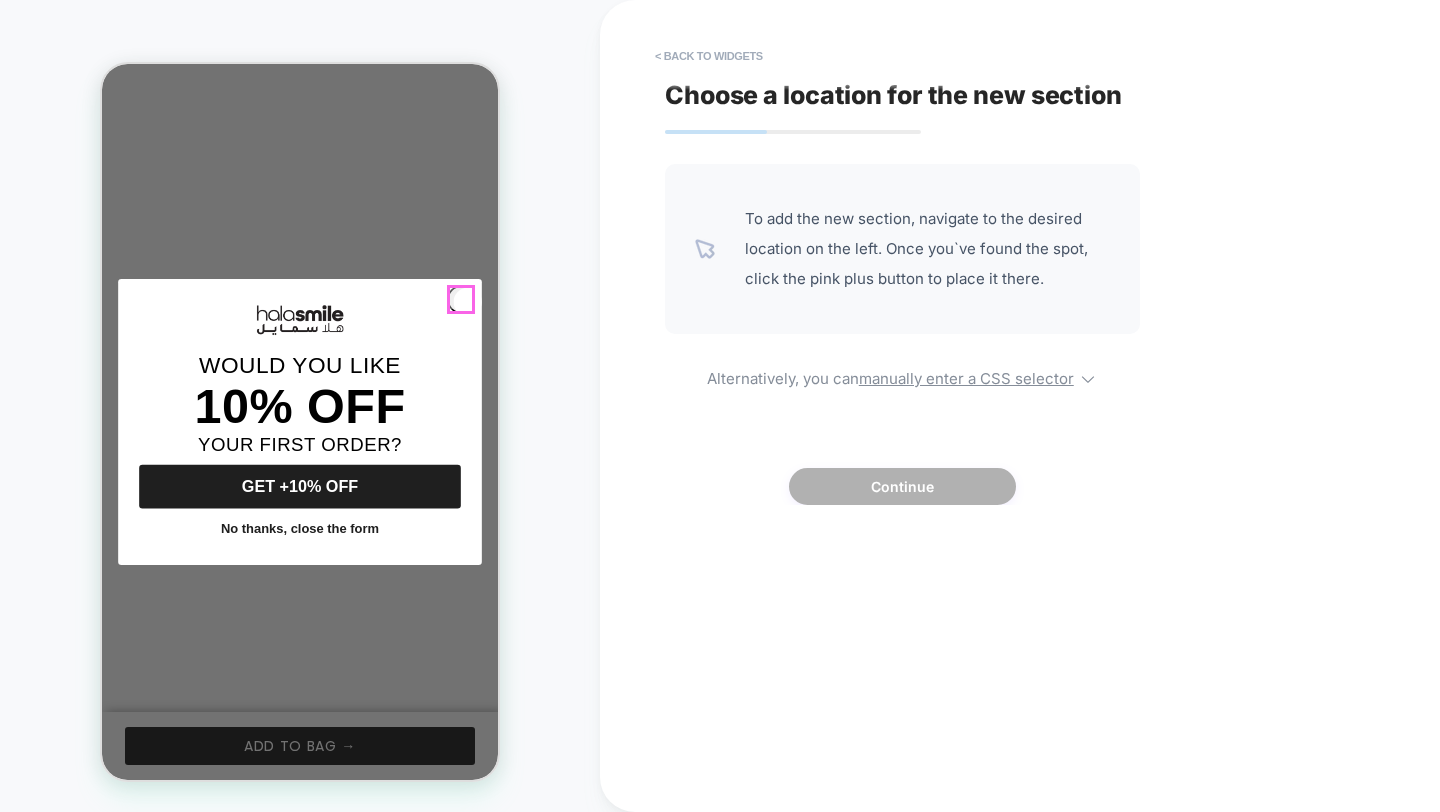 click 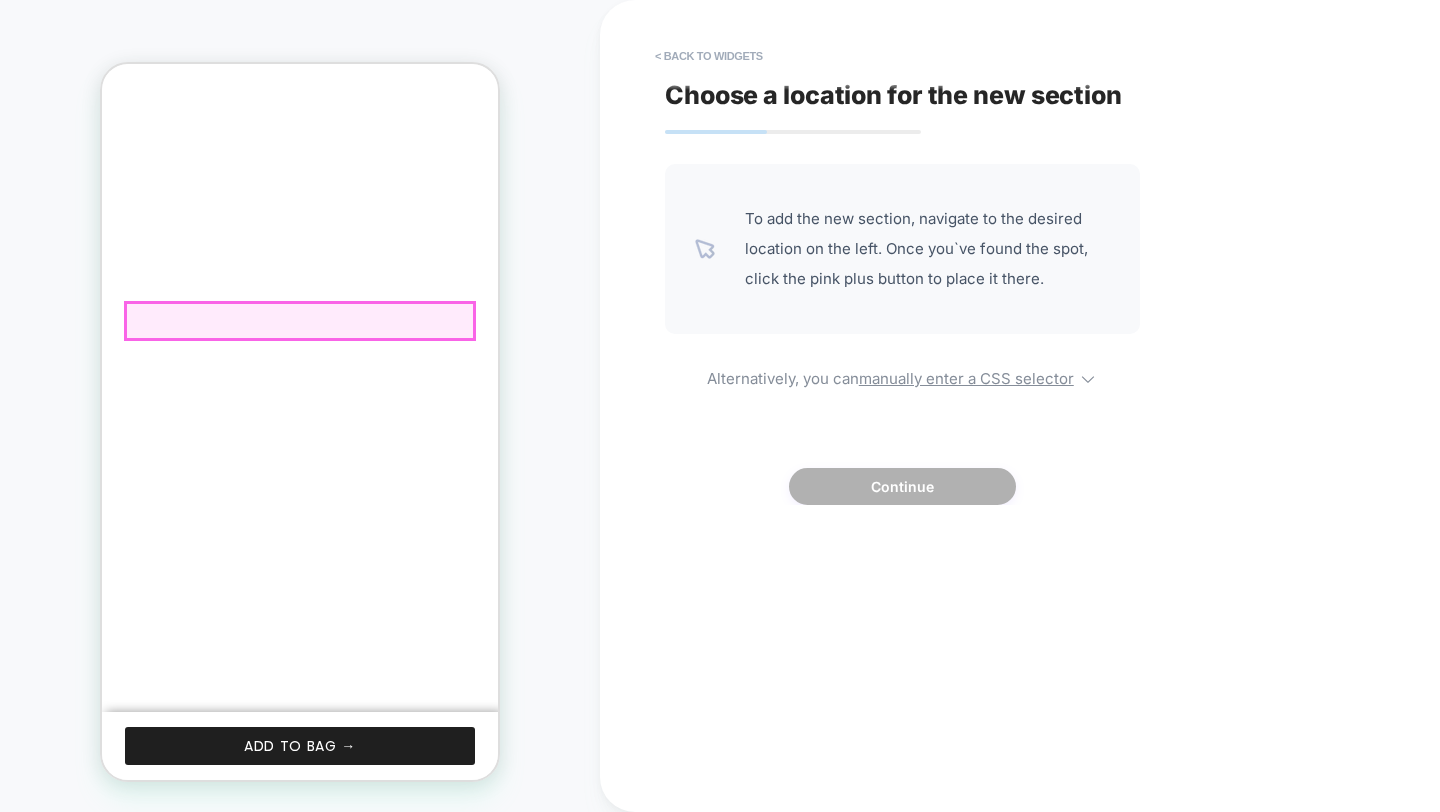 scroll, scrollTop: 0, scrollLeft: 0, axis: both 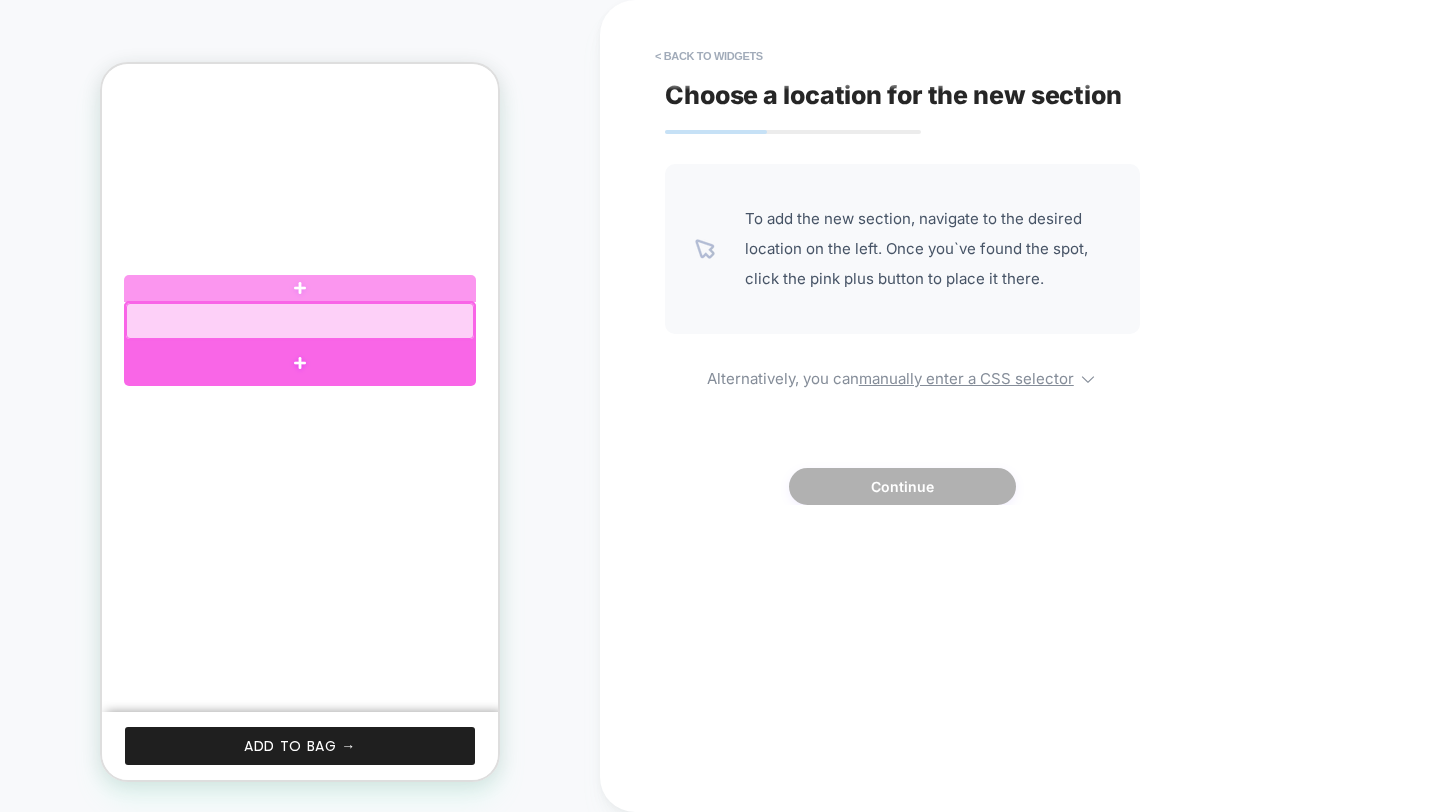 click at bounding box center [300, 363] 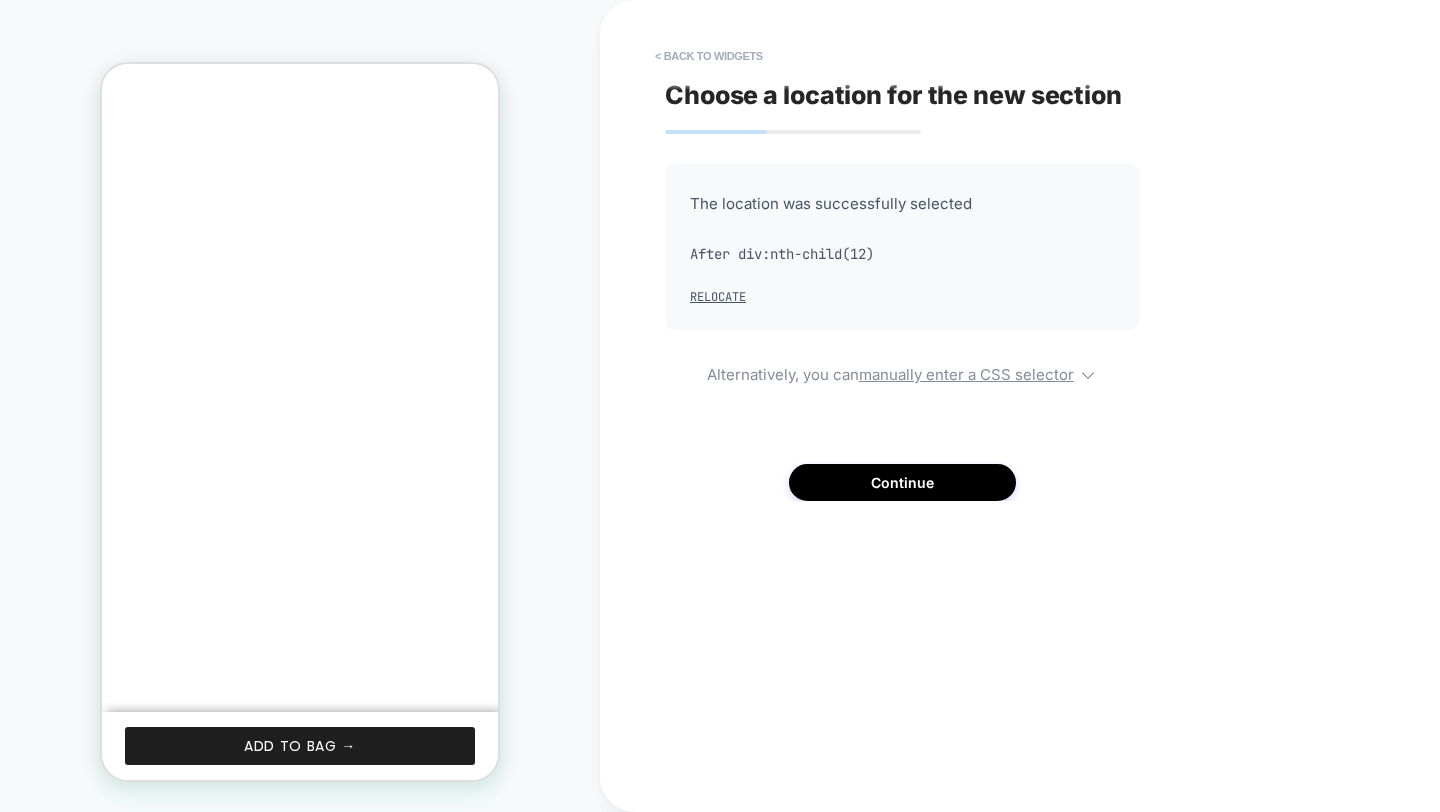 scroll, scrollTop: 811, scrollLeft: 0, axis: vertical 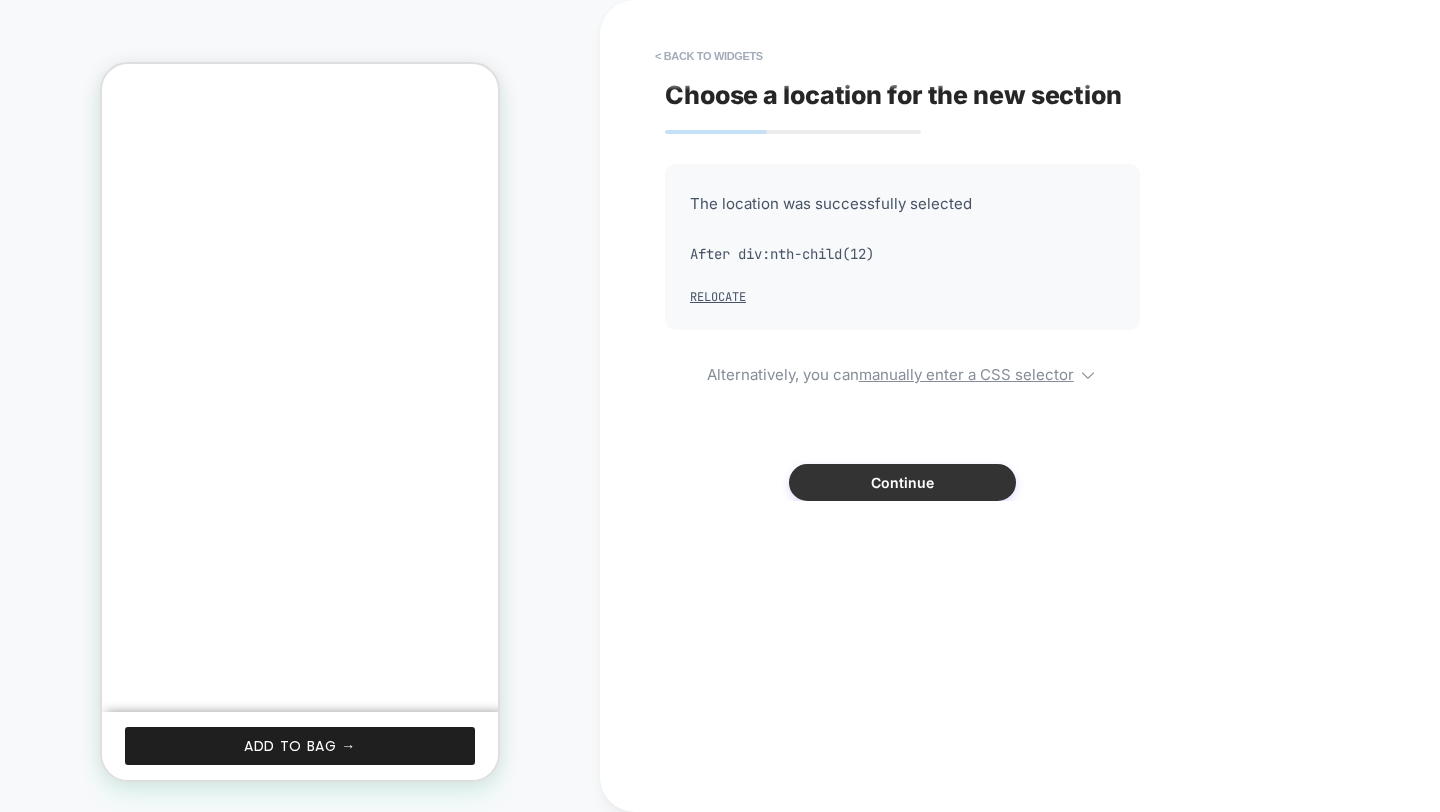 click on "Continue" at bounding box center [902, 482] 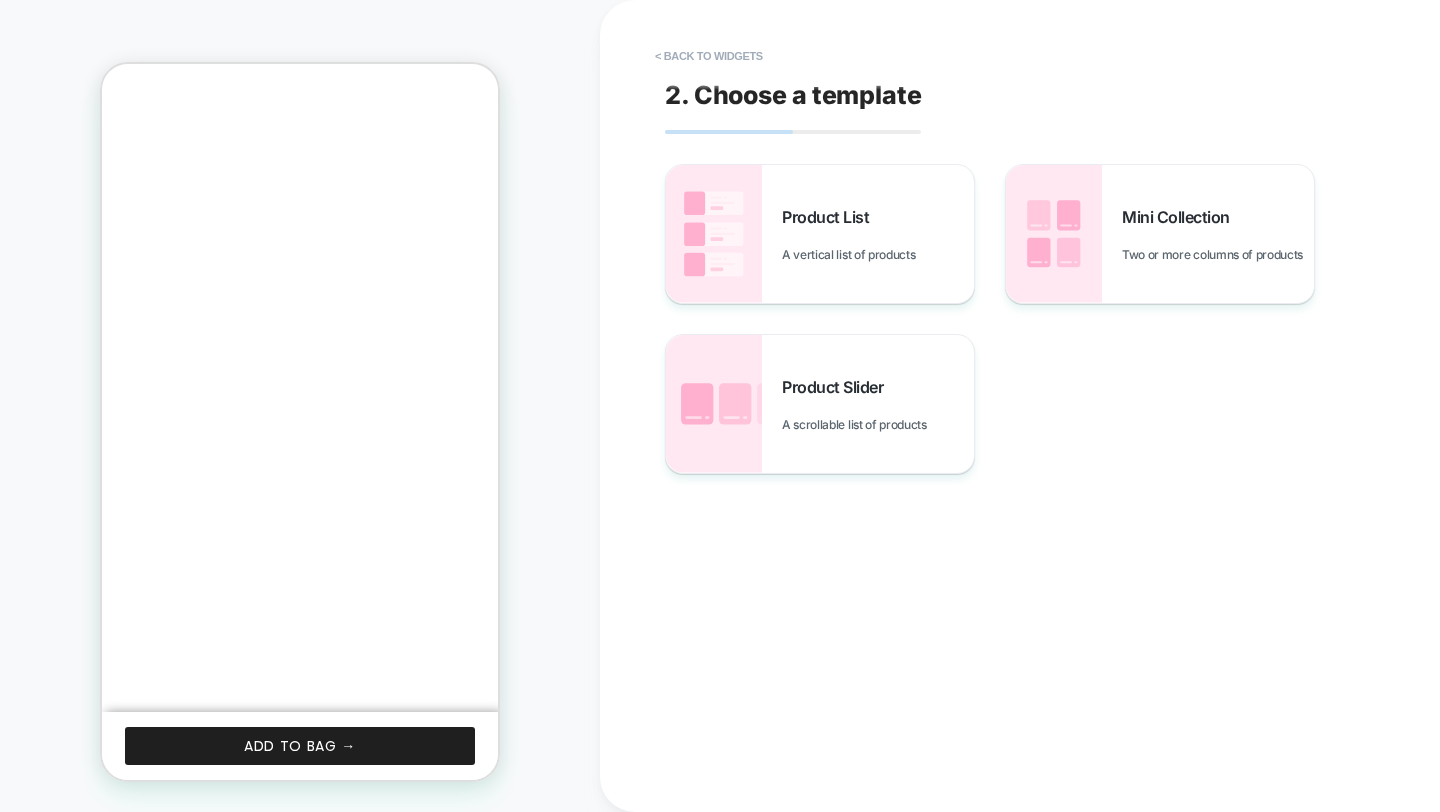 scroll, scrollTop: 744, scrollLeft: 0, axis: vertical 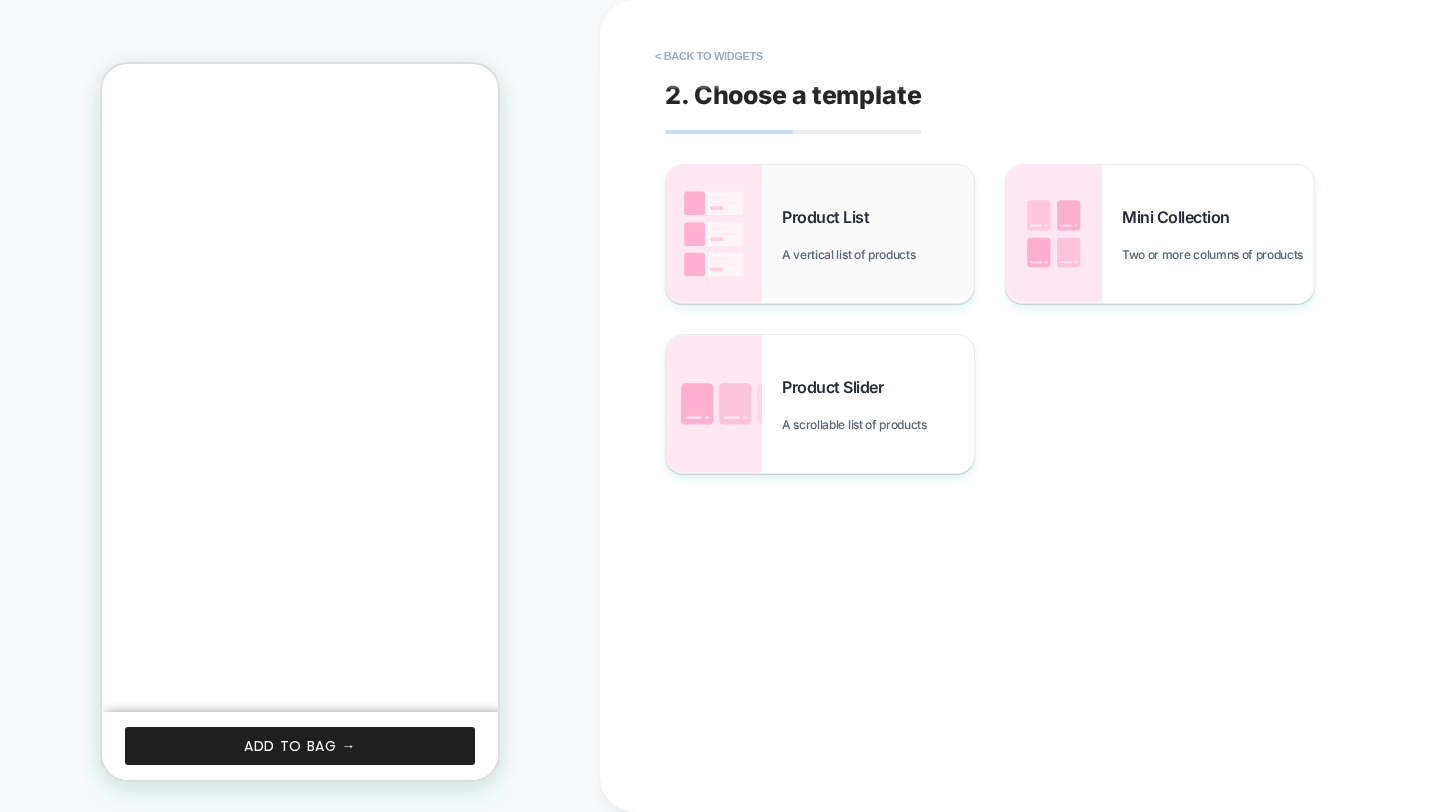 click on "Product List A vertical list of products" at bounding box center [878, 234] 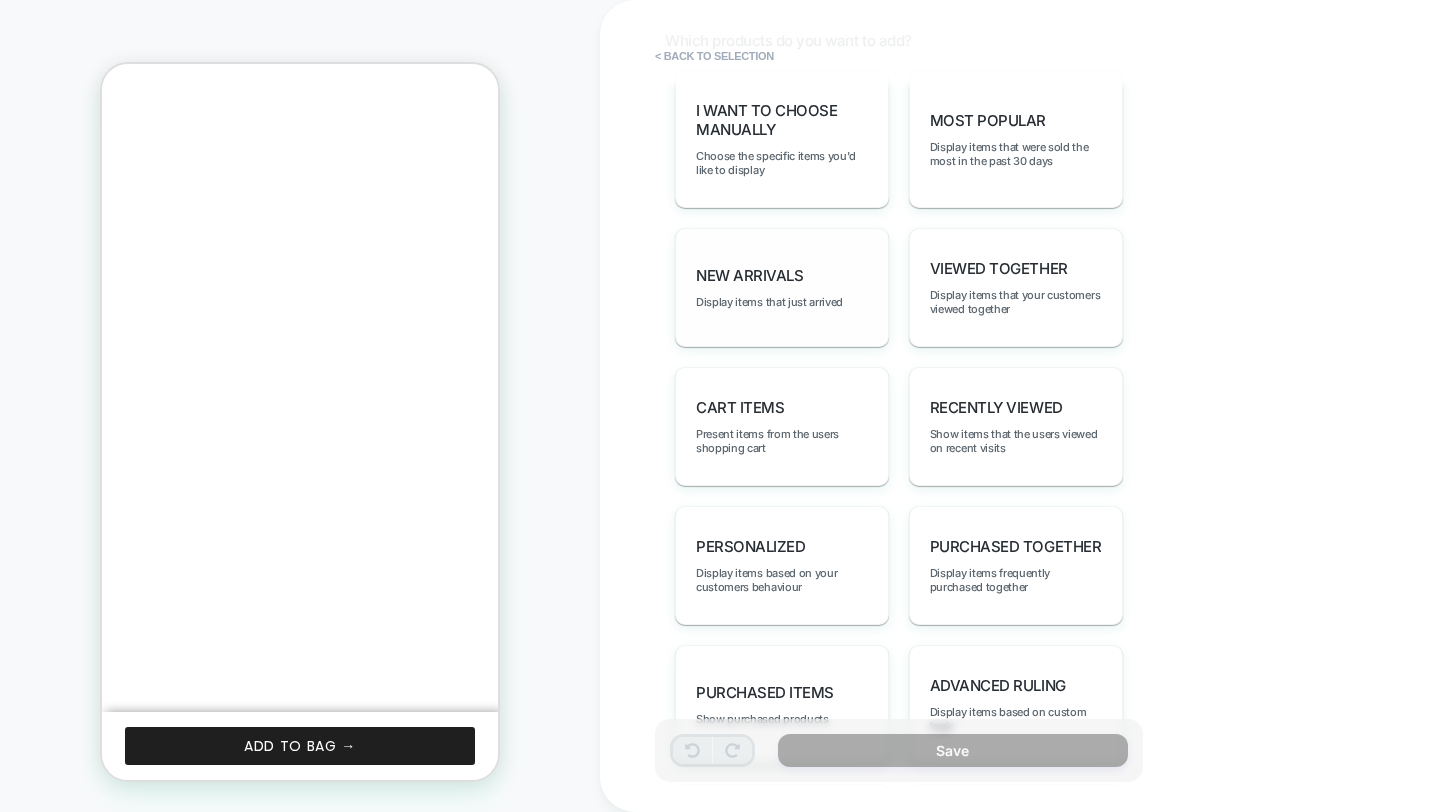 scroll, scrollTop: 986, scrollLeft: 0, axis: vertical 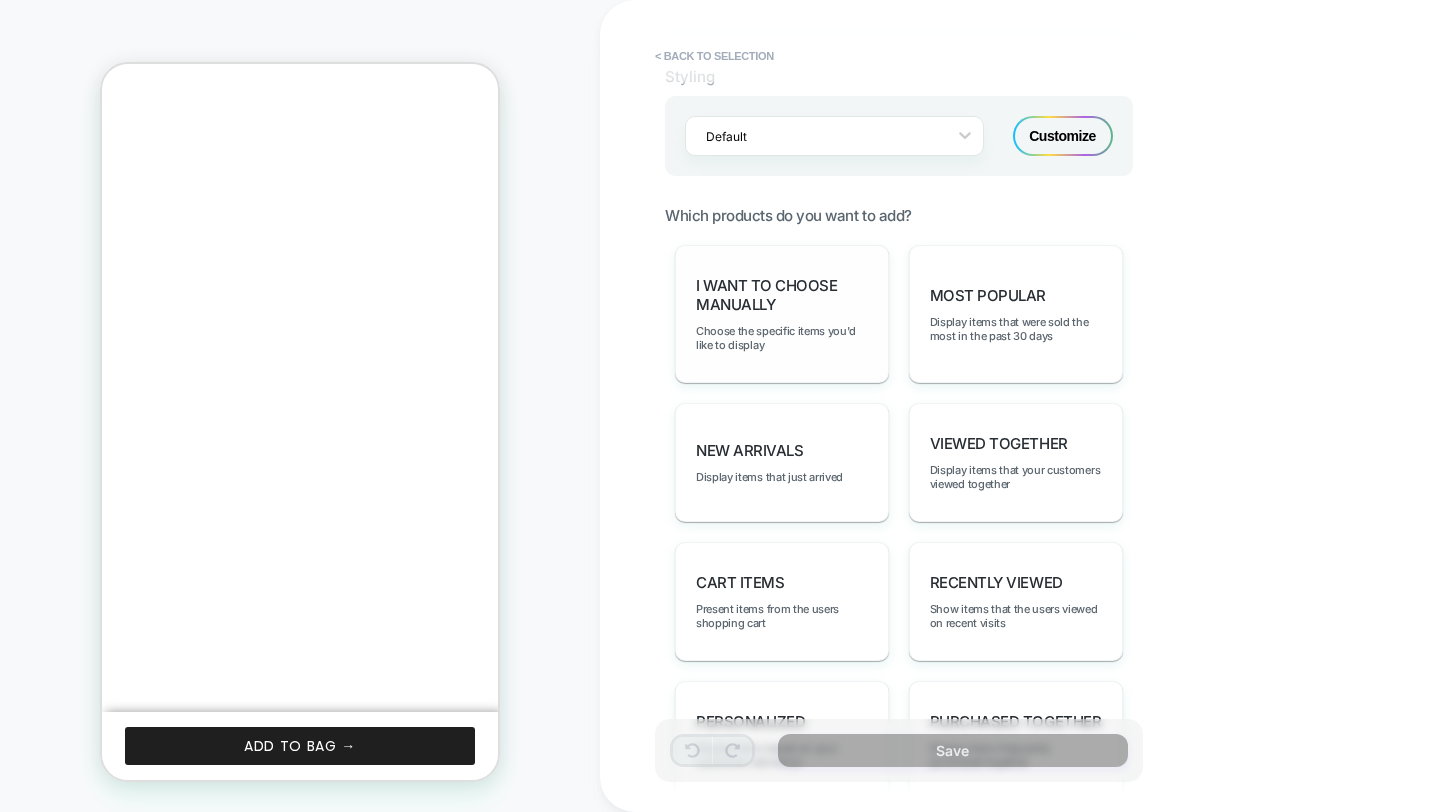 click on "I want to choose manually" at bounding box center (782, 295) 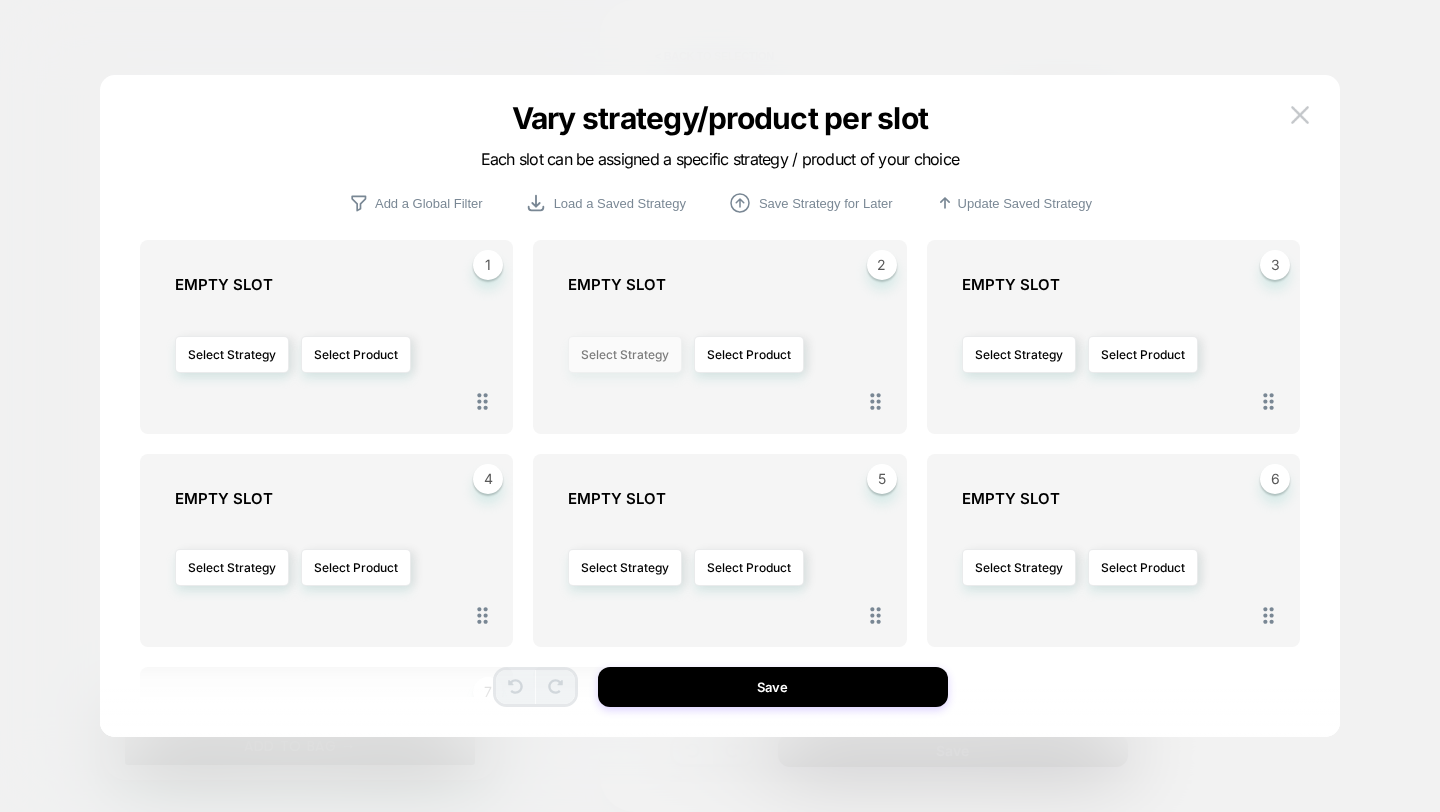 scroll, scrollTop: 0, scrollLeft: 311, axis: horizontal 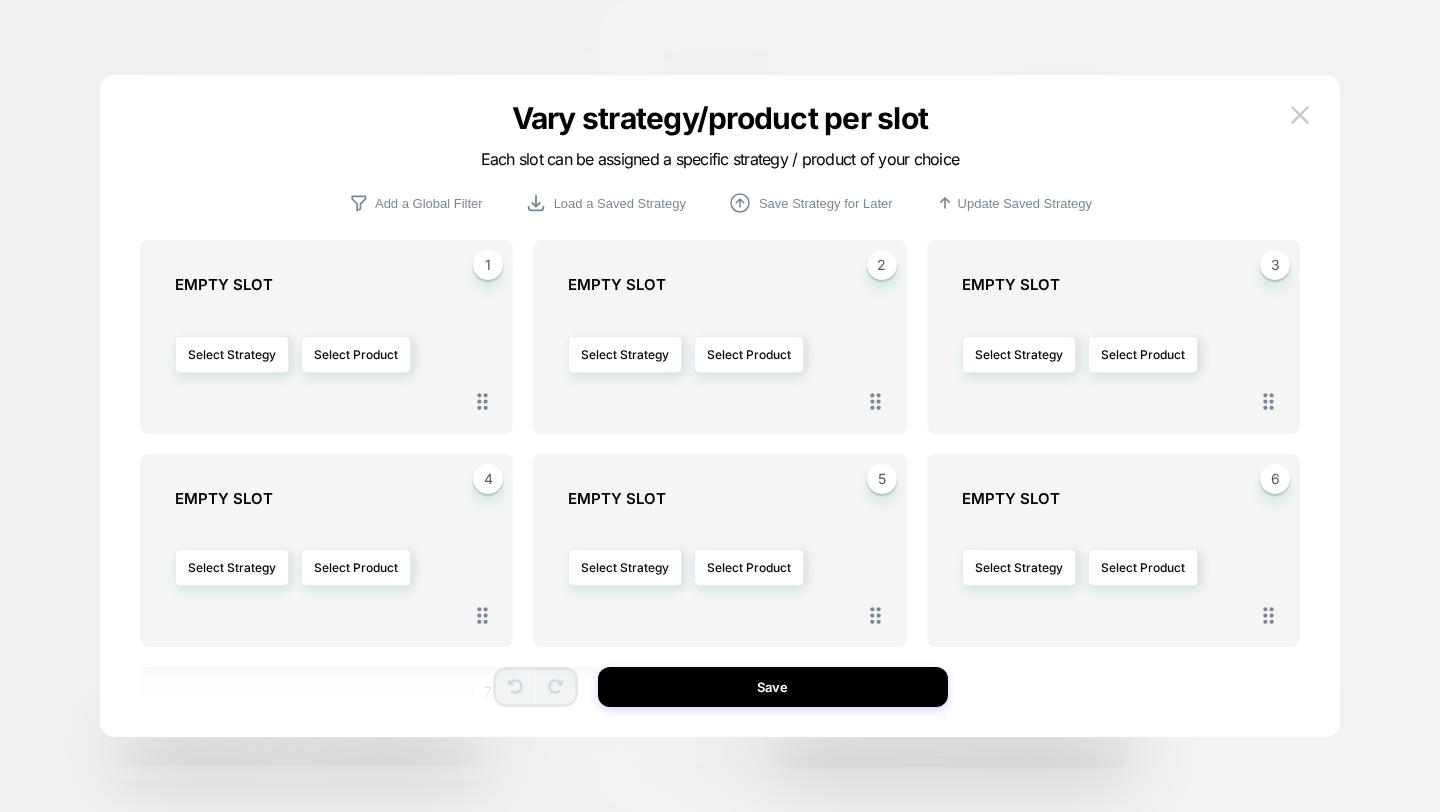 click at bounding box center (720, 406) 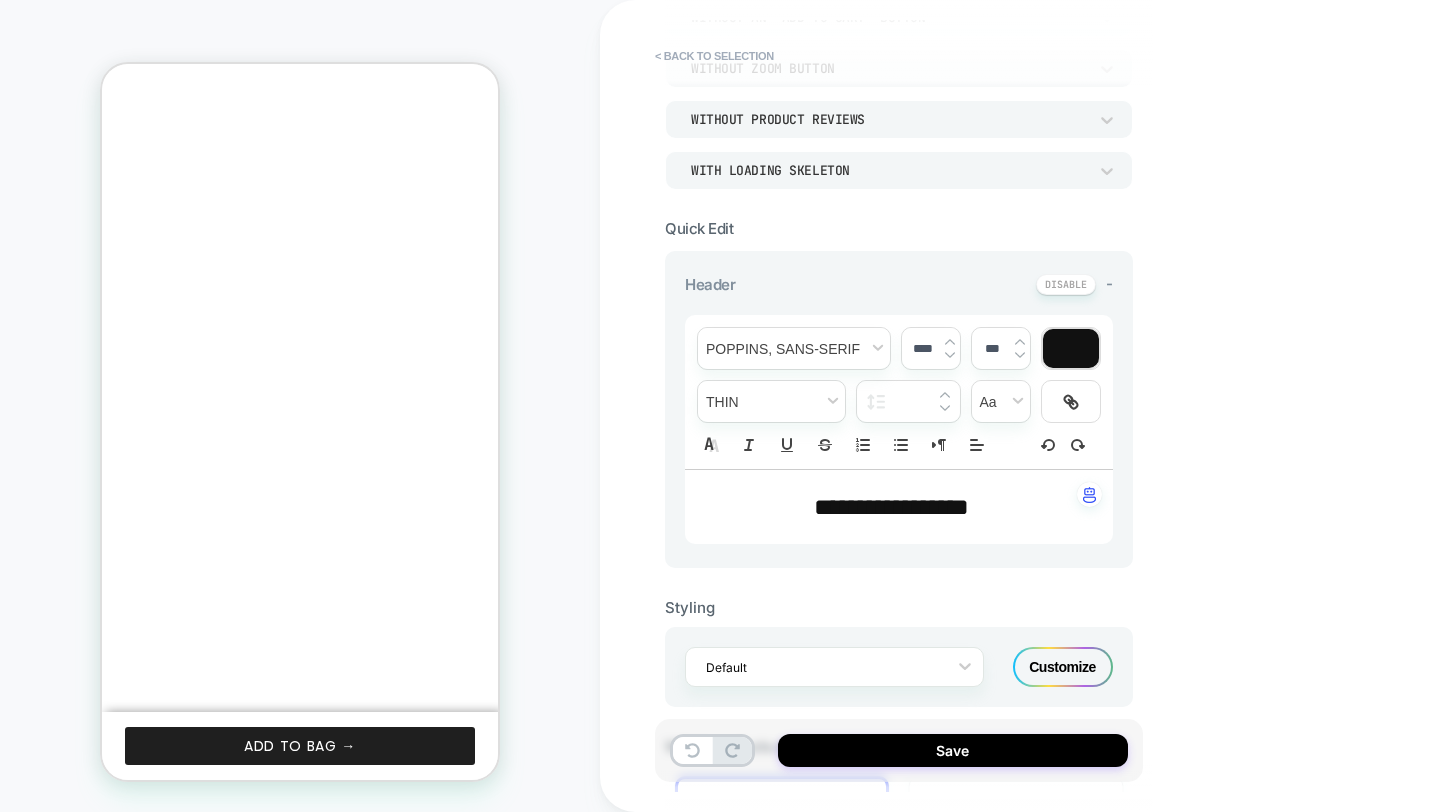 scroll, scrollTop: 0, scrollLeft: 0, axis: both 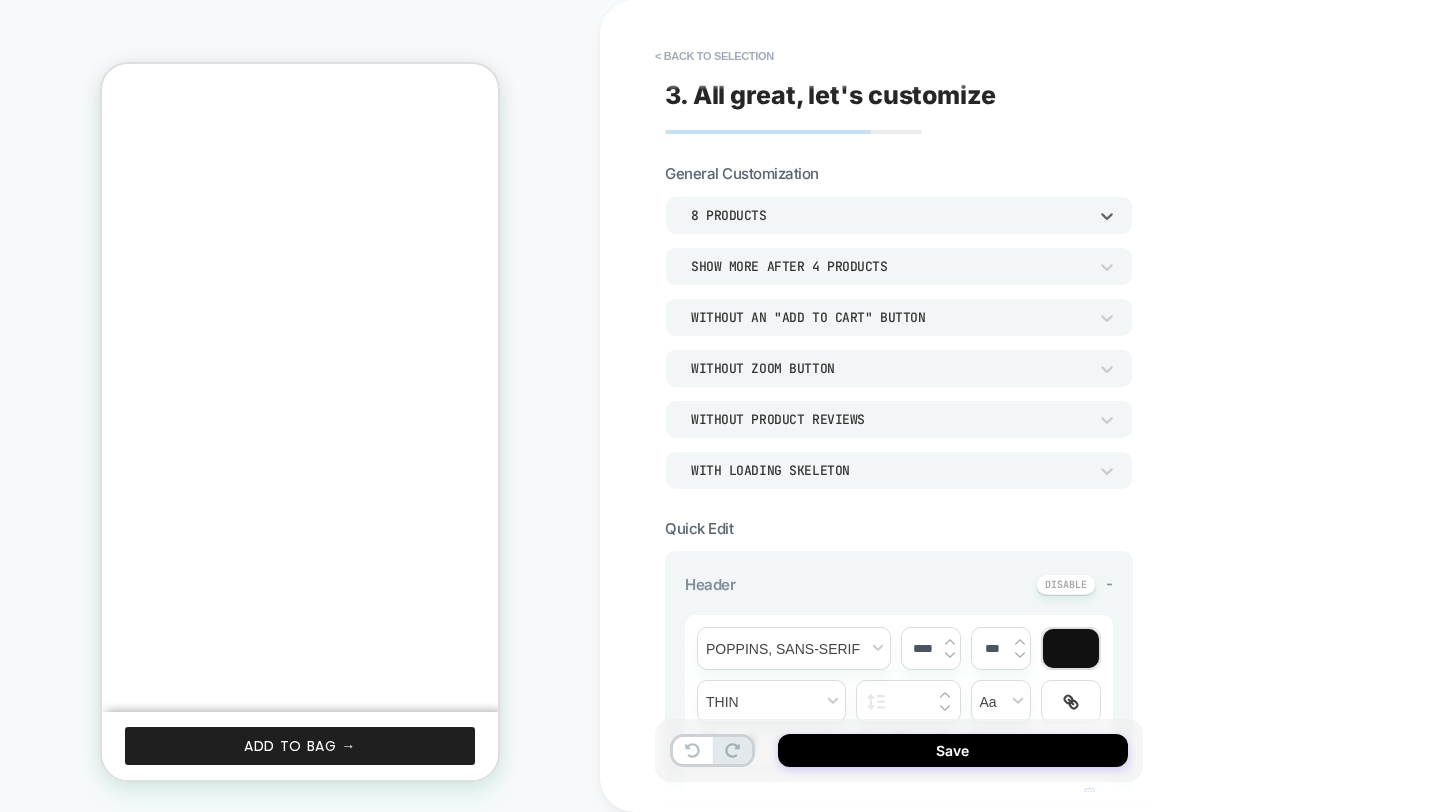 click on "8 Products" at bounding box center [889, 215] 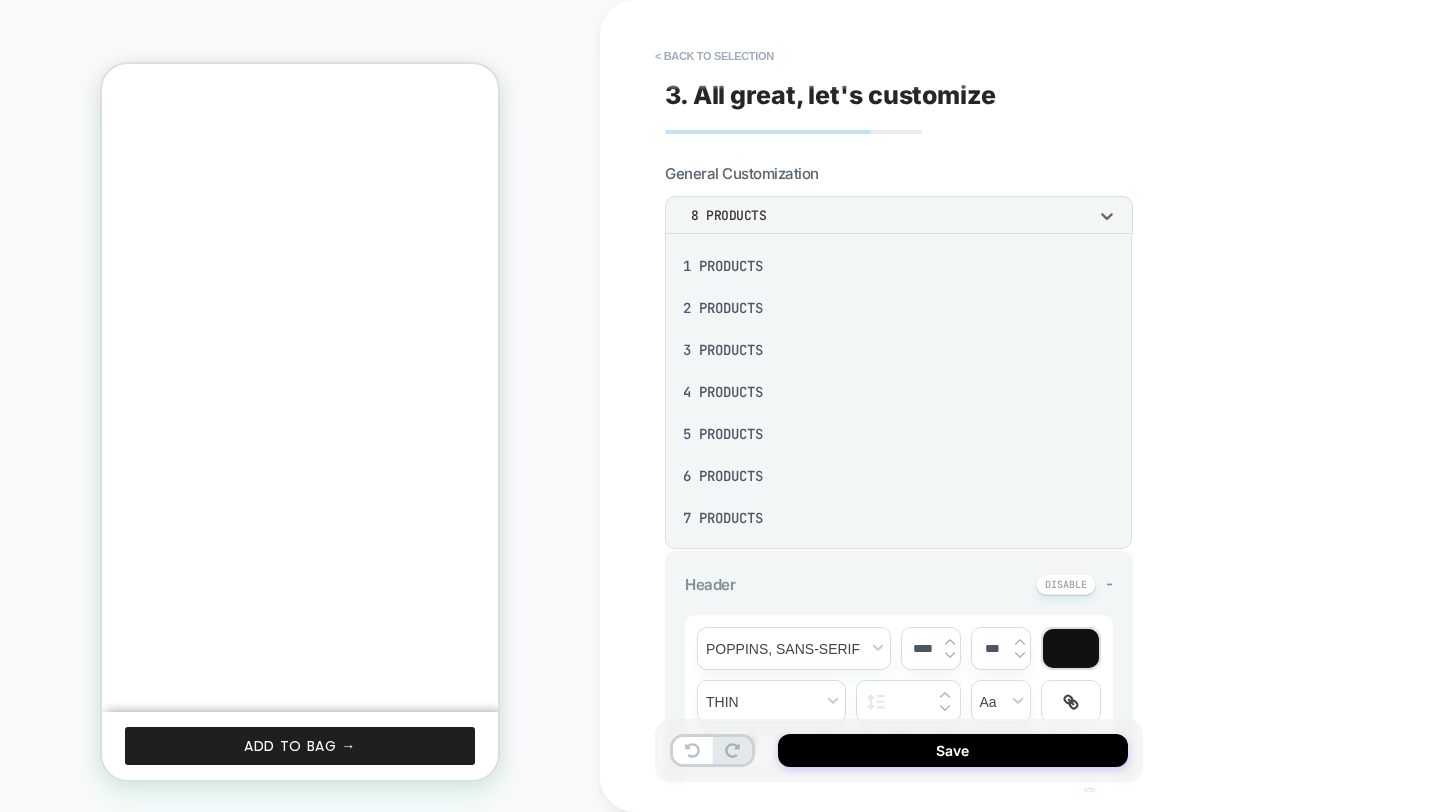 click on "1 Products" at bounding box center (898, 266) 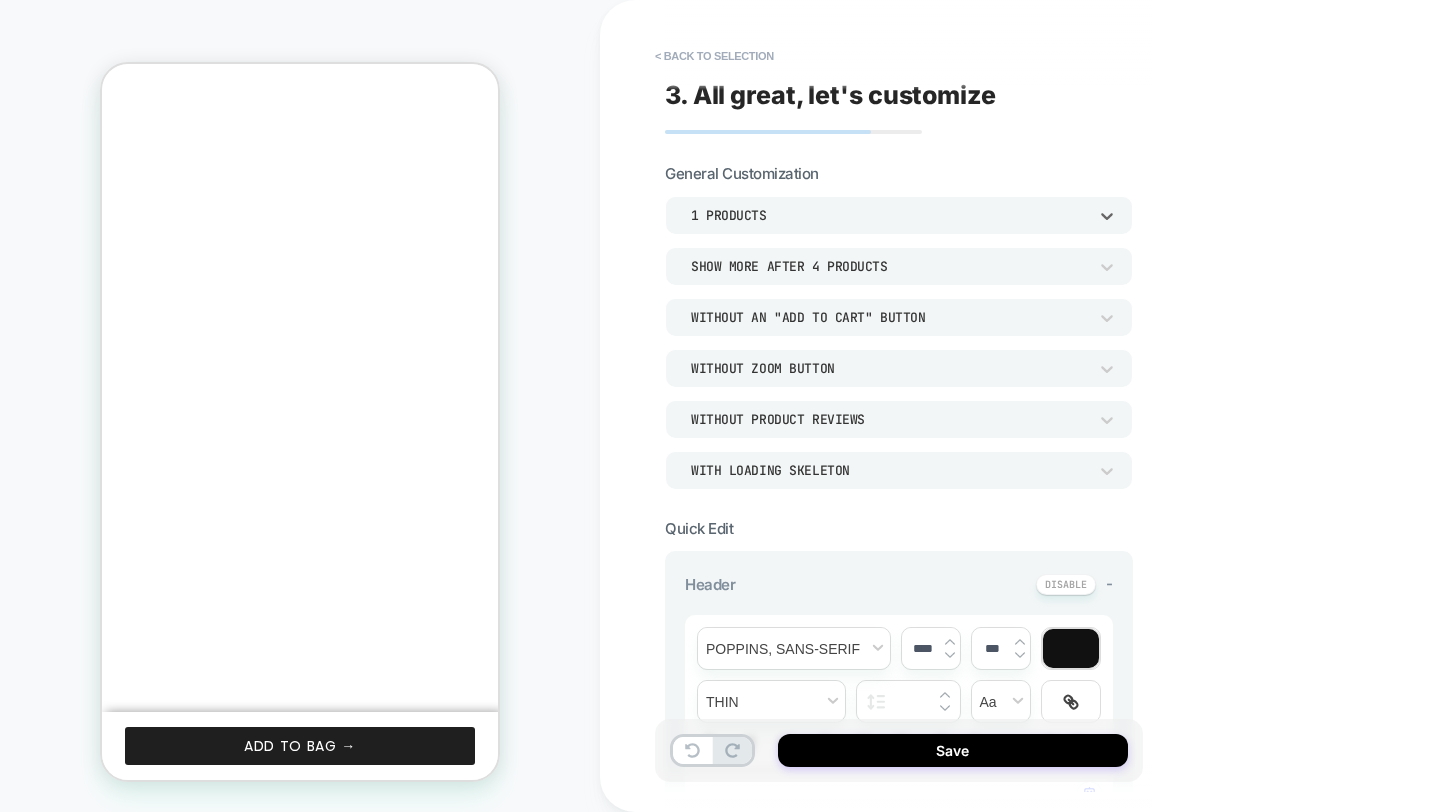 scroll, scrollTop: 0, scrollLeft: 0, axis: both 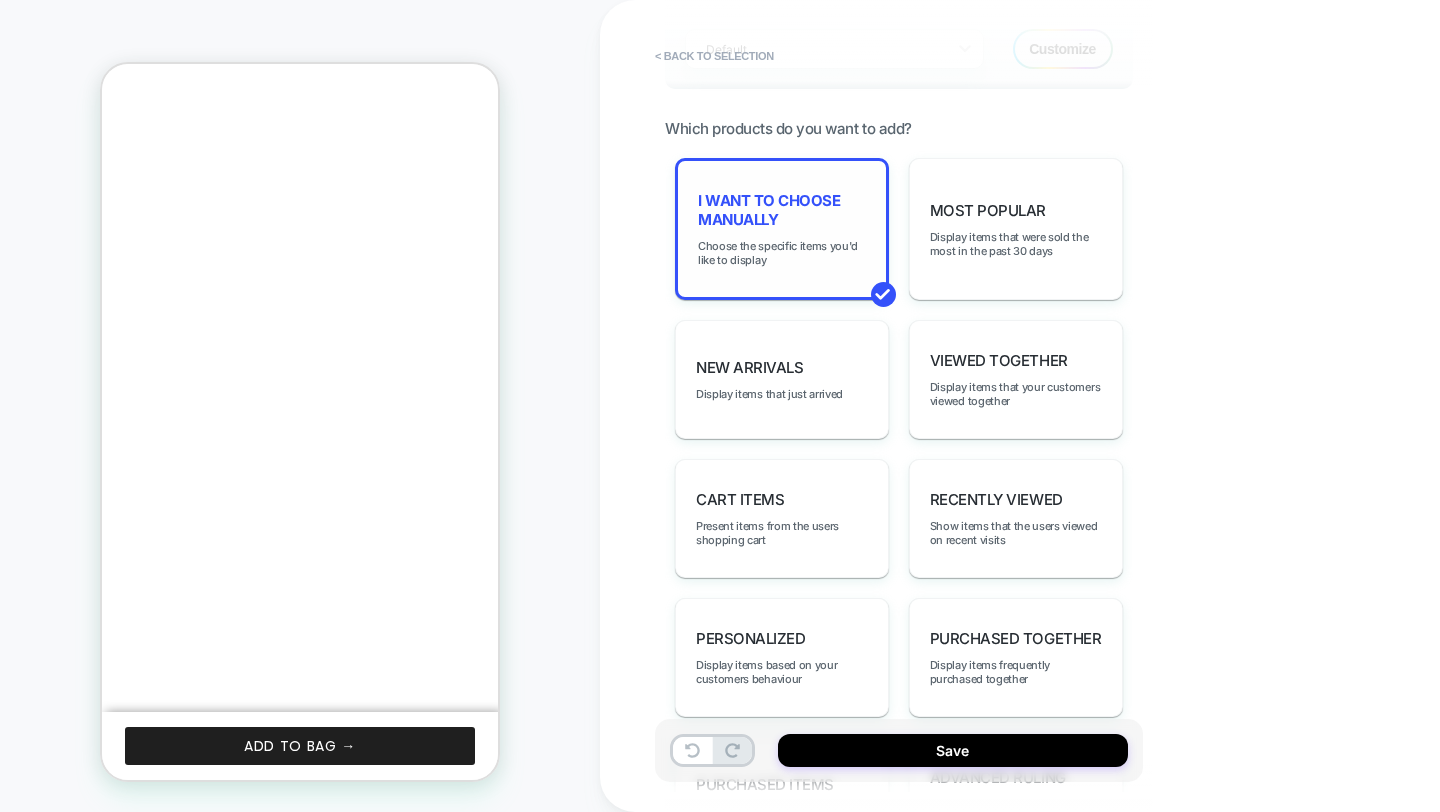 click on "I want to choose manually" at bounding box center (782, 210) 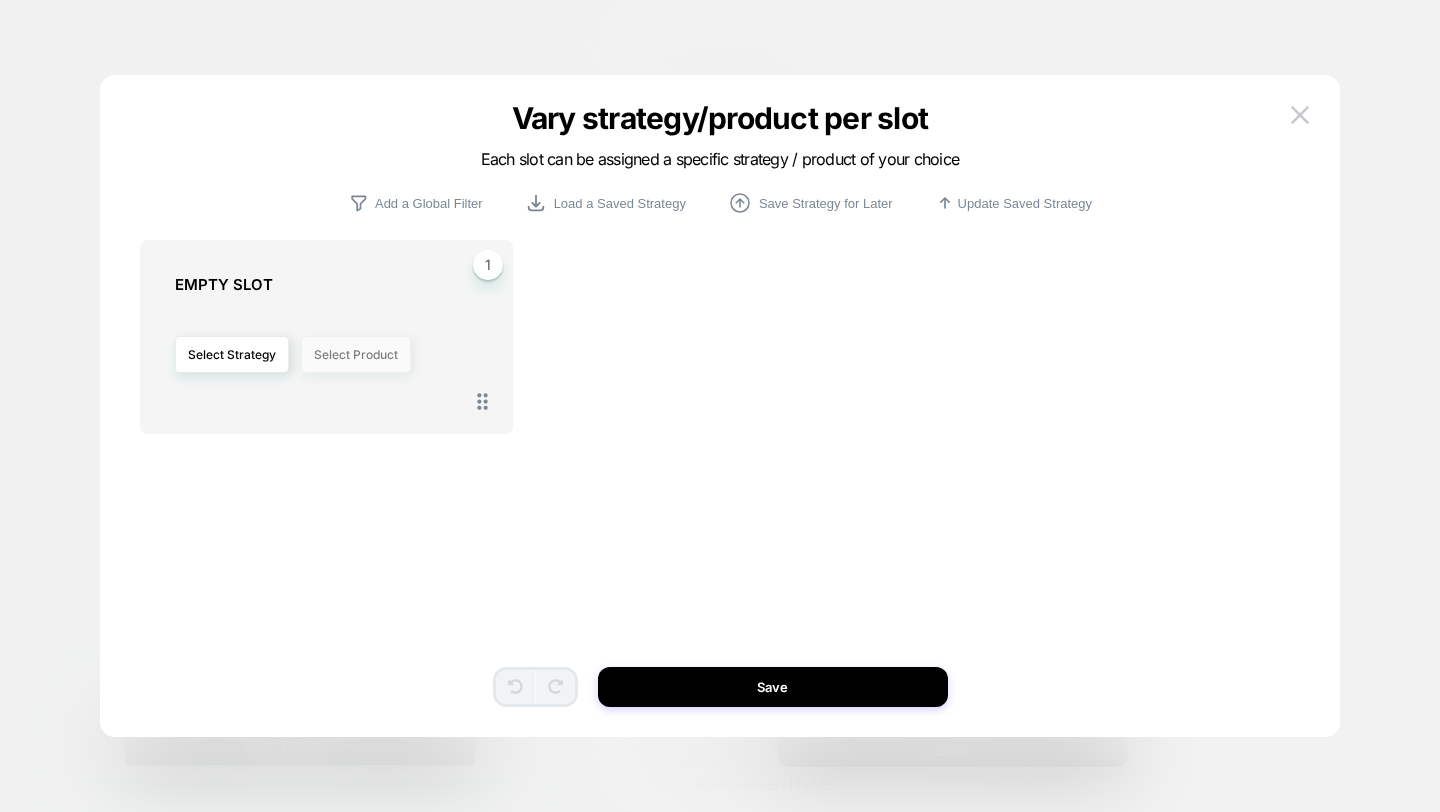 scroll, scrollTop: 0, scrollLeft: 311, axis: horizontal 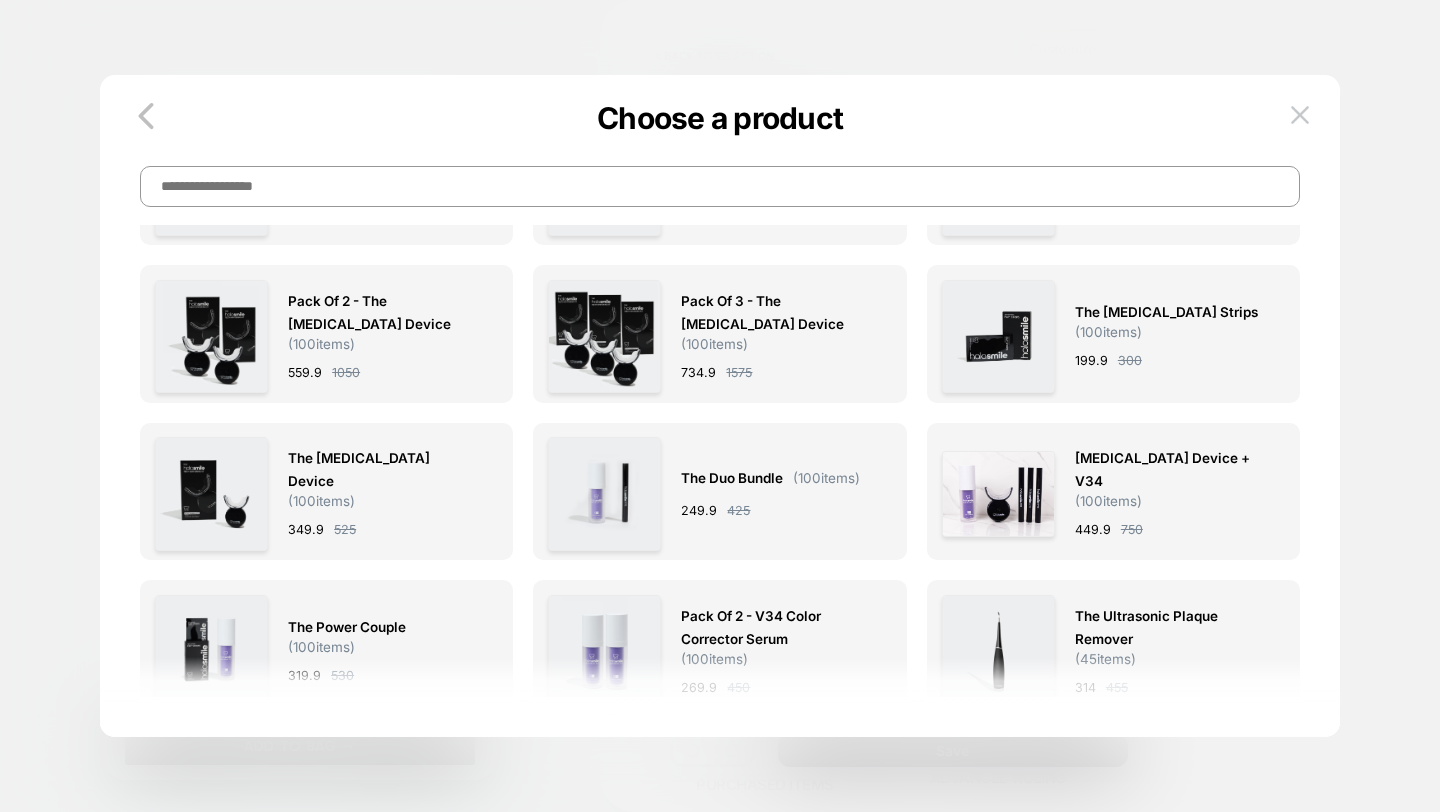 click at bounding box center (720, 186) 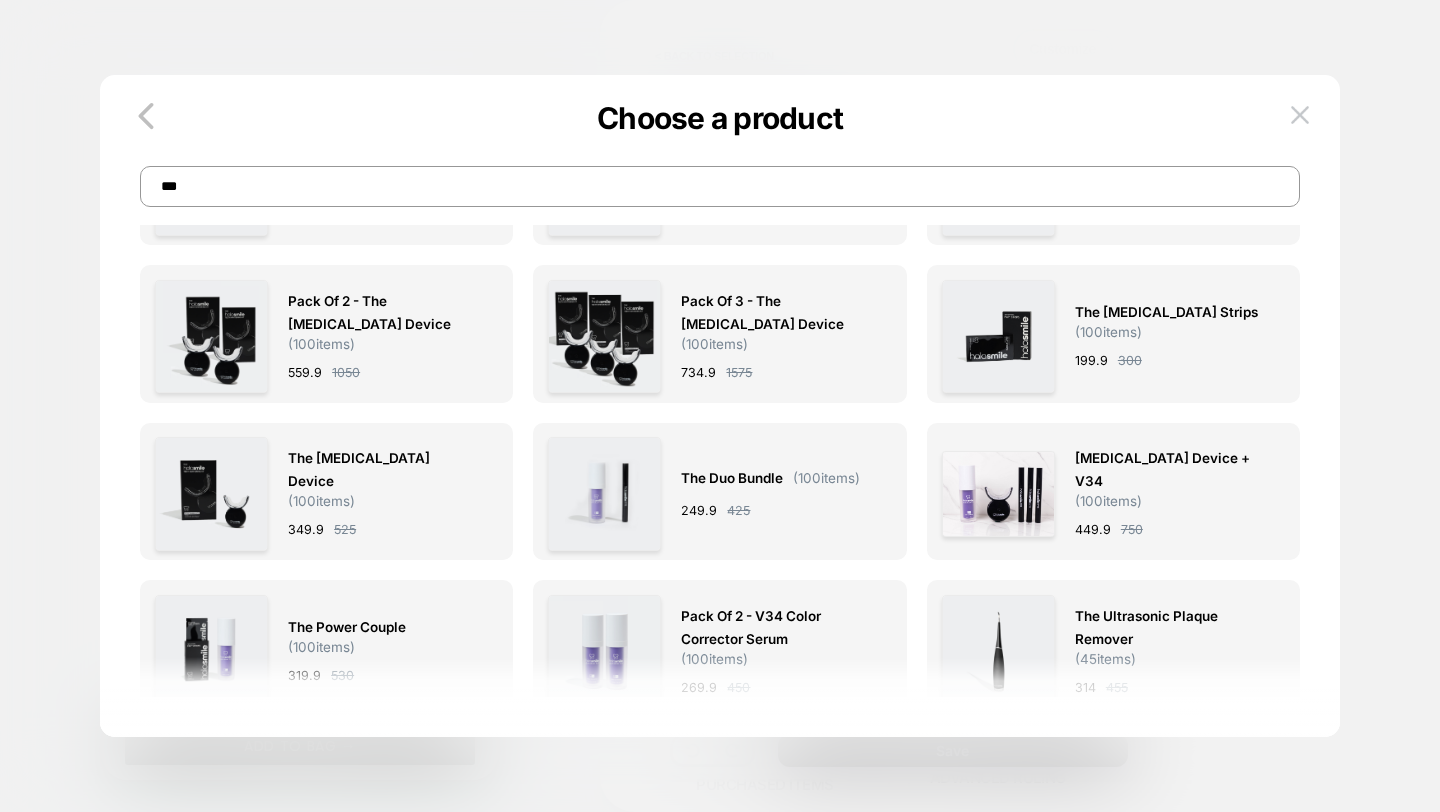 type on "***" 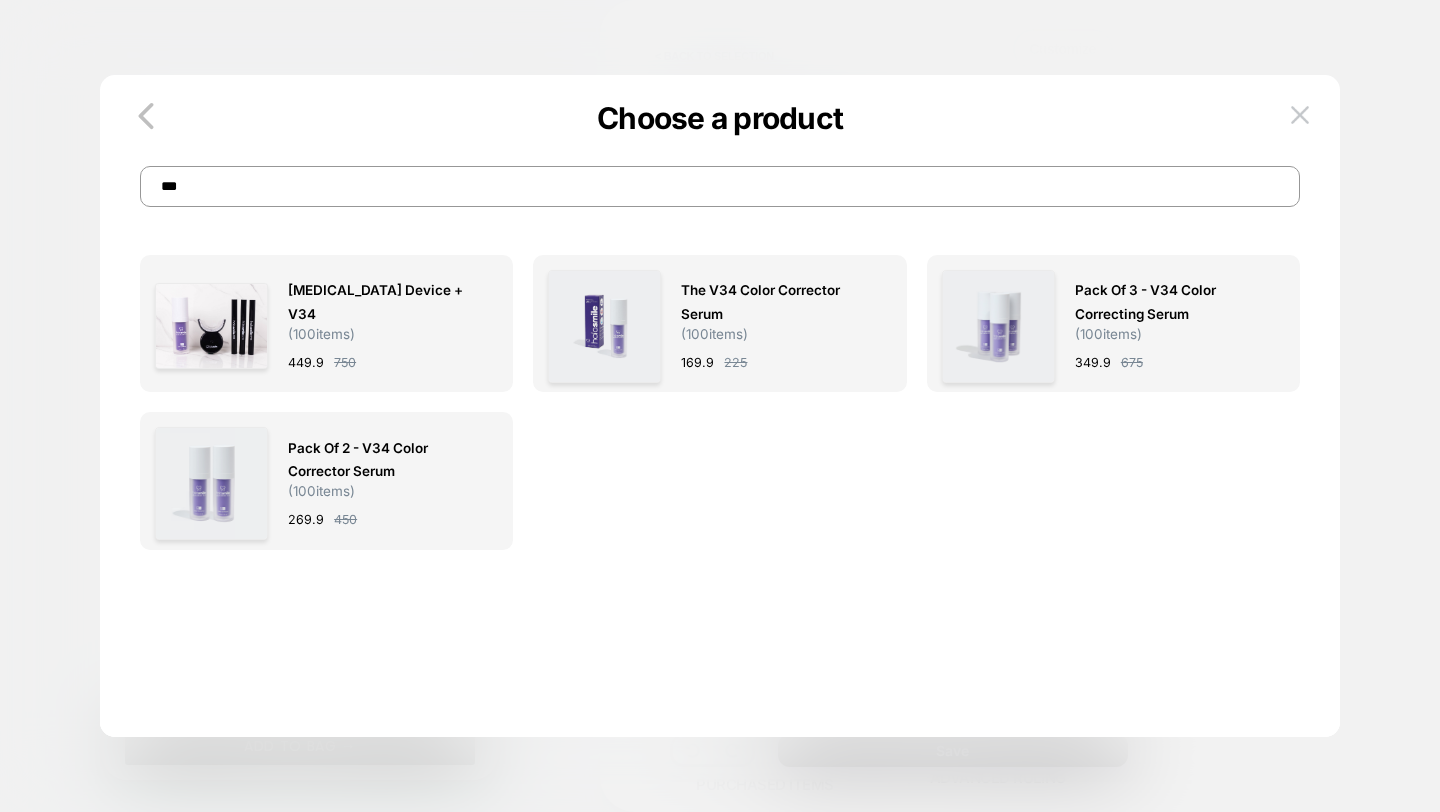 scroll, scrollTop: 0, scrollLeft: 311, axis: horizontal 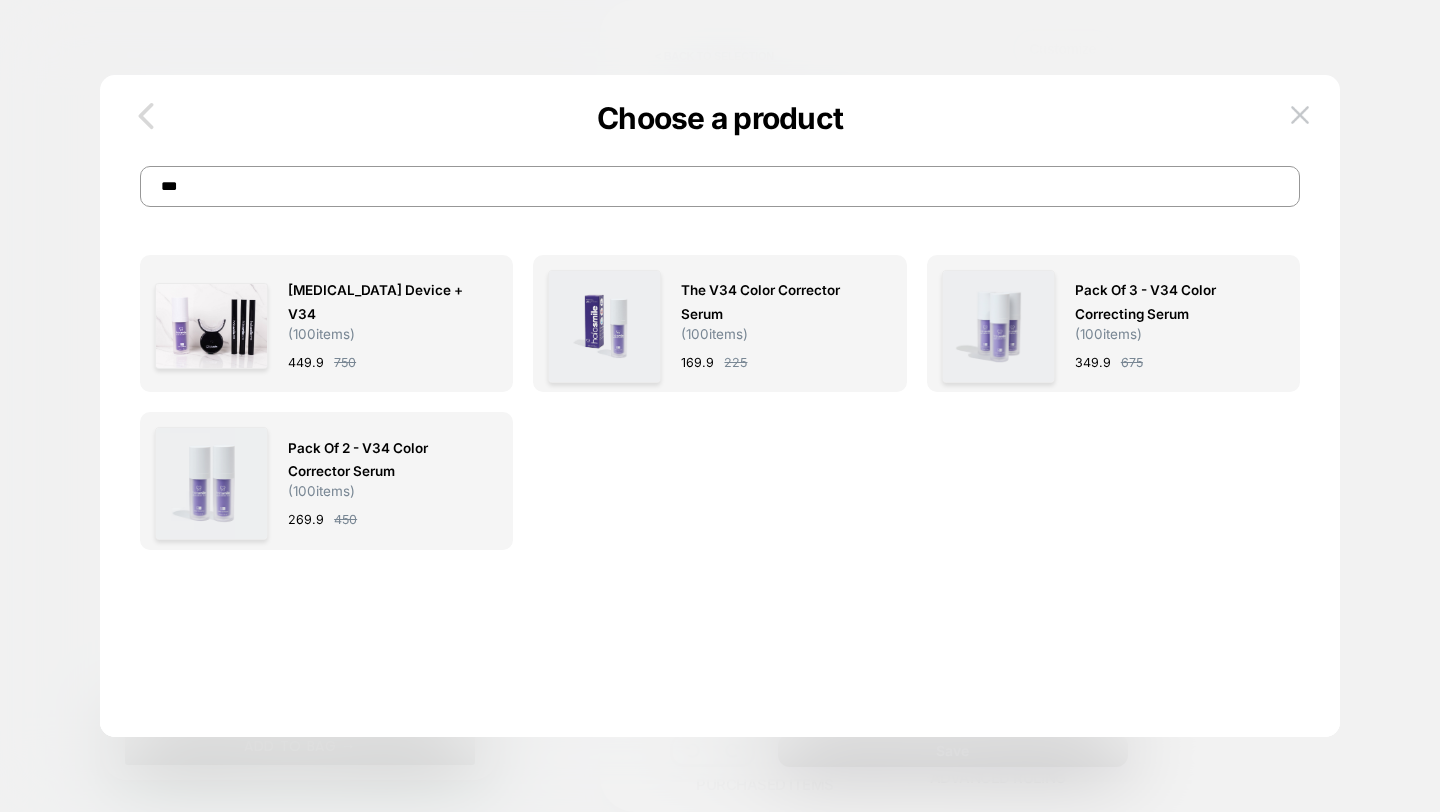 click 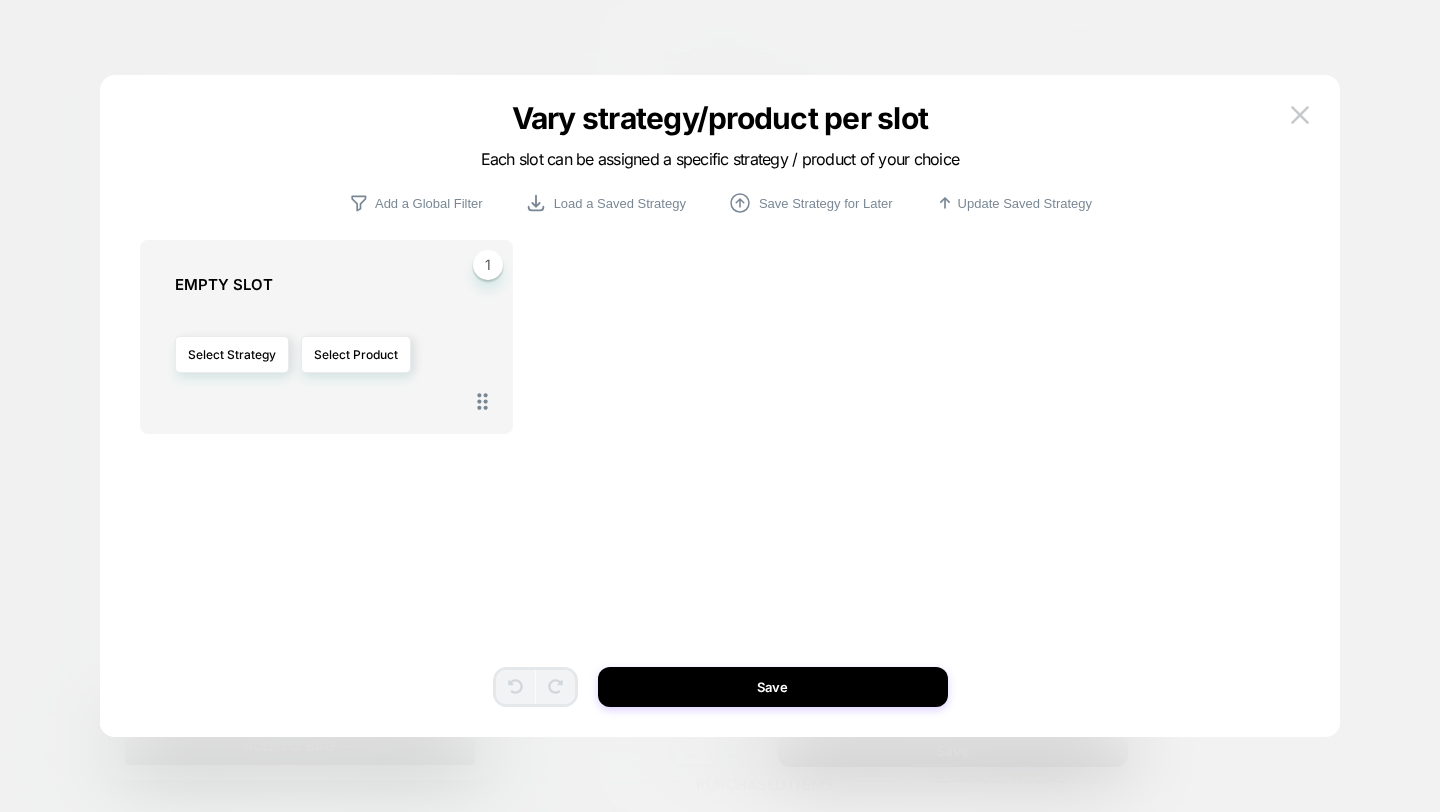 scroll, scrollTop: 0, scrollLeft: 311, axis: horizontal 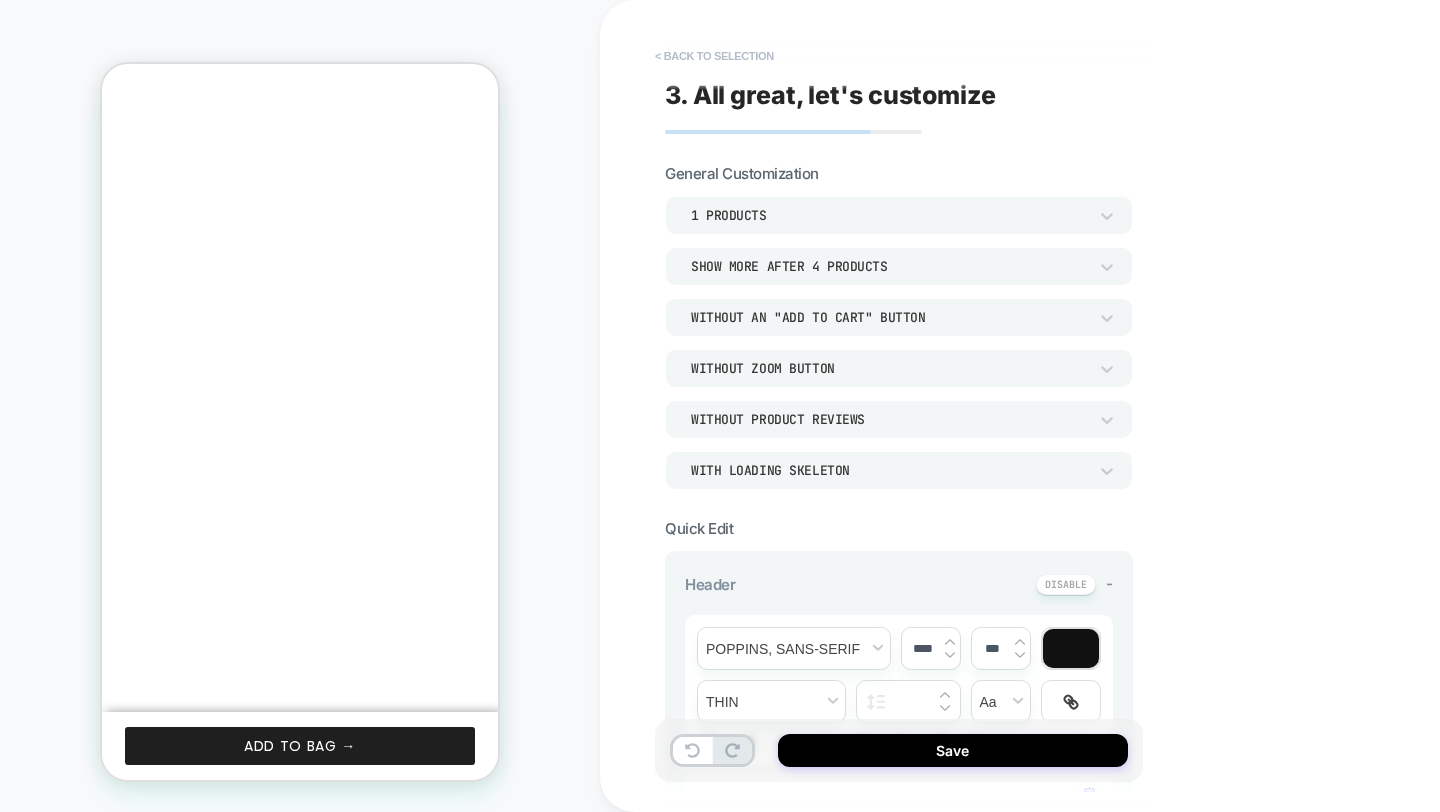 click on "< Back to selection" at bounding box center (714, 56) 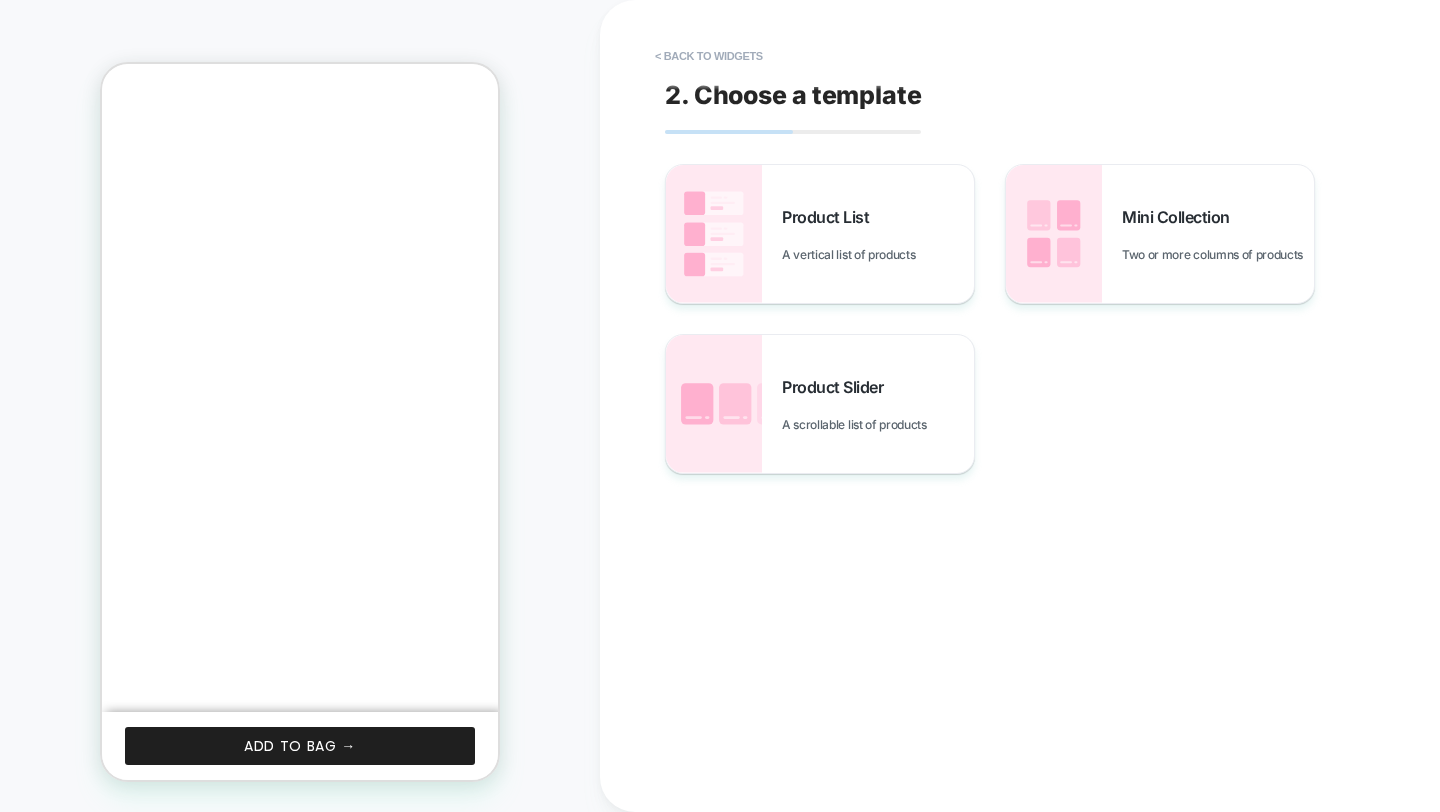click on "< Back to widgets" at bounding box center [709, 56] 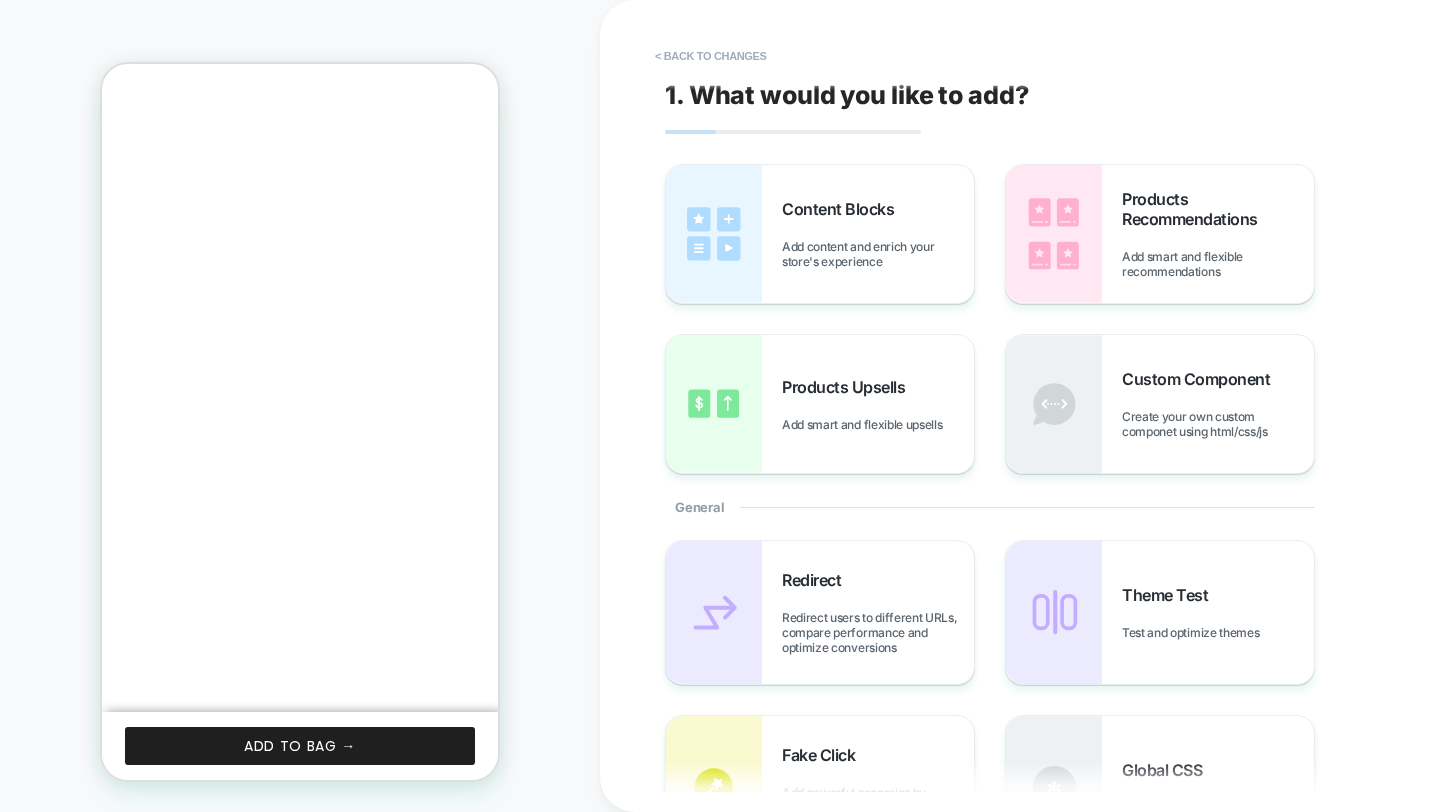 scroll, scrollTop: 807, scrollLeft: 0, axis: vertical 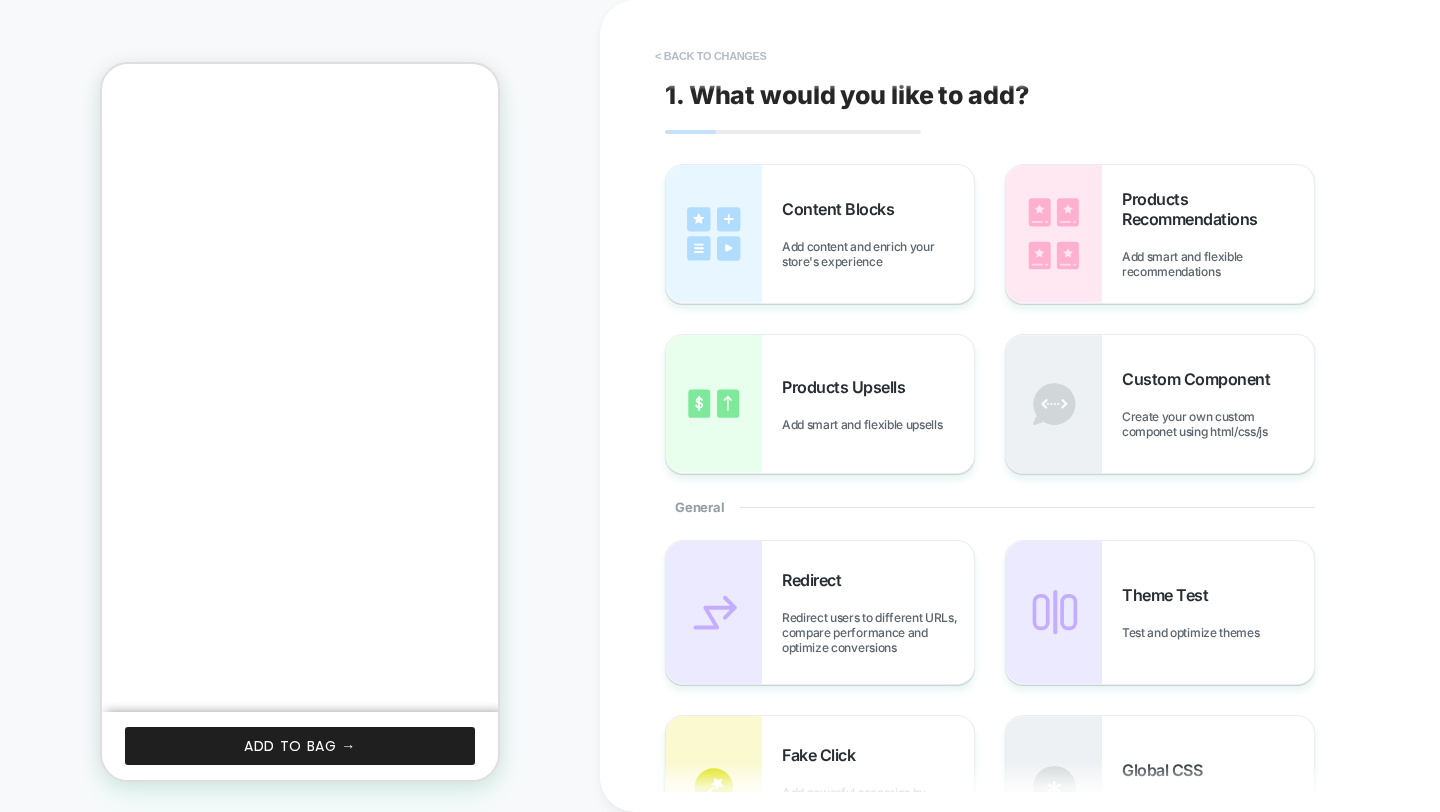 click on "< Back to changes" at bounding box center [711, 56] 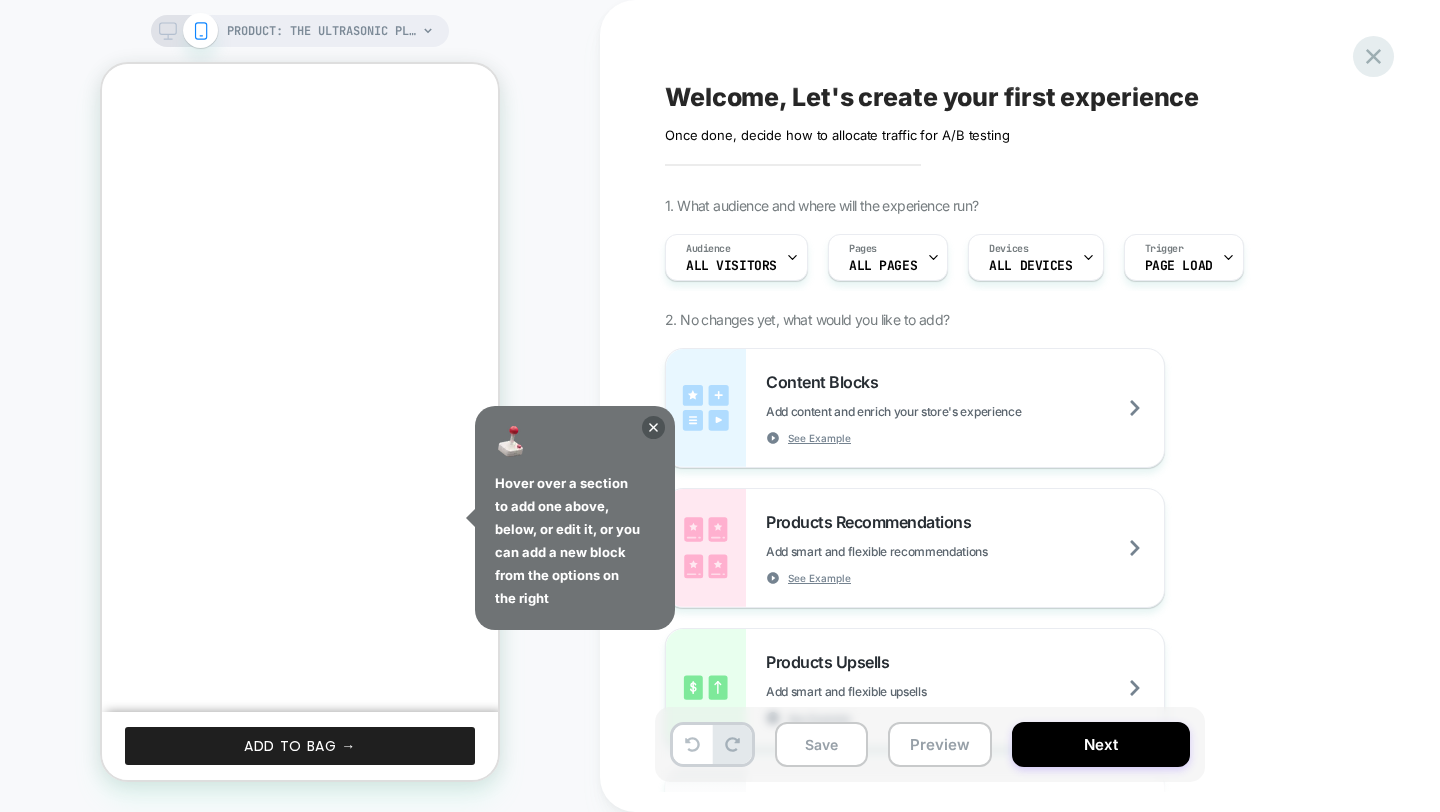 click 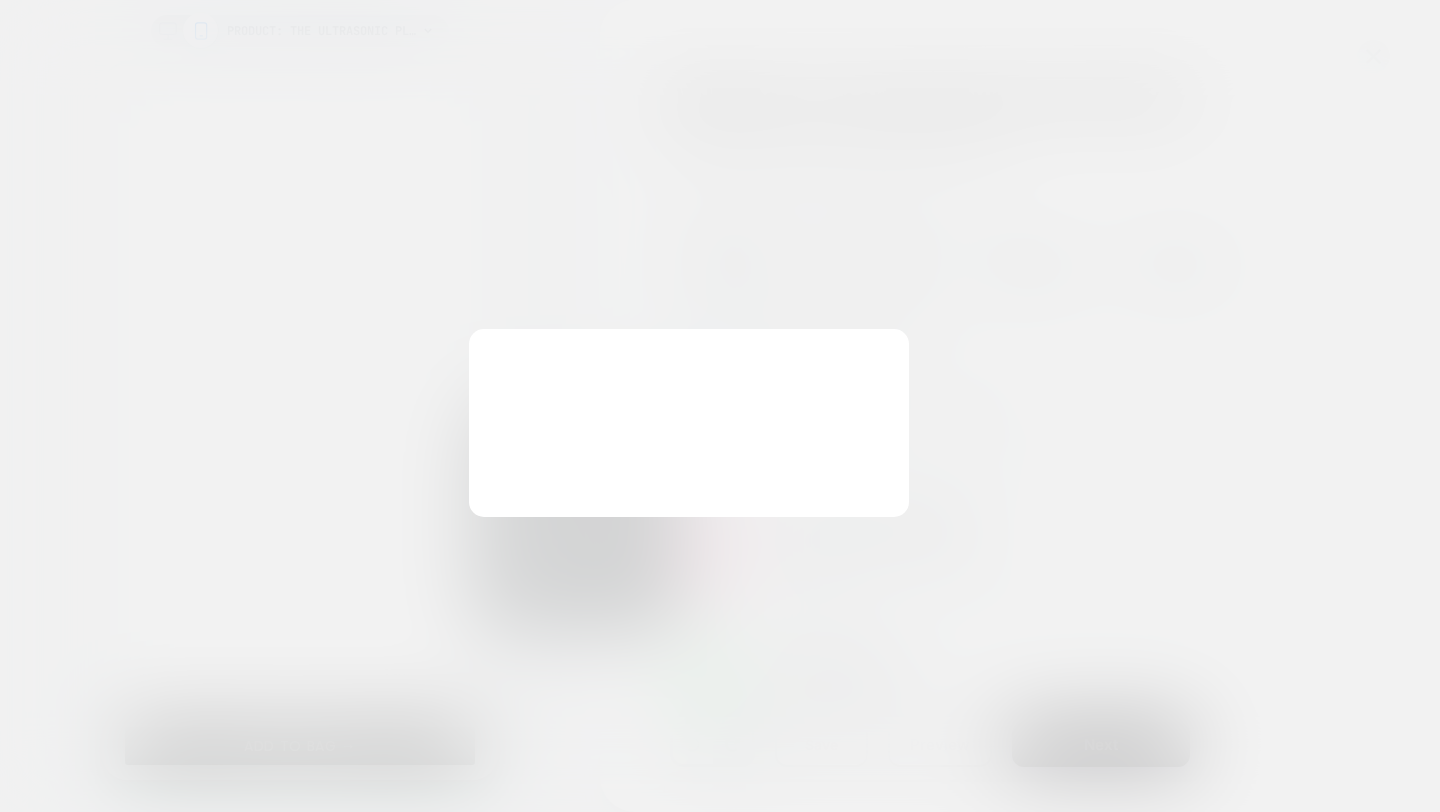 scroll, scrollTop: 0, scrollLeft: 311, axis: horizontal 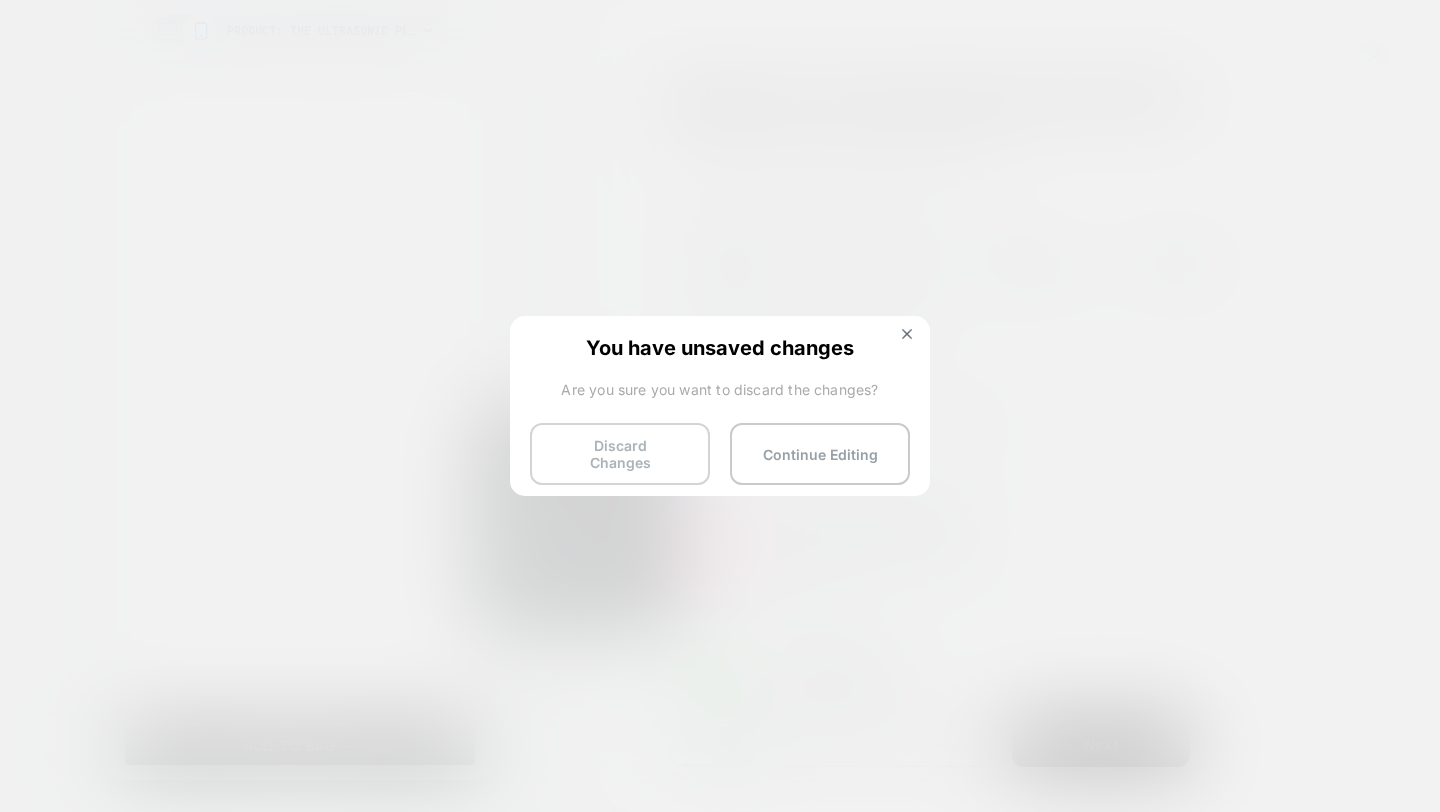 click on "Discard Changes" at bounding box center (620, 454) 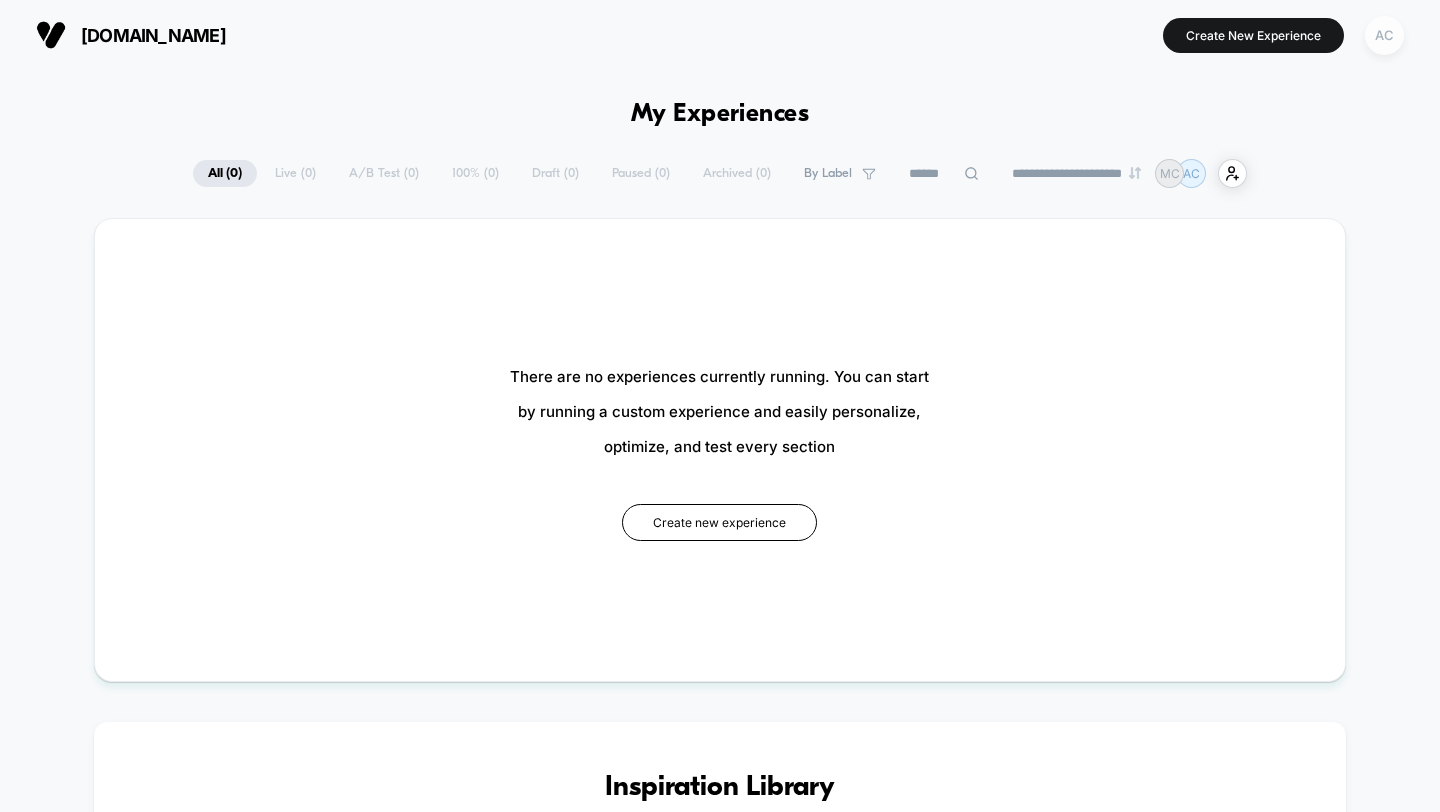 click on "AC" at bounding box center (1384, 35) 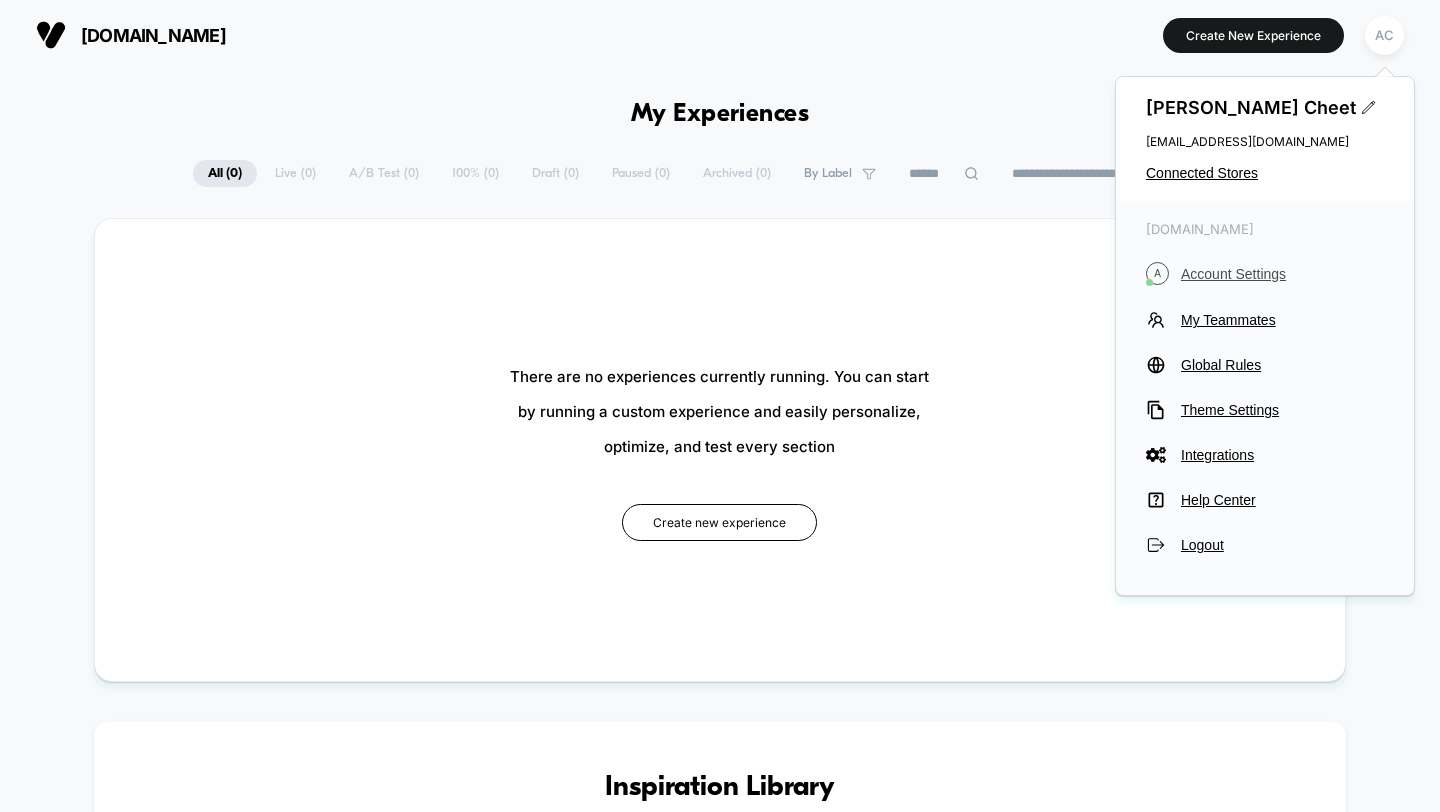click on "Account Settings" at bounding box center [1282, 274] 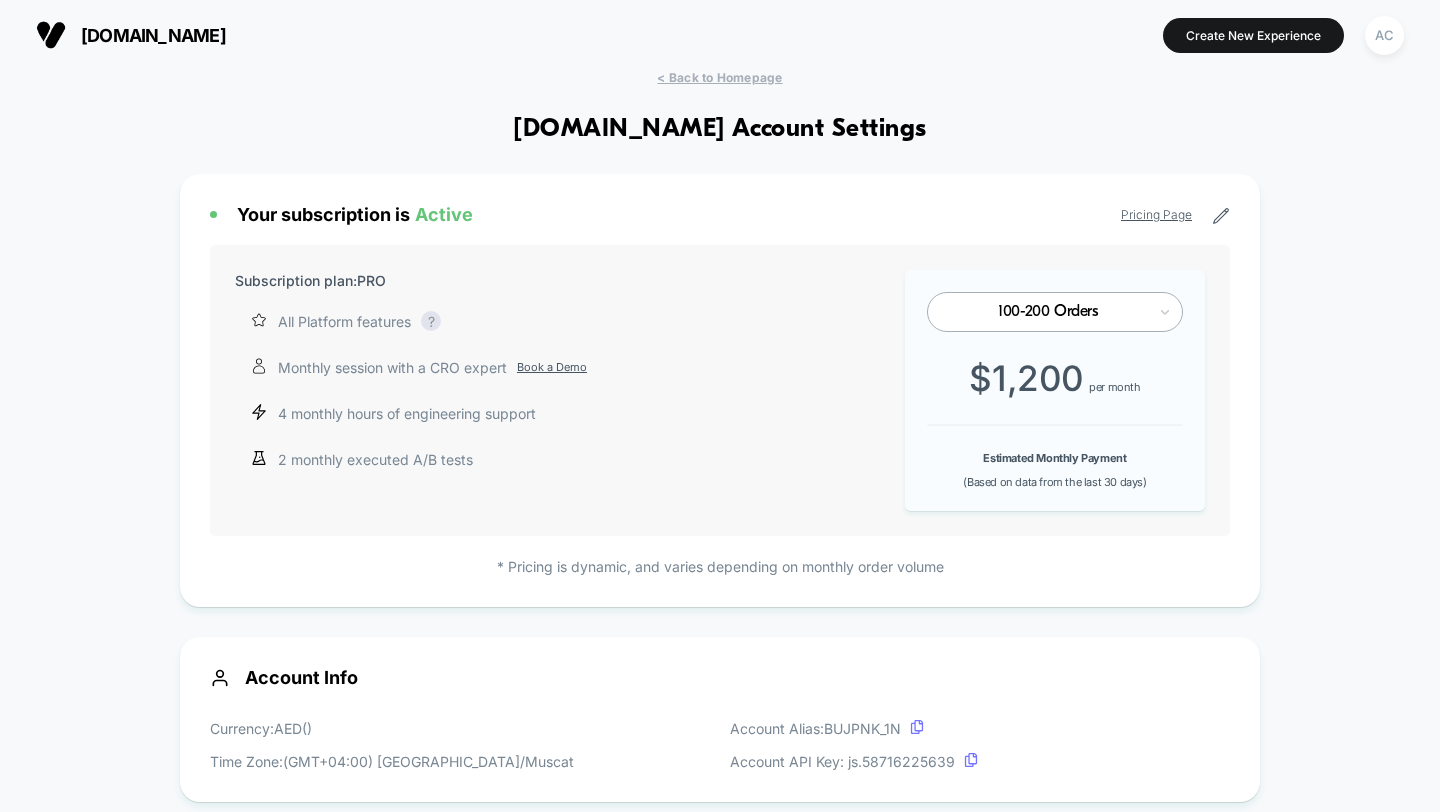 scroll, scrollTop: 270, scrollLeft: 0, axis: vertical 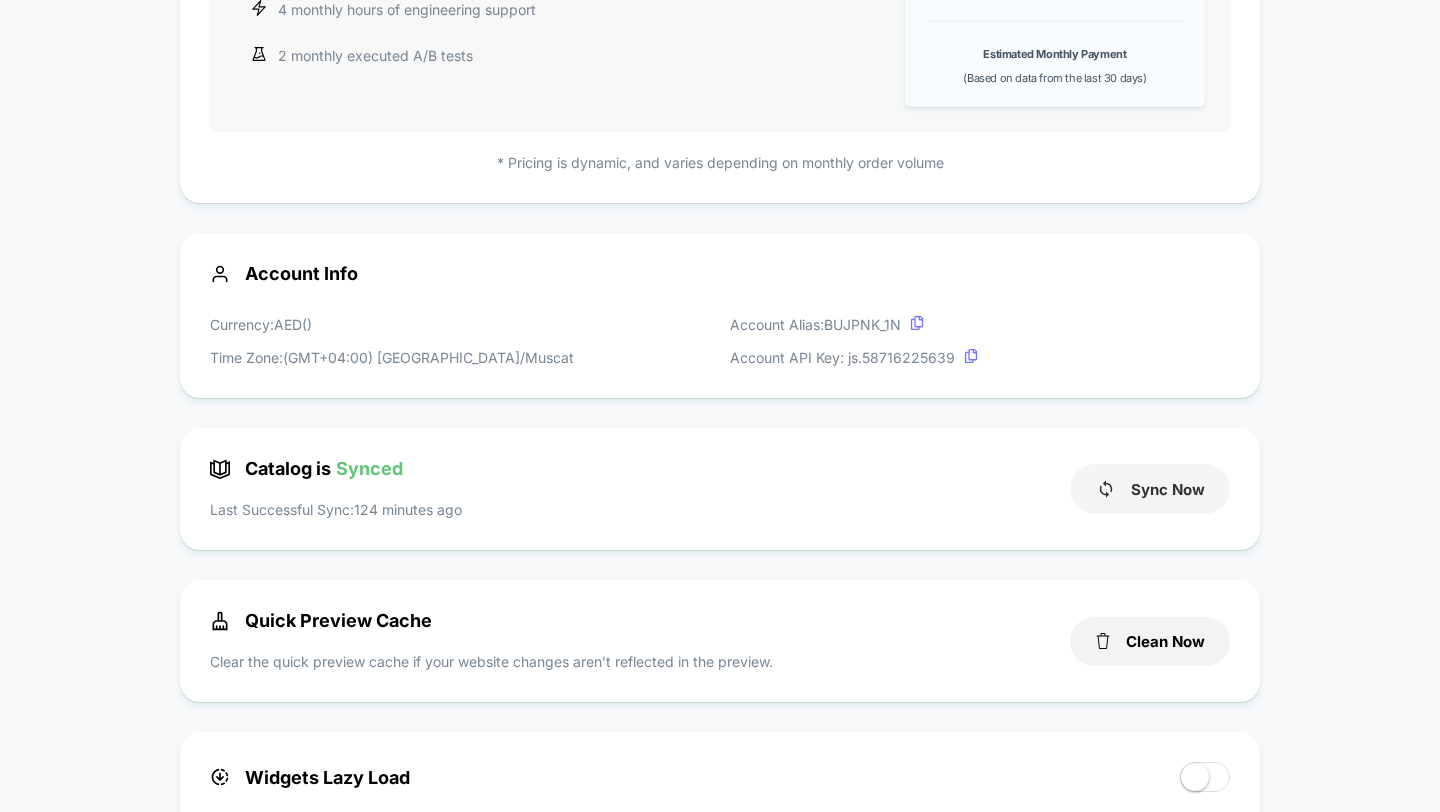 click on "Sync Now" at bounding box center (1150, 489) 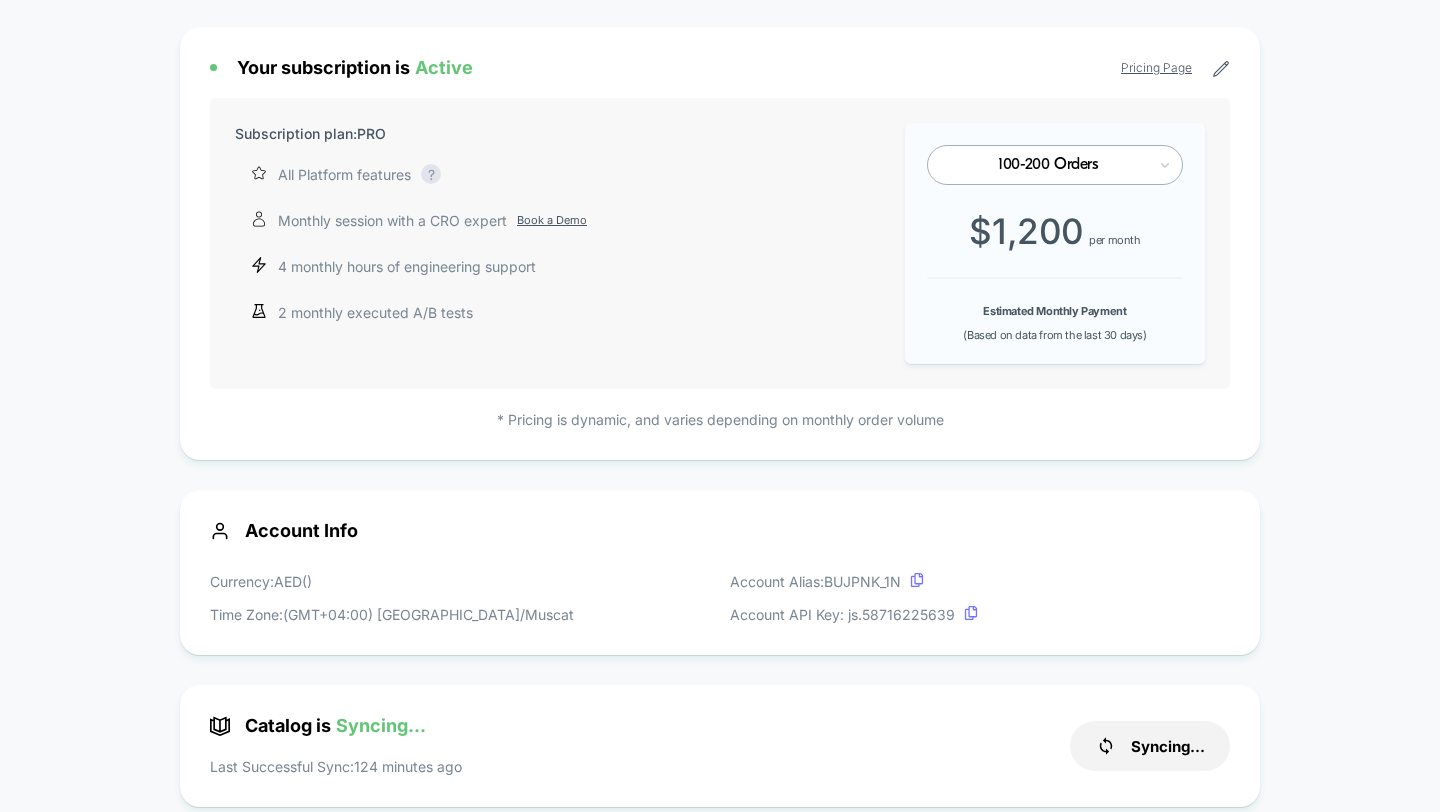 scroll, scrollTop: 148, scrollLeft: 0, axis: vertical 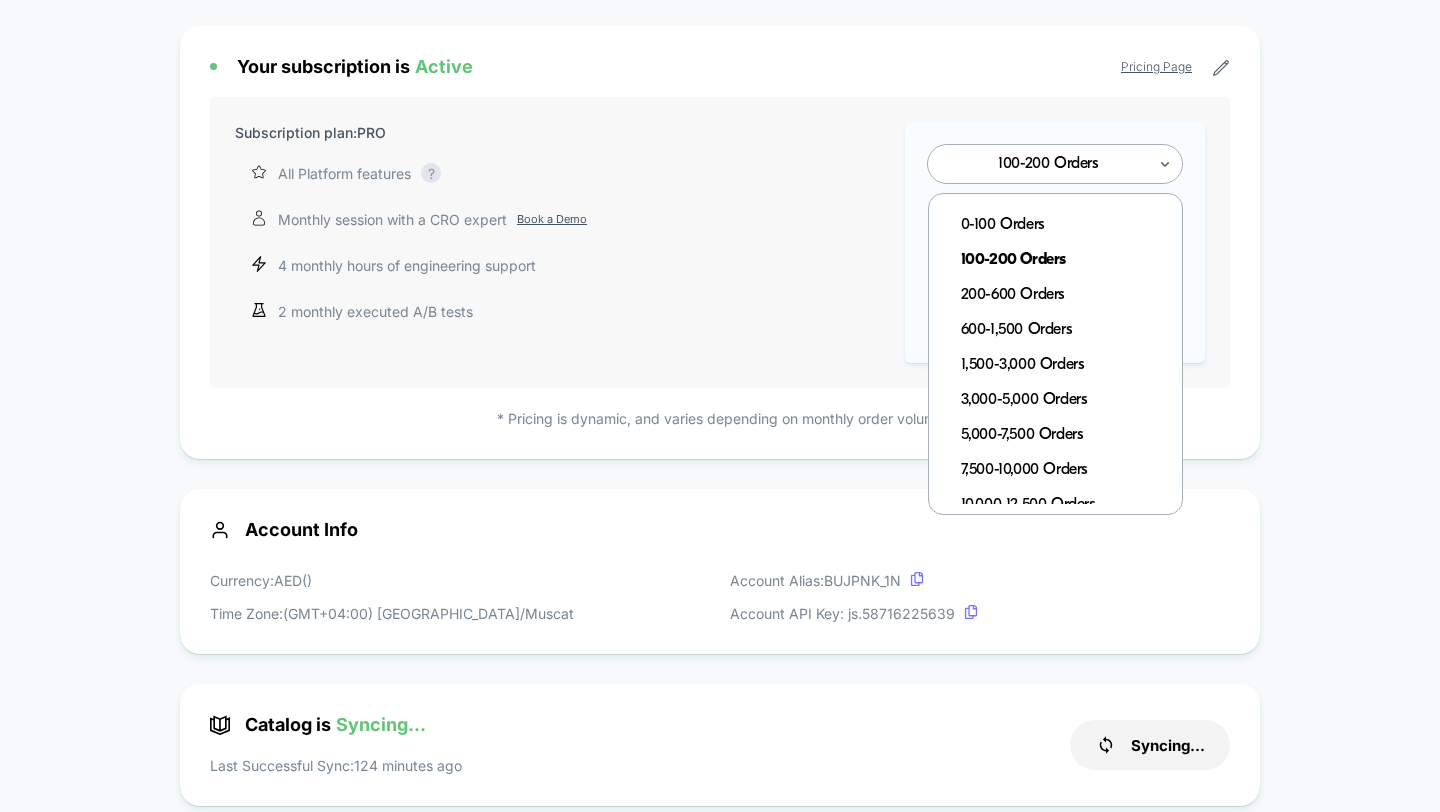 click on "100-200 Orders" at bounding box center [1055, 164] 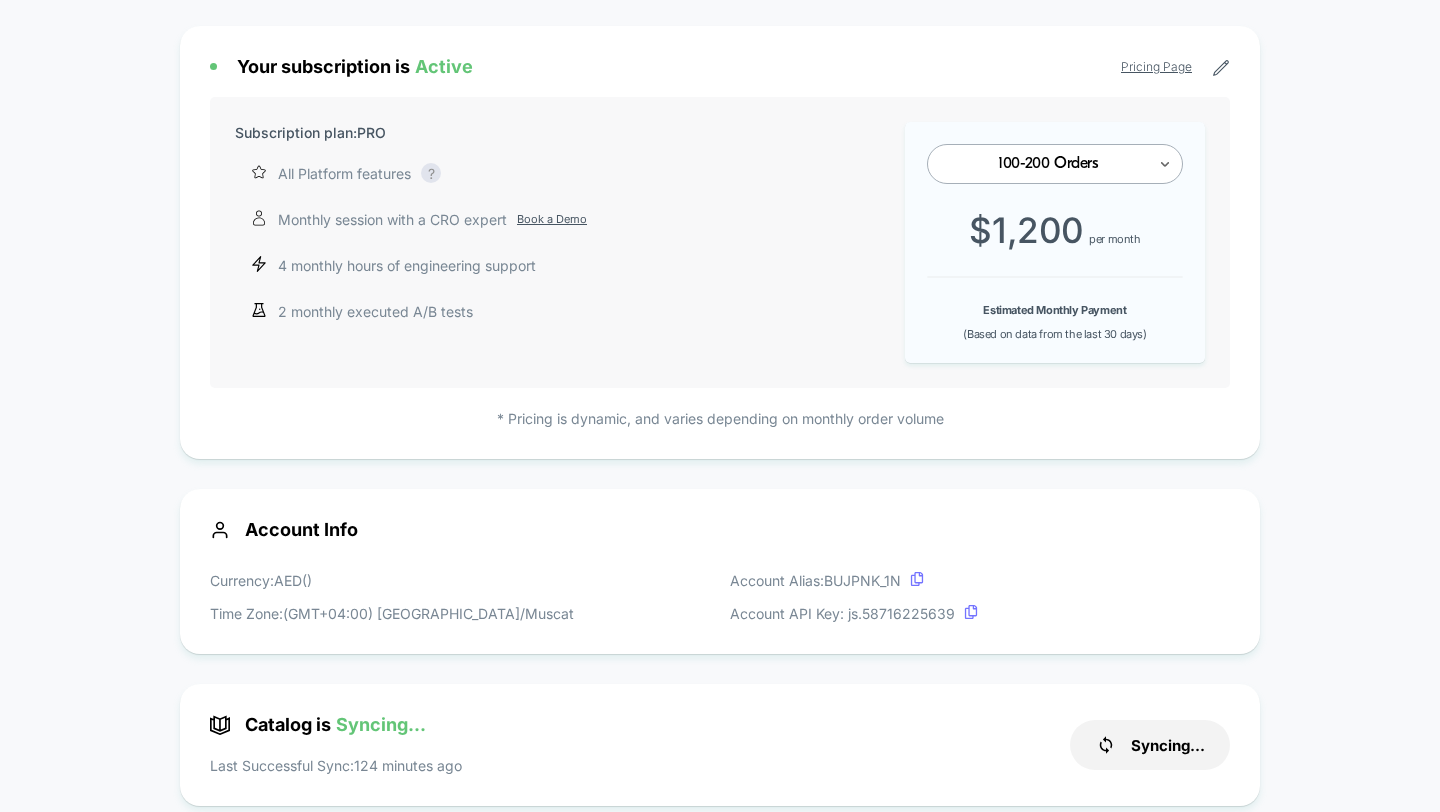 click on "100-200 Orders" at bounding box center [1055, 164] 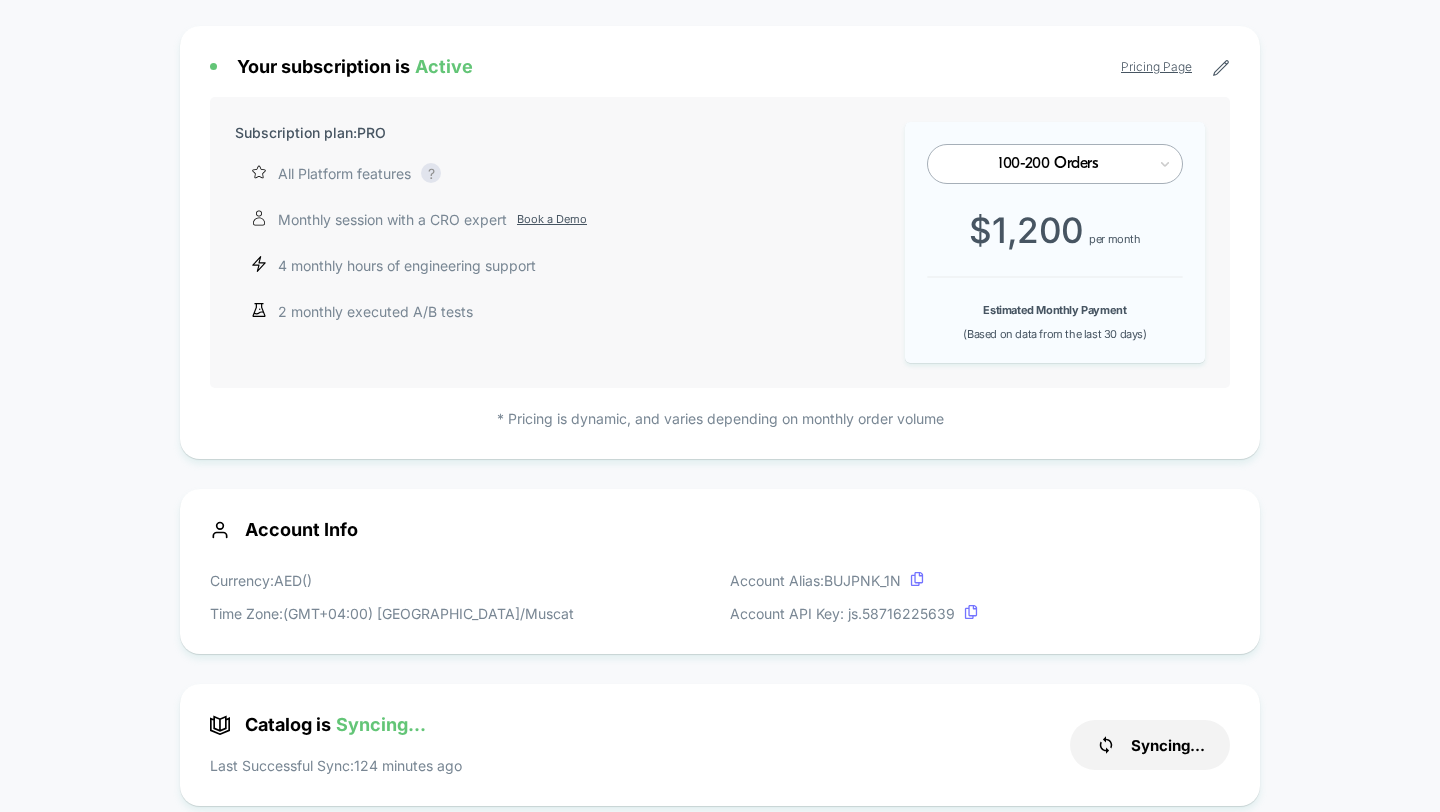 click on "Your subscription is  Active Pricing Page Subscription plan:  PRO All Platform features Complete access to our AI-powered visual editor, including videos, banners, timers, social proof and more. Unlimited testing, personalization and merchandising (upsells, product recommendations, post-purchase offers) functionality. ? Monthly session with a CRO expert Book a Demo 4 monthly hours of engineering support 2 monthly executed A/B tests 100-200 Orders $ 1,200 per month Estimated Monthly Payment (Based on data from the last 30 days) * Pricing is dynamic, and varies depending on monthly order volume" at bounding box center [720, 242] 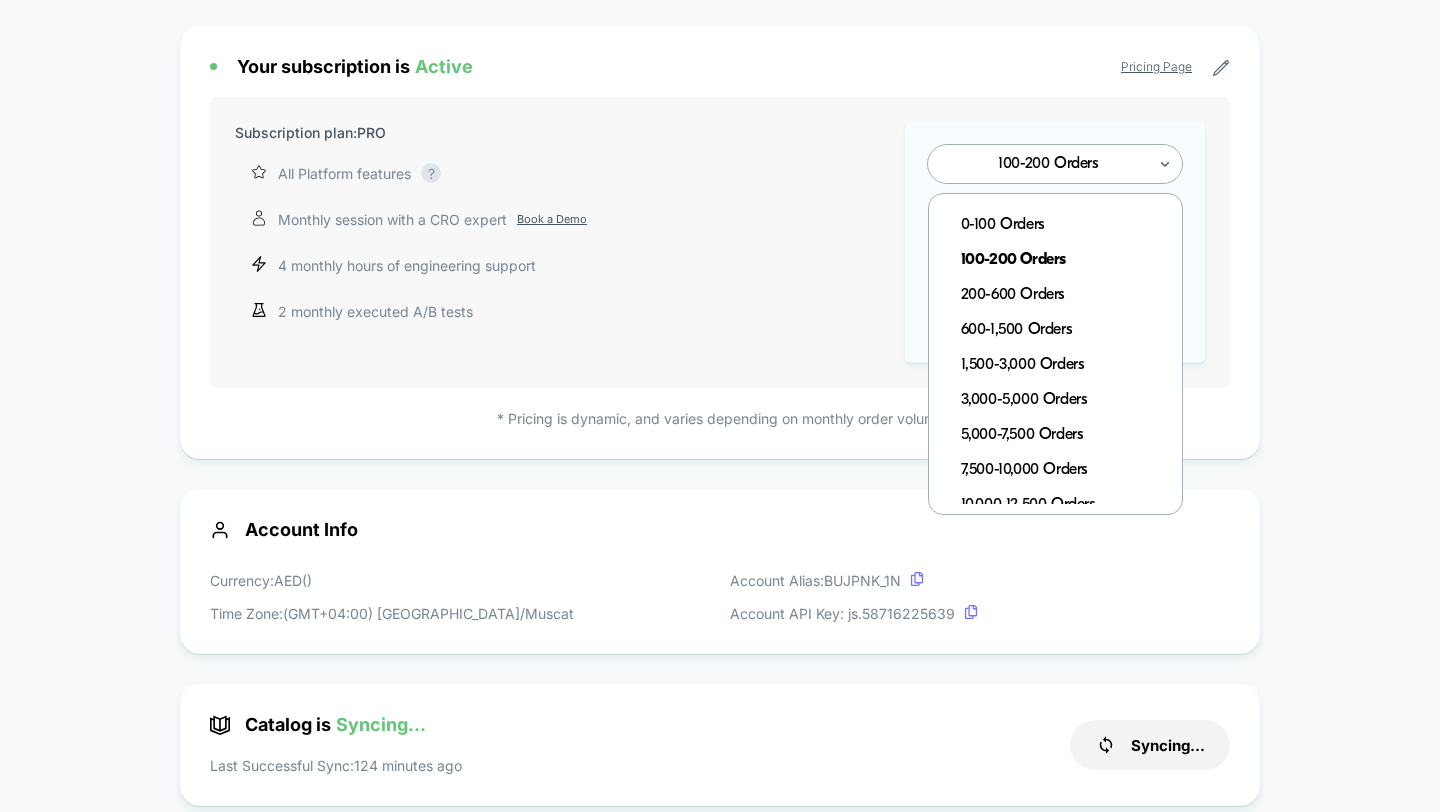 click on "100-200 Orders" at bounding box center [1055, 164] 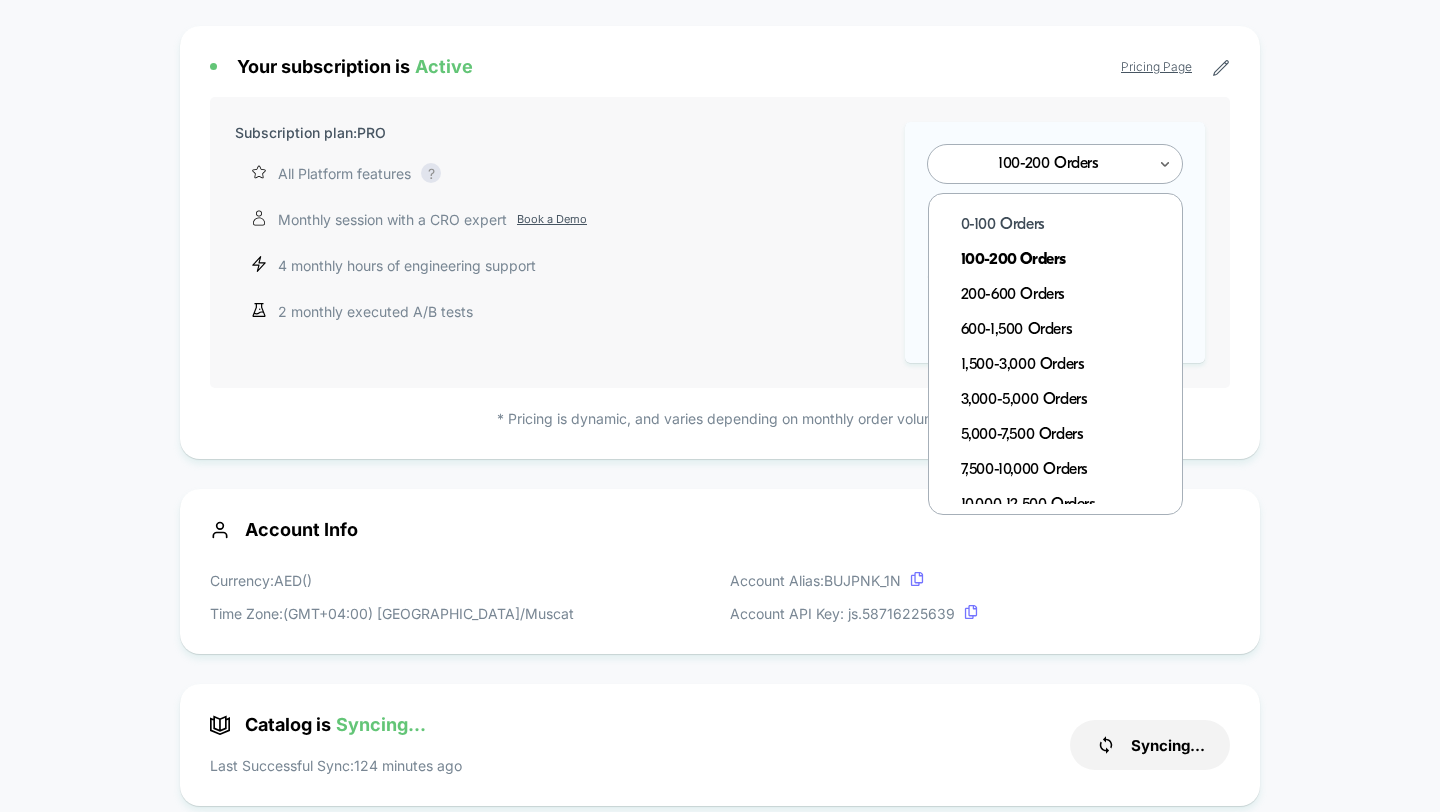 click on "0-100 Orders" at bounding box center (1065, 225) 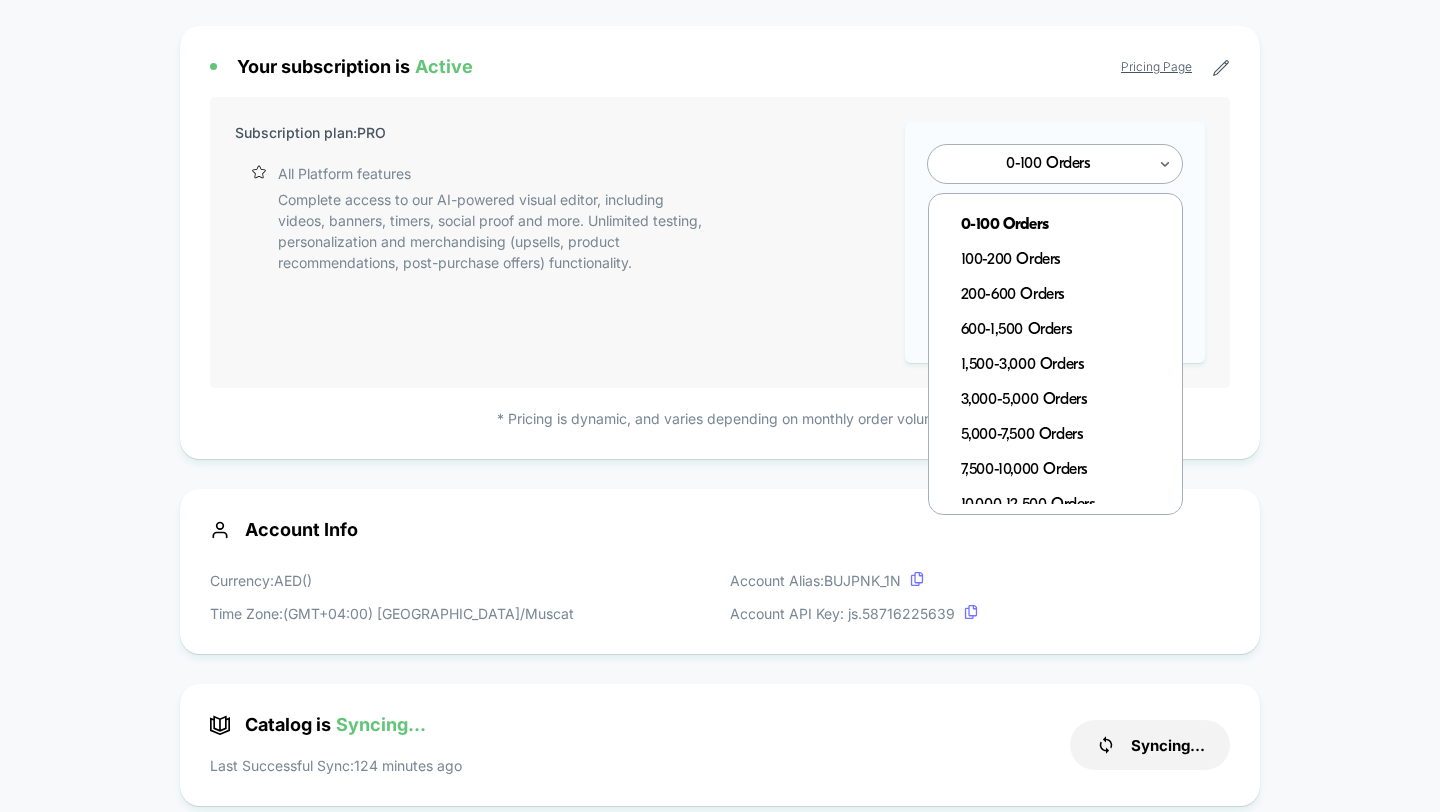 click on "0-100 Orders" at bounding box center (1055, 164) 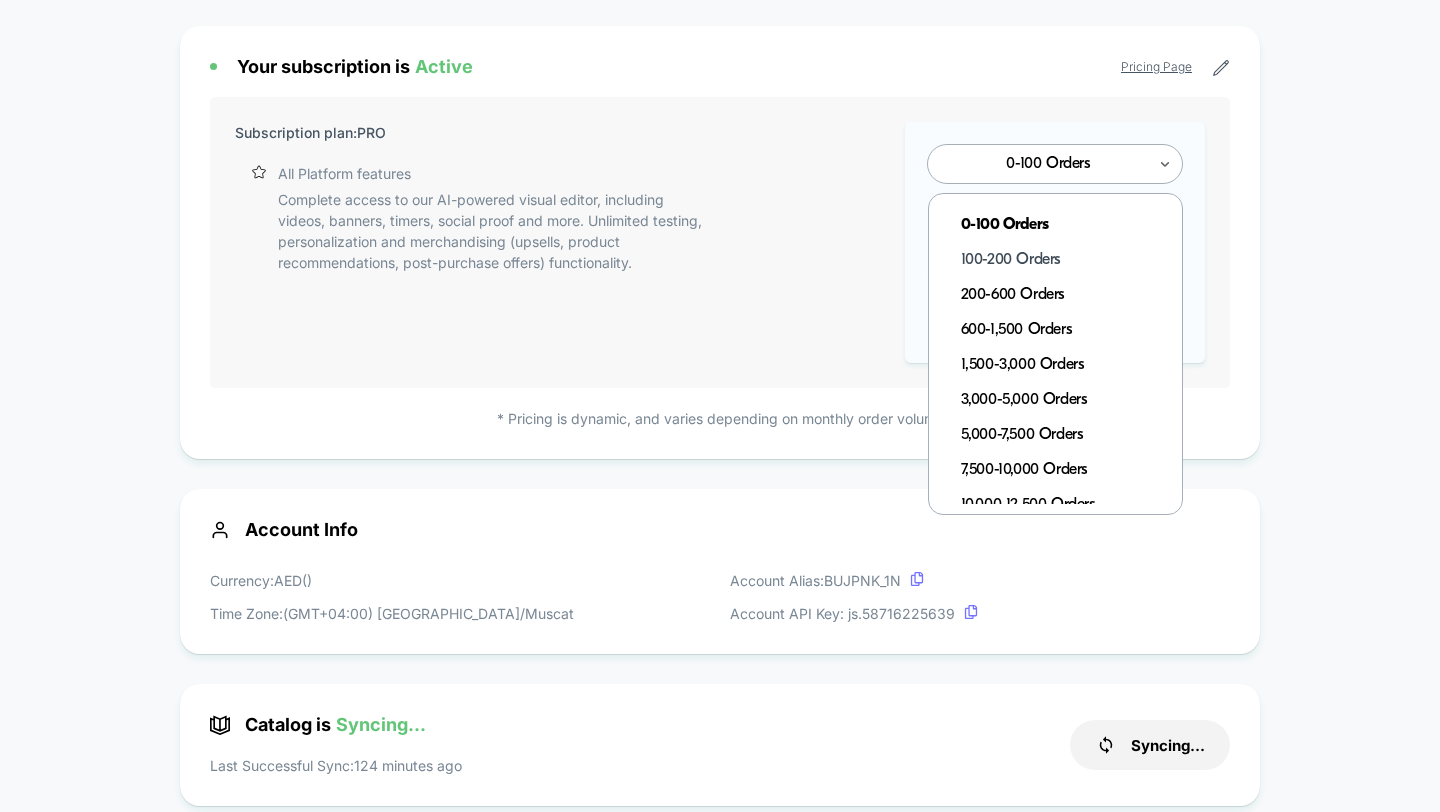 click on "100-200 Orders" at bounding box center [1065, 260] 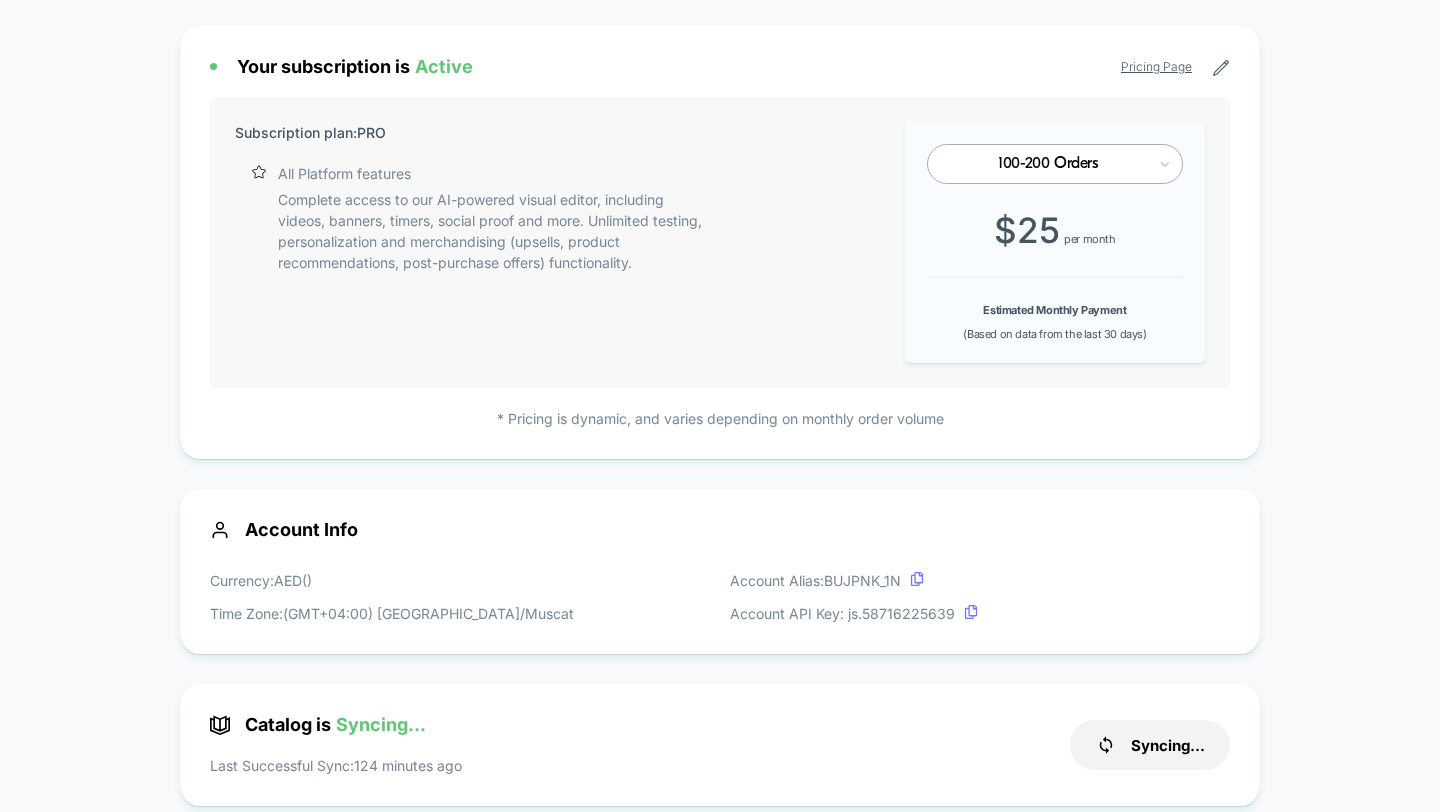click at bounding box center (1048, 164) 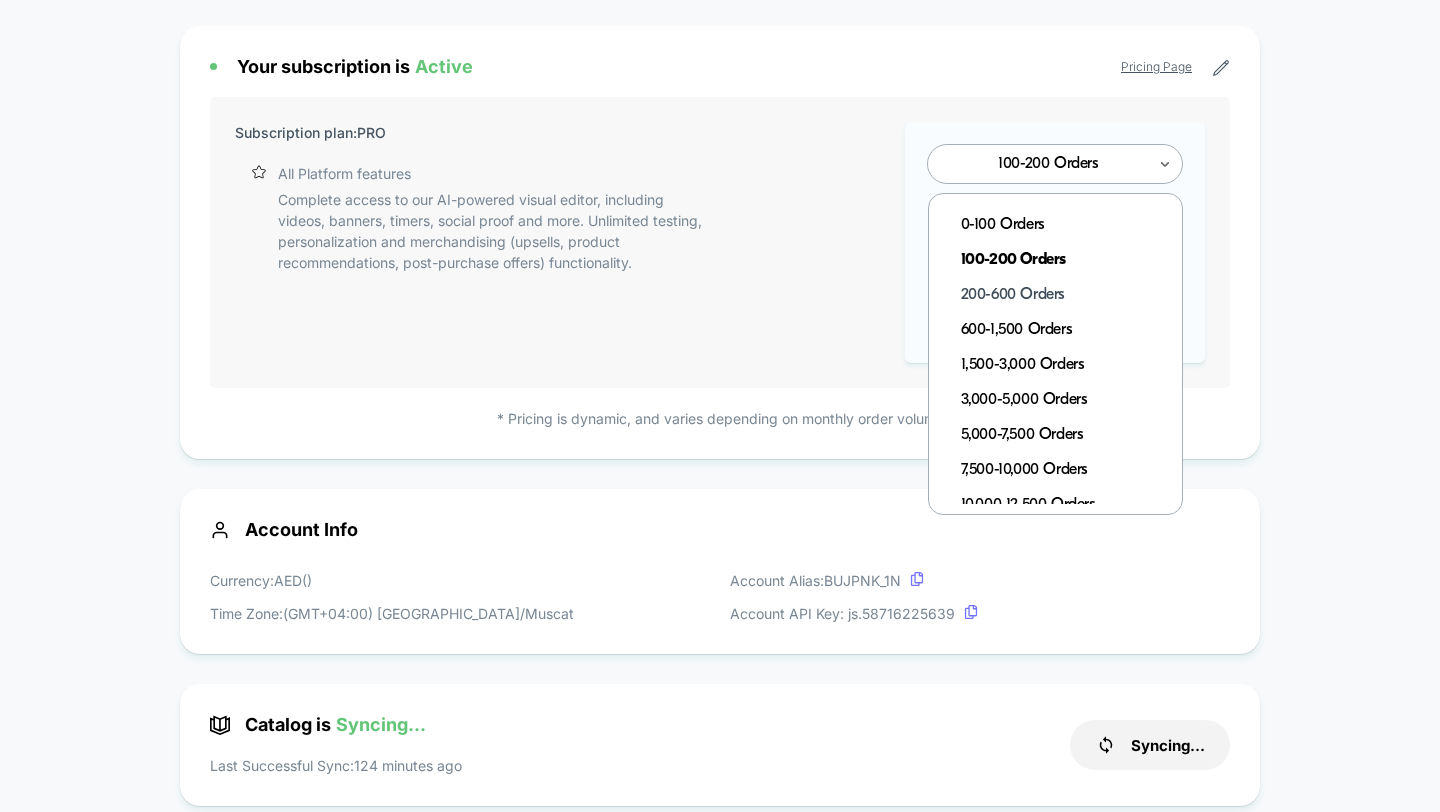 click on "200-600 Orders" at bounding box center [1065, 295] 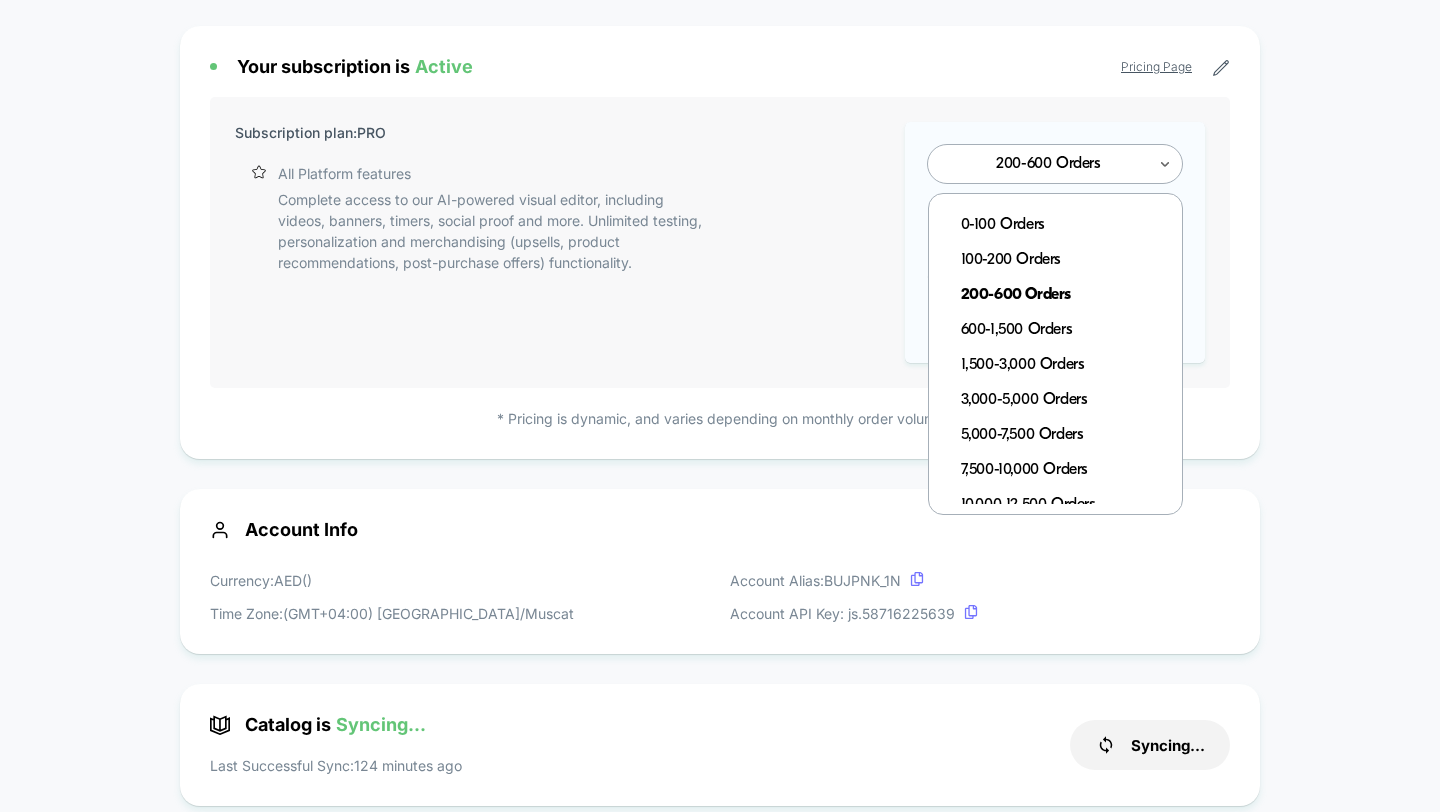 click at bounding box center [1048, 164] 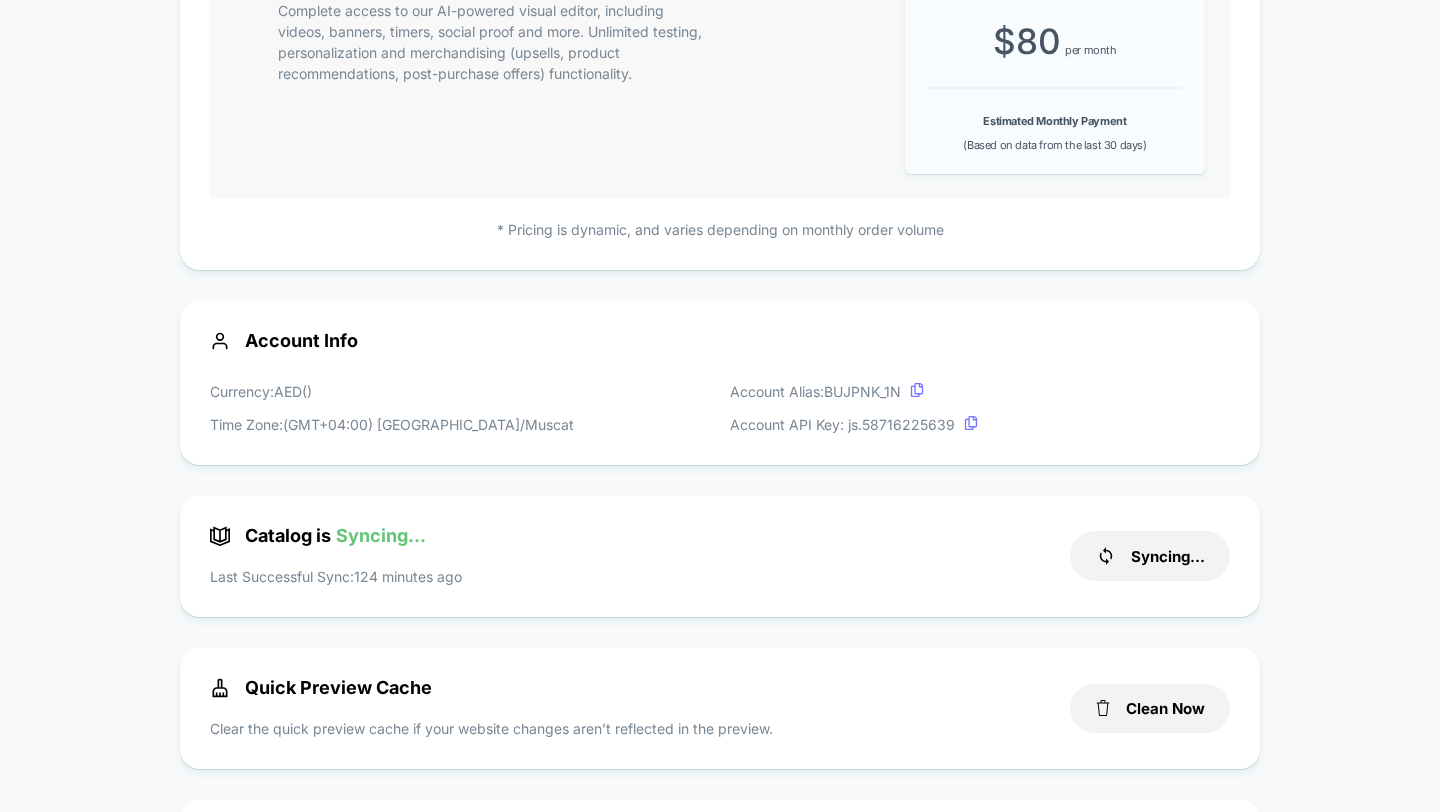 scroll, scrollTop: 595, scrollLeft: 0, axis: vertical 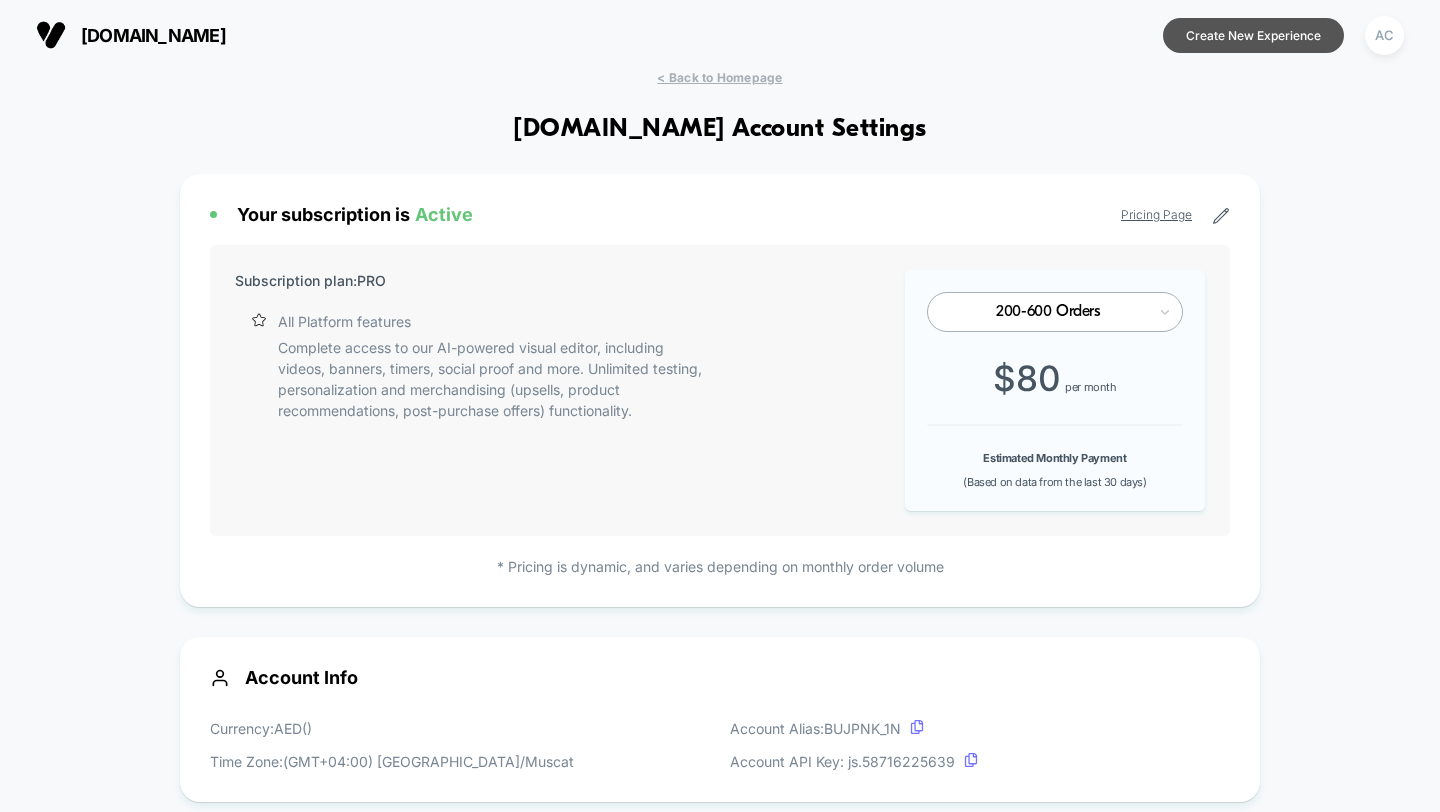 click on "Create New Experience" at bounding box center [1253, 35] 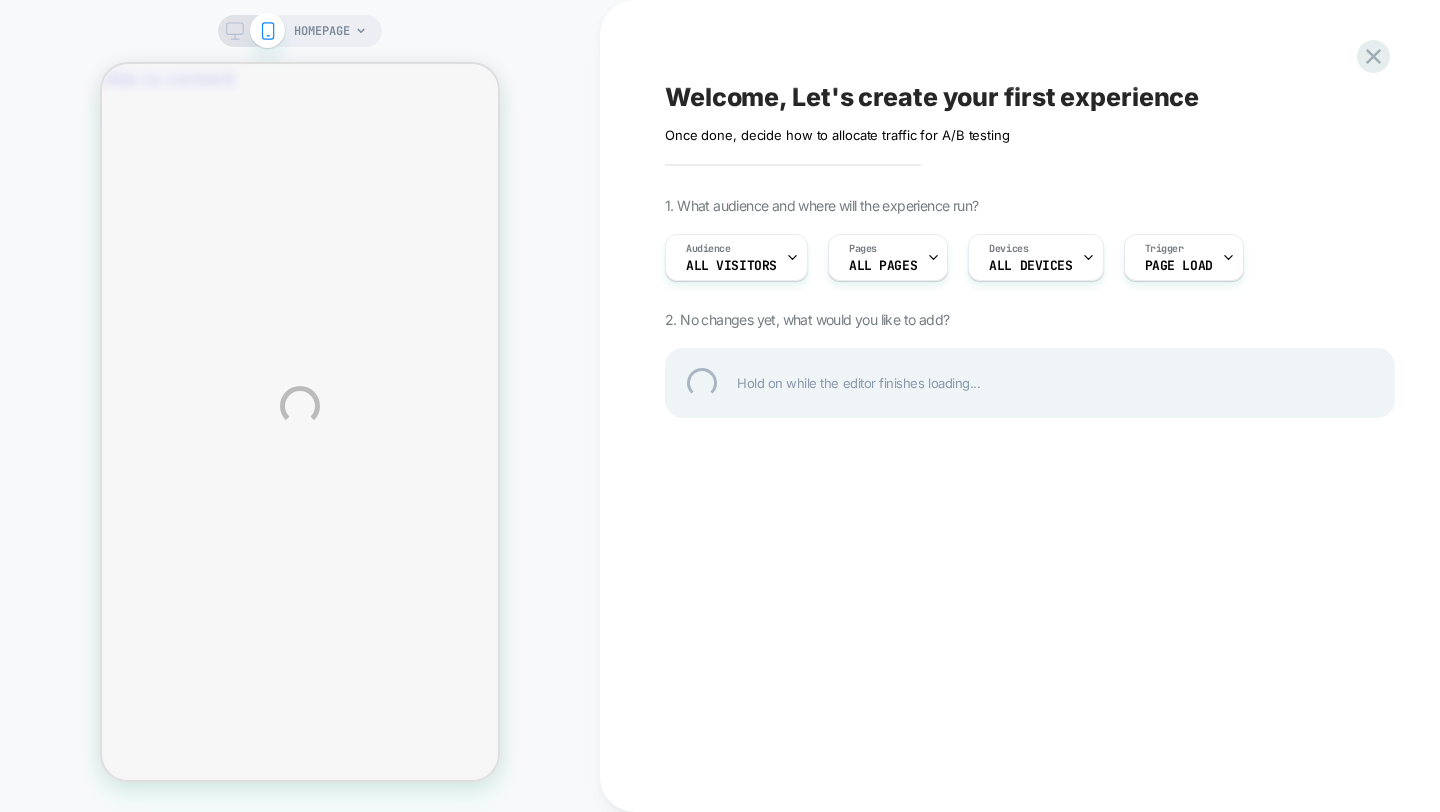 scroll, scrollTop: 0, scrollLeft: 0, axis: both 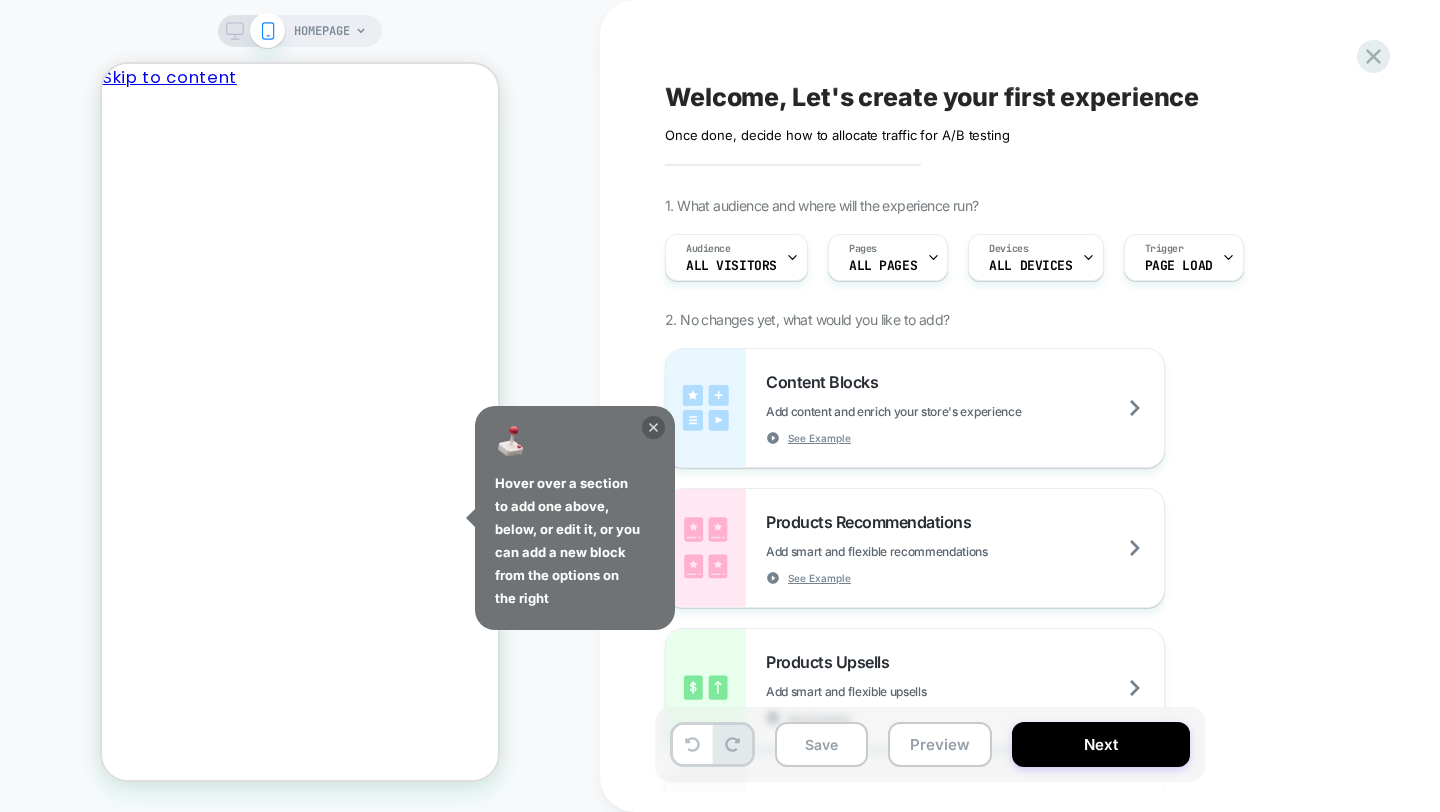 click 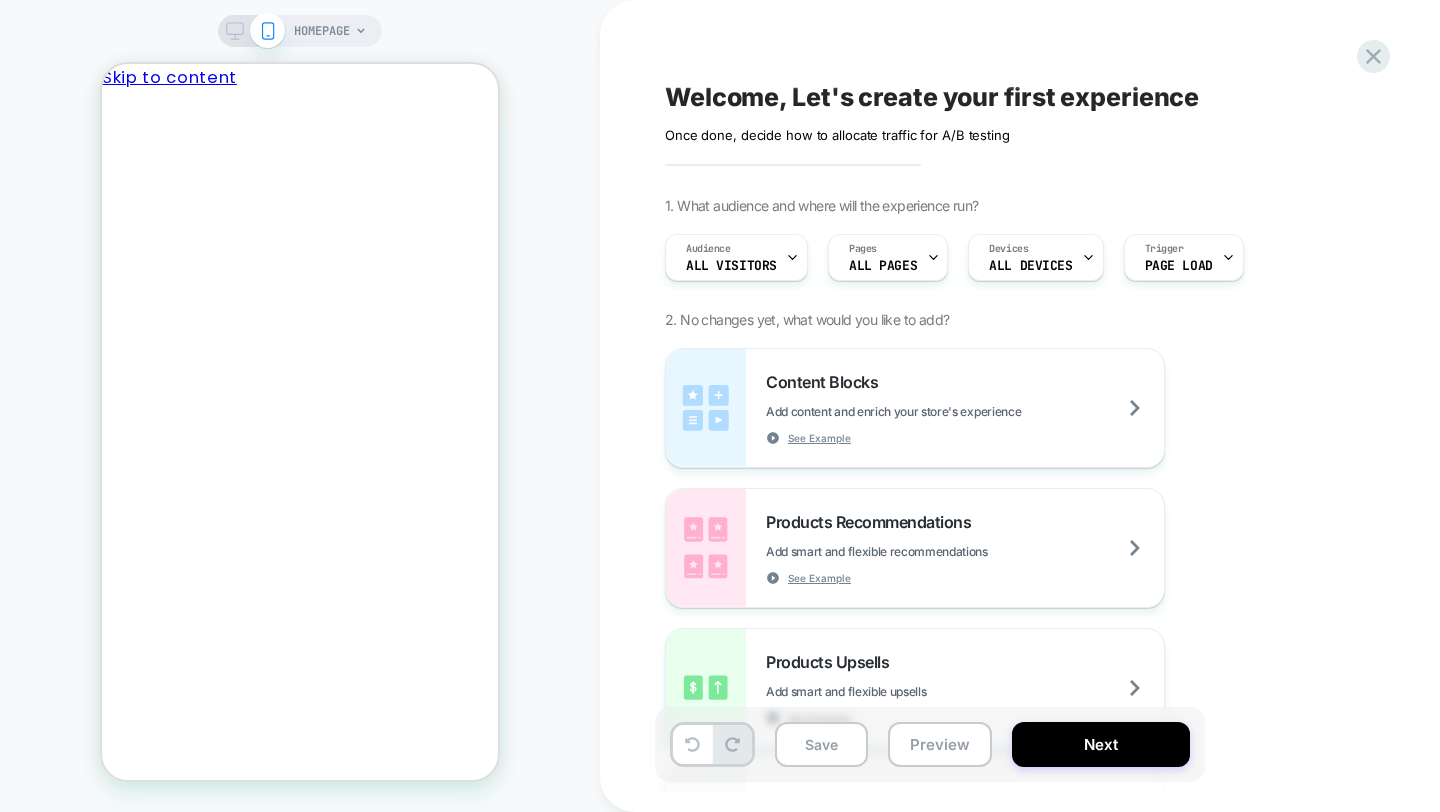 scroll, scrollTop: 0, scrollLeft: 311, axis: horizontal 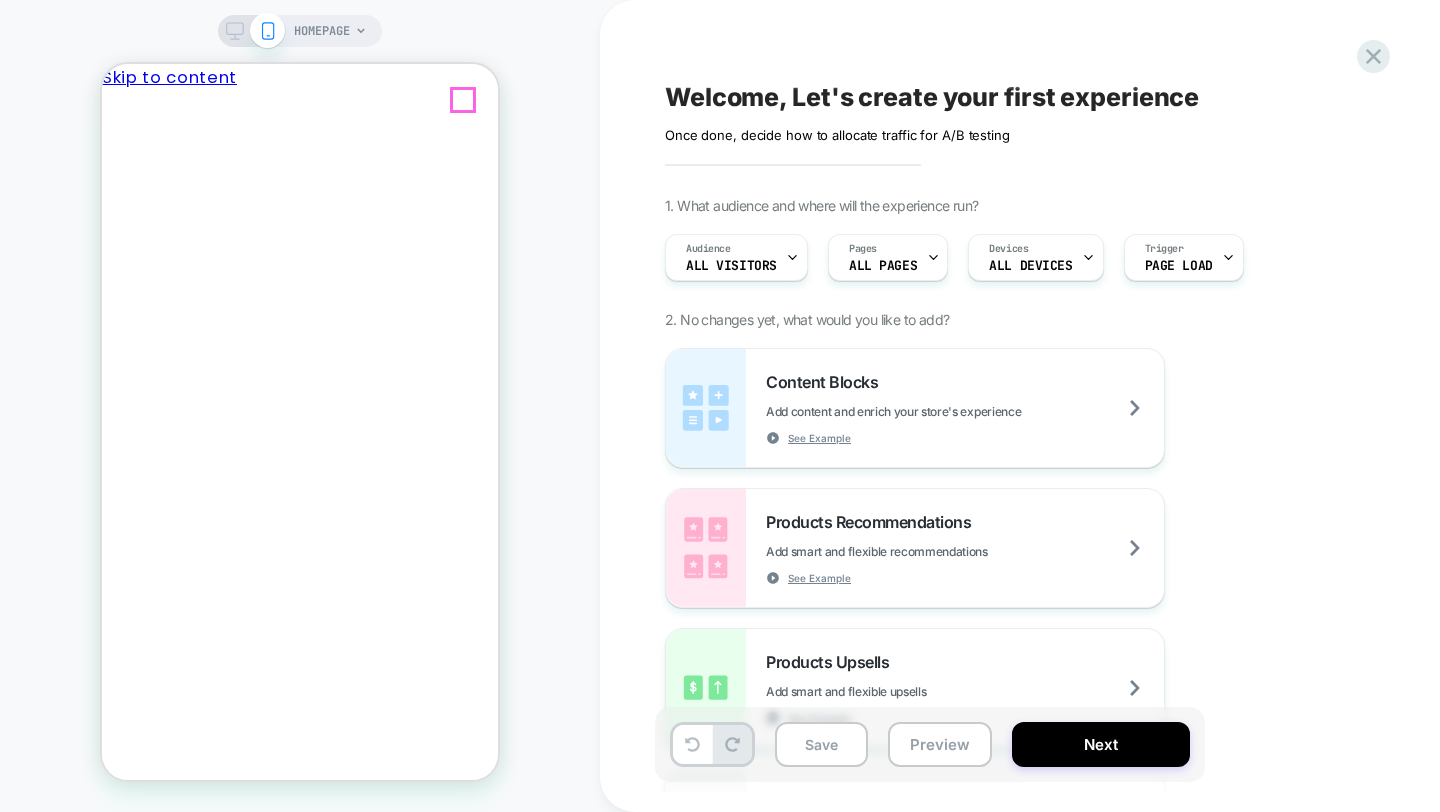 click 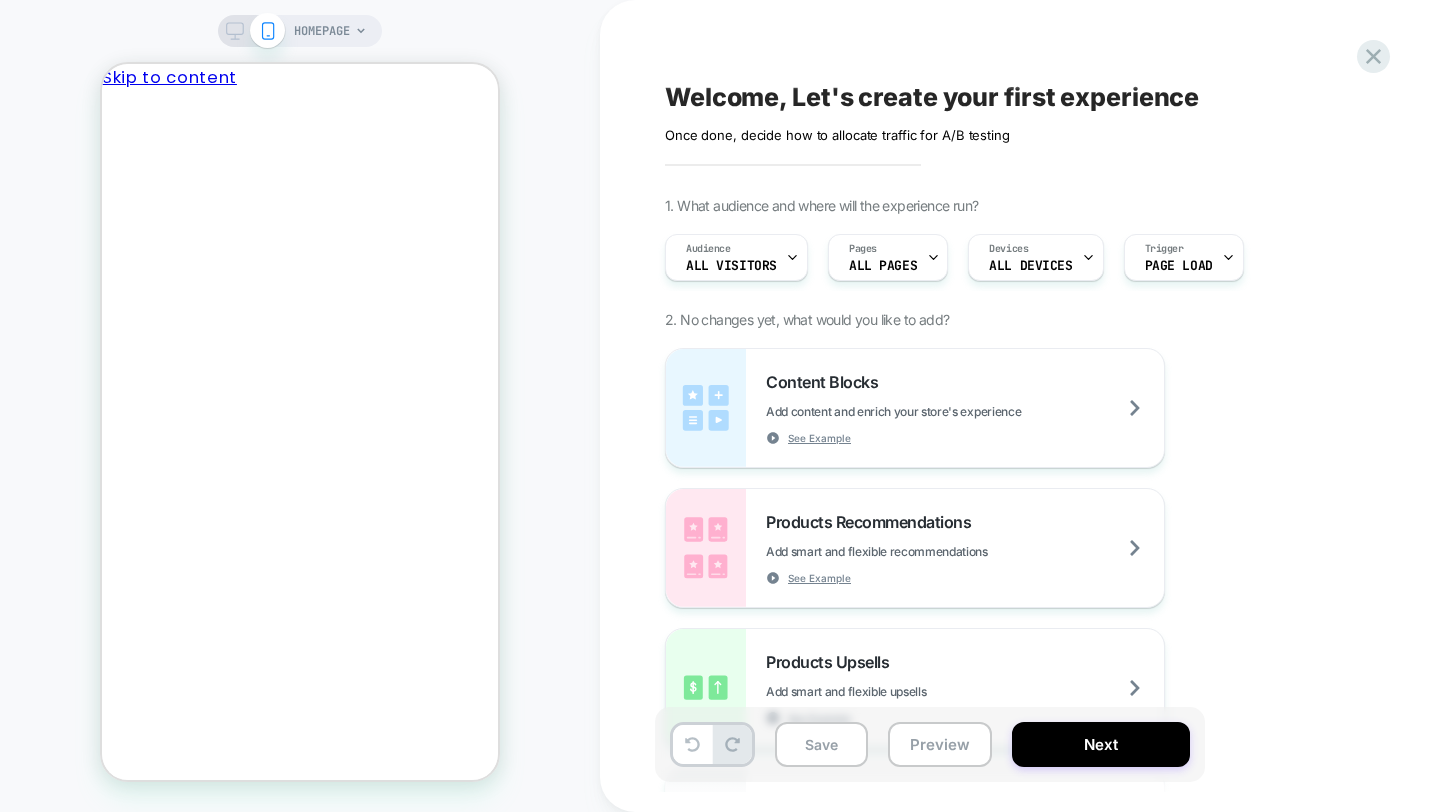 click on "HOMEPAGE" at bounding box center [322, 31] 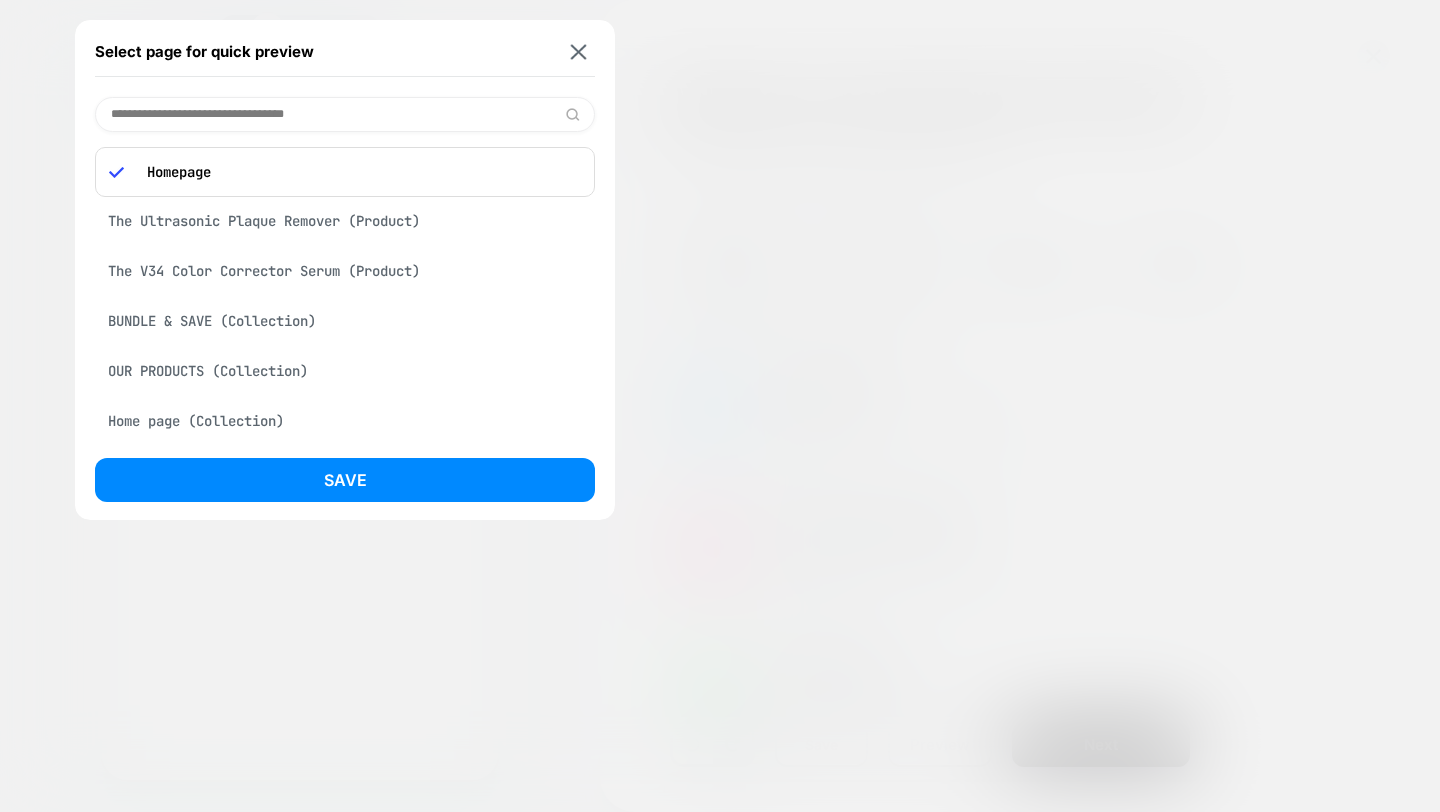 click on "The Ultrasonic Plaque Remover (Product)" at bounding box center [345, 221] 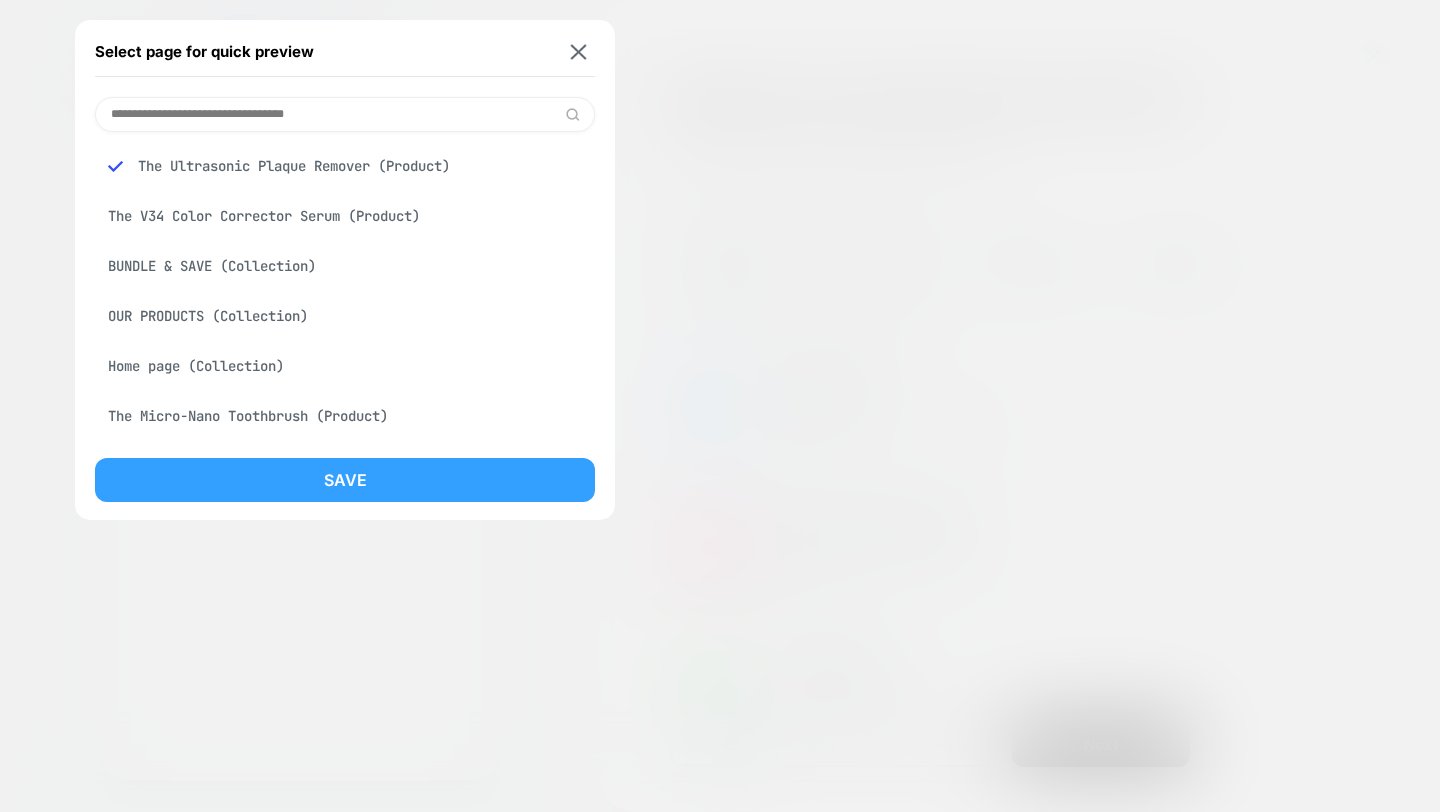 scroll, scrollTop: 0, scrollLeft: 0, axis: both 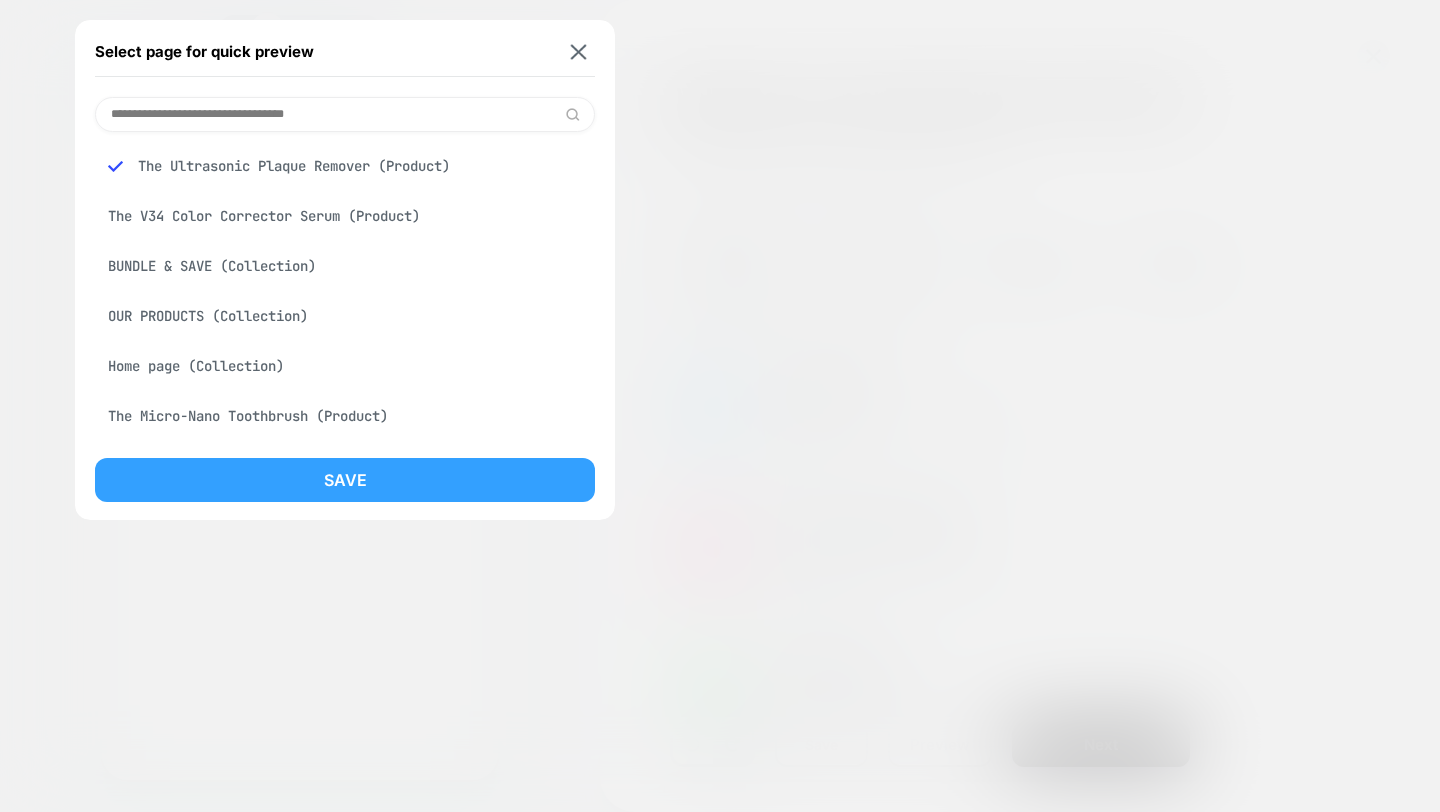 click on "Save" at bounding box center (345, 480) 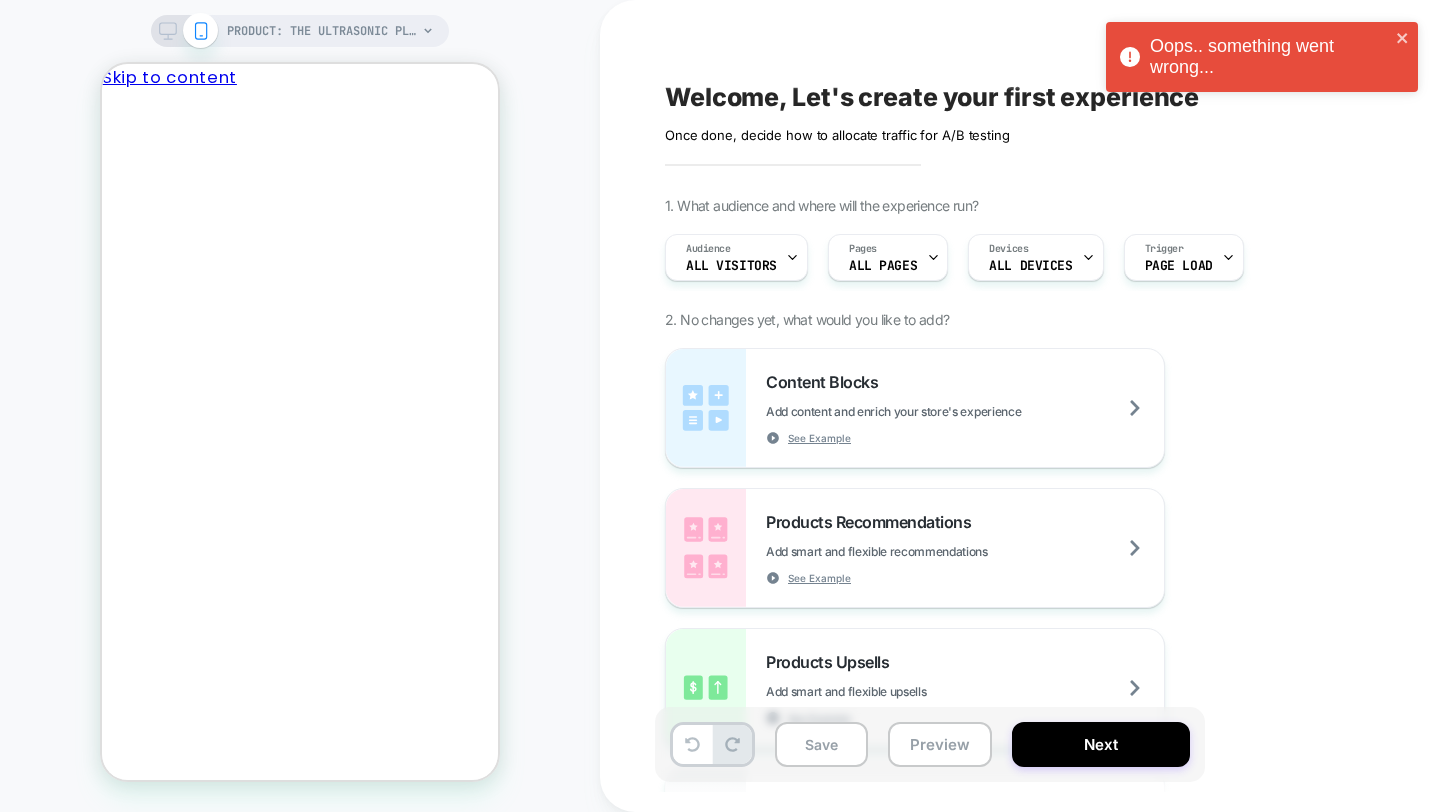 scroll, scrollTop: 0, scrollLeft: 0, axis: both 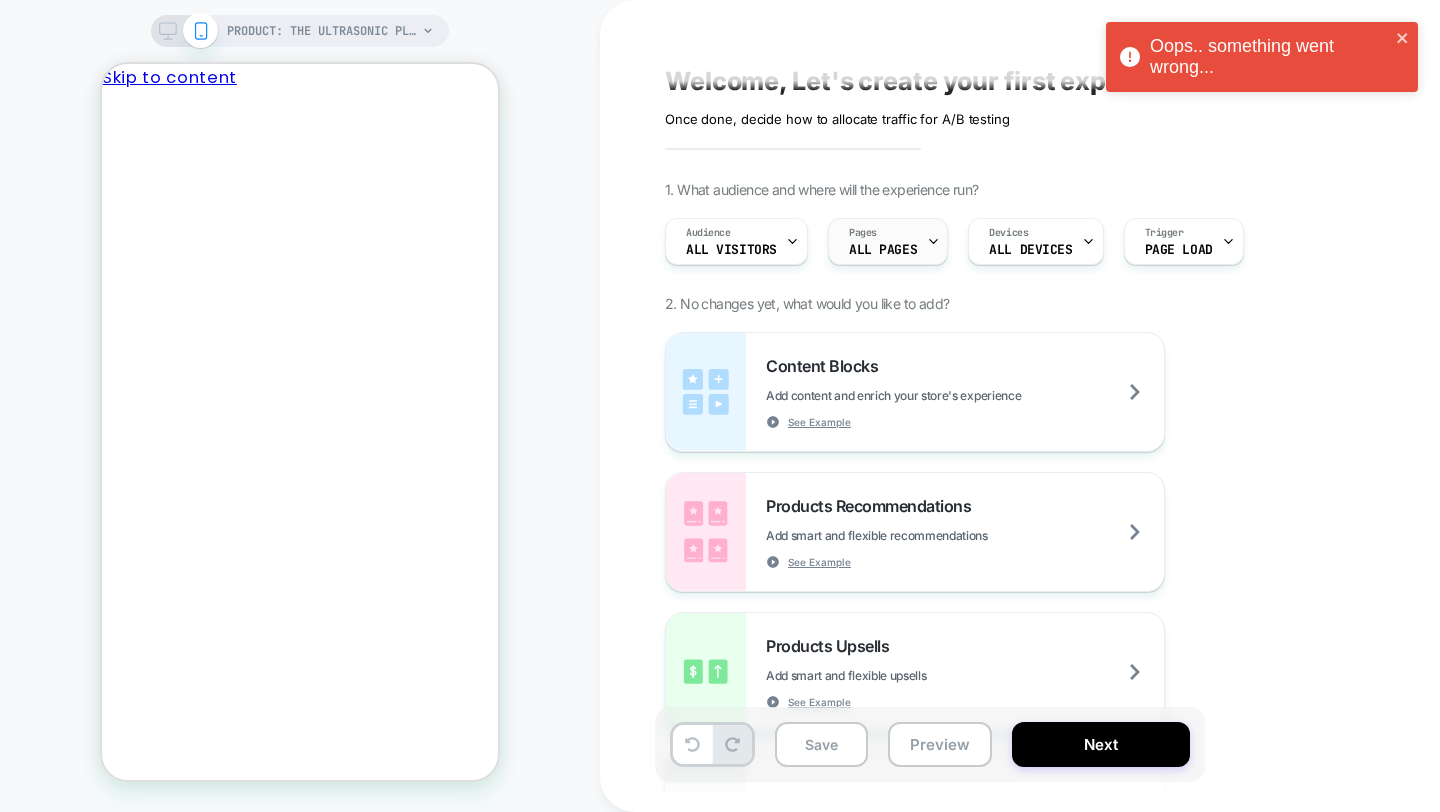 click on "Pages ALL PAGES" at bounding box center (883, 241) 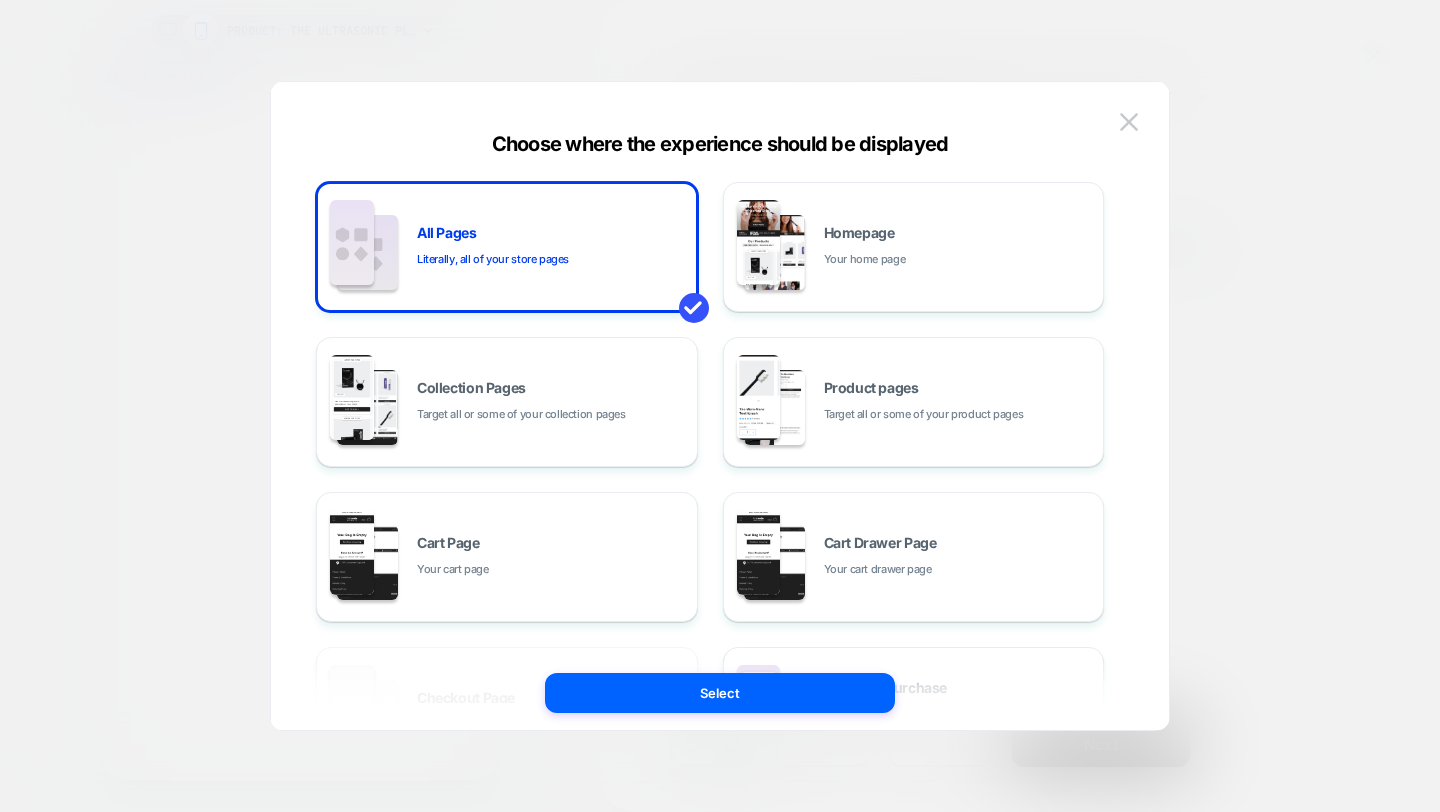scroll, scrollTop: 0, scrollLeft: 0, axis: both 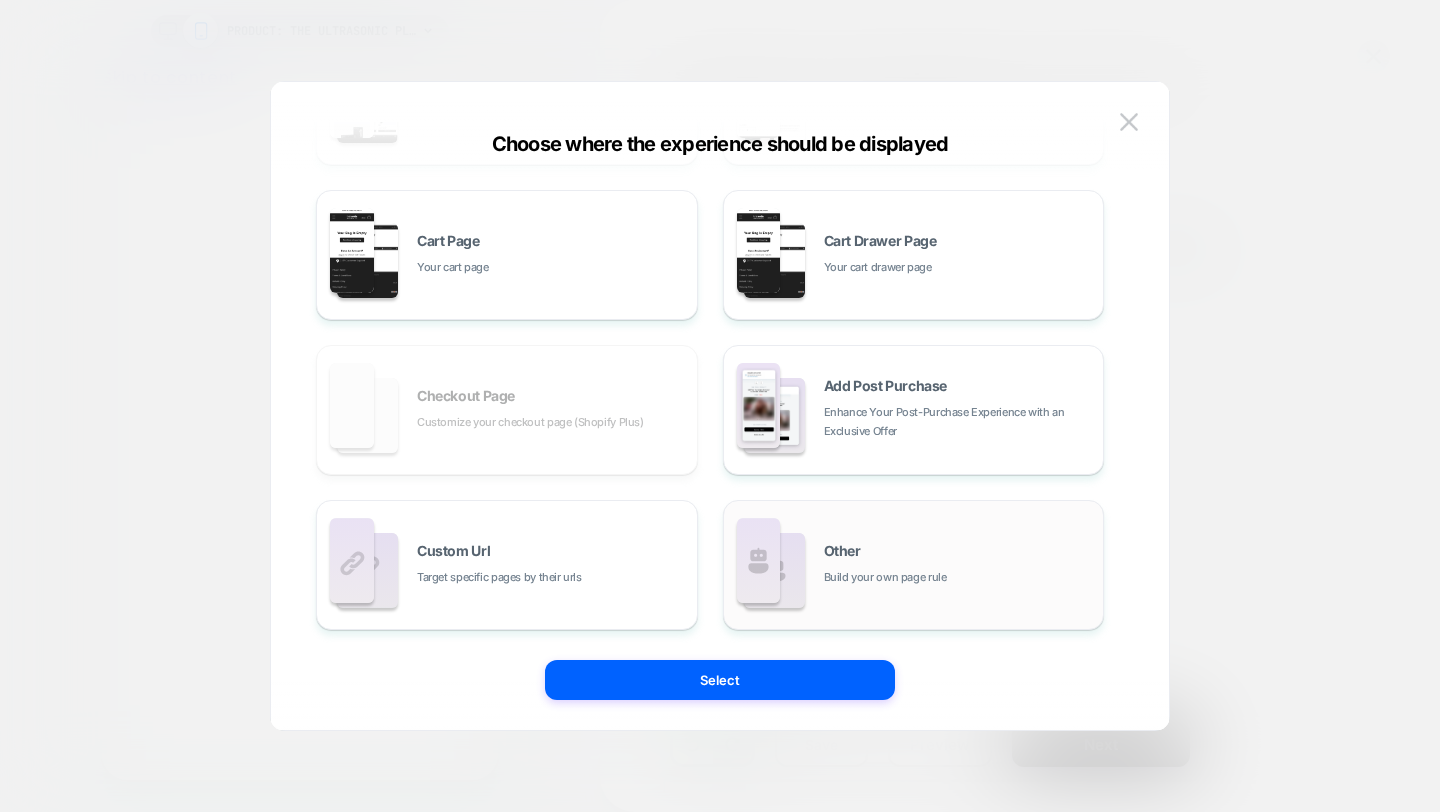 click on "Other Build your own page rule" at bounding box center (959, 565) 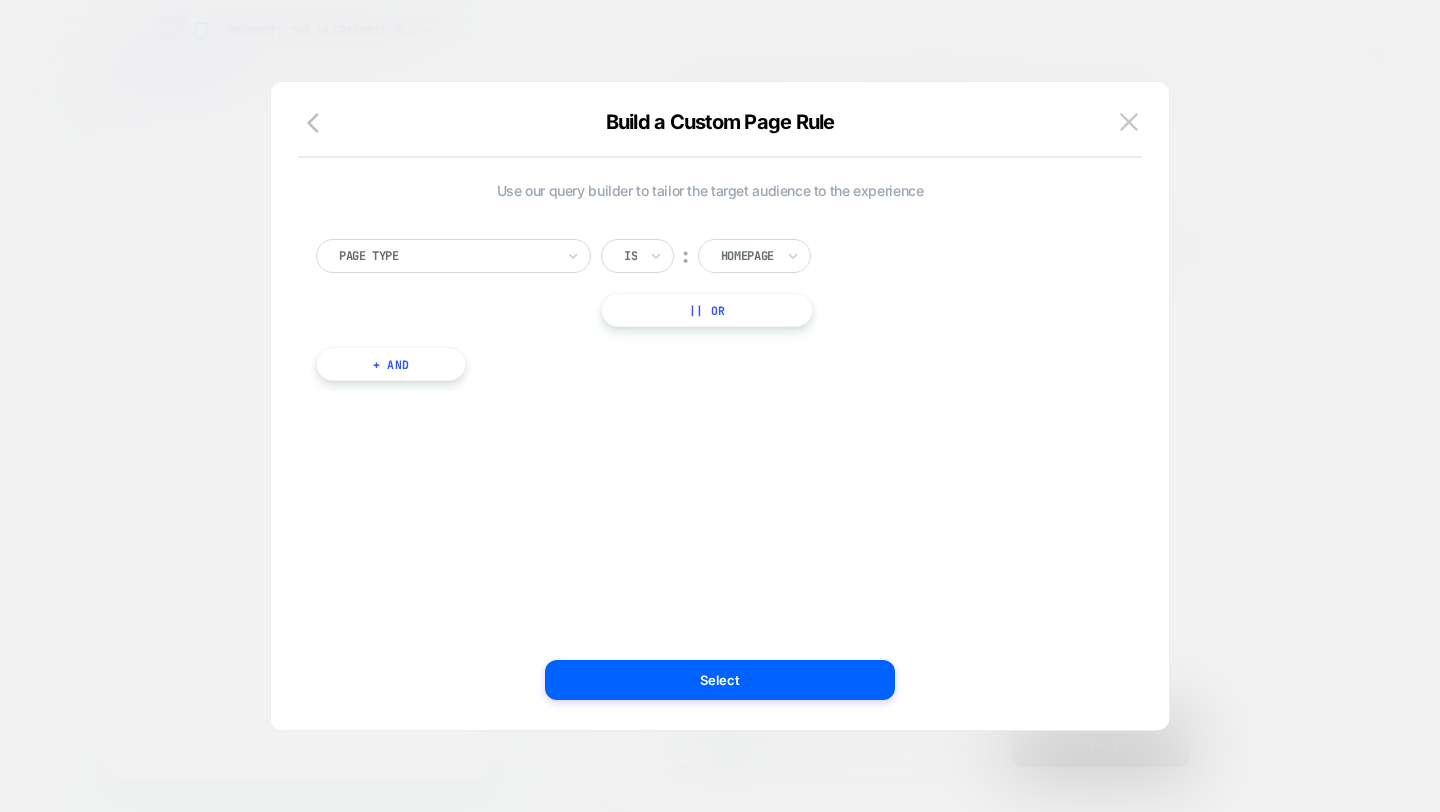 scroll, scrollTop: 0, scrollLeft: 0, axis: both 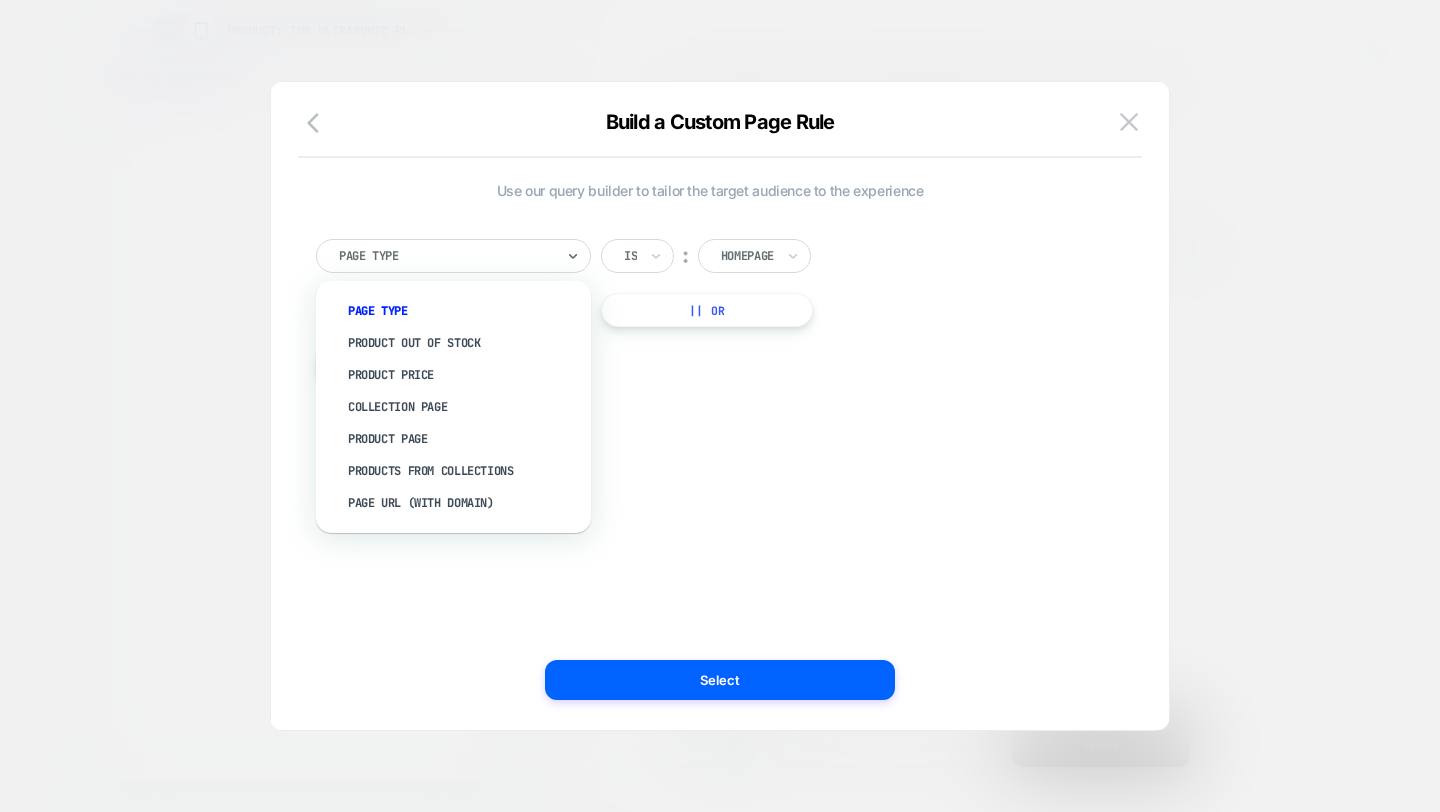 click on "Page Type" at bounding box center [446, 256] 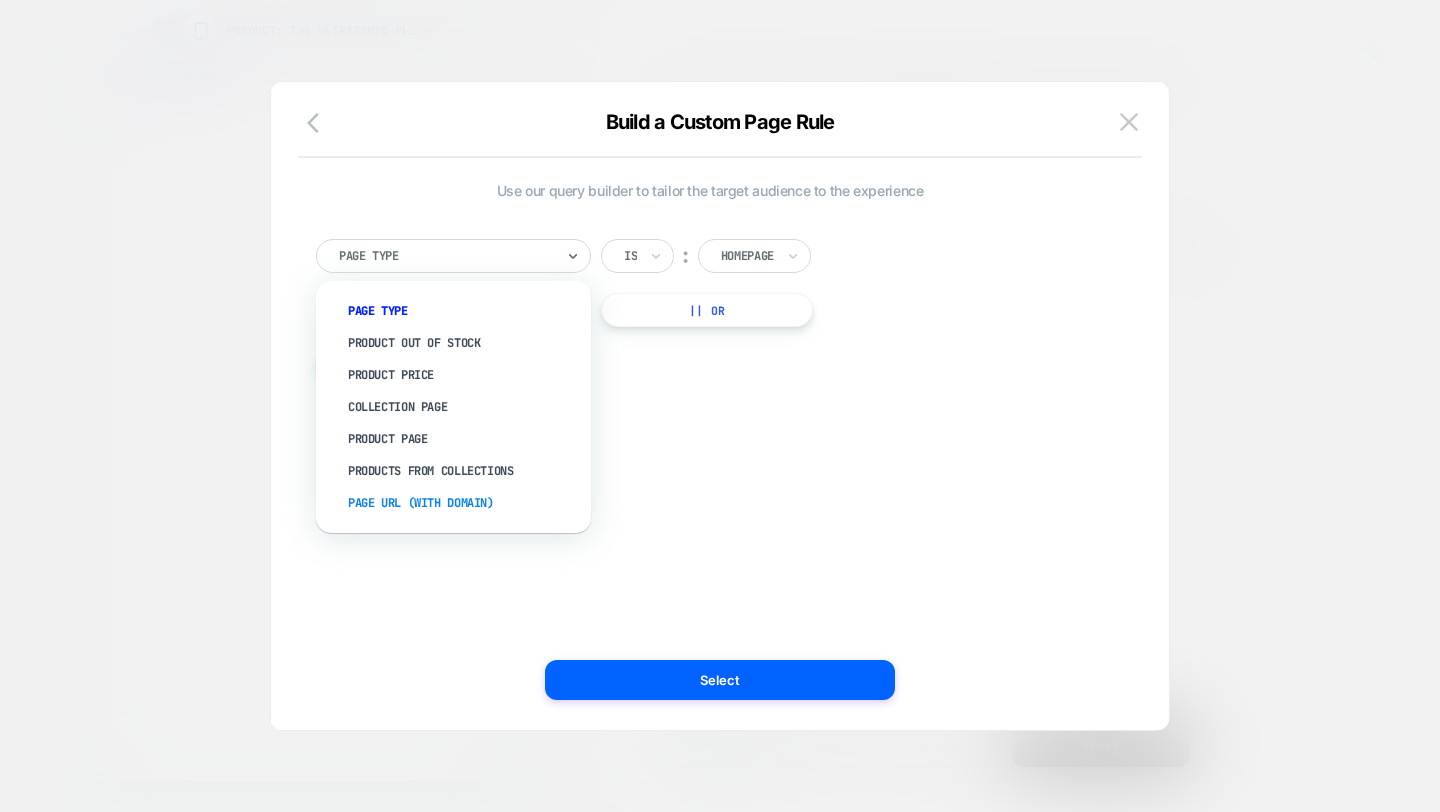 click on "Page Url (WITH DOMAIN)" at bounding box center (463, 503) 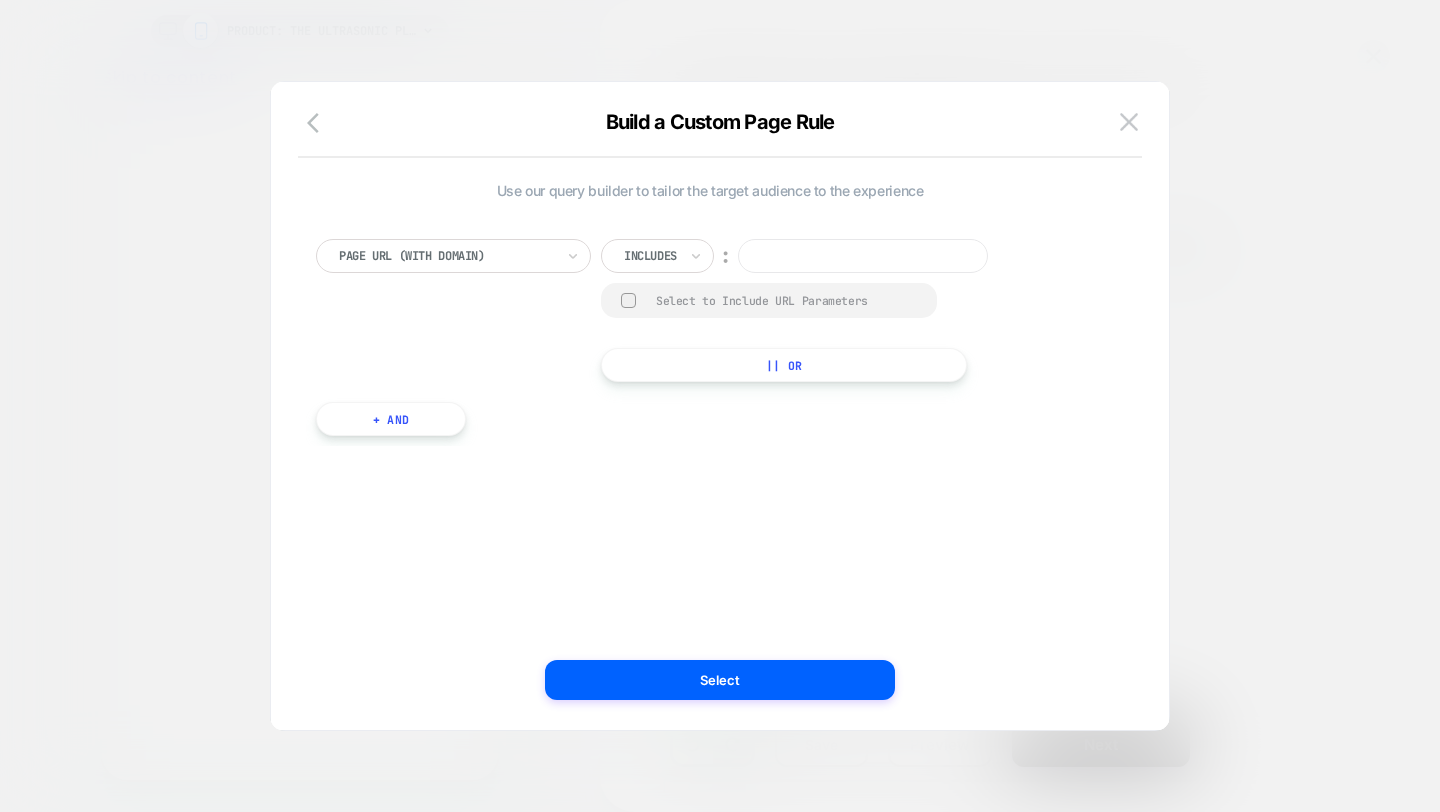 click on "Includes" at bounding box center (657, 256) 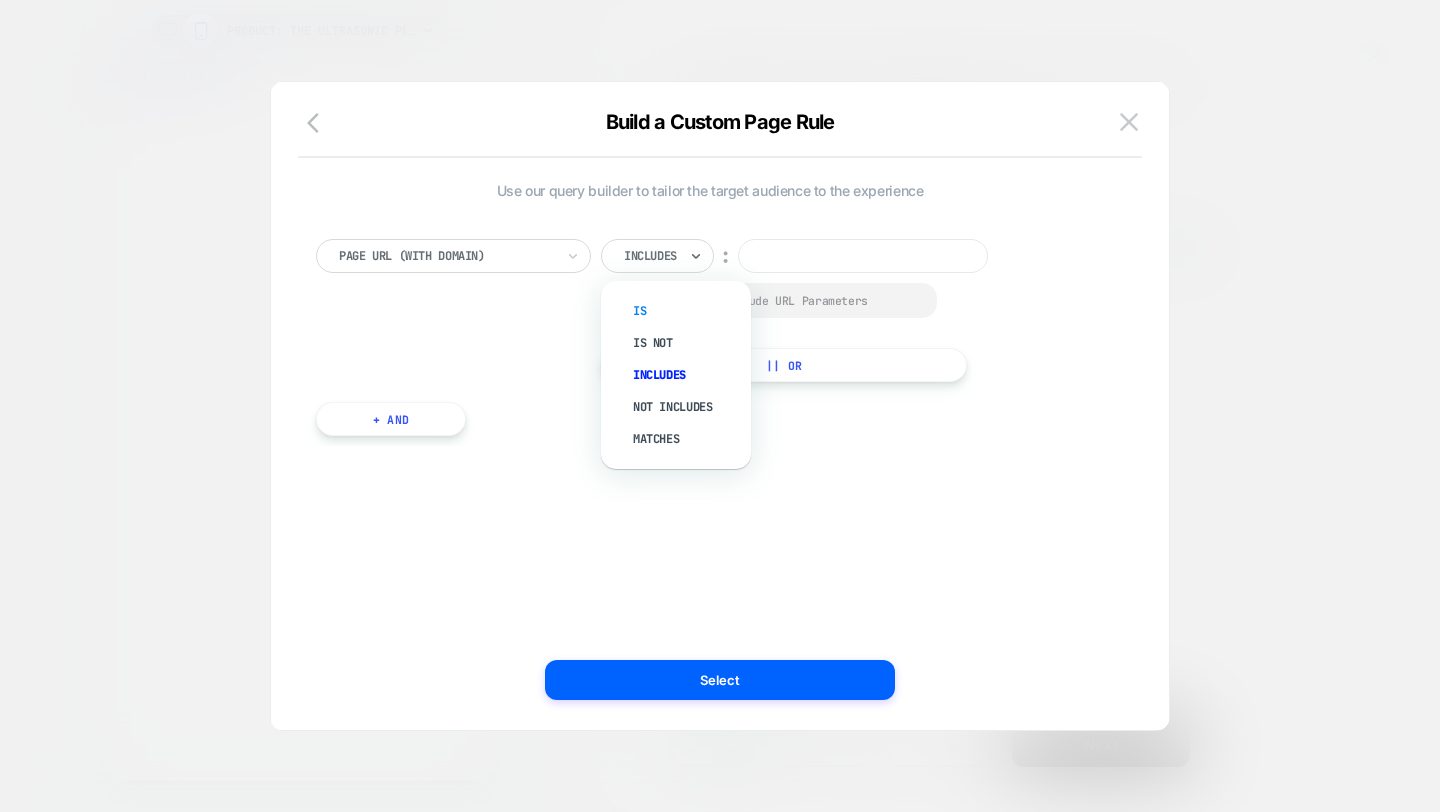 scroll, scrollTop: 0, scrollLeft: 0, axis: both 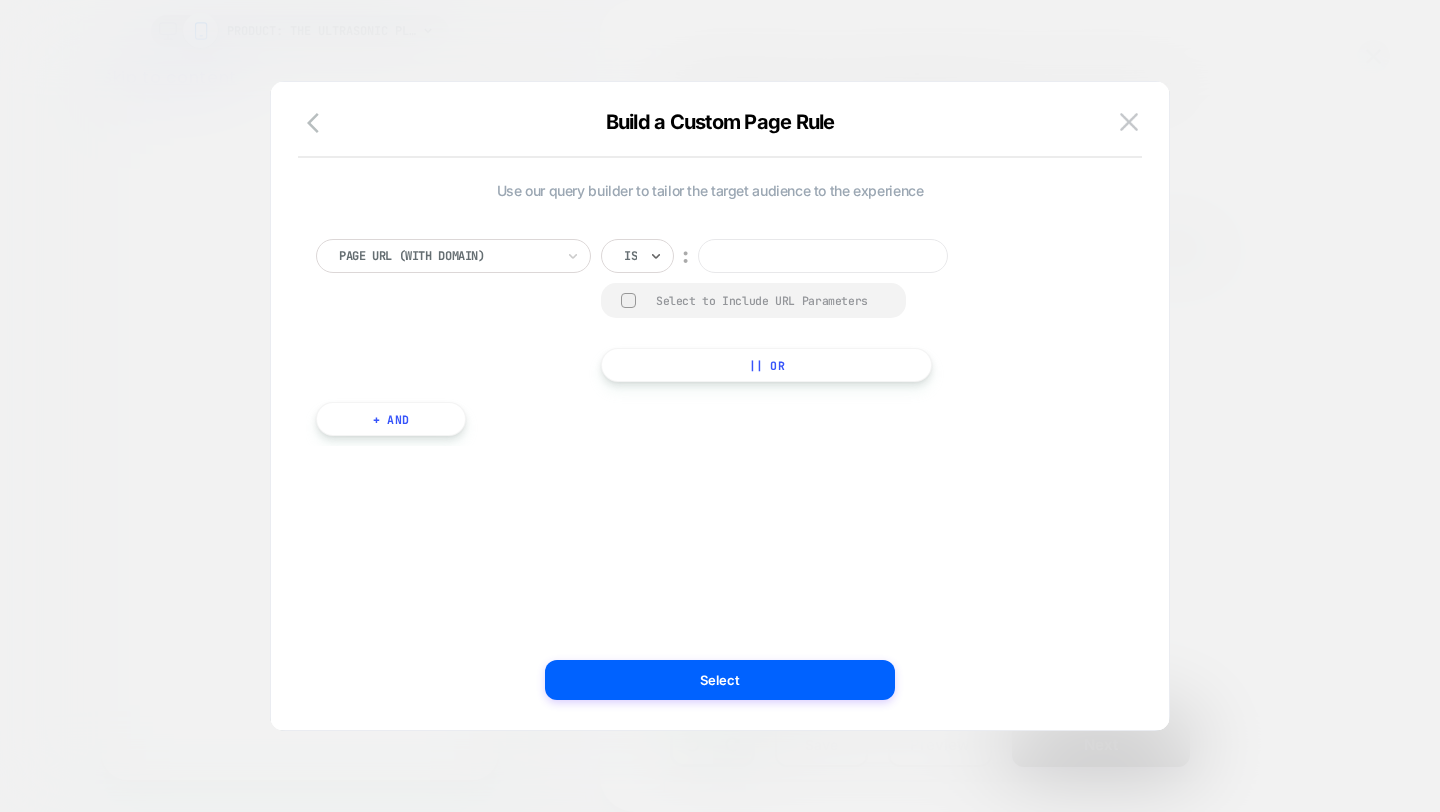 click at bounding box center [823, 256] 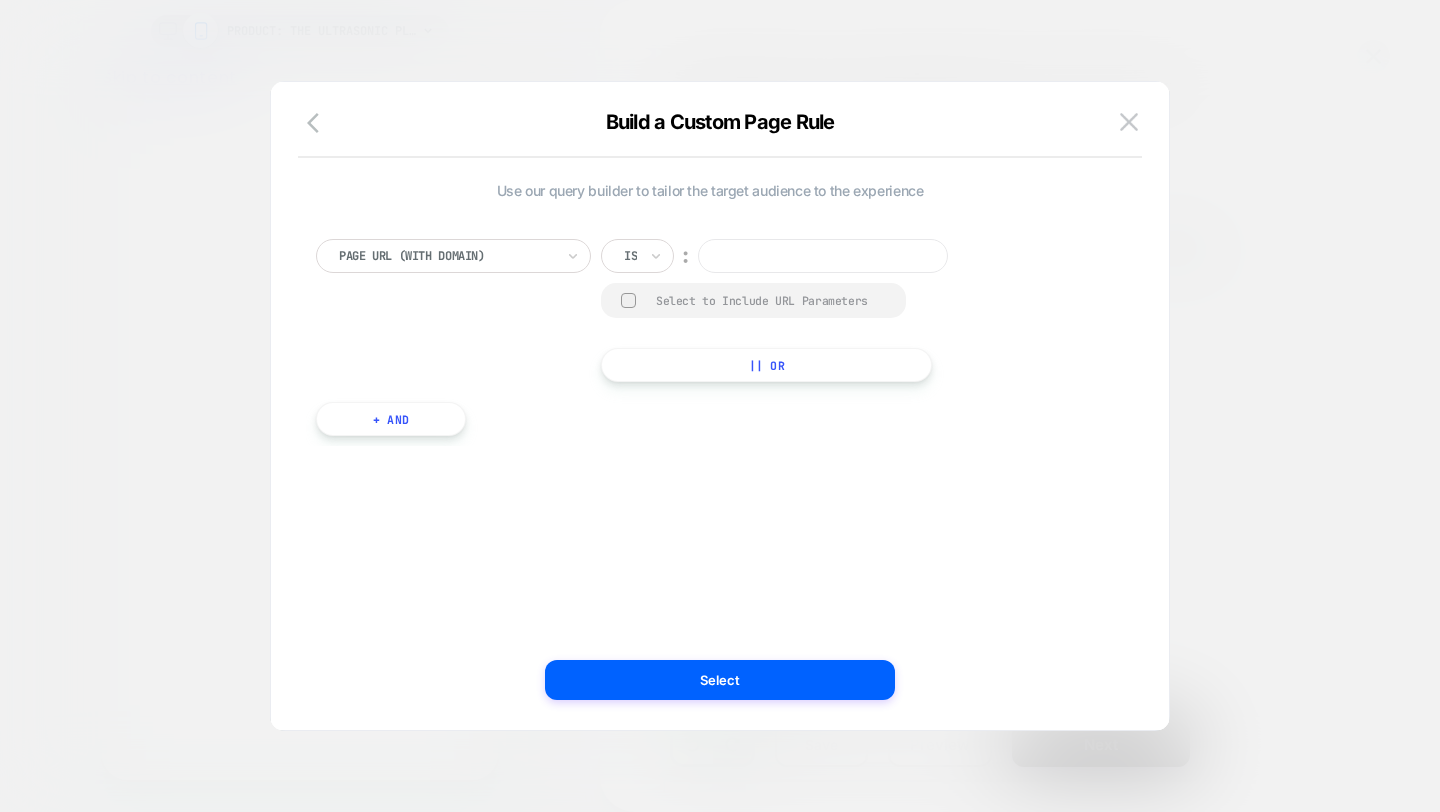 paste on "**********" 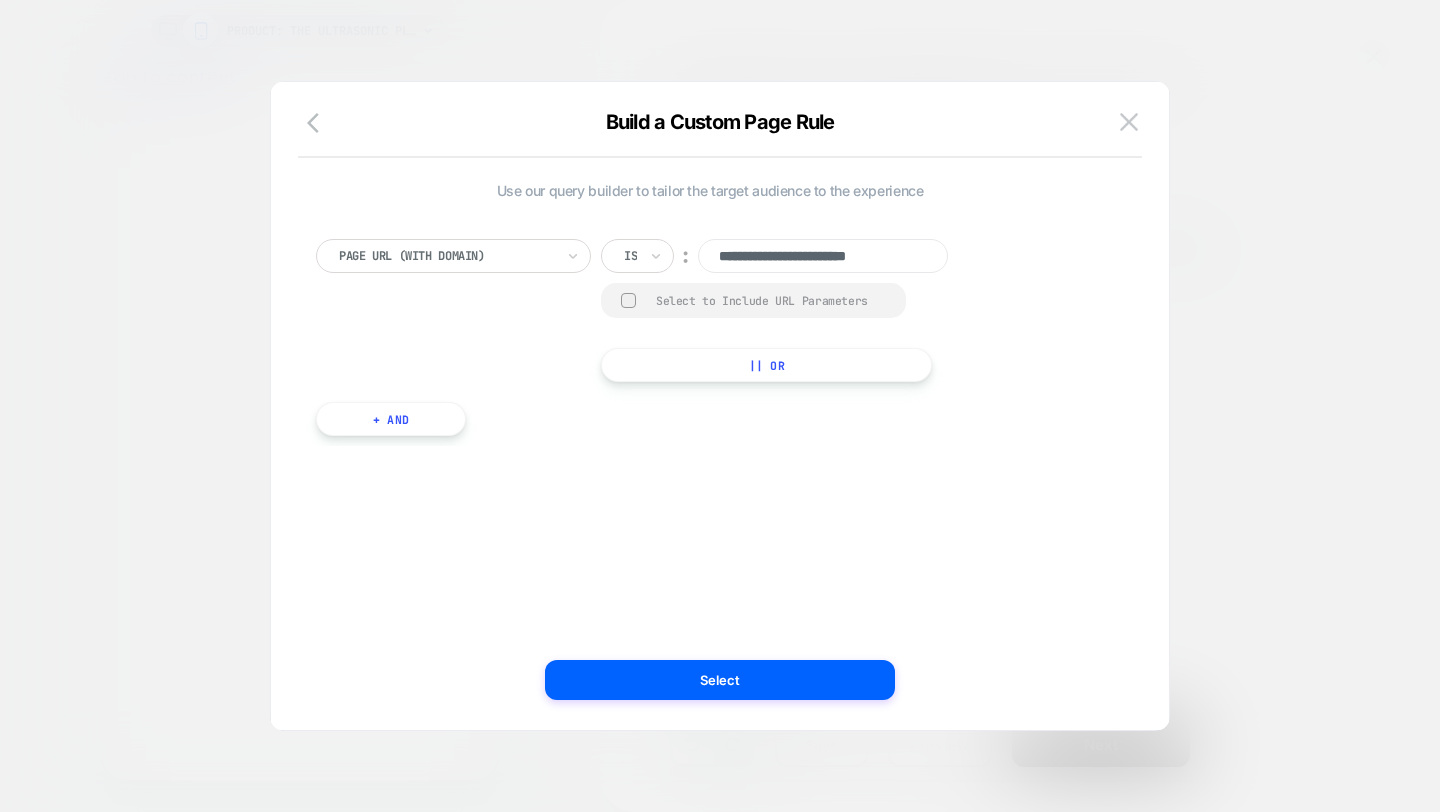 scroll, scrollTop: 0, scrollLeft: 3, axis: horizontal 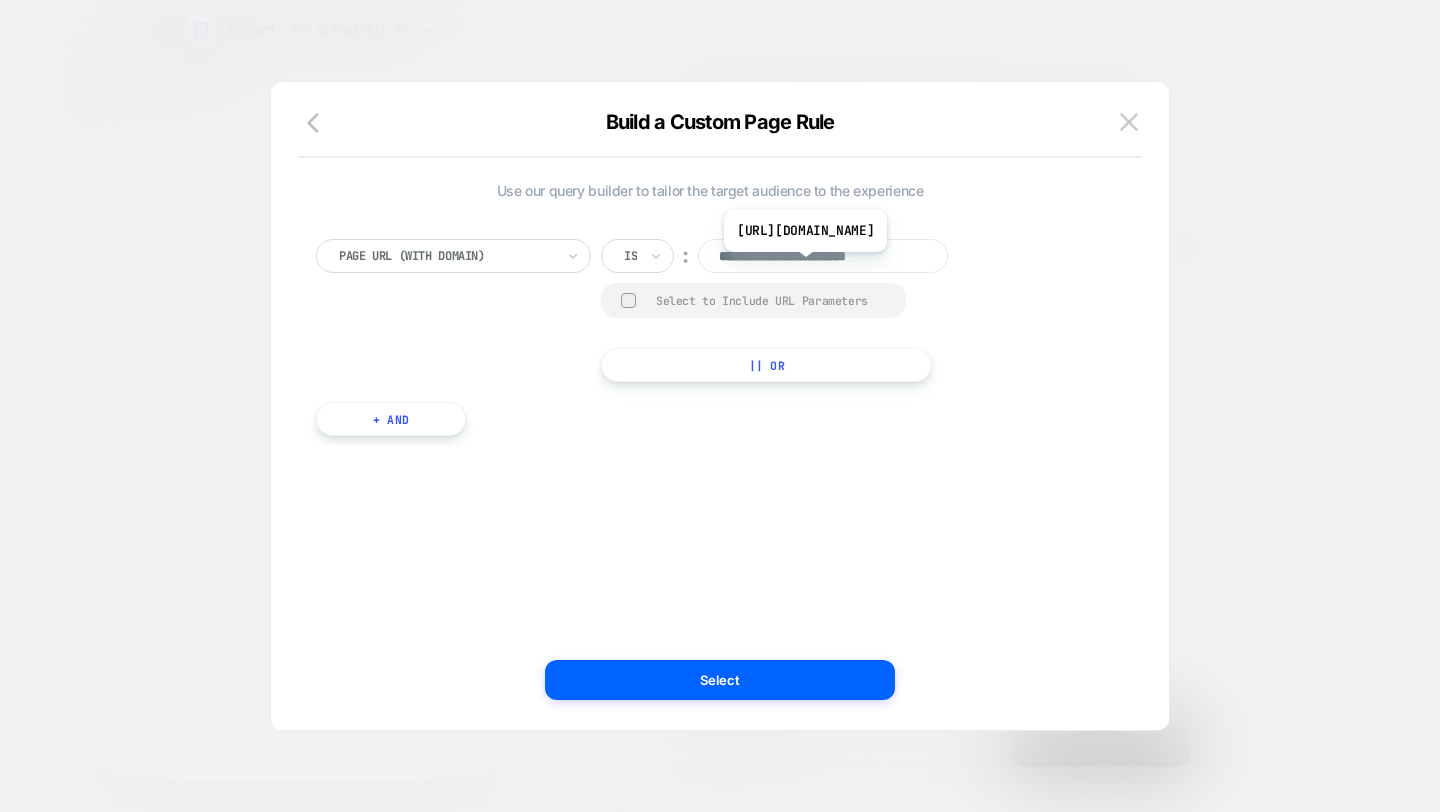 click on "**********" at bounding box center [823, 256] 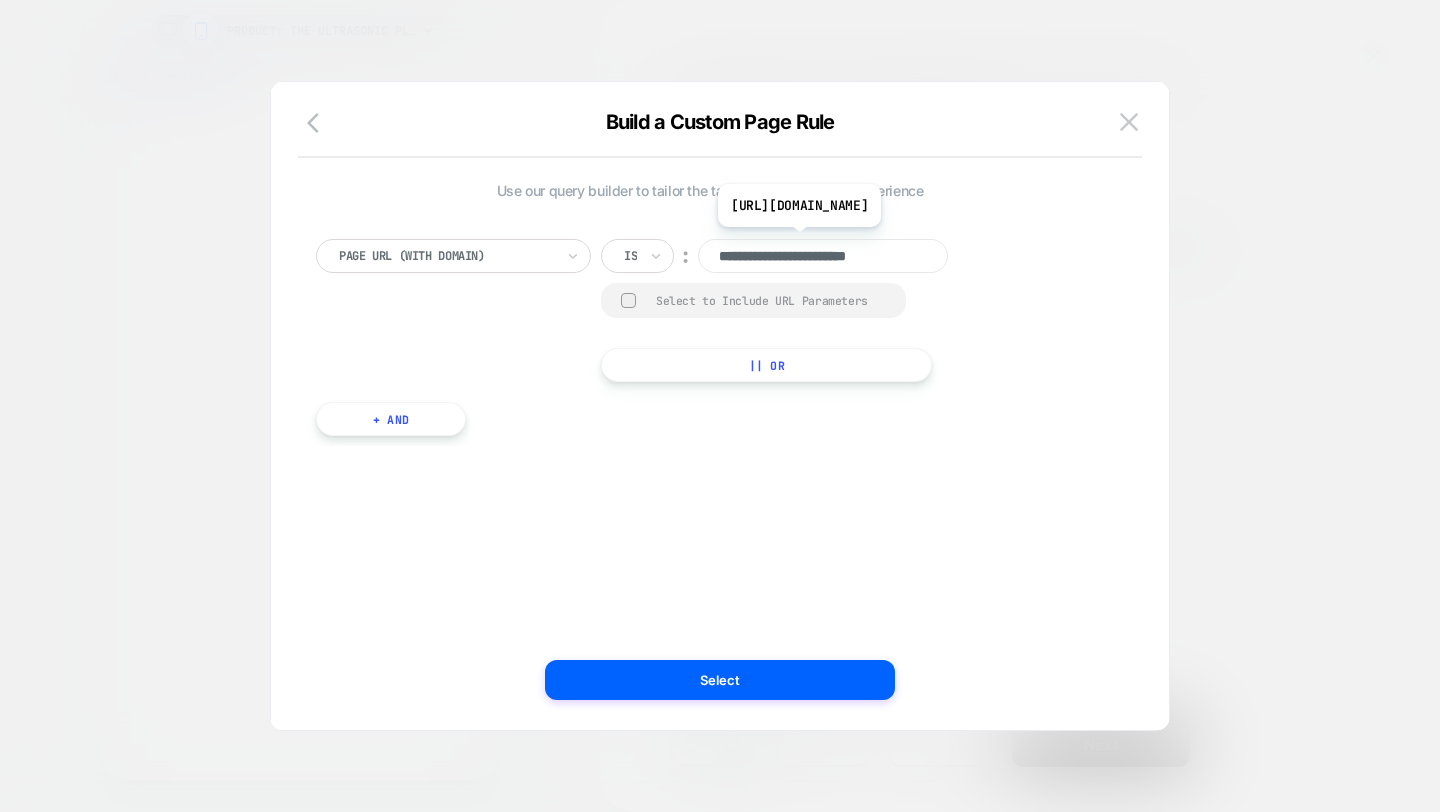 paste on "**********" 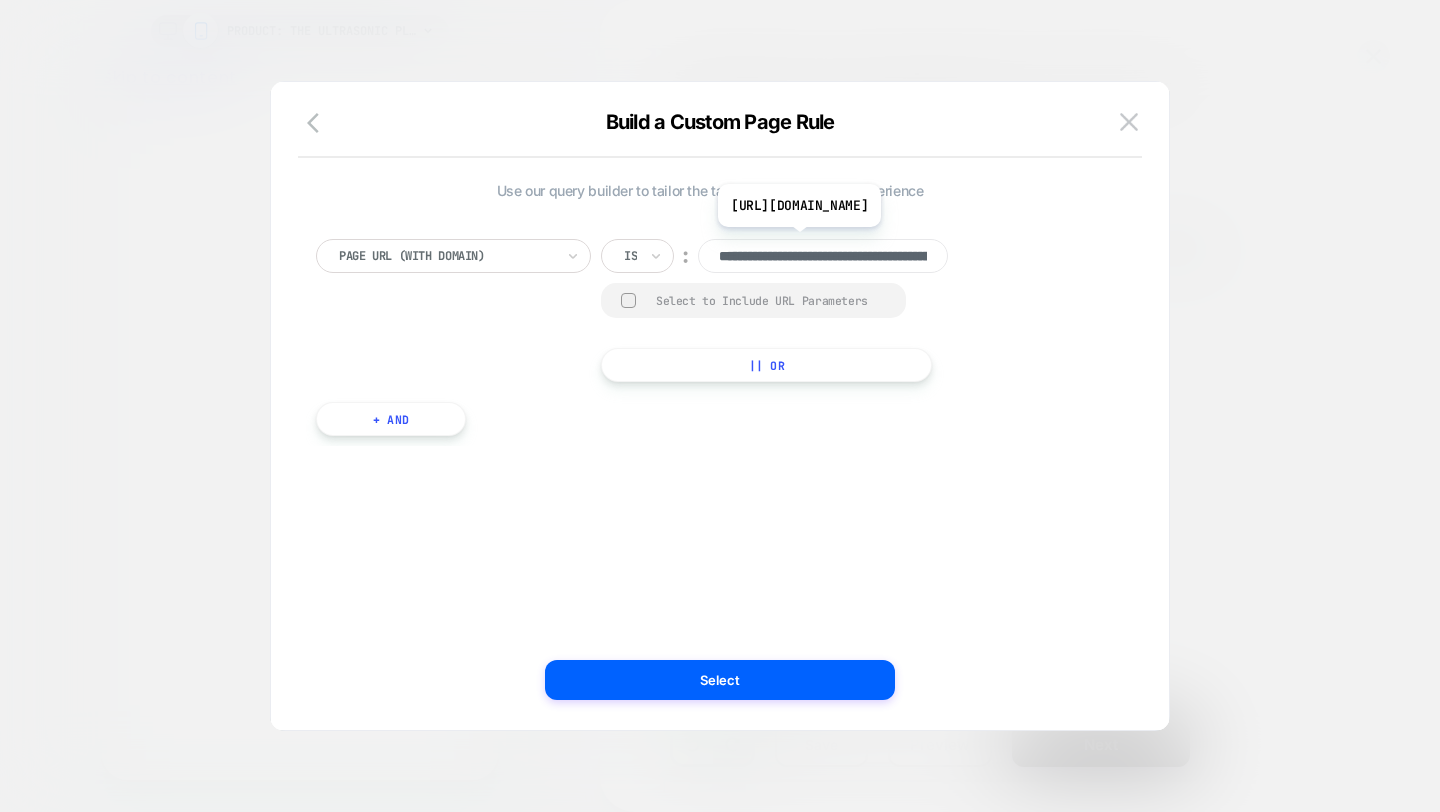 scroll, scrollTop: 0, scrollLeft: 229, axis: horizontal 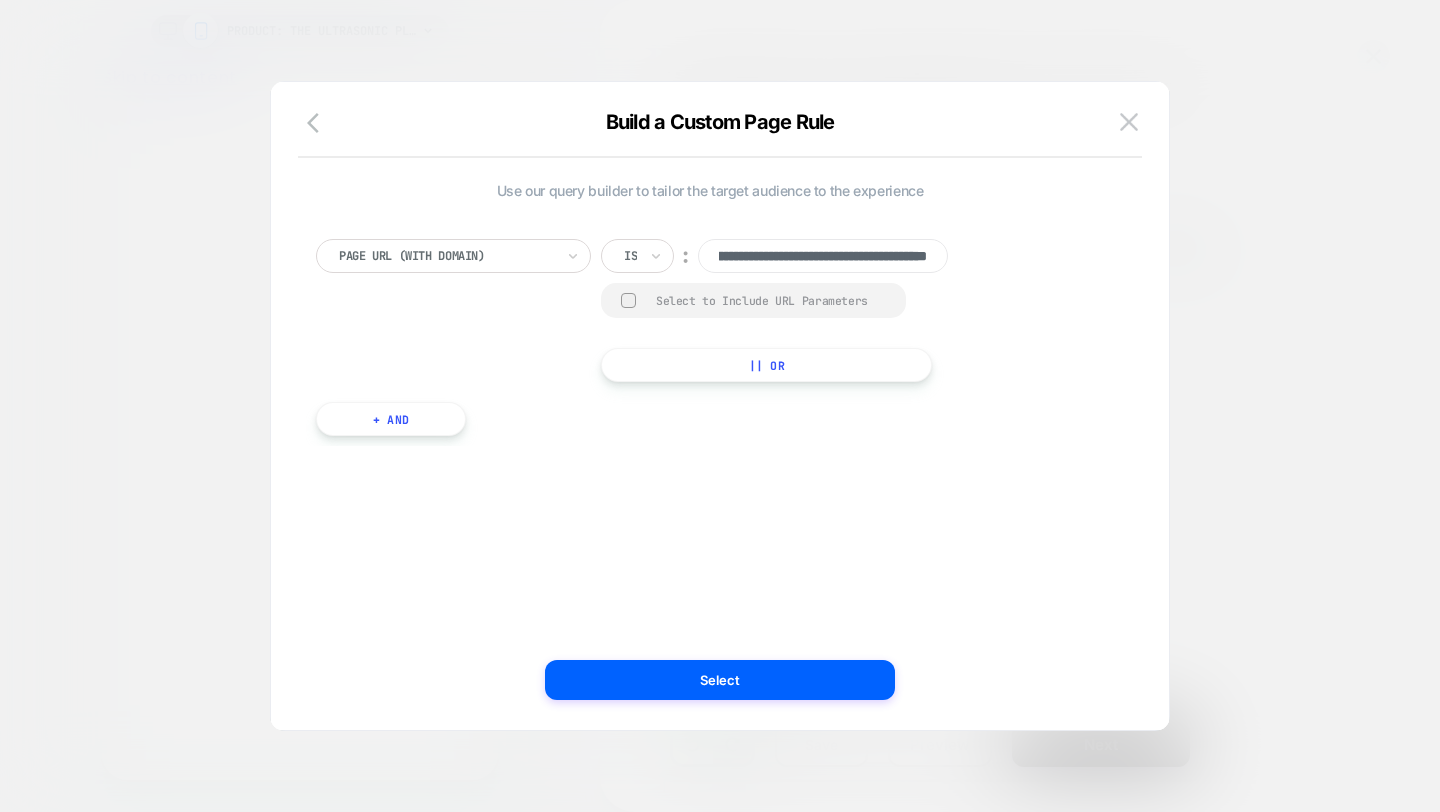 type on "**********" 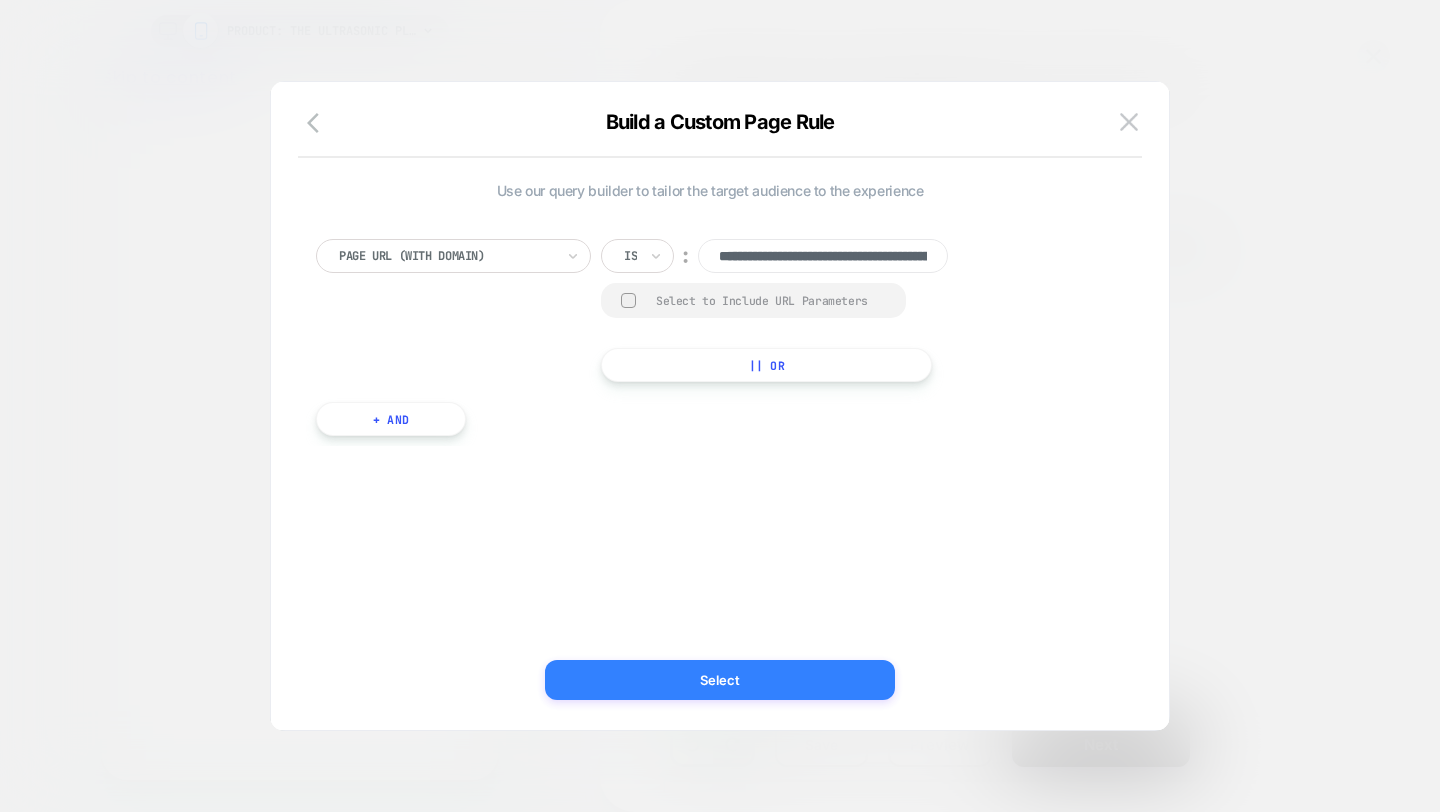 click on "Select" at bounding box center [720, 680] 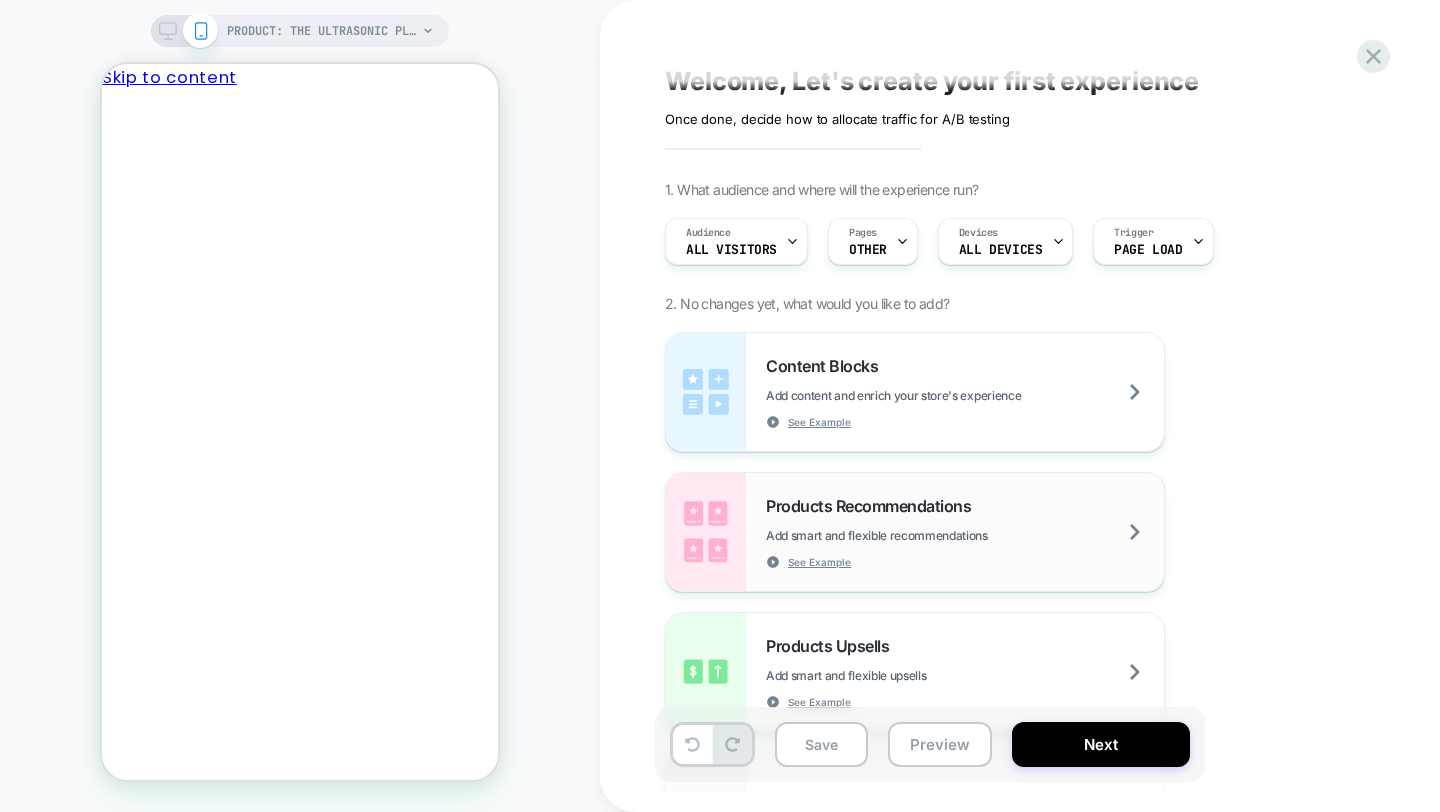 scroll, scrollTop: 0, scrollLeft: 0, axis: both 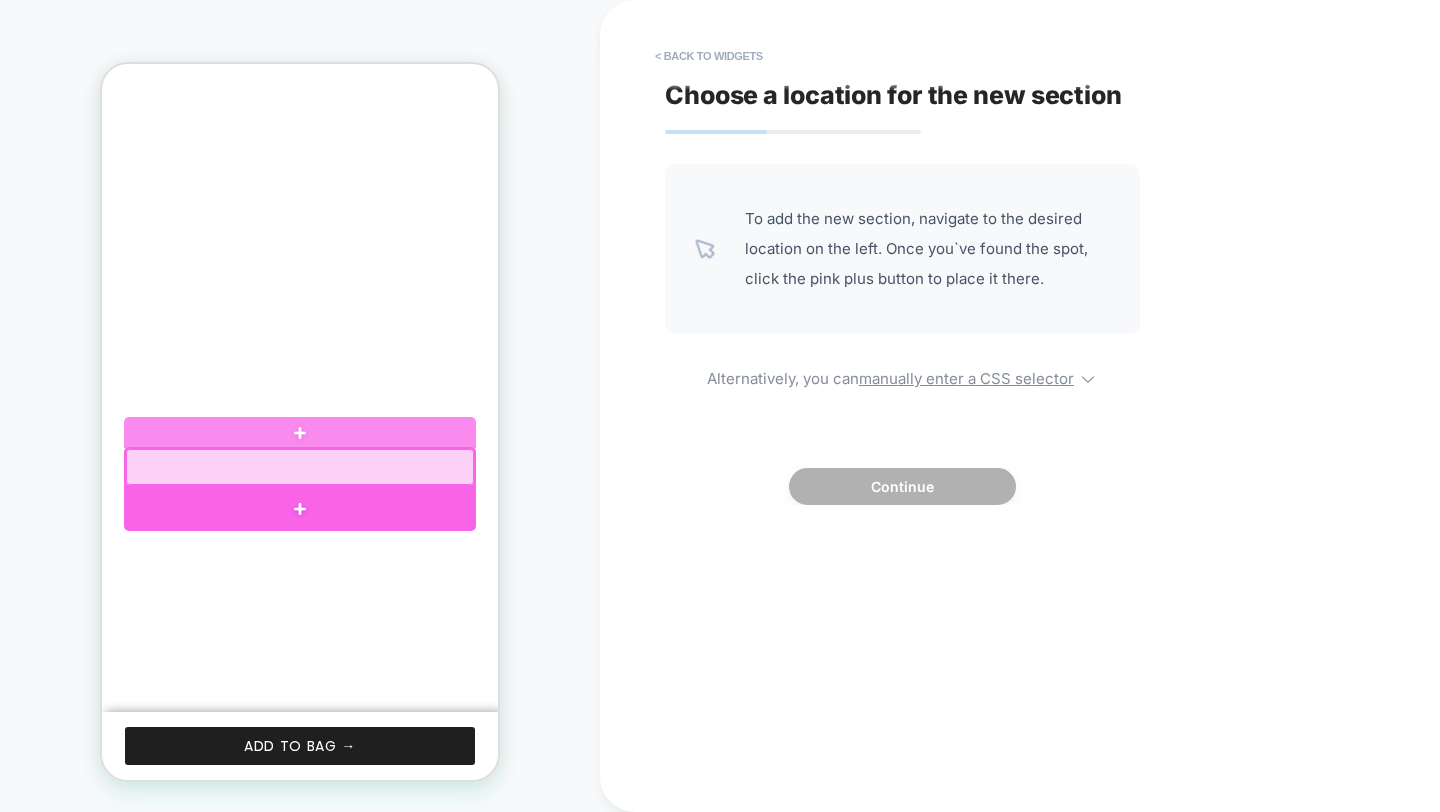 click at bounding box center [300, 509] 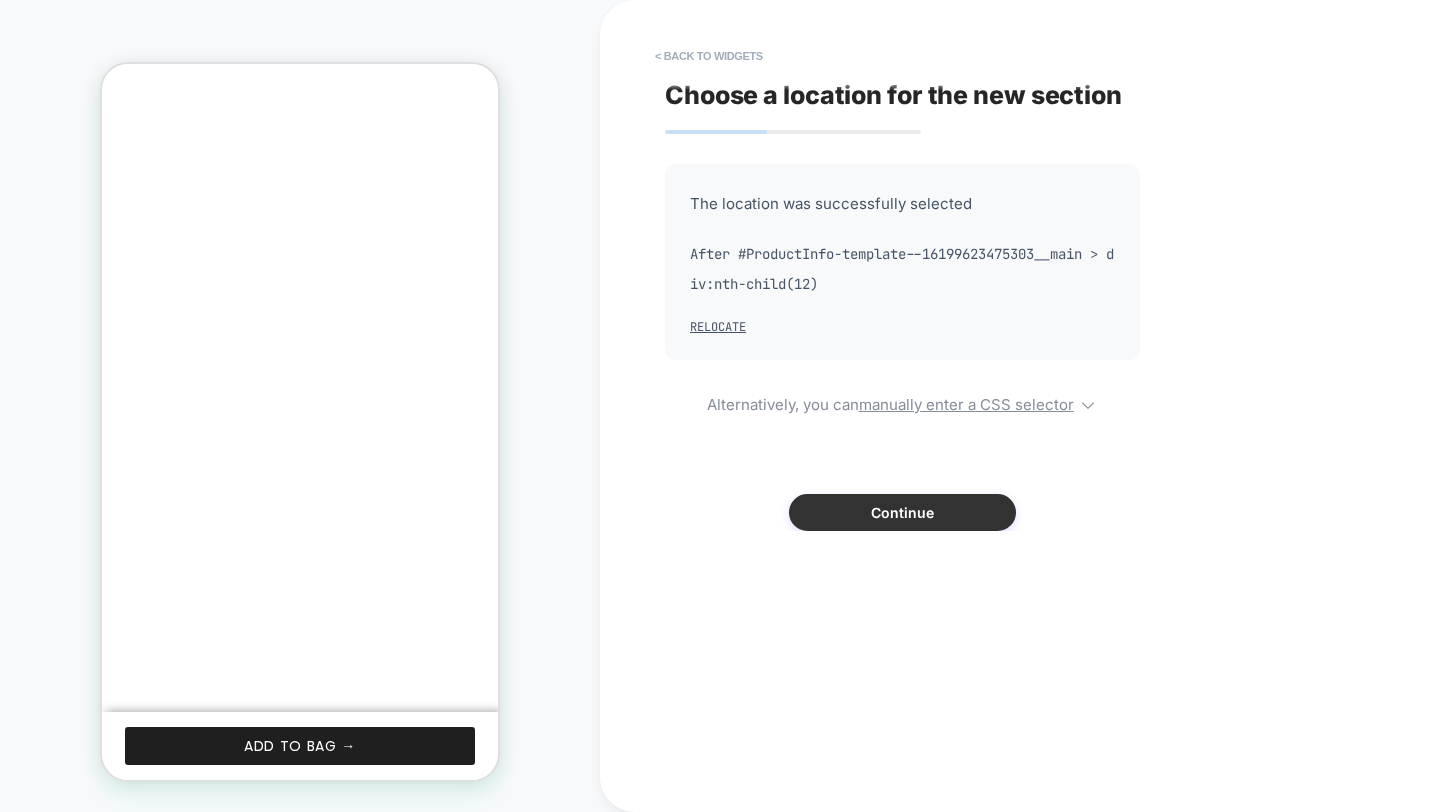 click on "Continue" at bounding box center (902, 512) 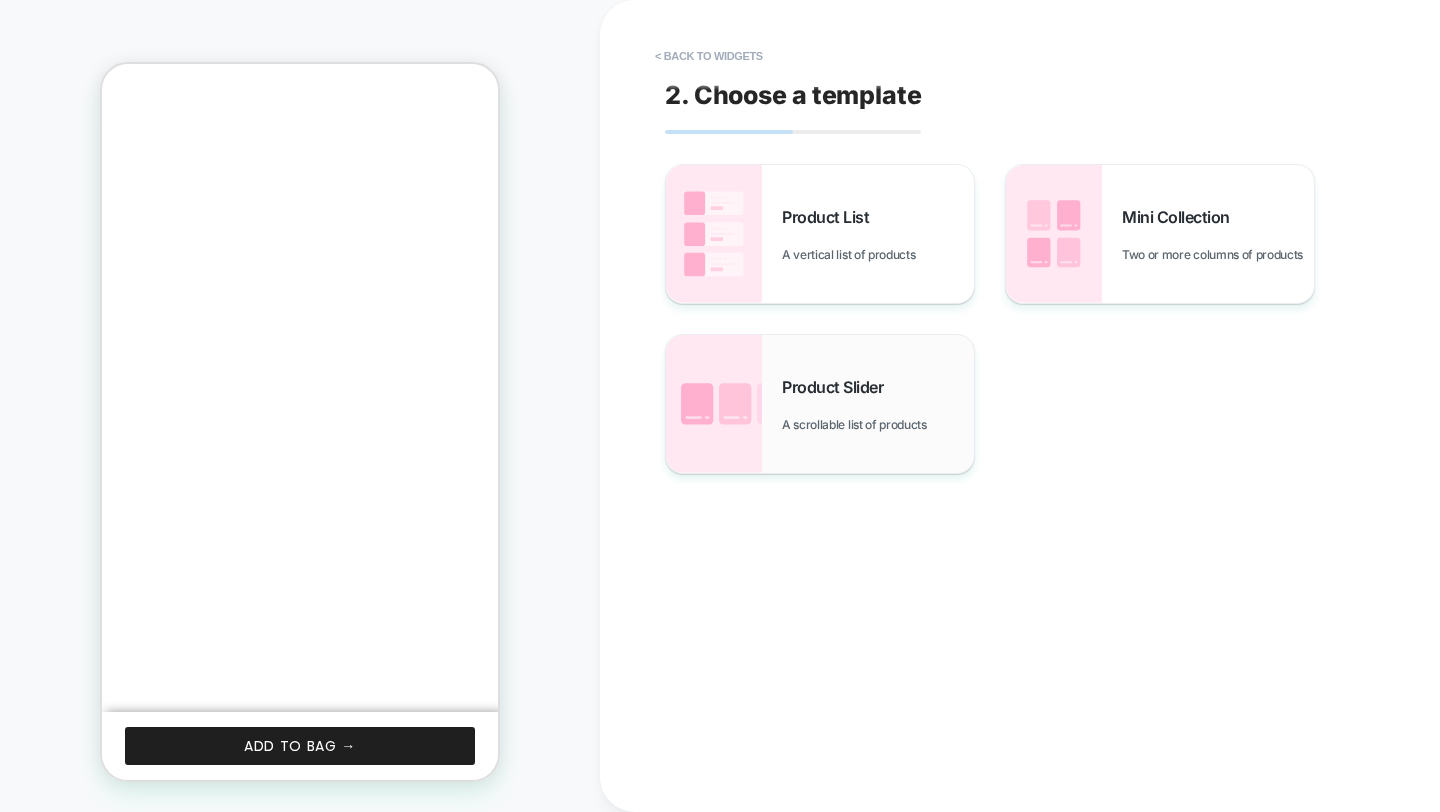 scroll, scrollTop: 744, scrollLeft: 0, axis: vertical 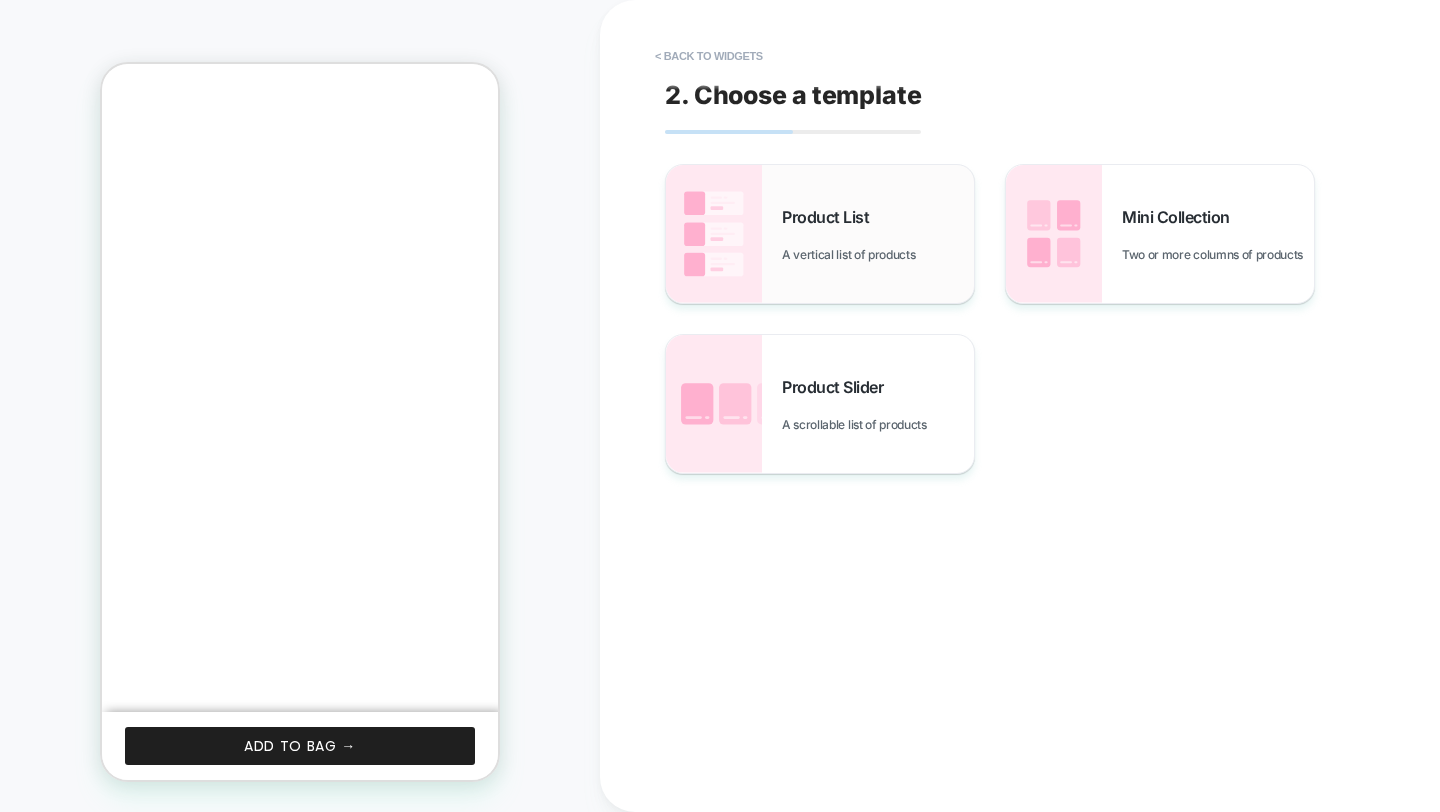 click on "Product List A vertical list of products" at bounding box center (878, 234) 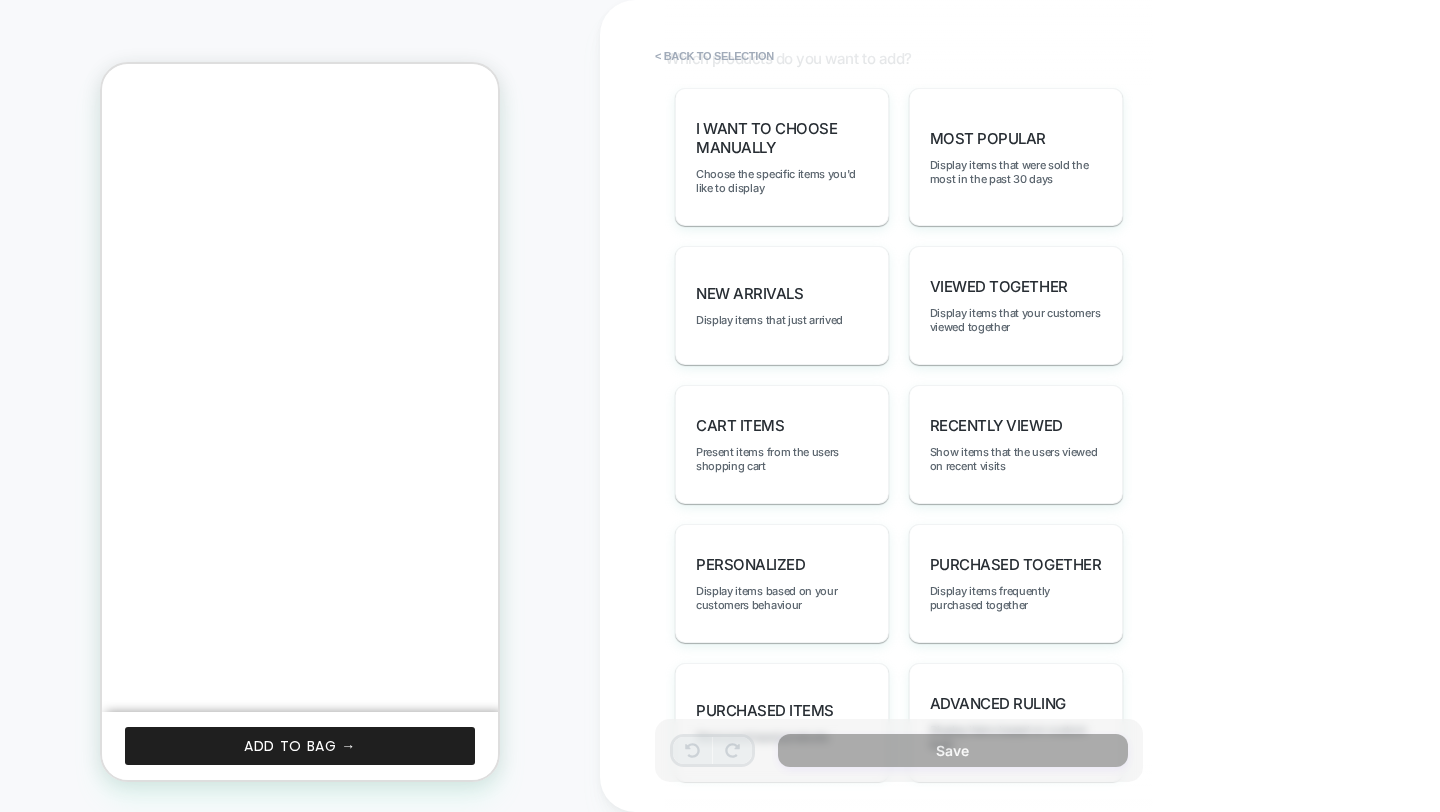 scroll, scrollTop: 1229, scrollLeft: 0, axis: vertical 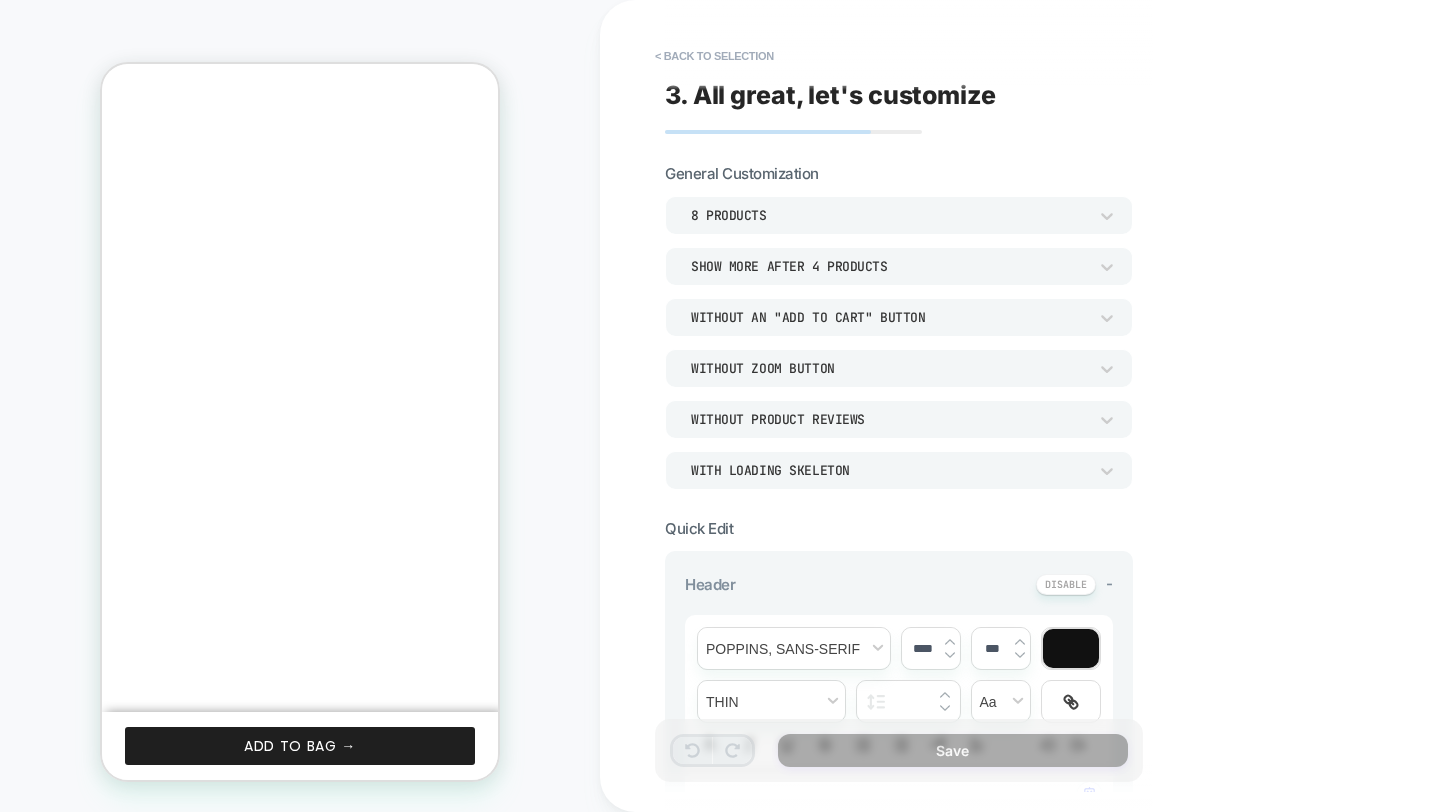click on "8 Products" at bounding box center [889, 215] 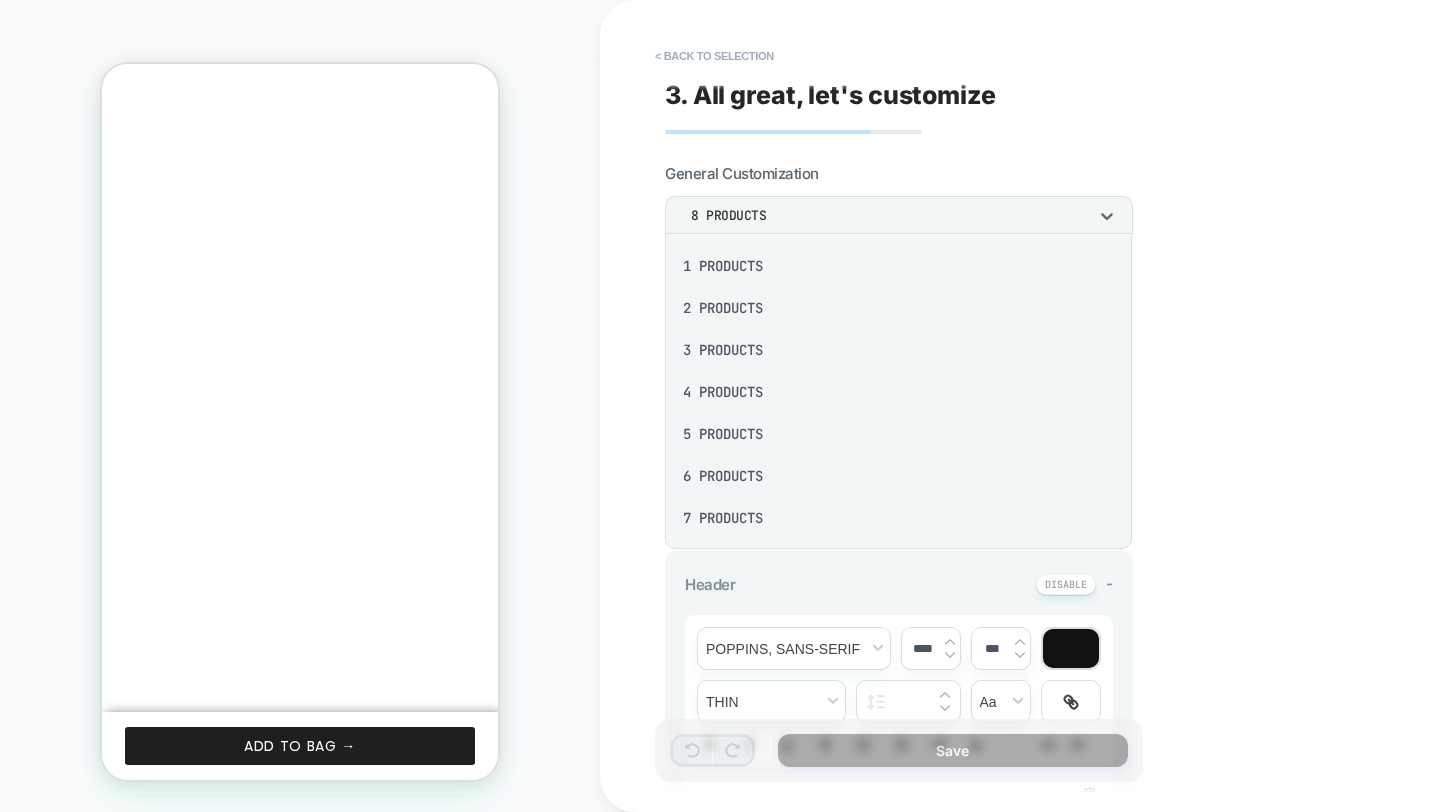 click on "1 Products" at bounding box center [898, 266] 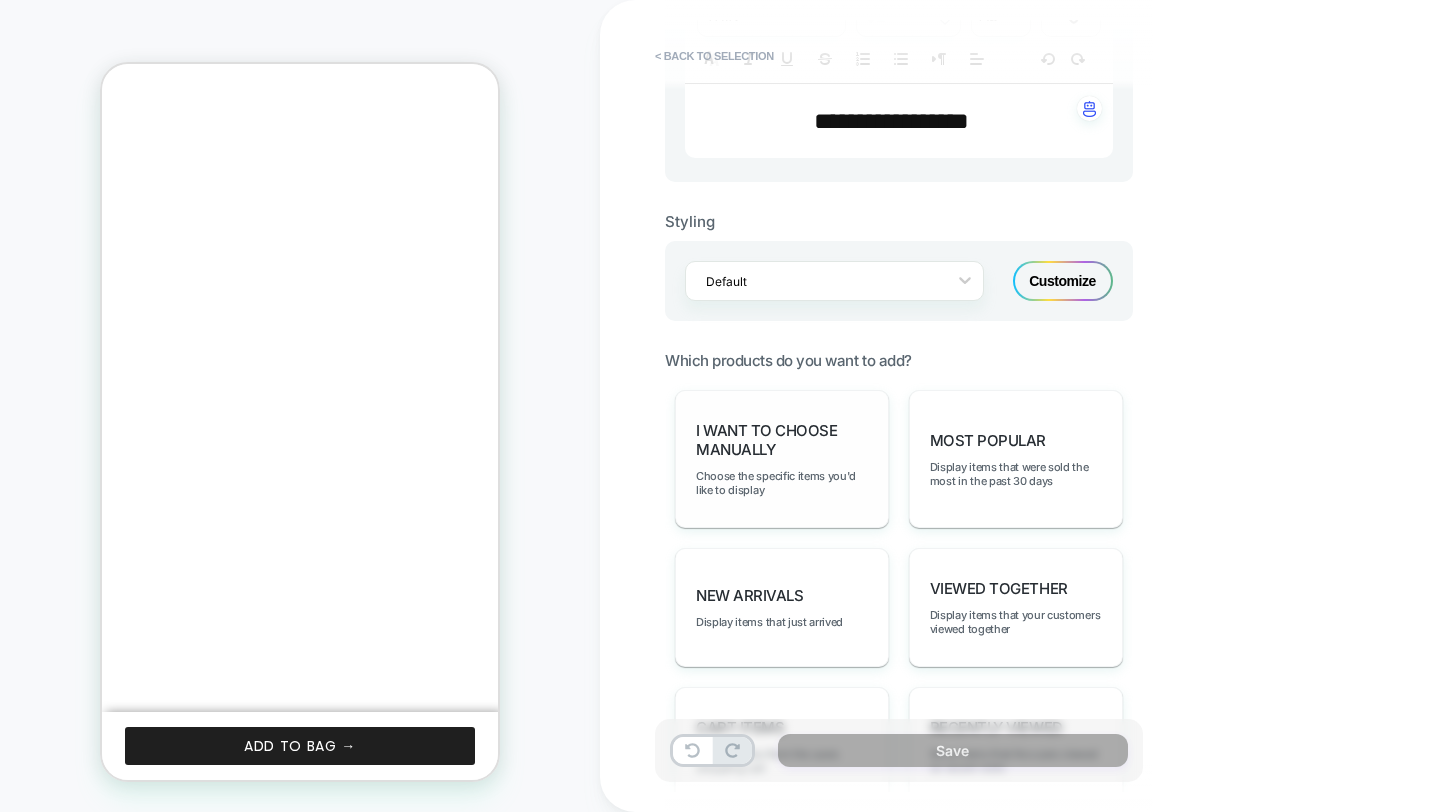 click on "I want to choose manually" at bounding box center [782, 440] 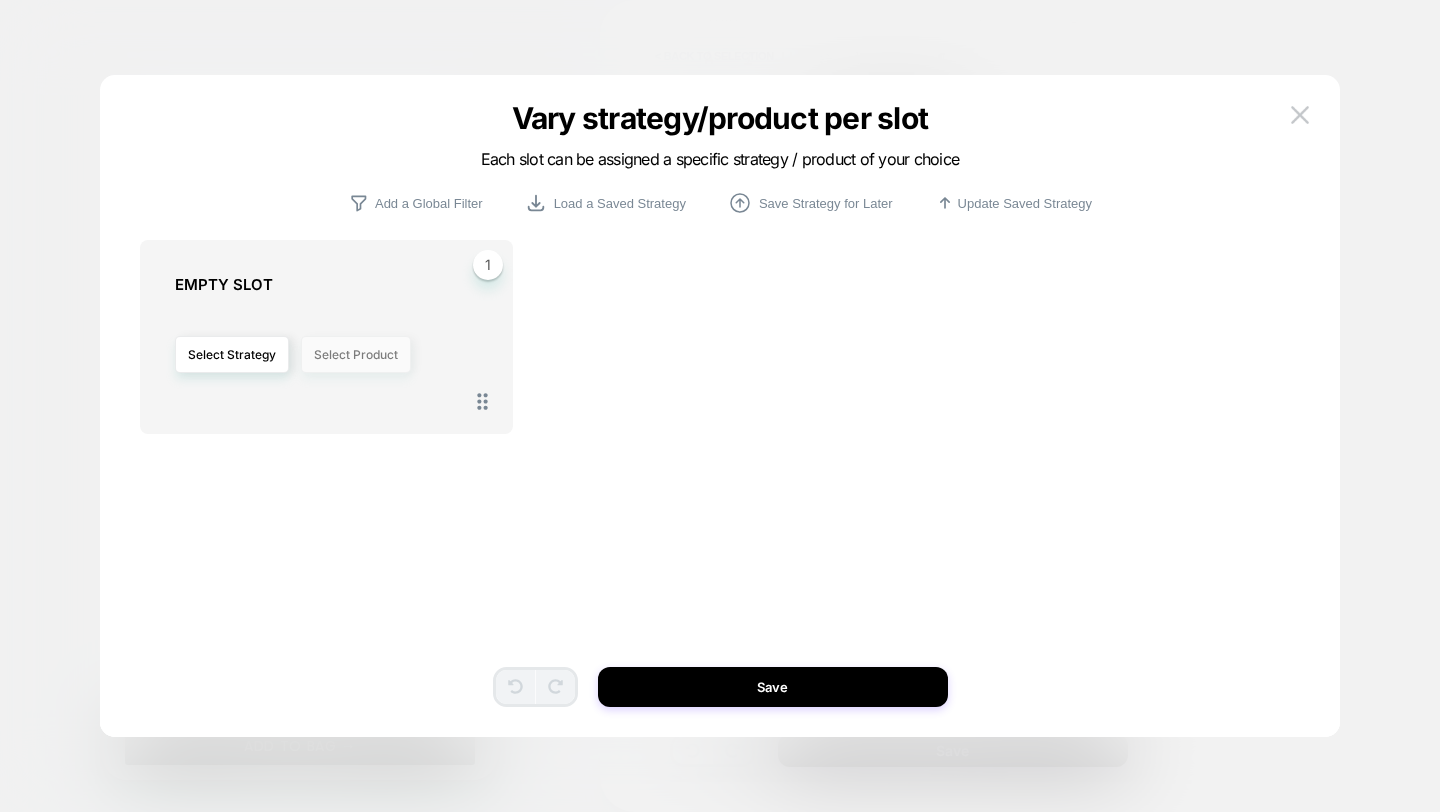 click on "Select Product" at bounding box center [356, 354] 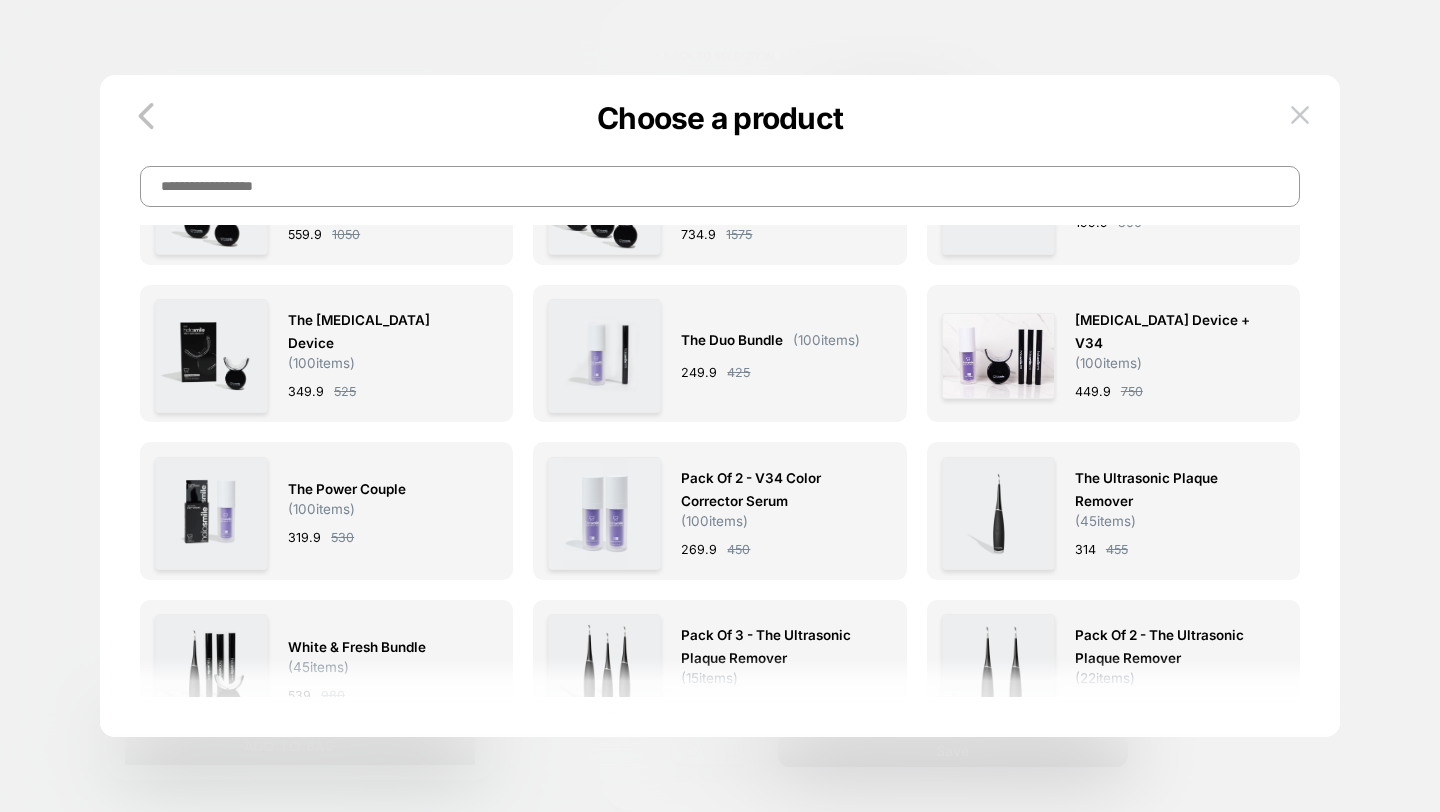 click at bounding box center (720, 186) 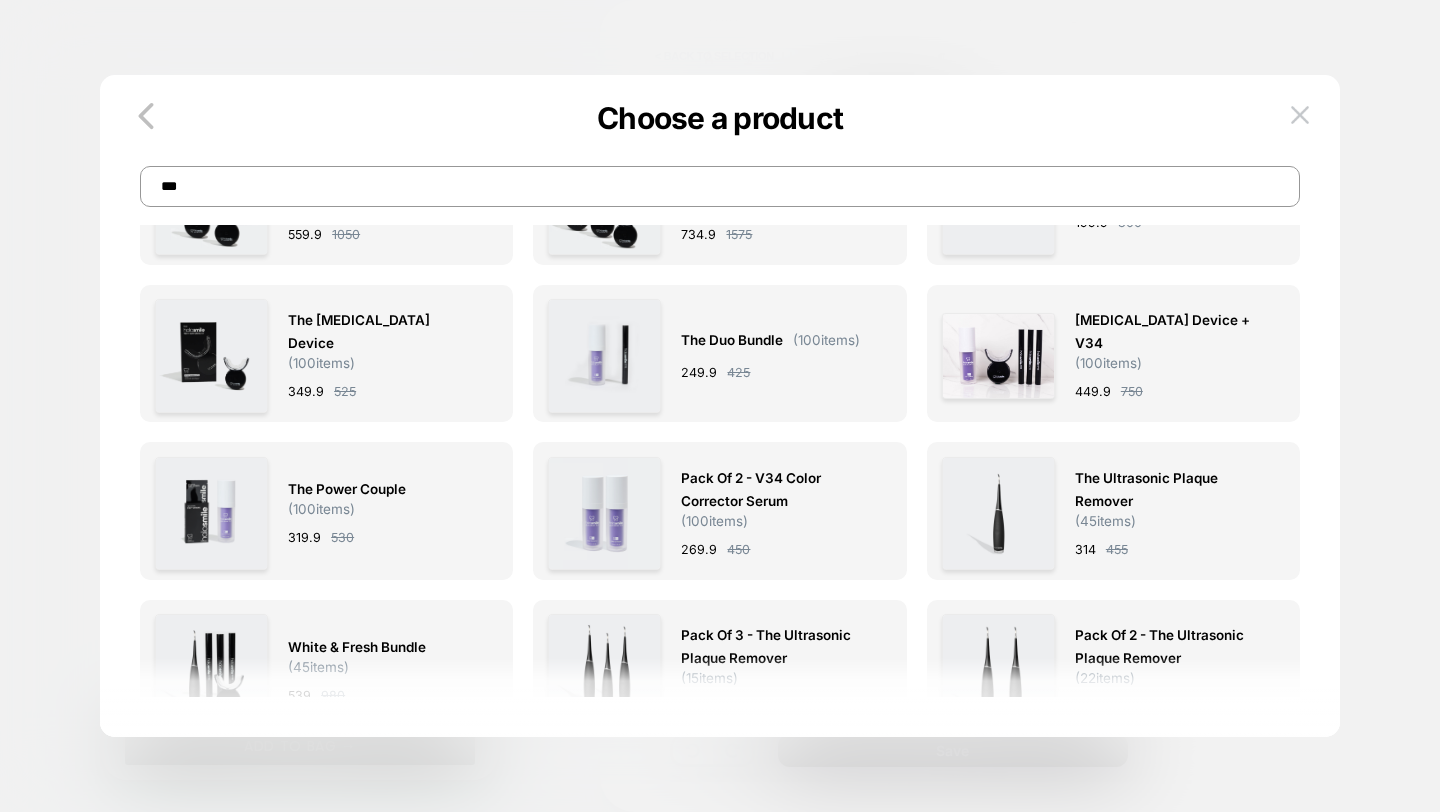type on "***" 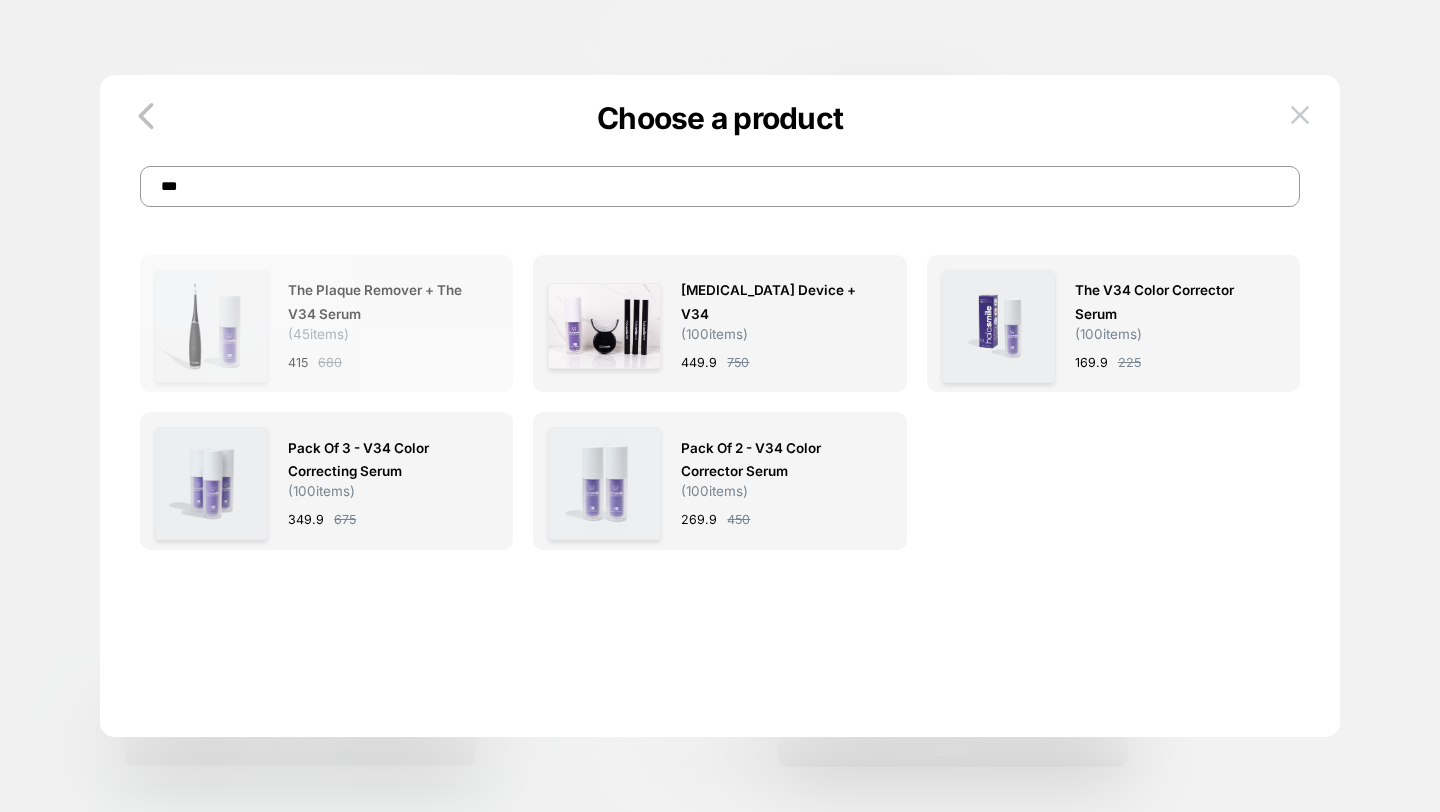 click on "The Plaque Remover + The V34 Serum ( 45  items) 415 680" at bounding box center [383, 326] 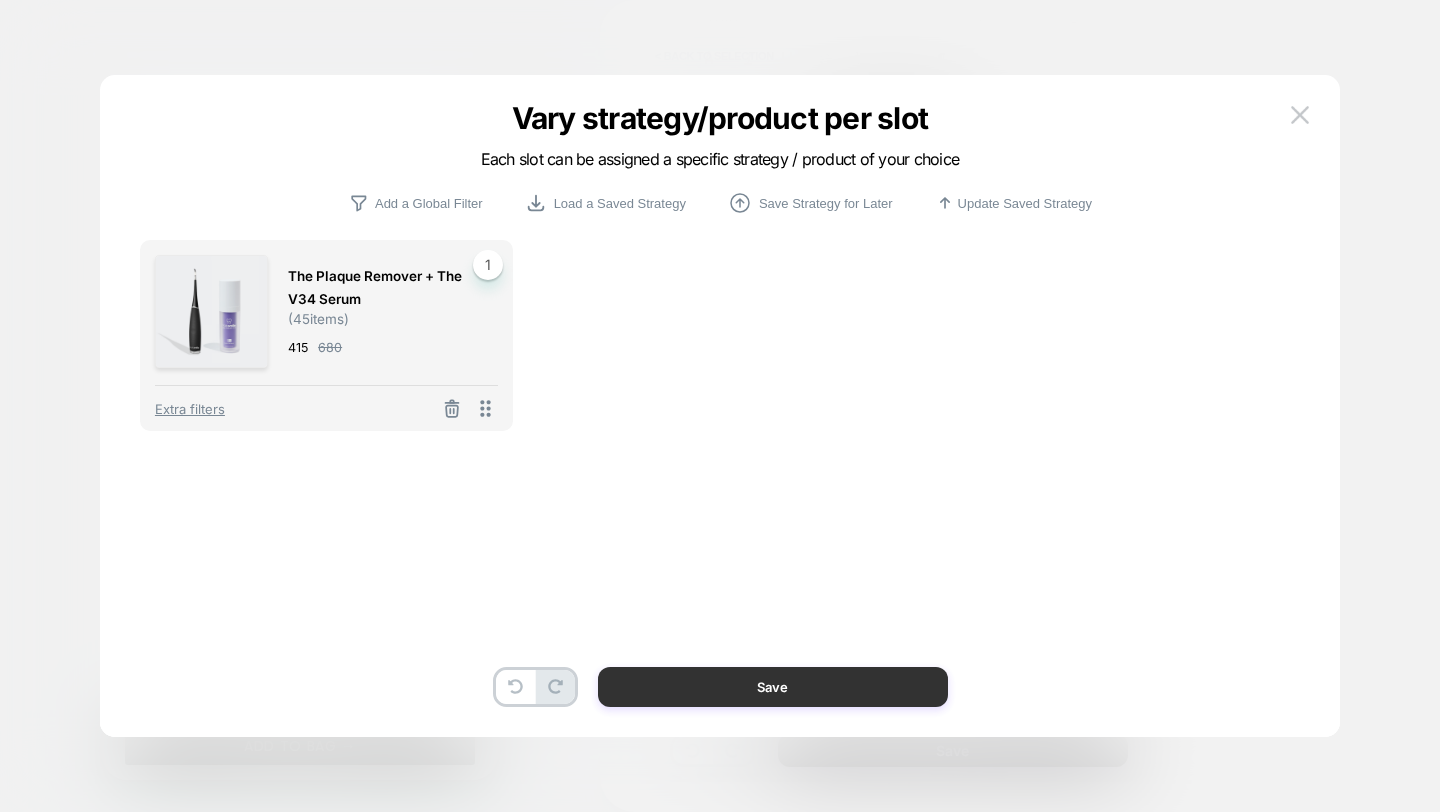 click on "Save" at bounding box center [773, 687] 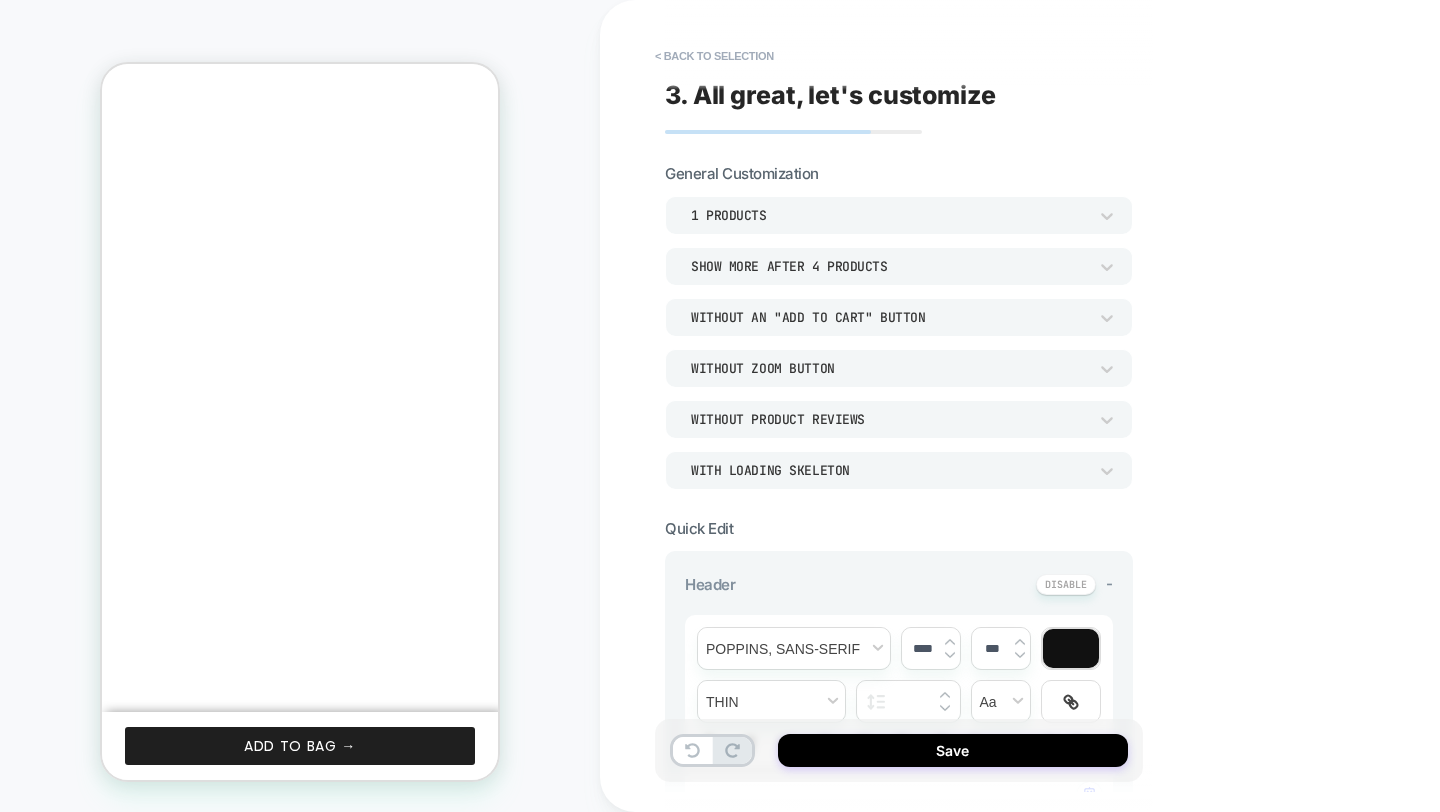 click on "Without an "add to cart" button" at bounding box center (889, 317) 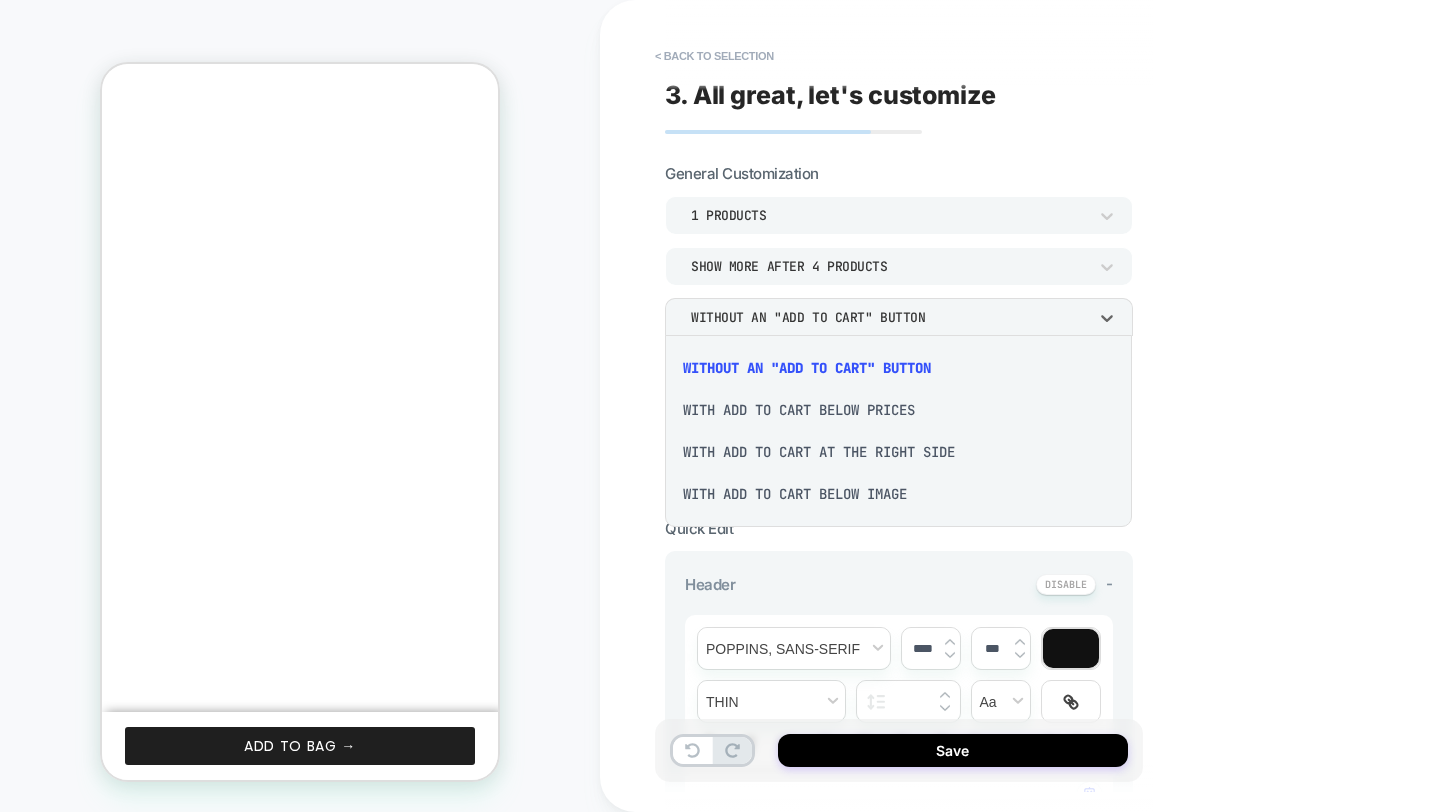 click on "With add to cart at the right side" at bounding box center (898, 452) 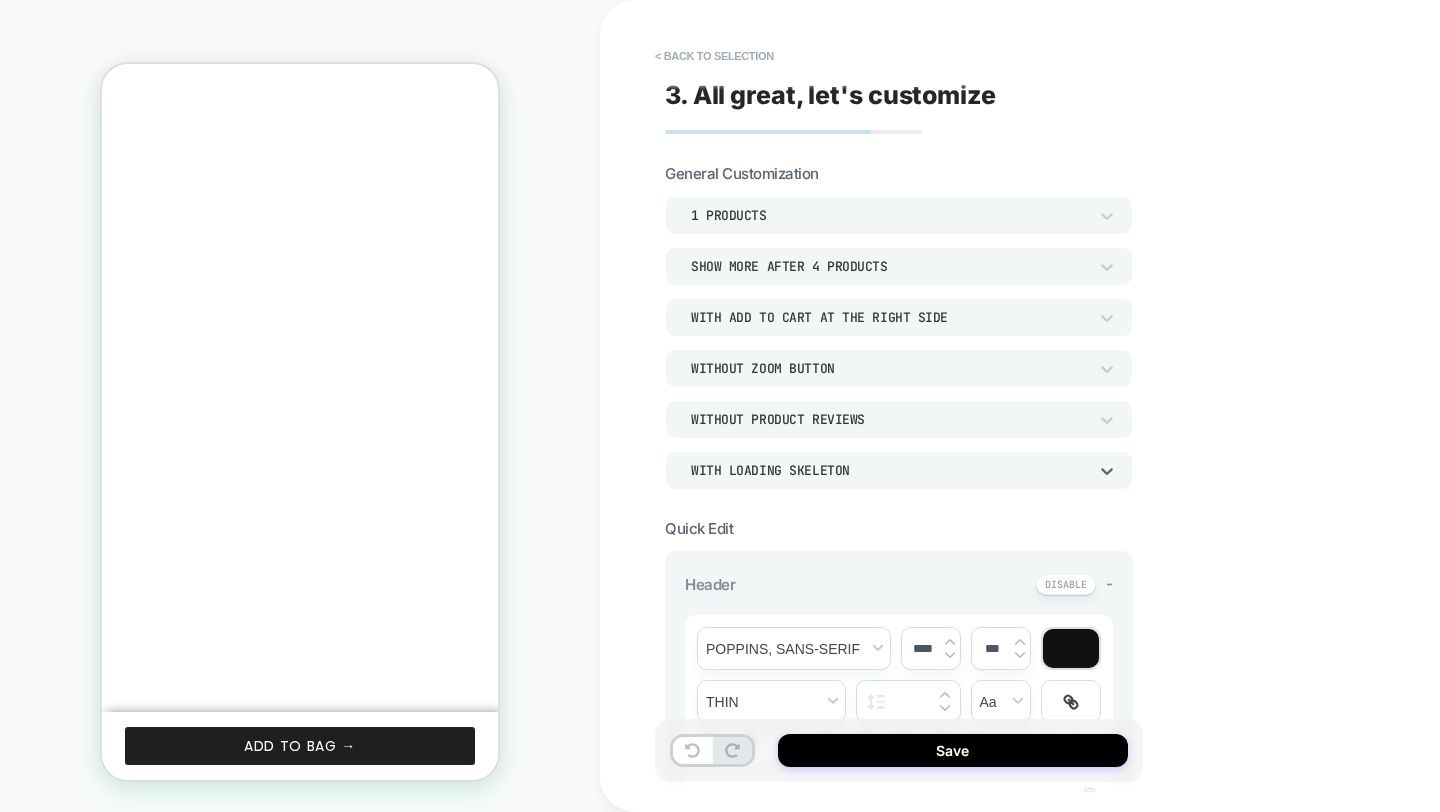 click on "WITH LOADING SKELETON" at bounding box center [899, 470] 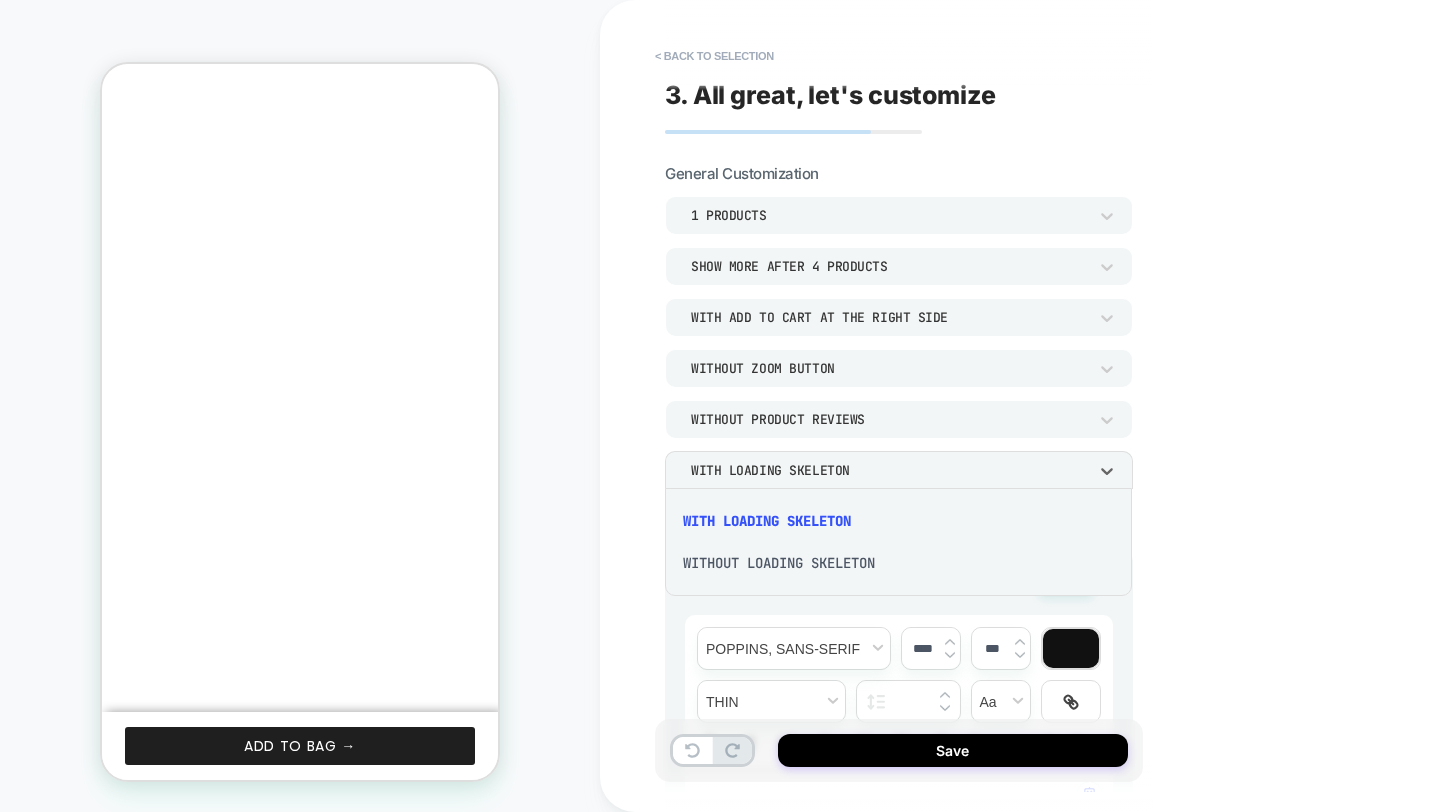 click on "WITHOUT LOADING SKELETON" at bounding box center (898, 563) 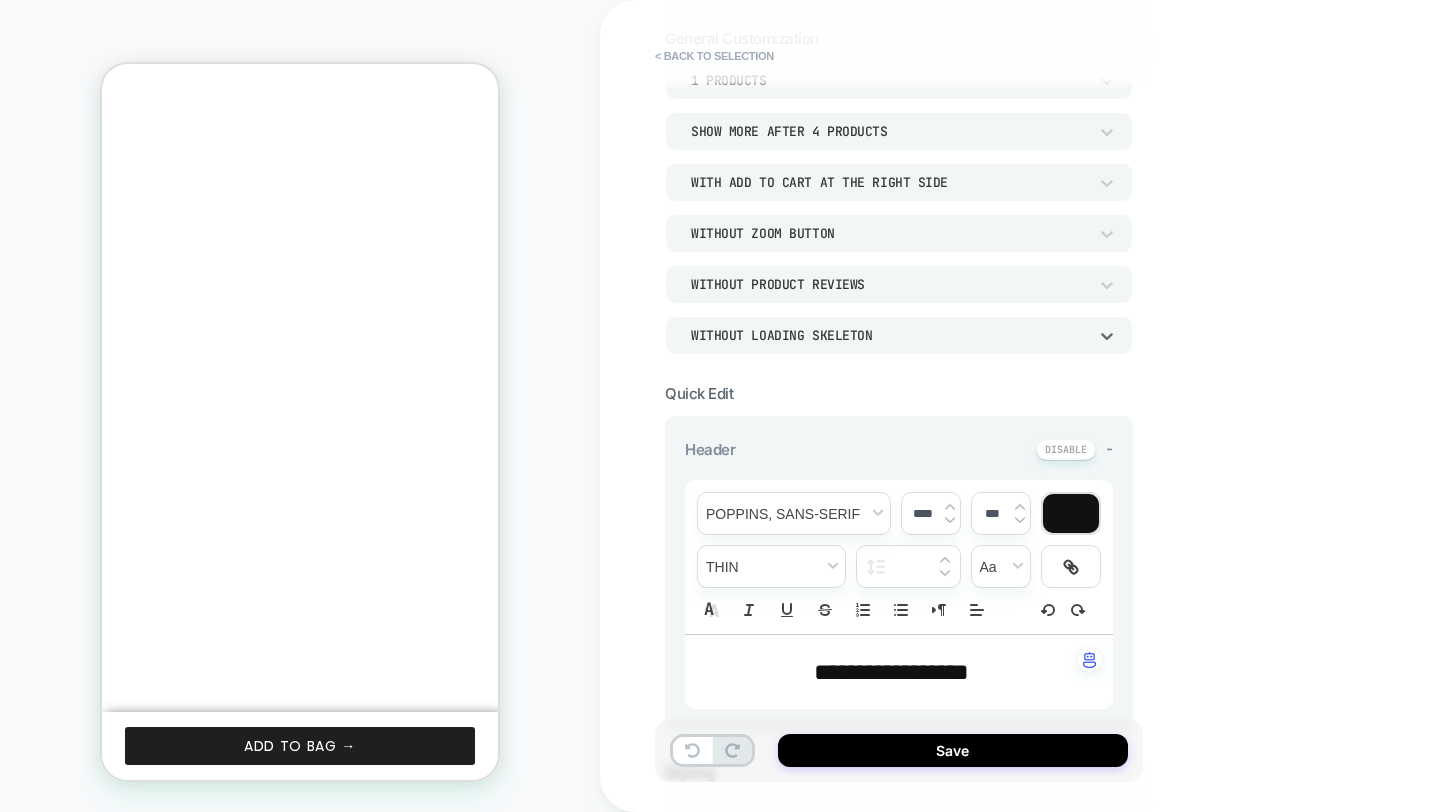 click on "Show more after 4 Products" at bounding box center (899, 131) 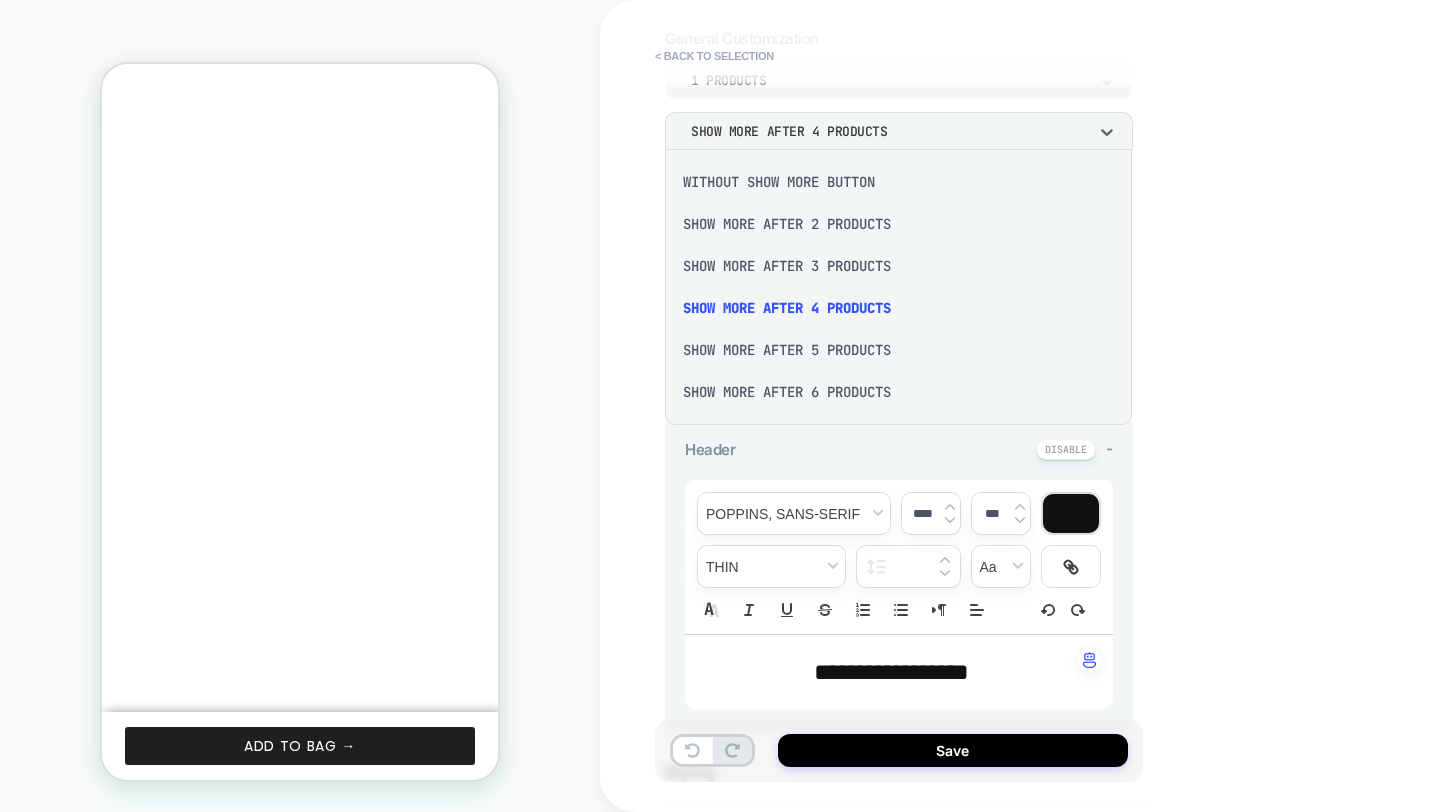 click on "Without Show more button" at bounding box center [898, 182] 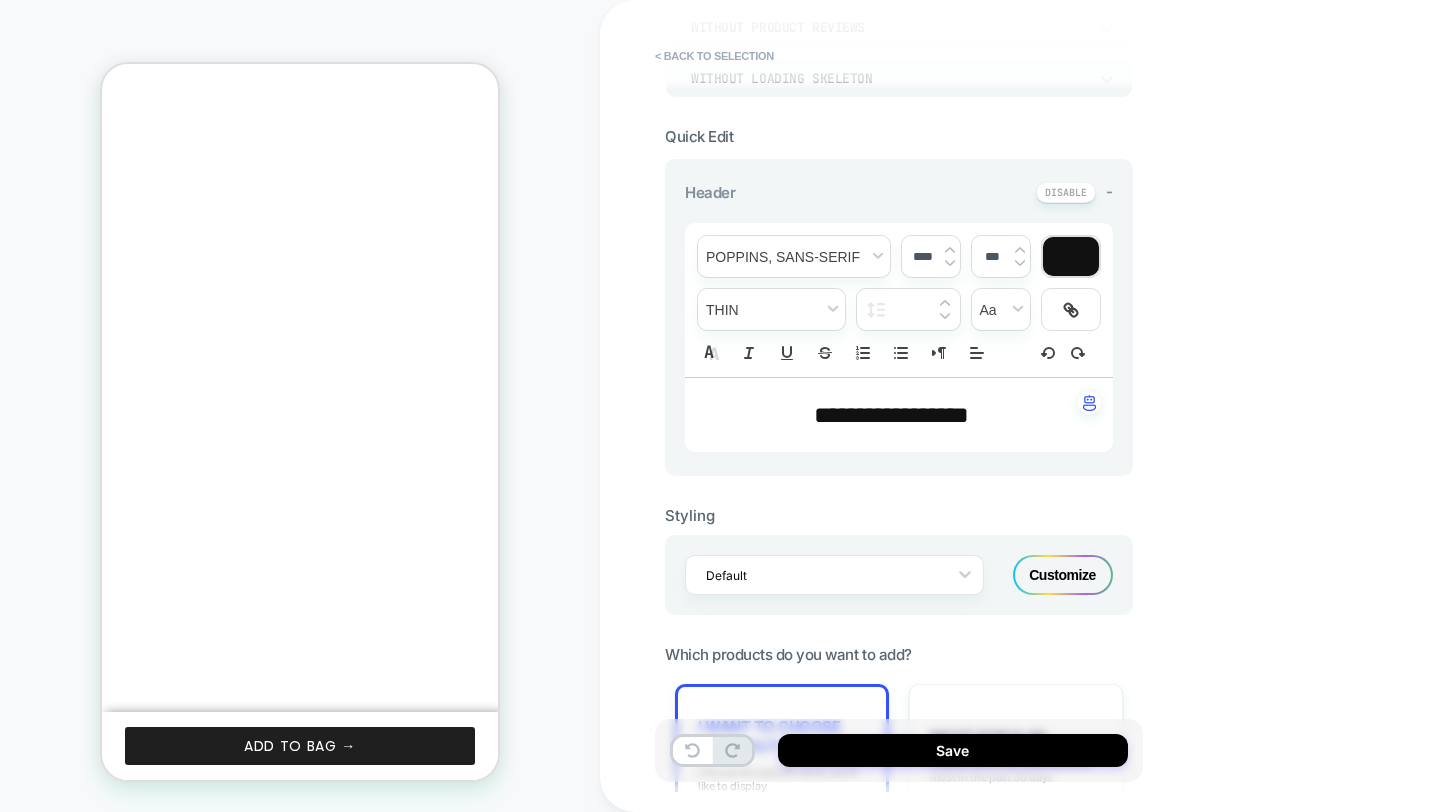 click on "Customize" at bounding box center (1063, 575) 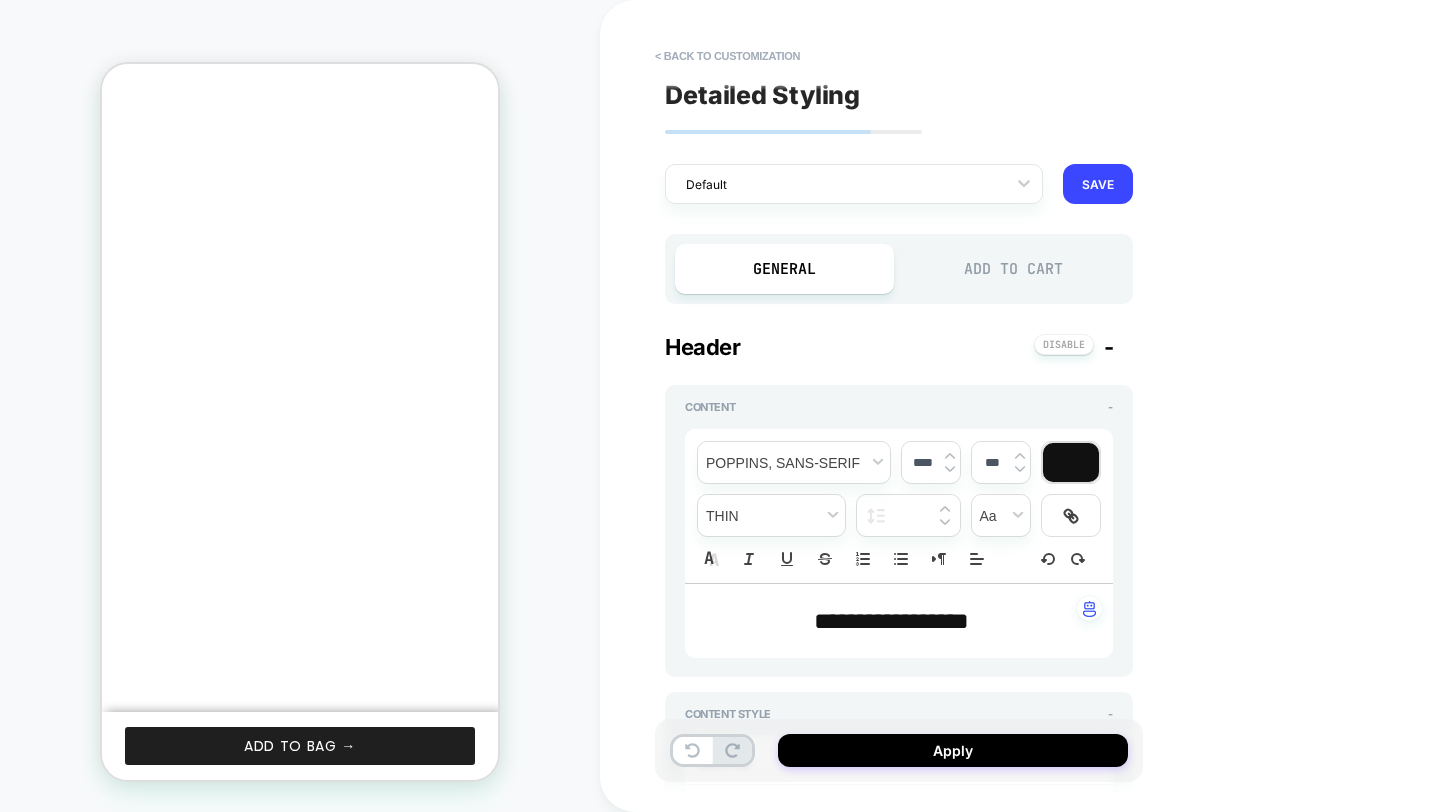 type on "*" 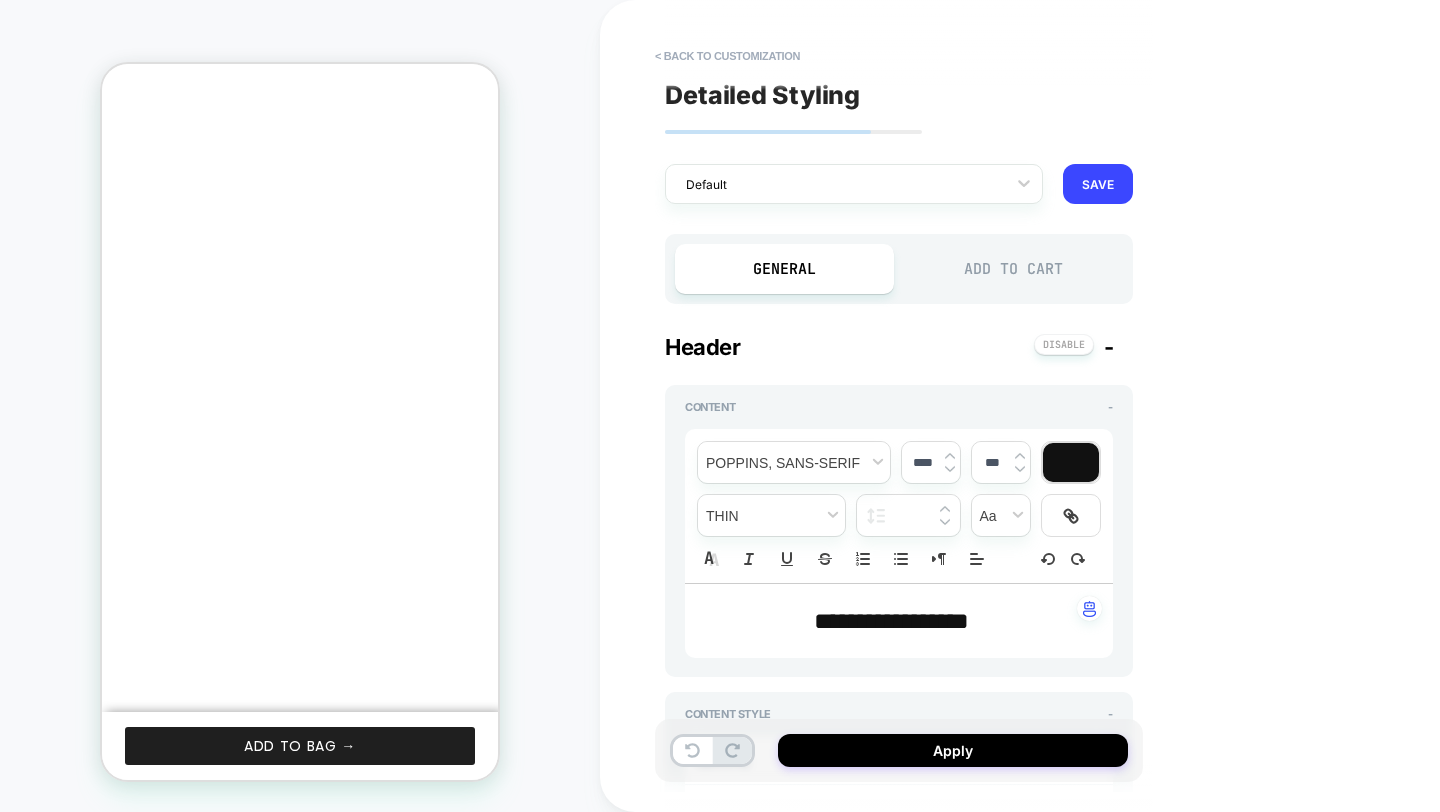 click on "**********" at bounding box center (891, 621) 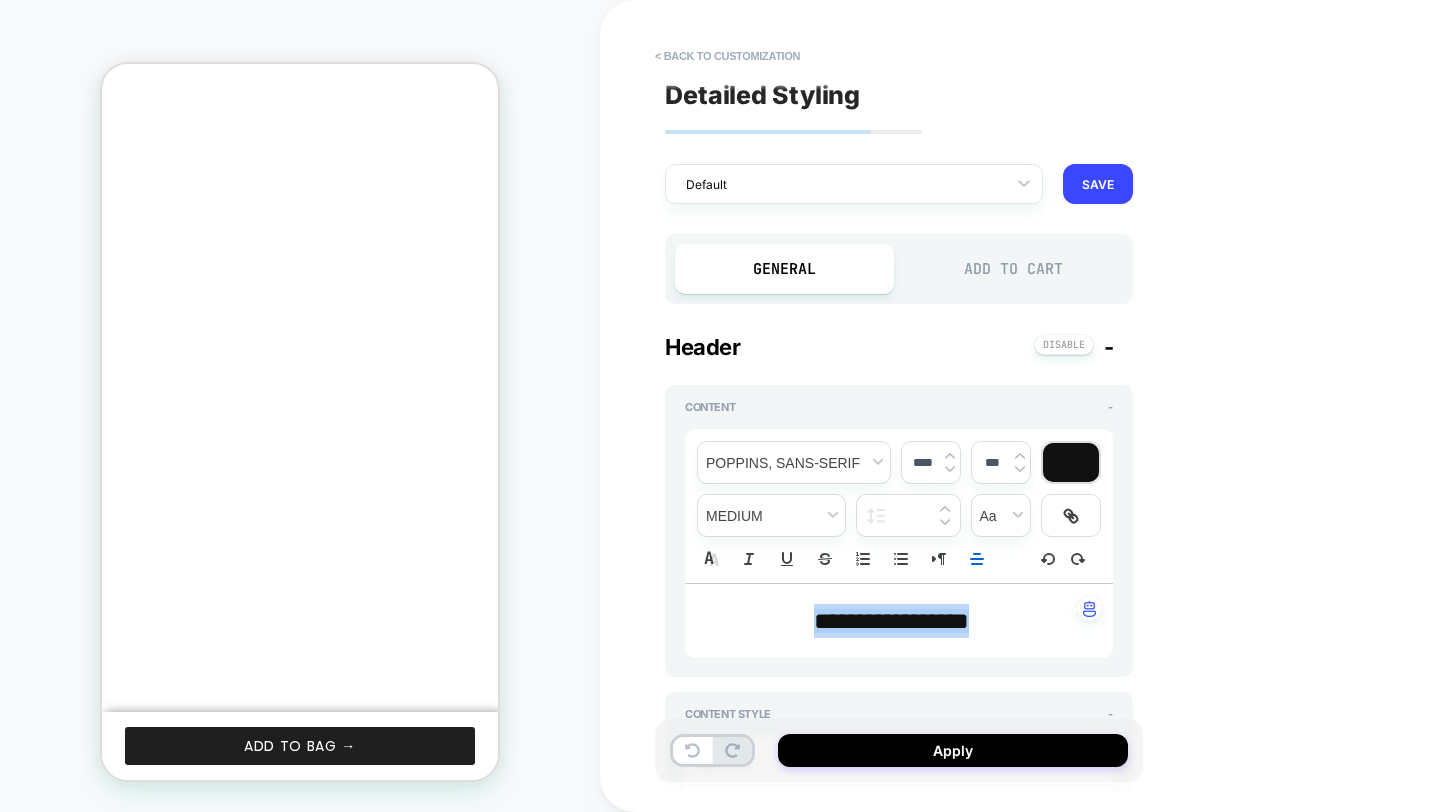 type on "*" 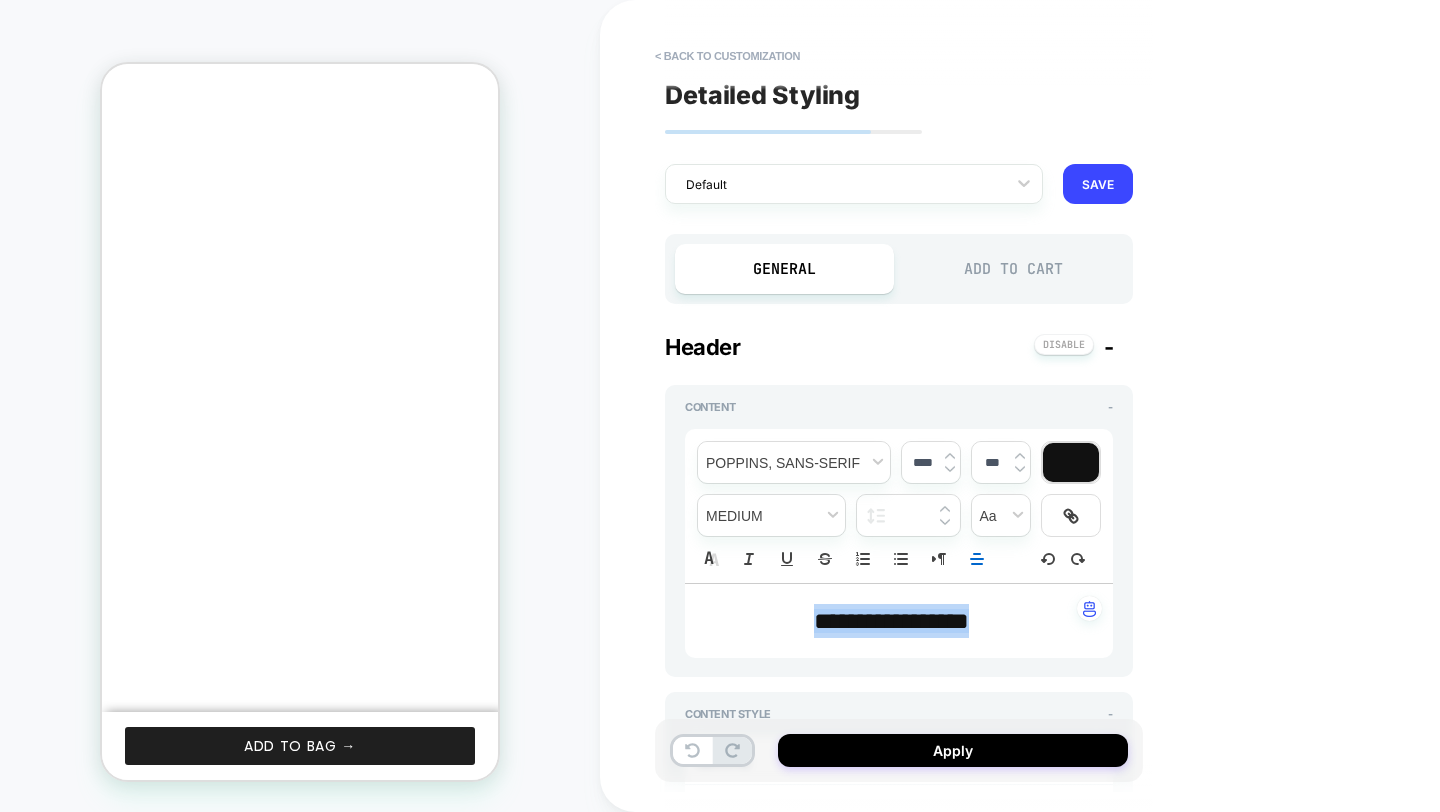 type 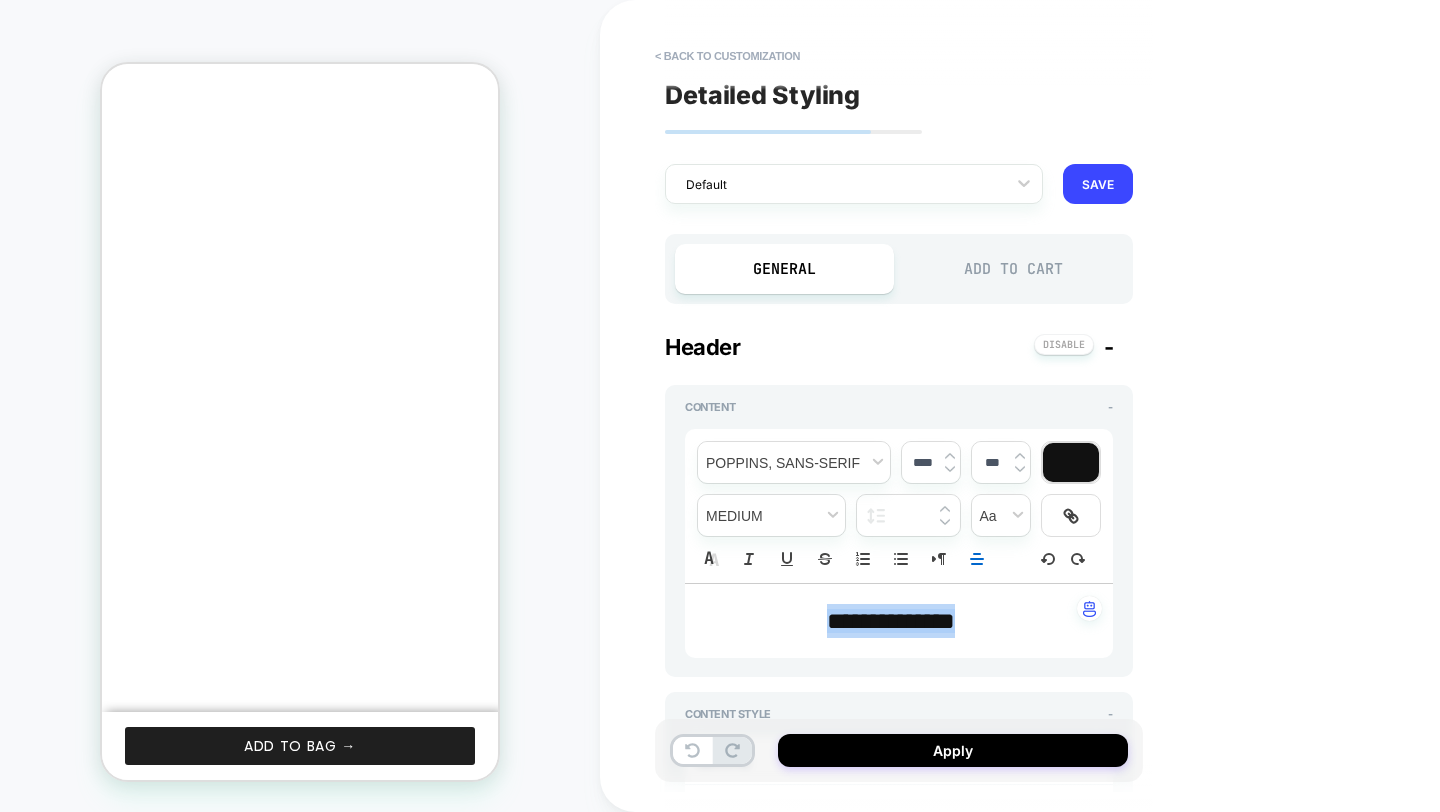 type on "*" 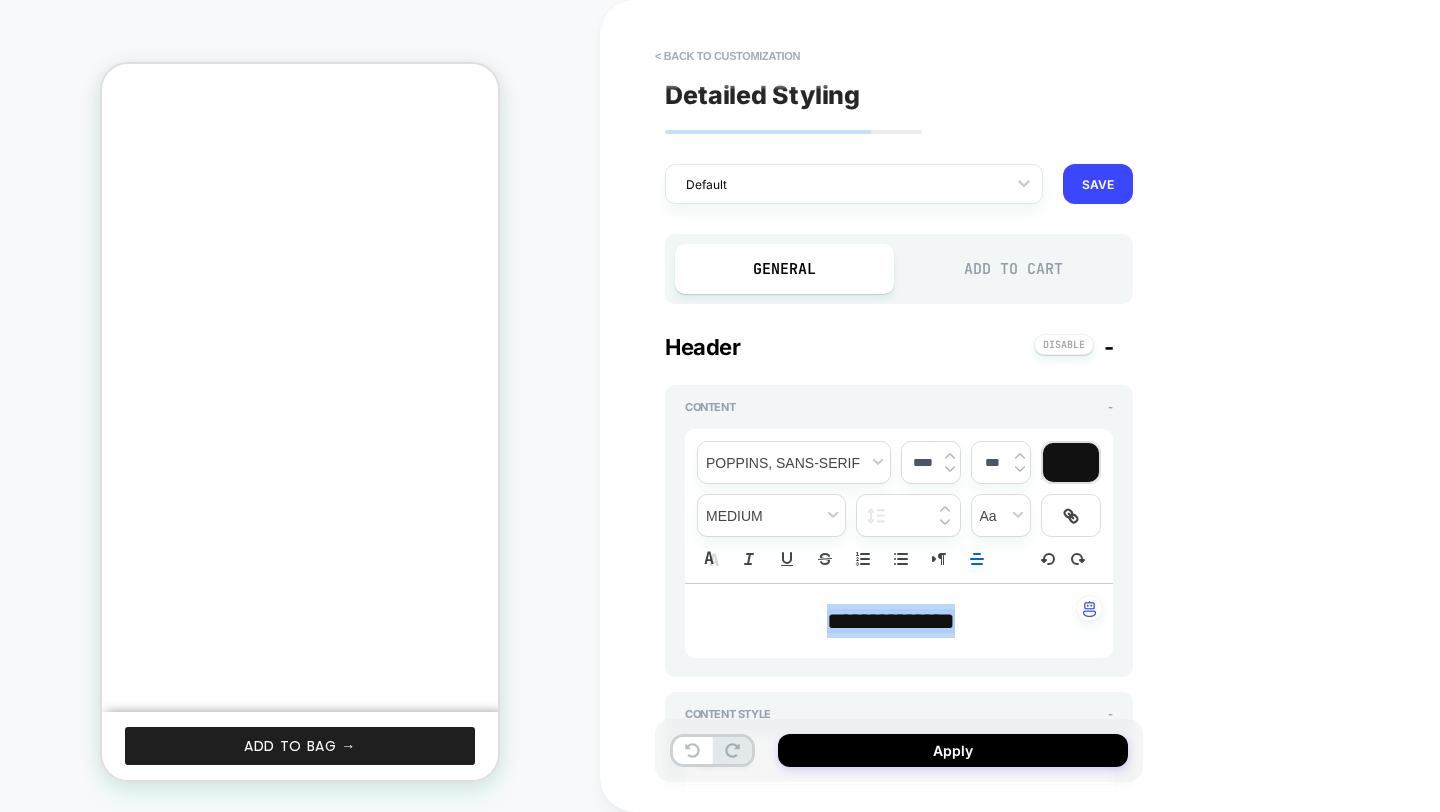 click at bounding box center (950, 469) 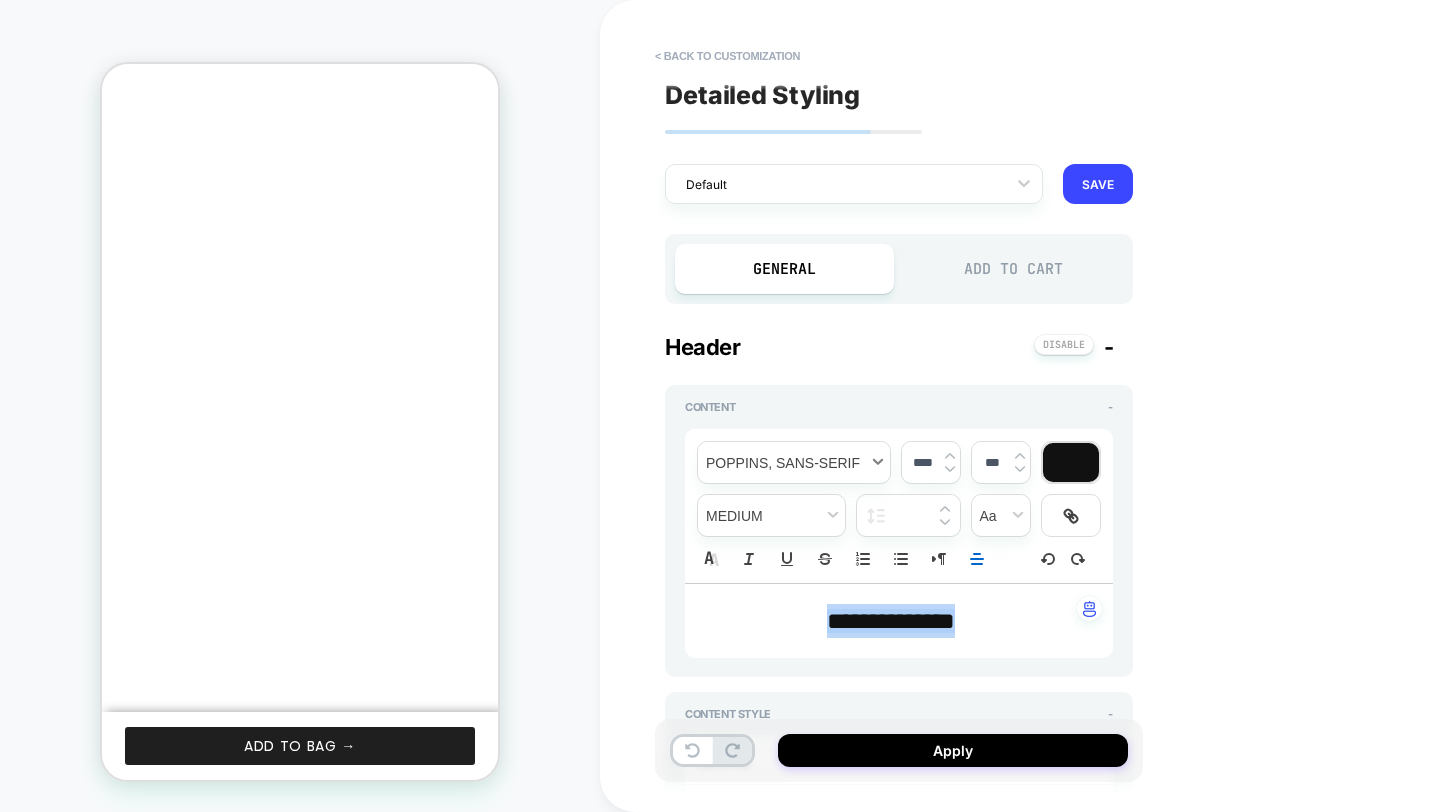 click at bounding box center [794, 462] 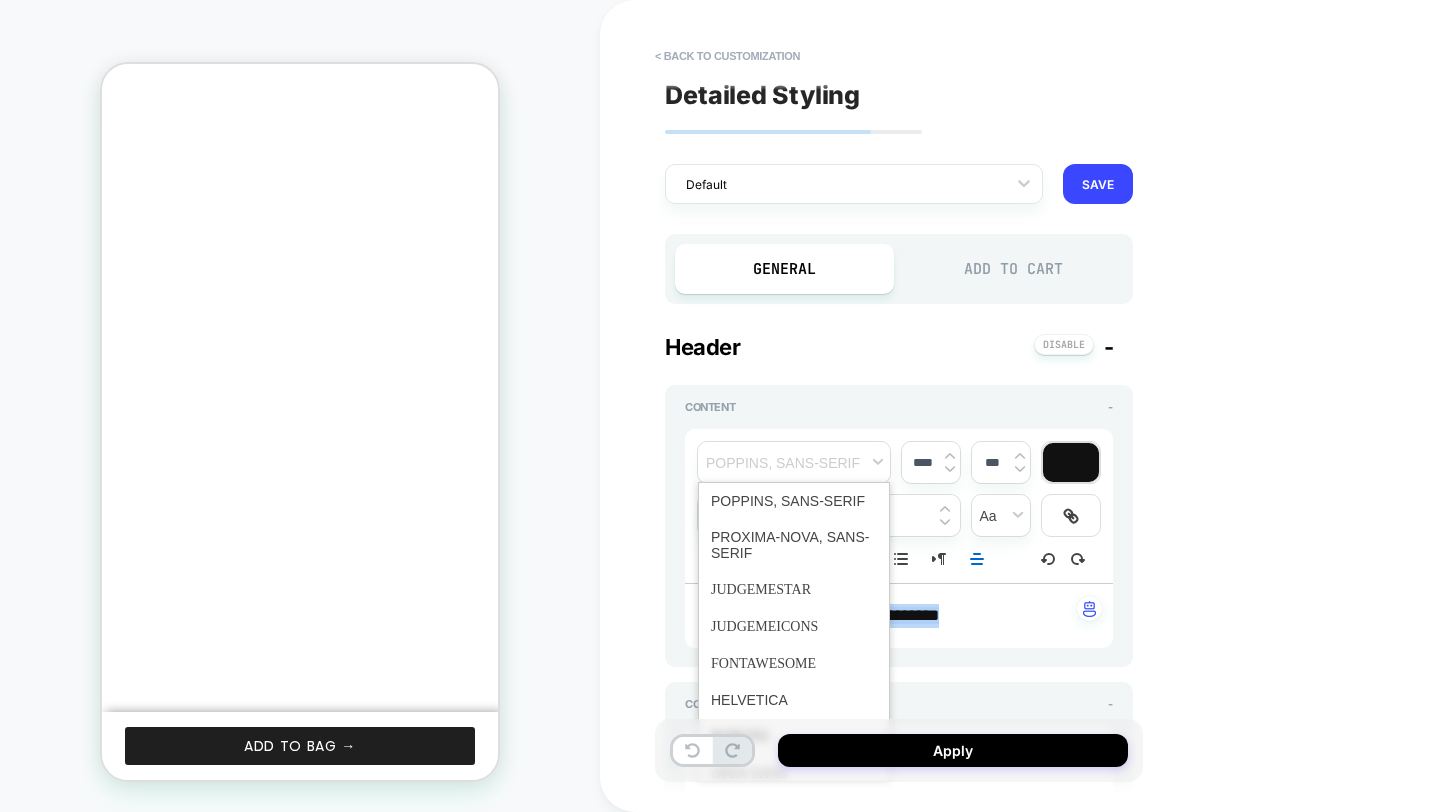 click on "**********" at bounding box center [899, 533] 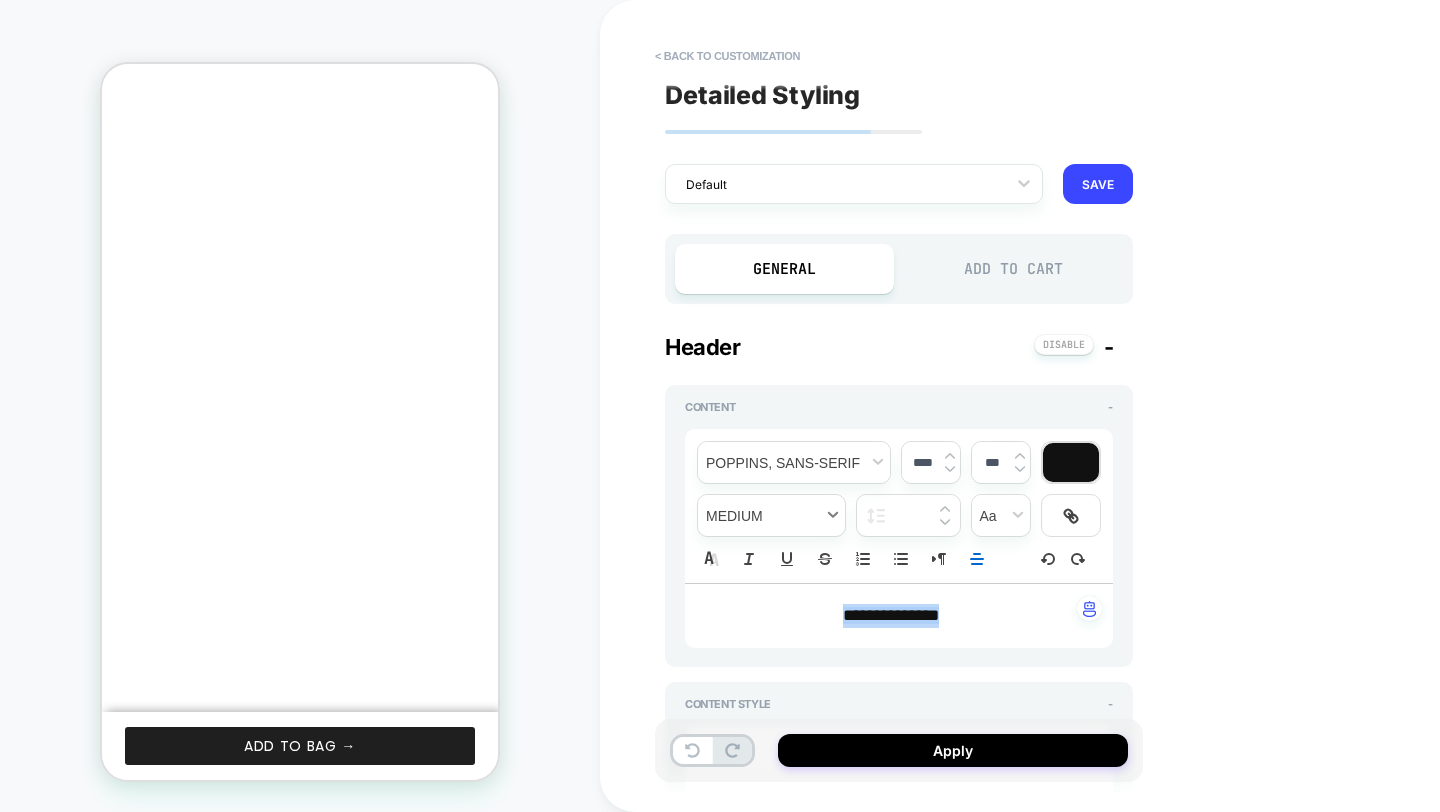 click at bounding box center [771, 515] 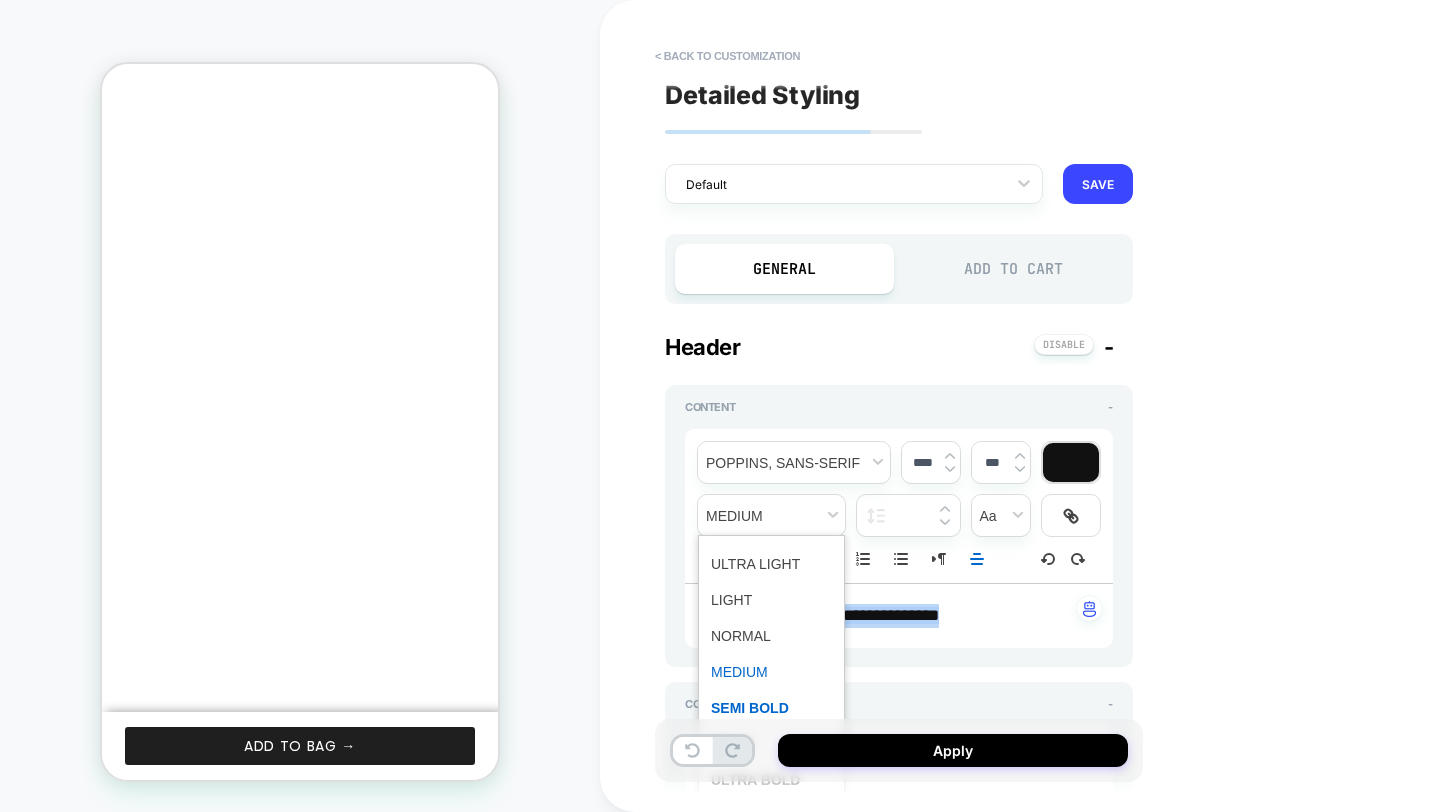 click at bounding box center (771, 708) 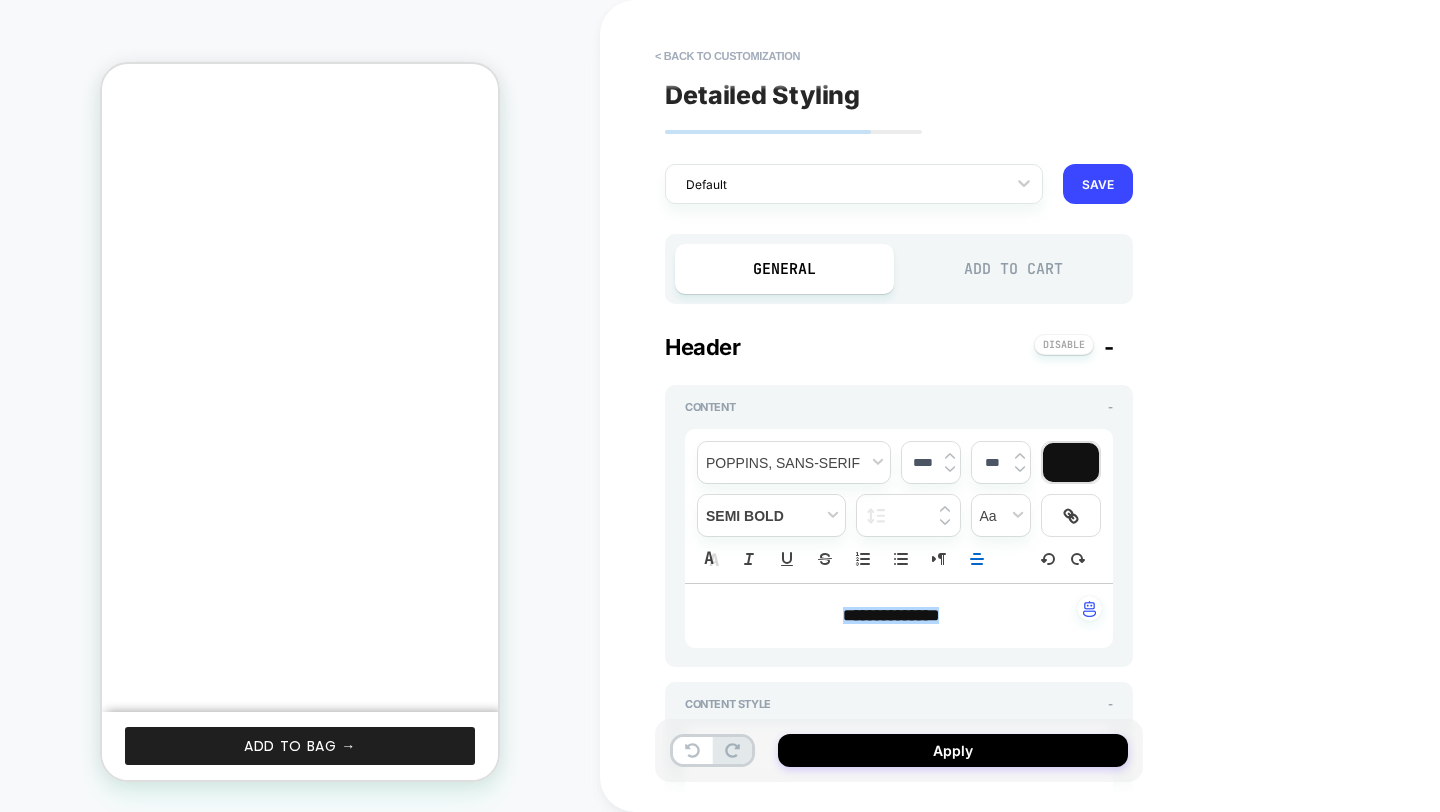 click on "**********" at bounding box center [1040, 406] 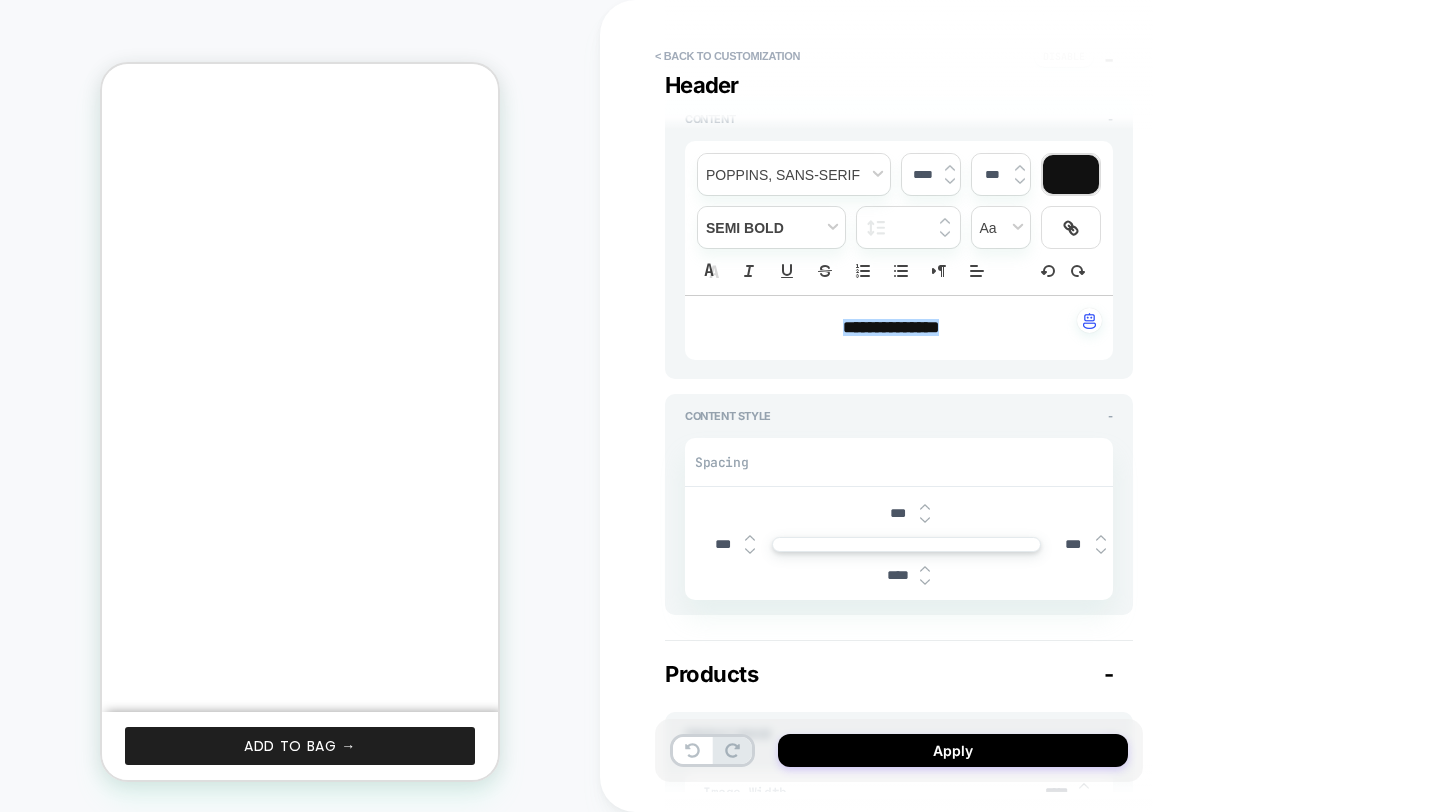 click at bounding box center [925, 582] 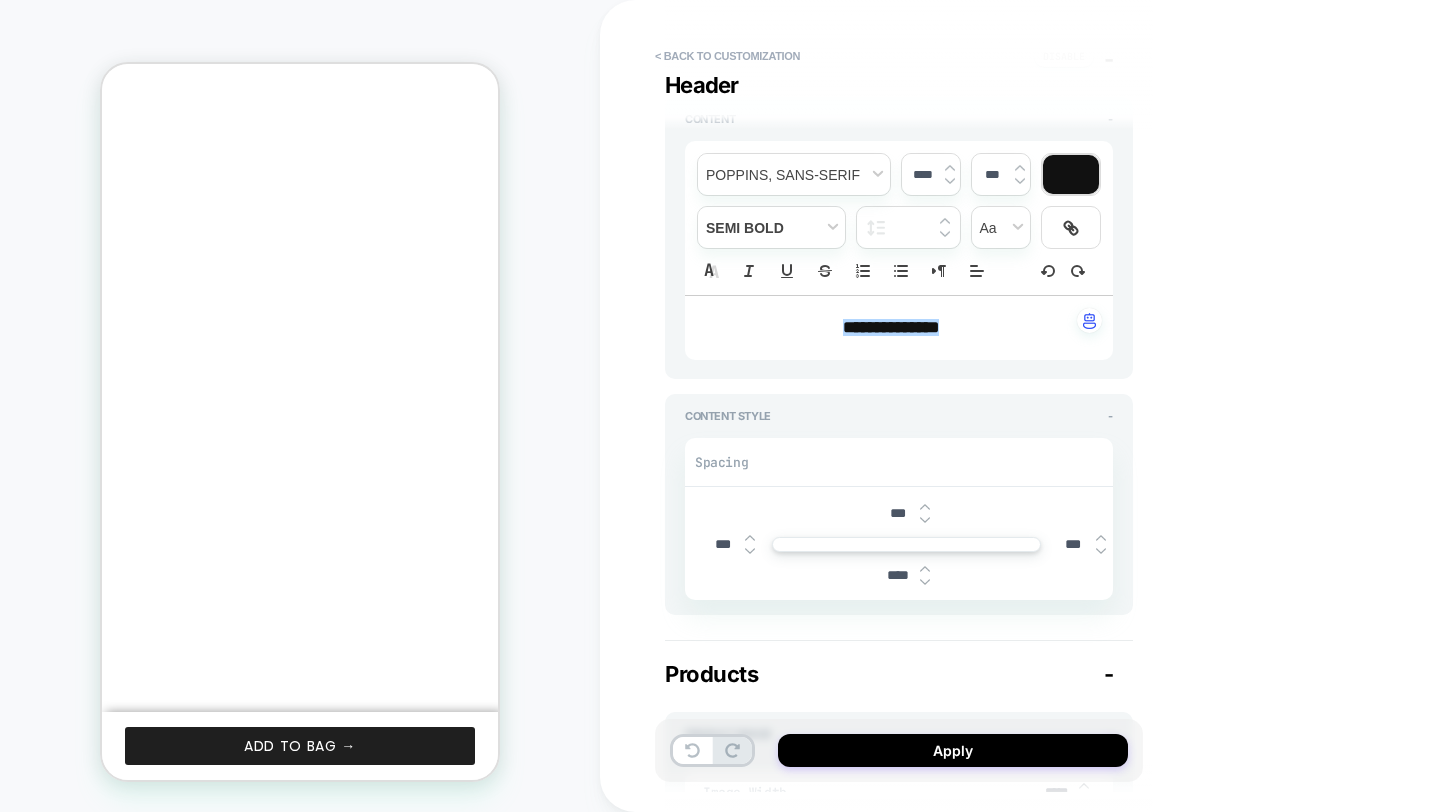 type on "*" 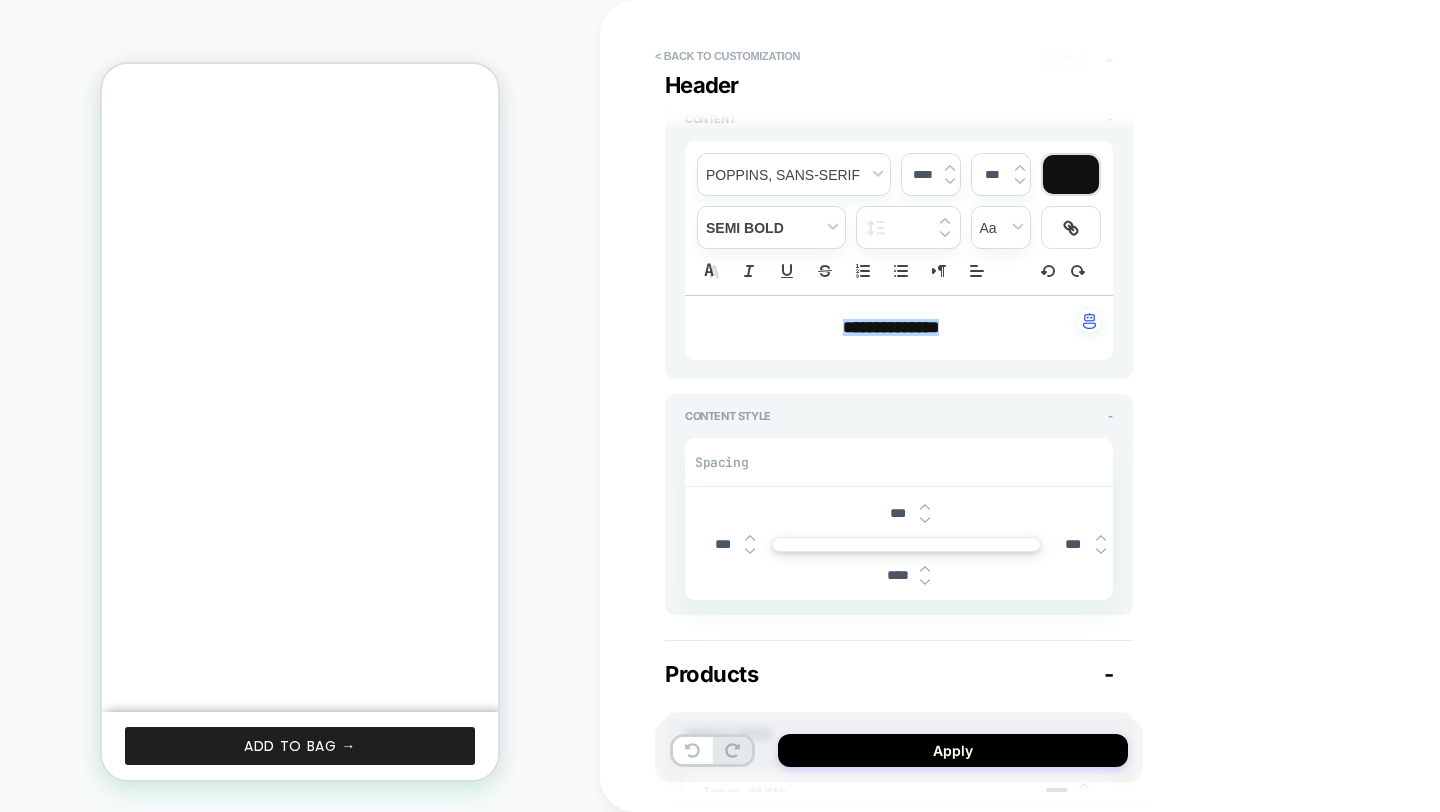 click on "**********" at bounding box center [1040, 406] 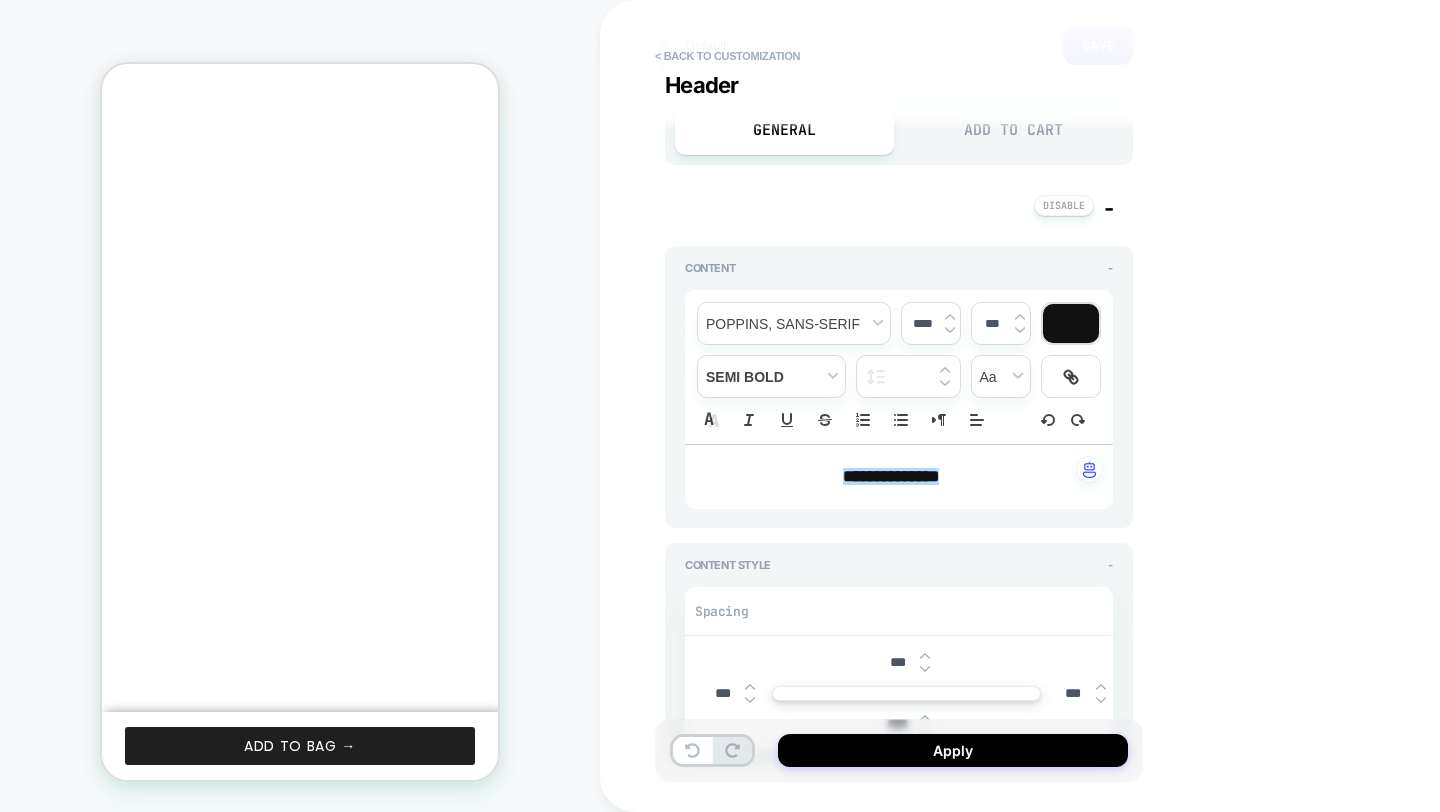 click on "Add to Cart" at bounding box center [1013, 130] 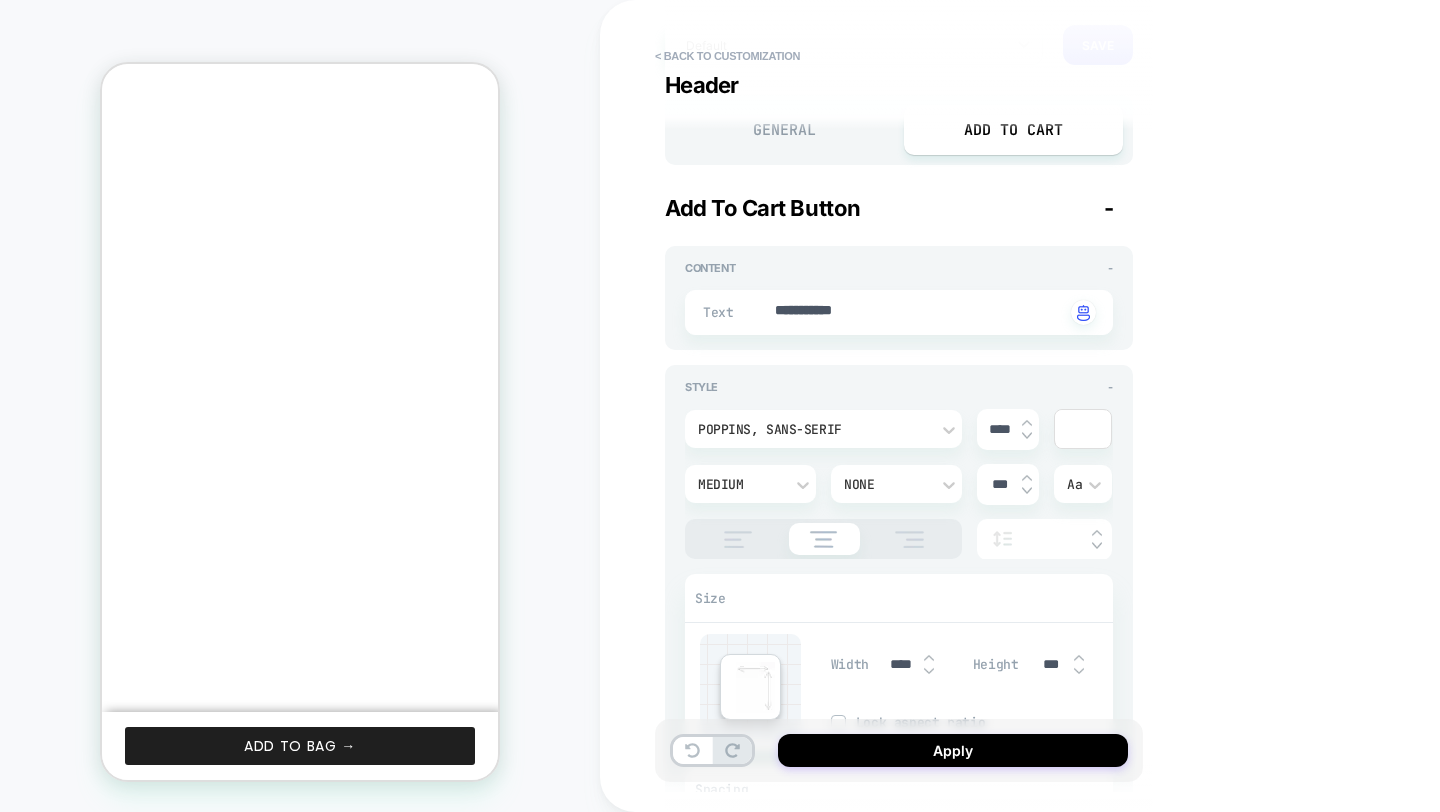 type on "*" 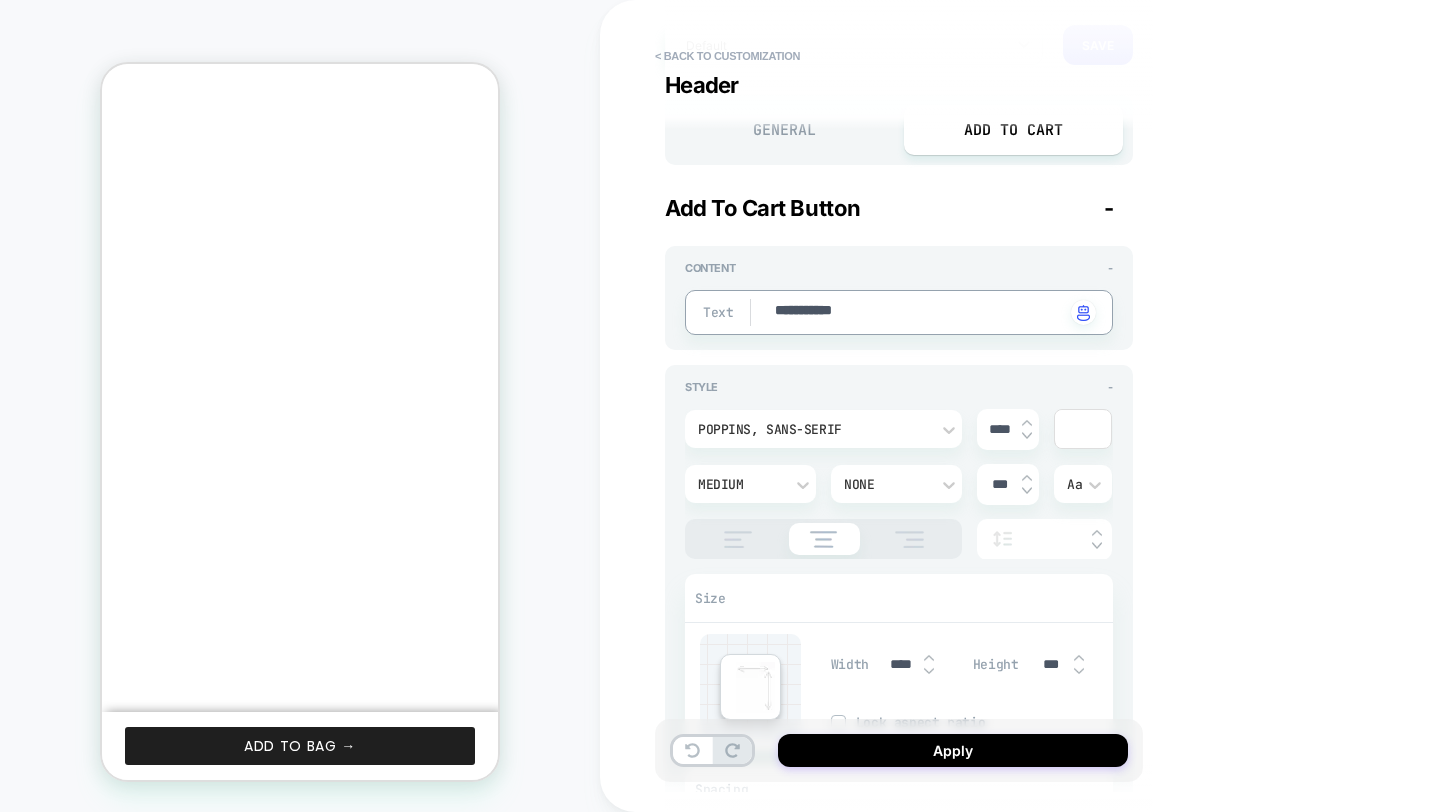 type on "*" 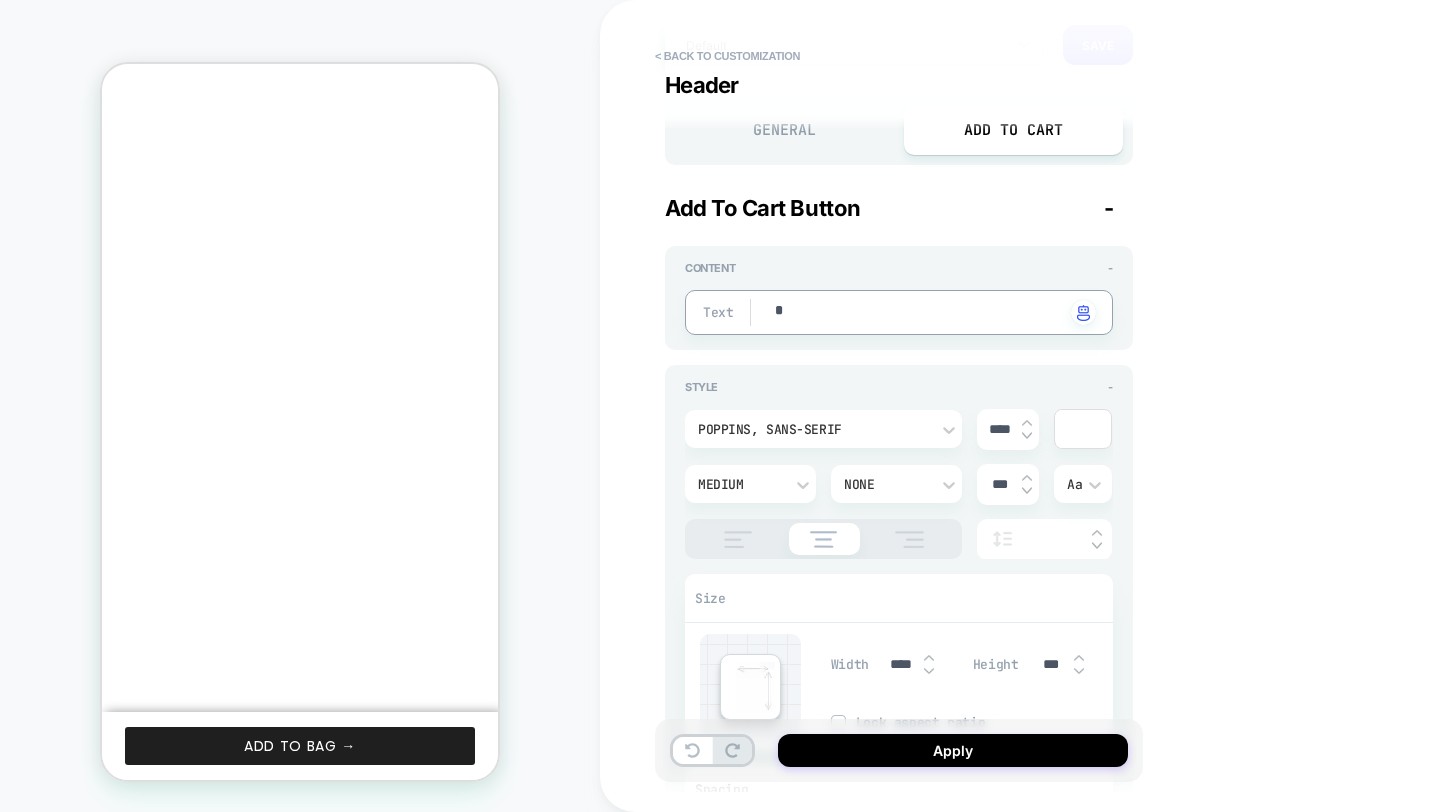 type on "*" 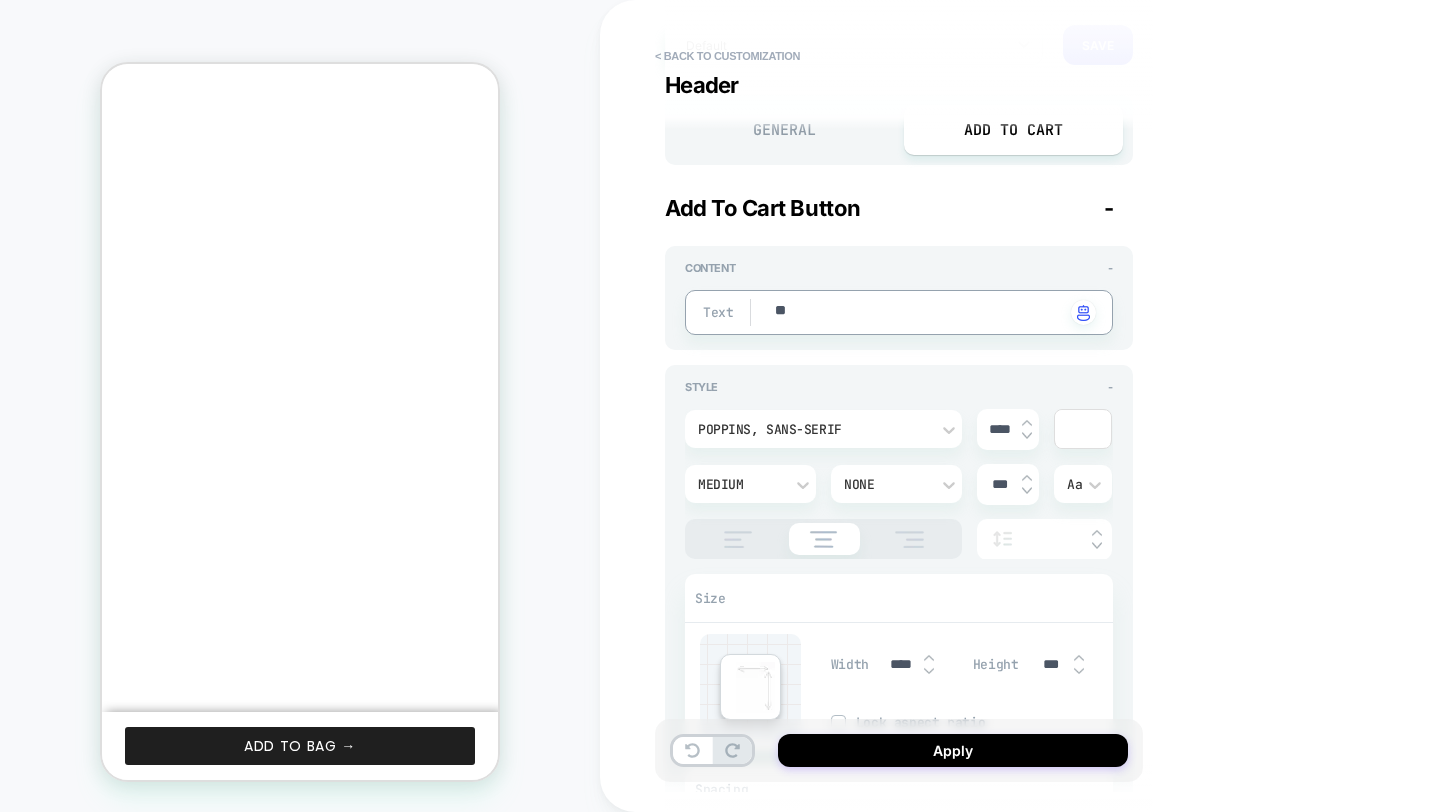 type on "*" 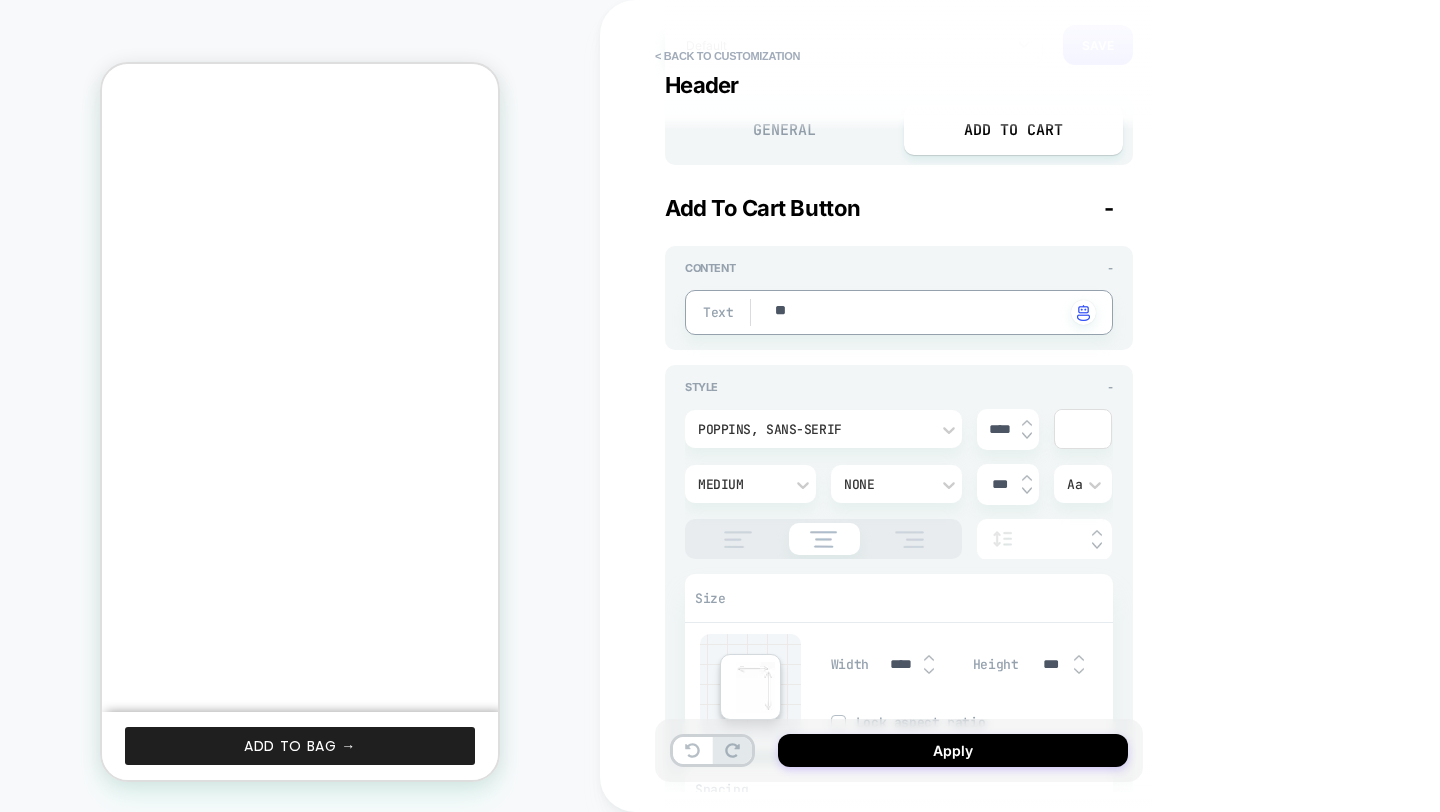 type on "***" 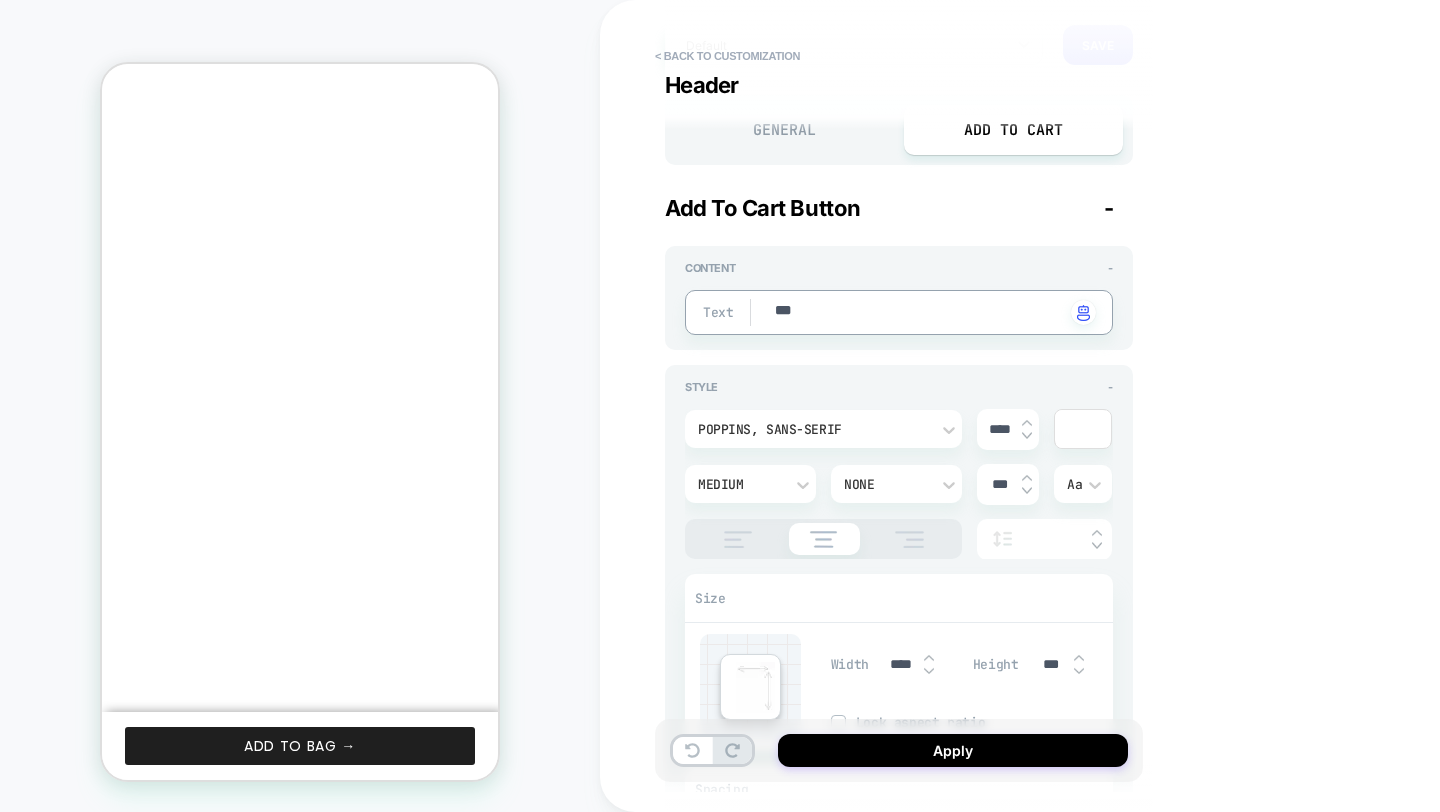 type on "*" 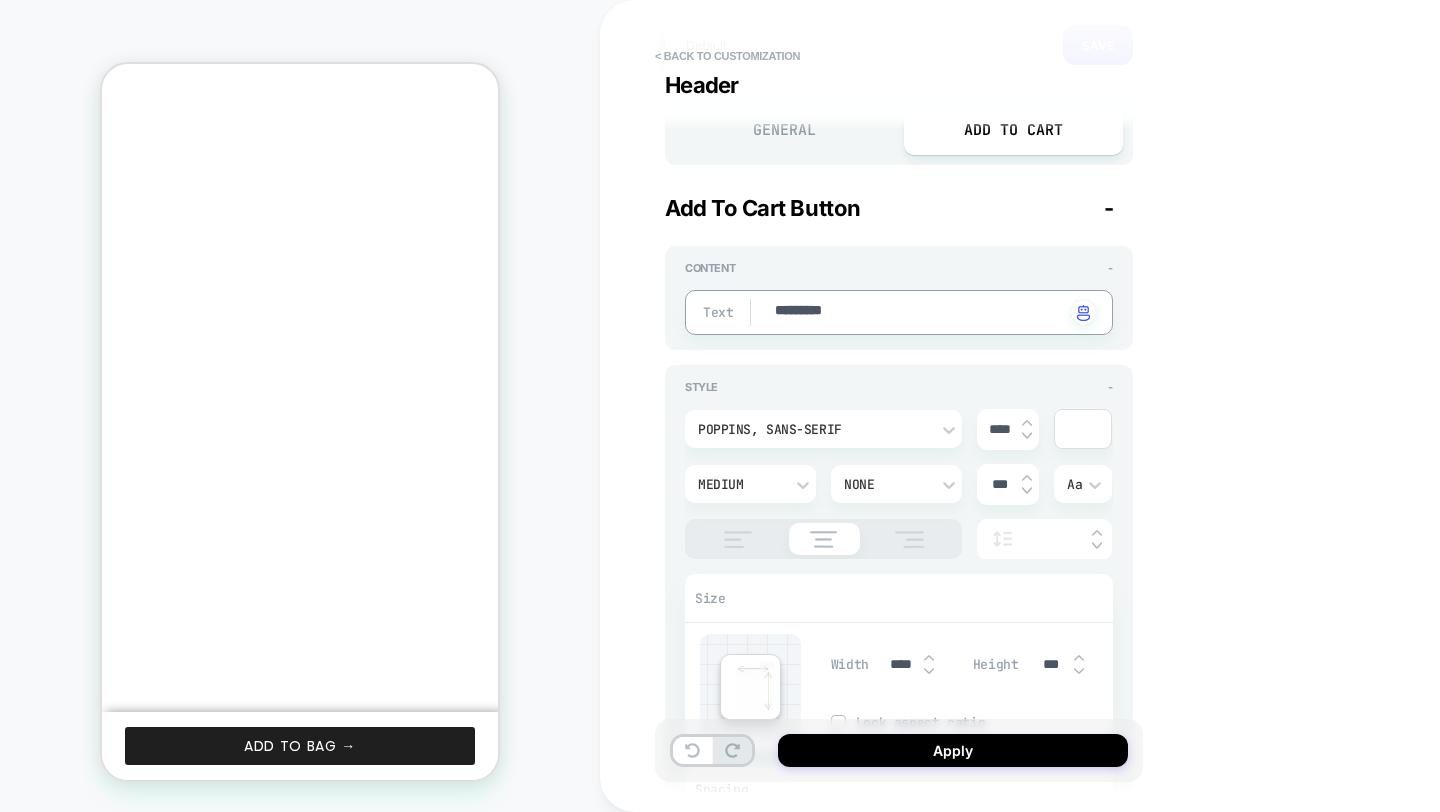 type on "**********" 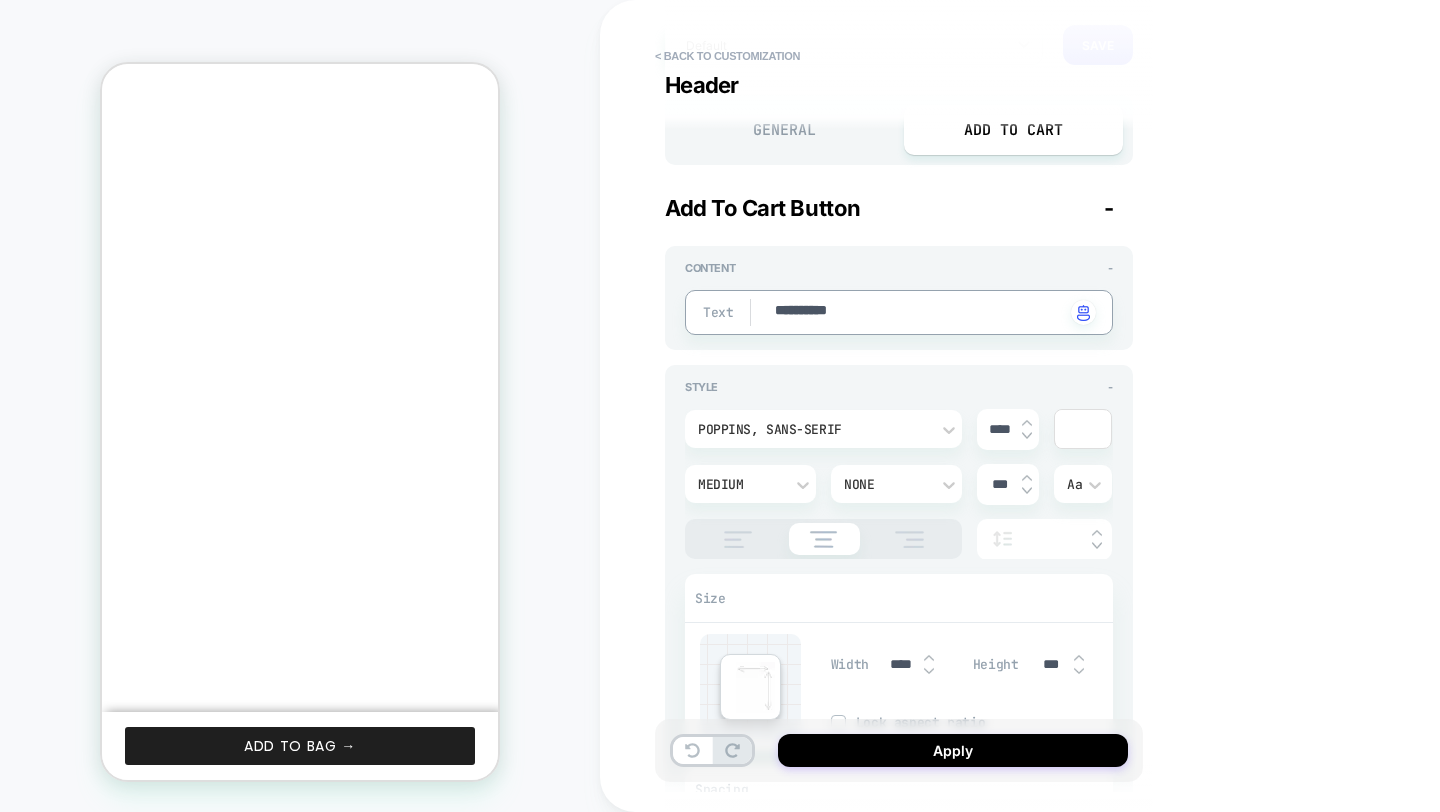 type on "*" 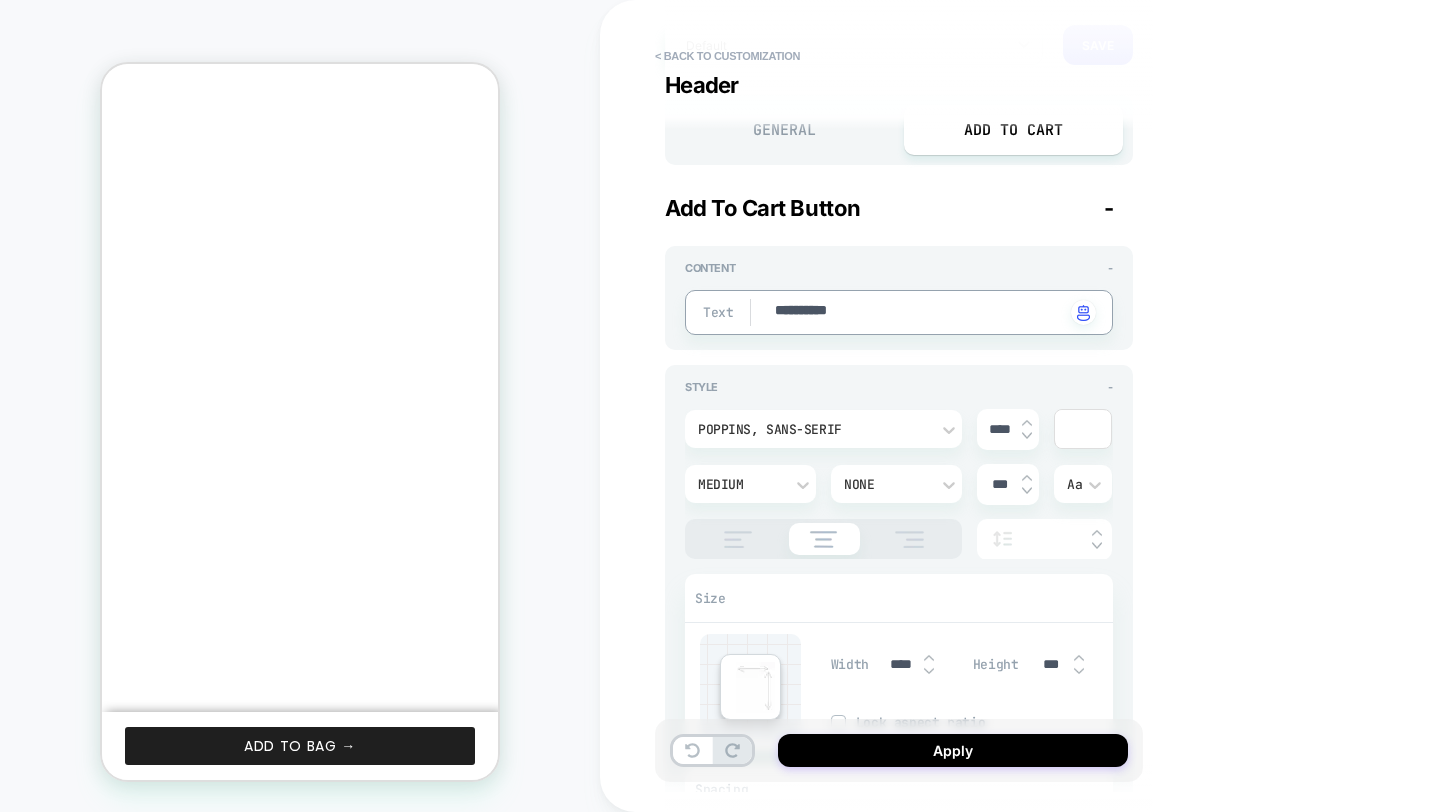 type on "**********" 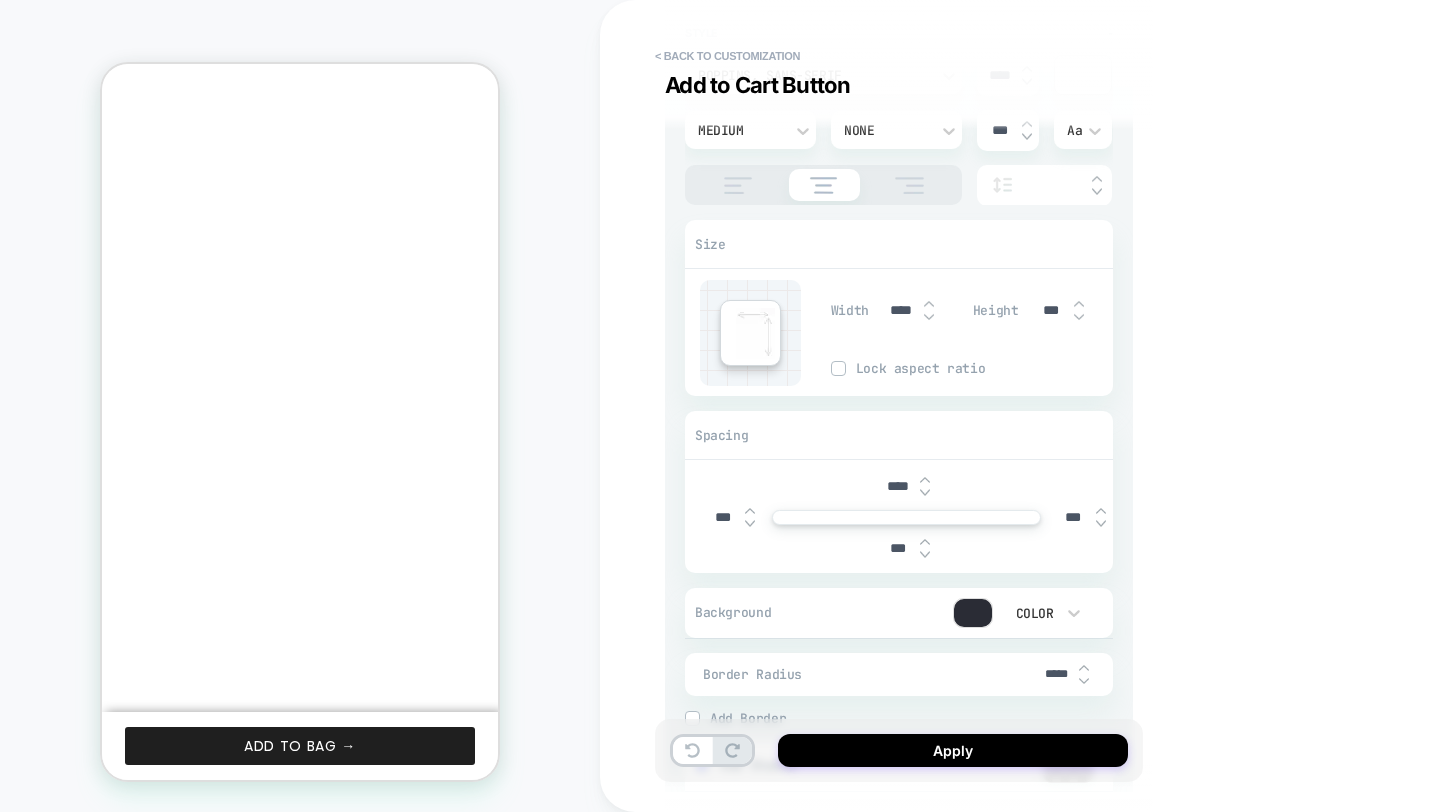 click on "Background Color" at bounding box center (899, 613) 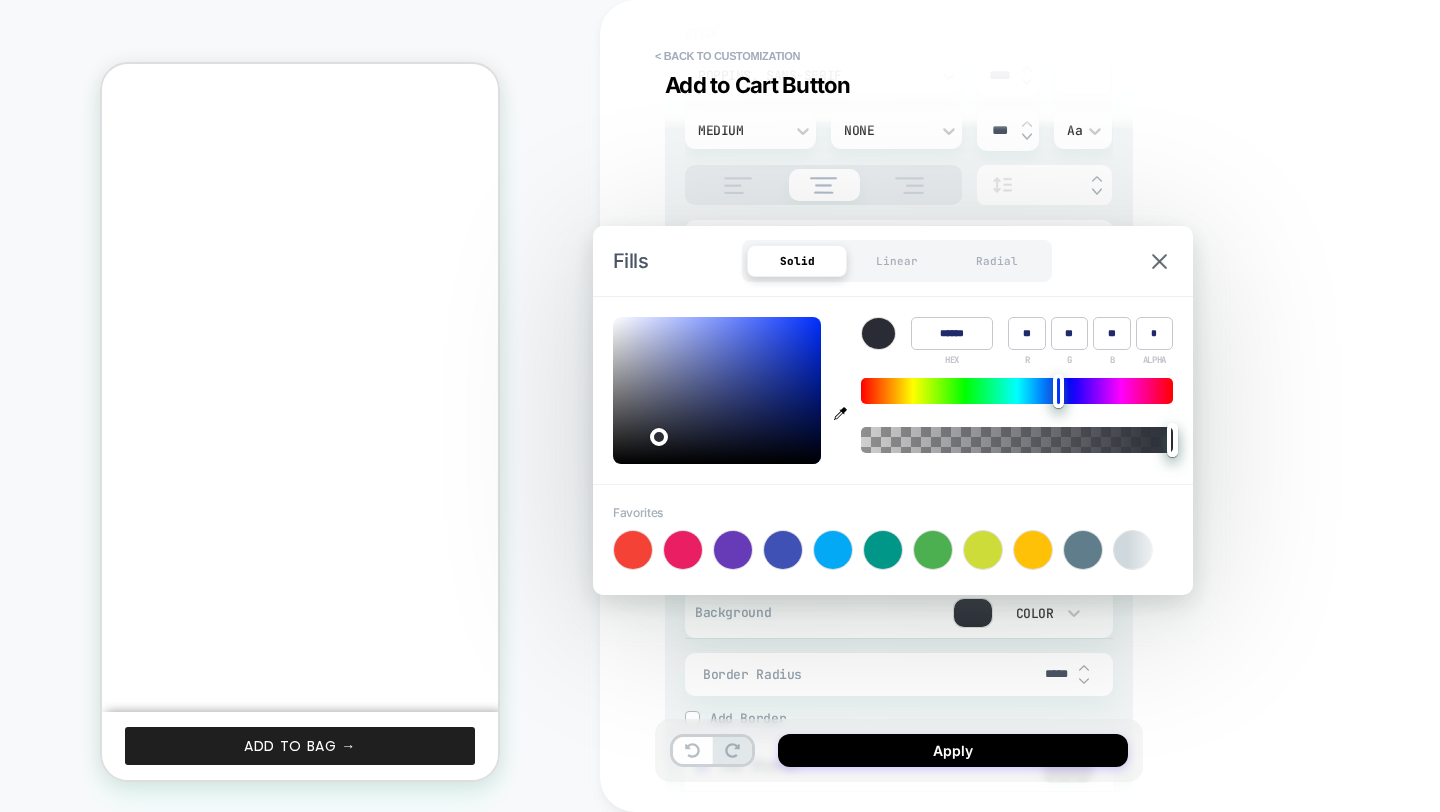 type on "*" 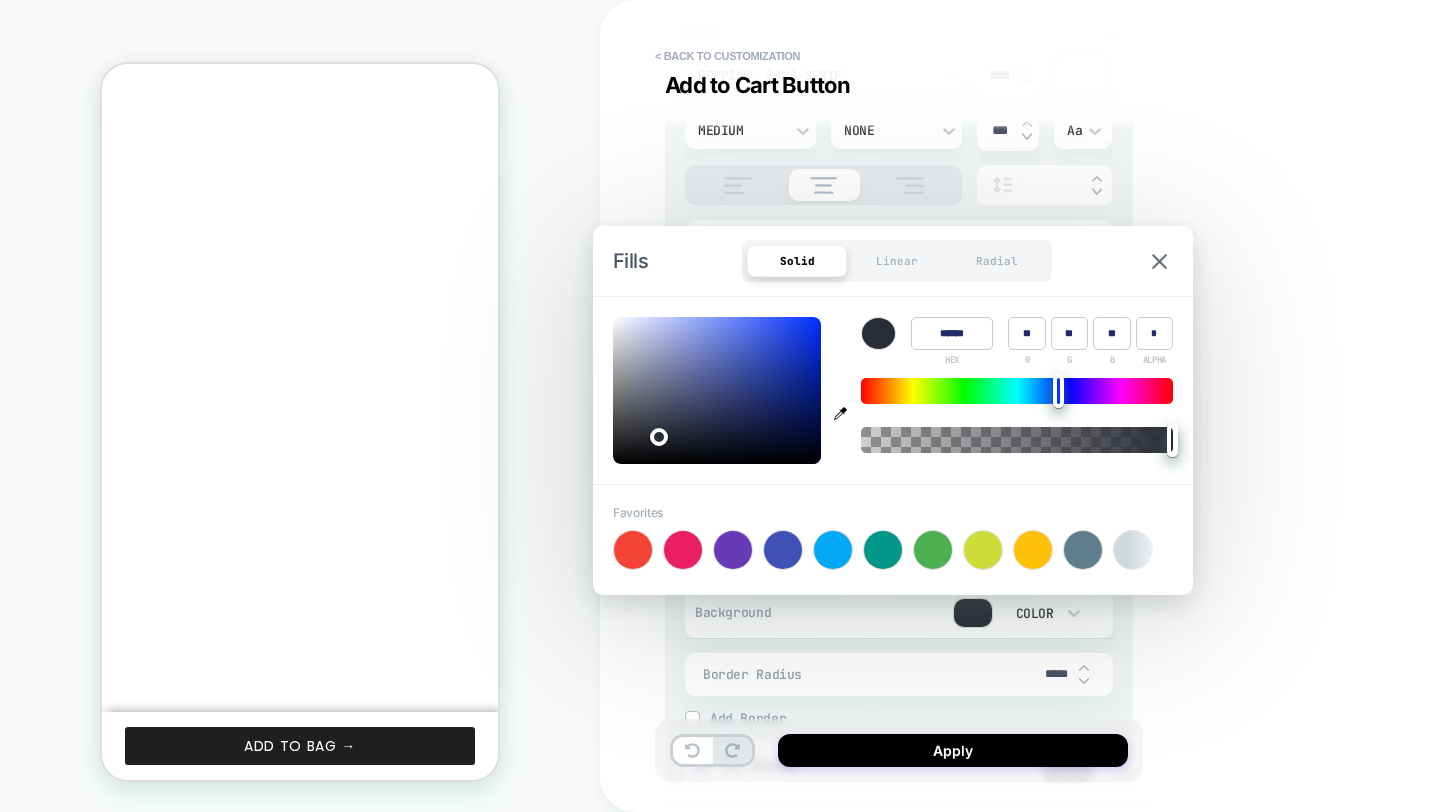 click 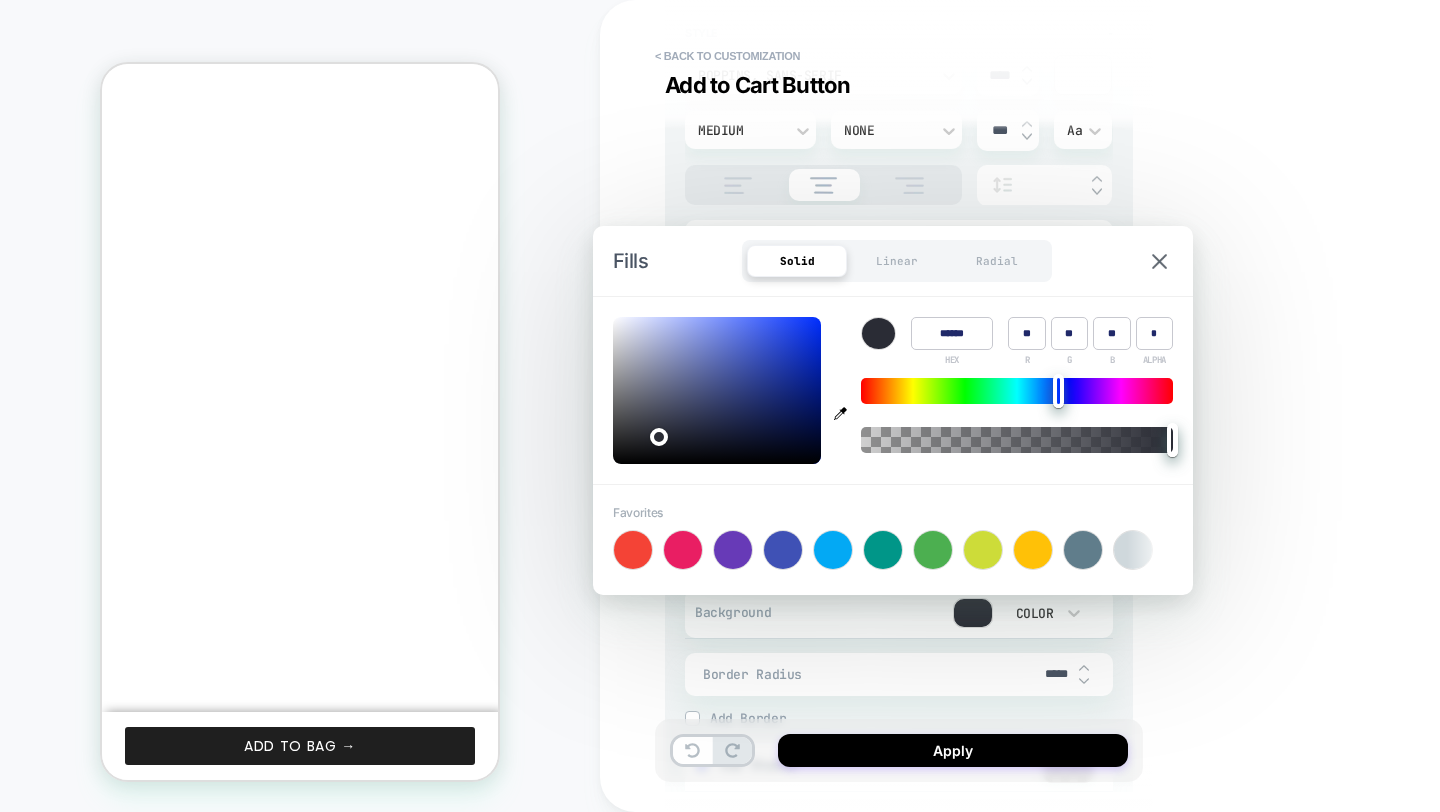 type on "******" 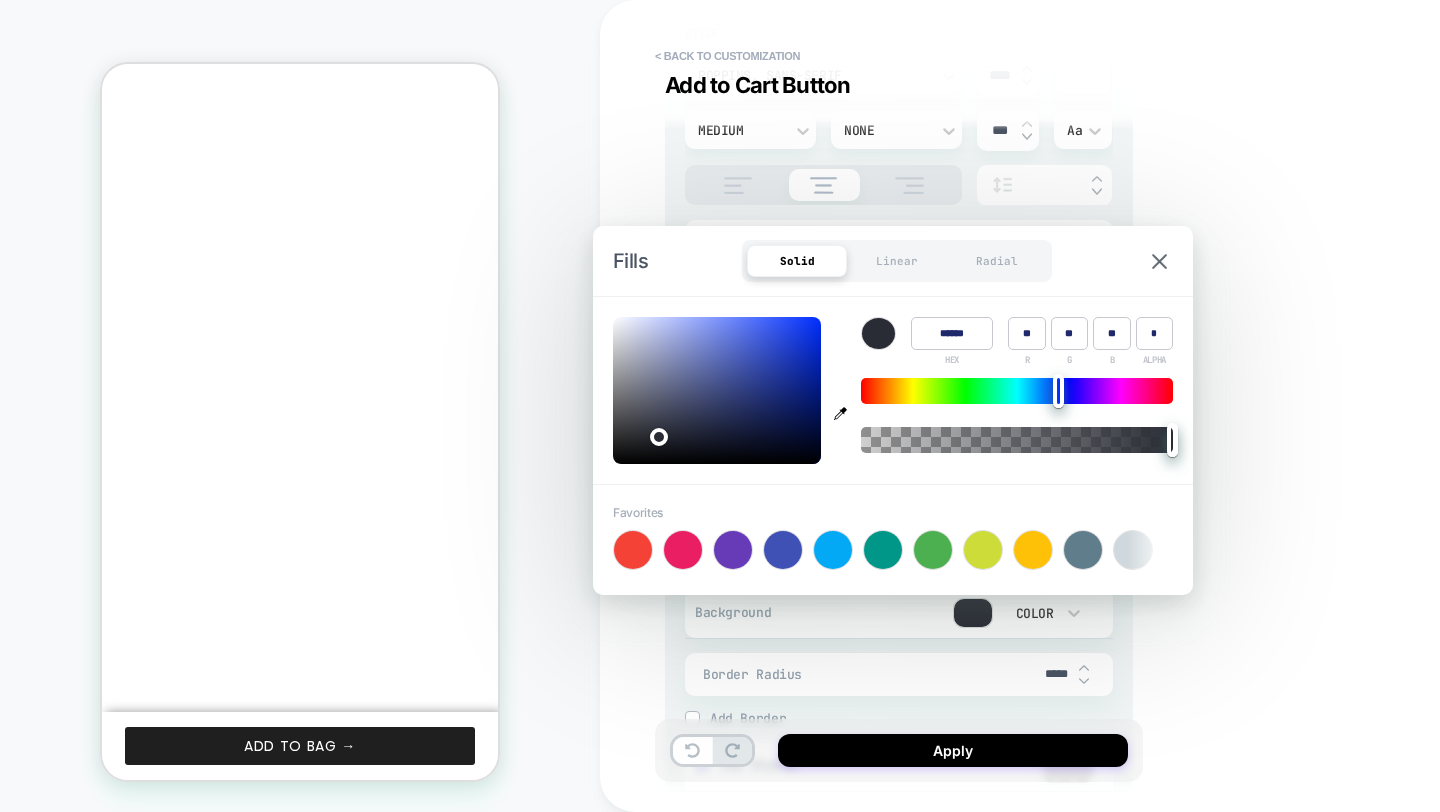 type on "**" 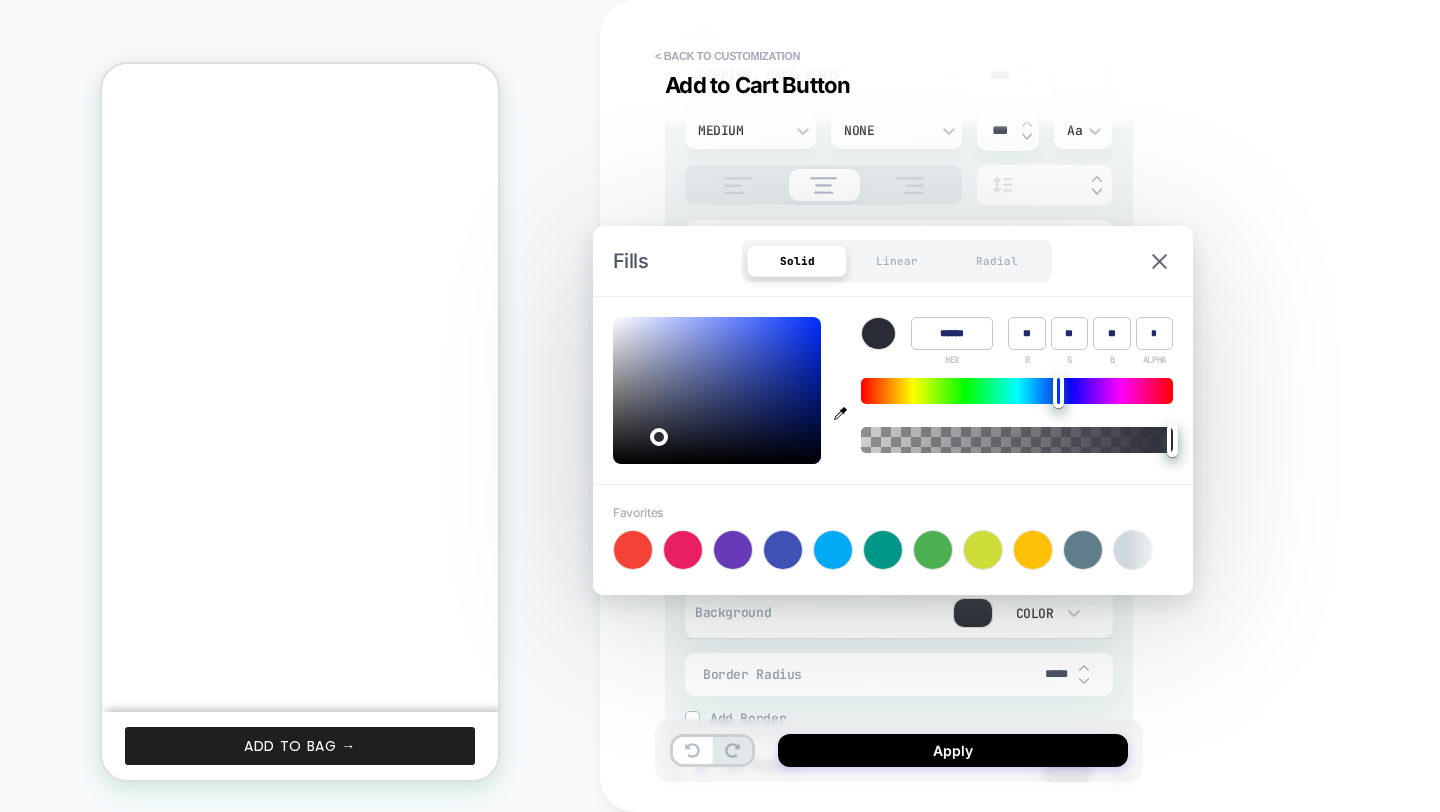 type on "**" 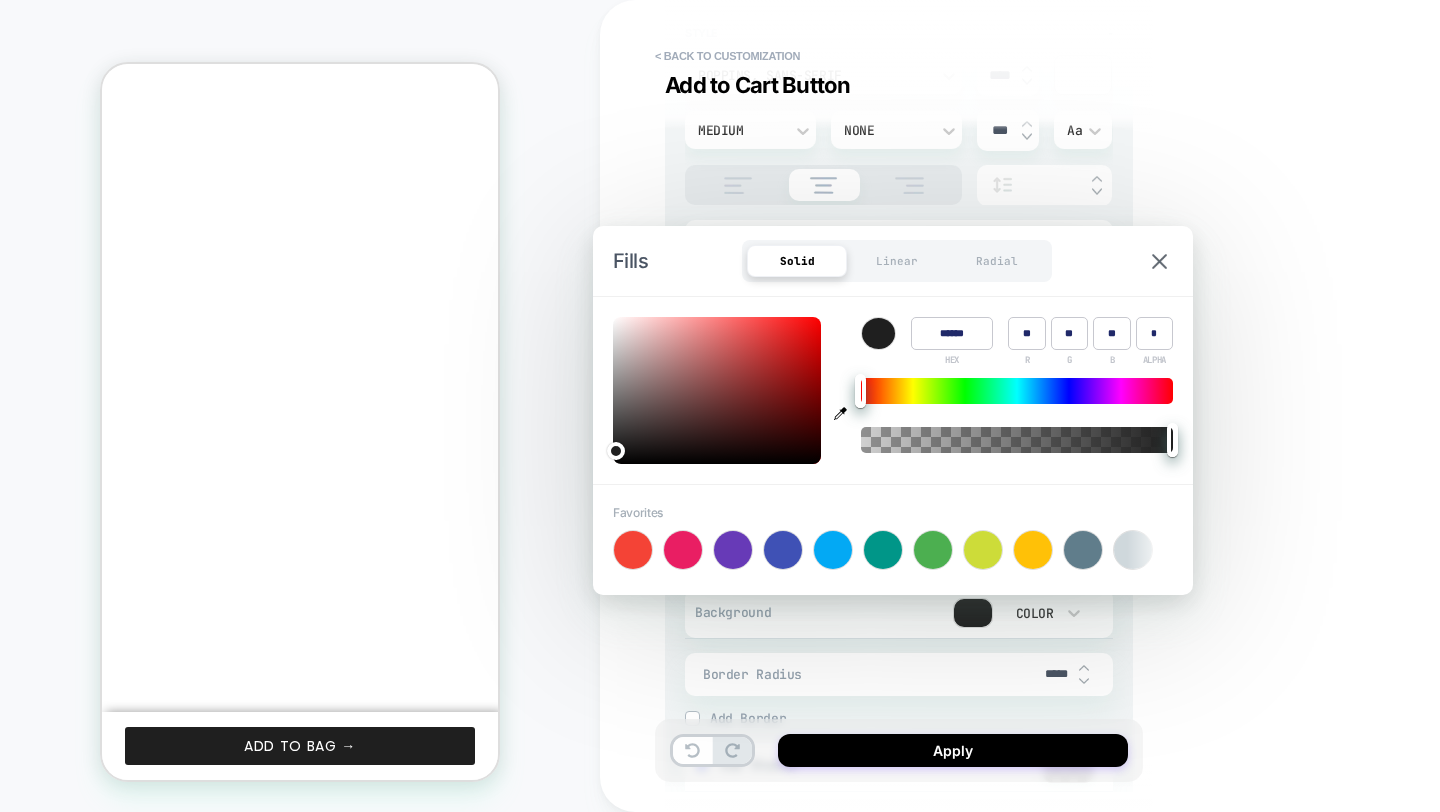 type on "*" 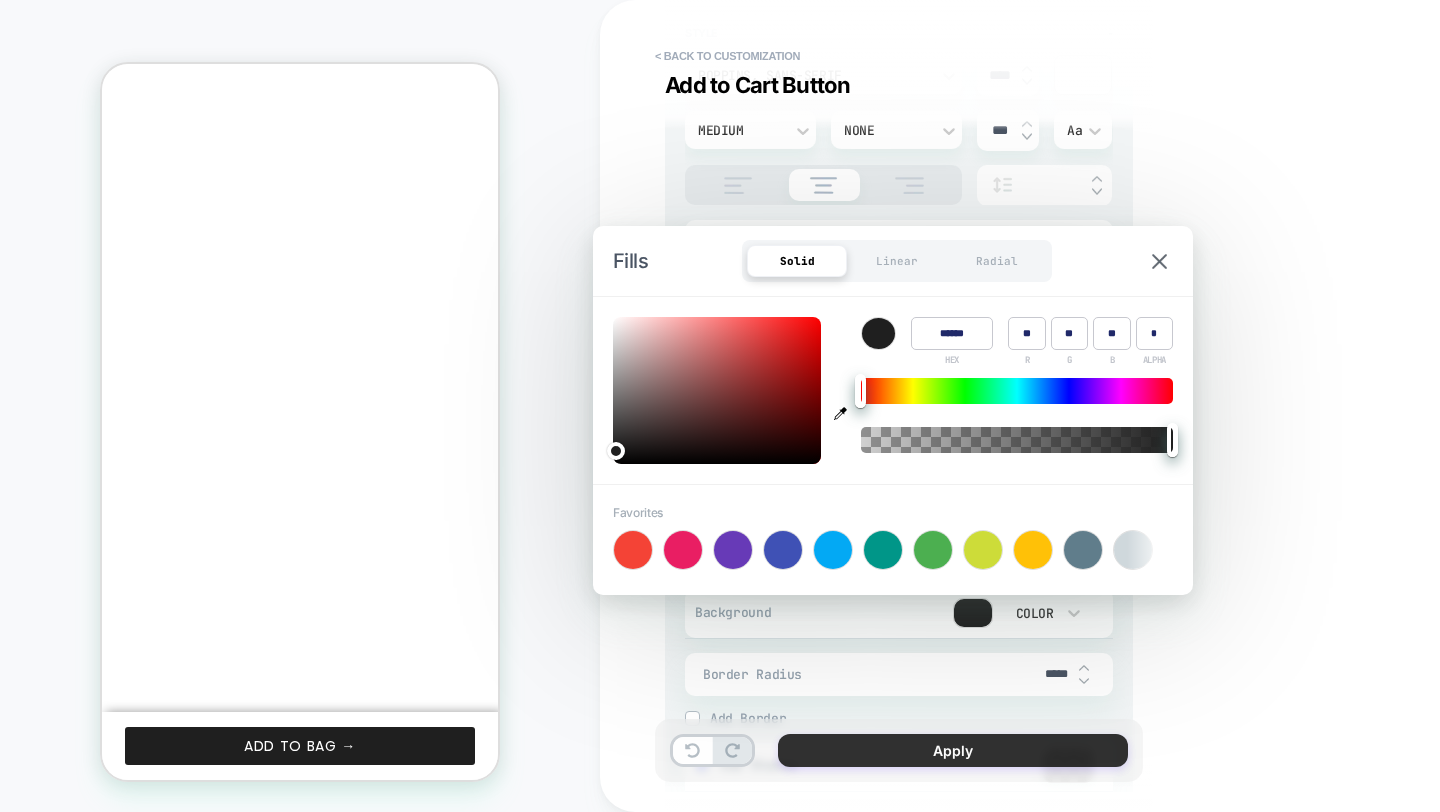 click on "Apply" at bounding box center (953, 750) 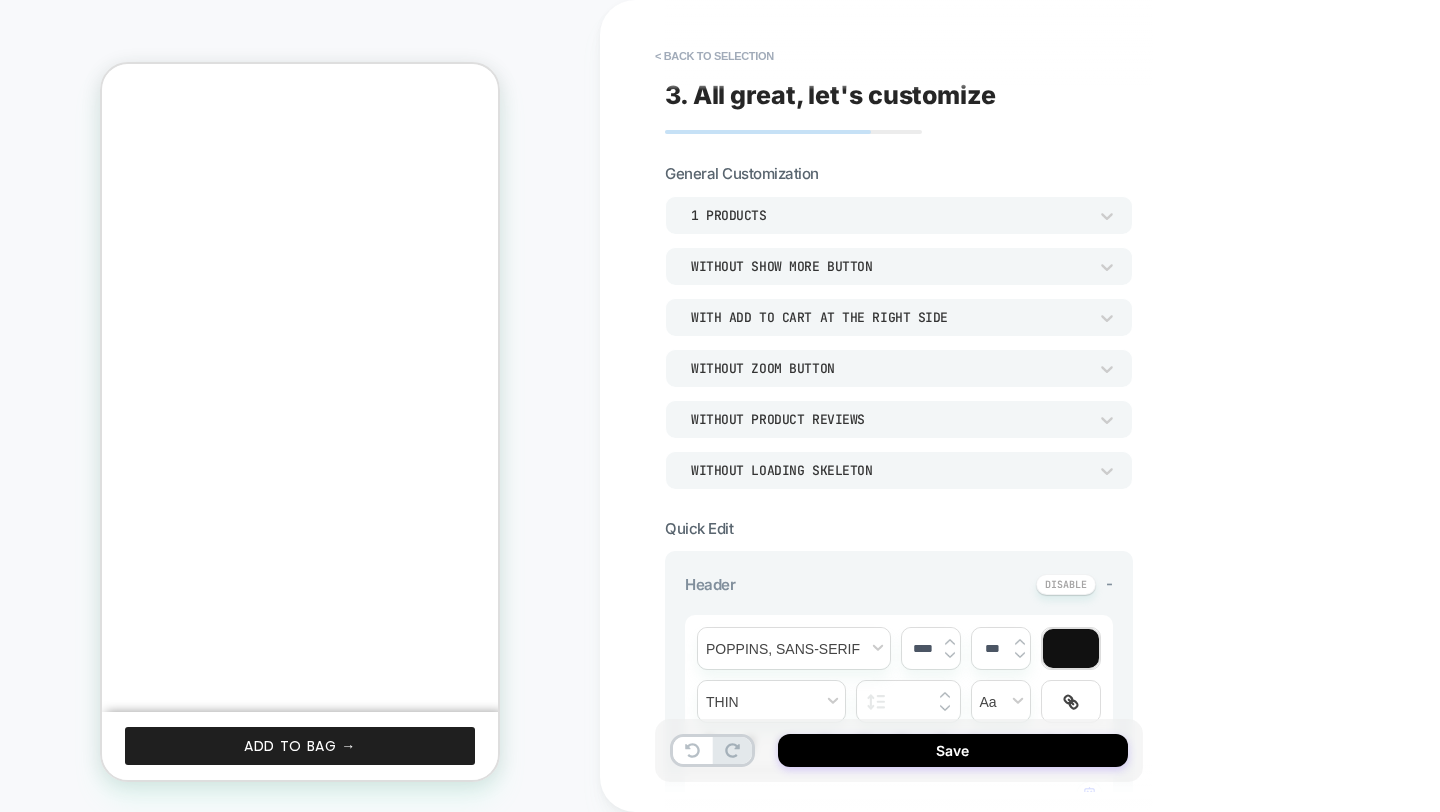 click on "**********" at bounding box center [1040, 406] 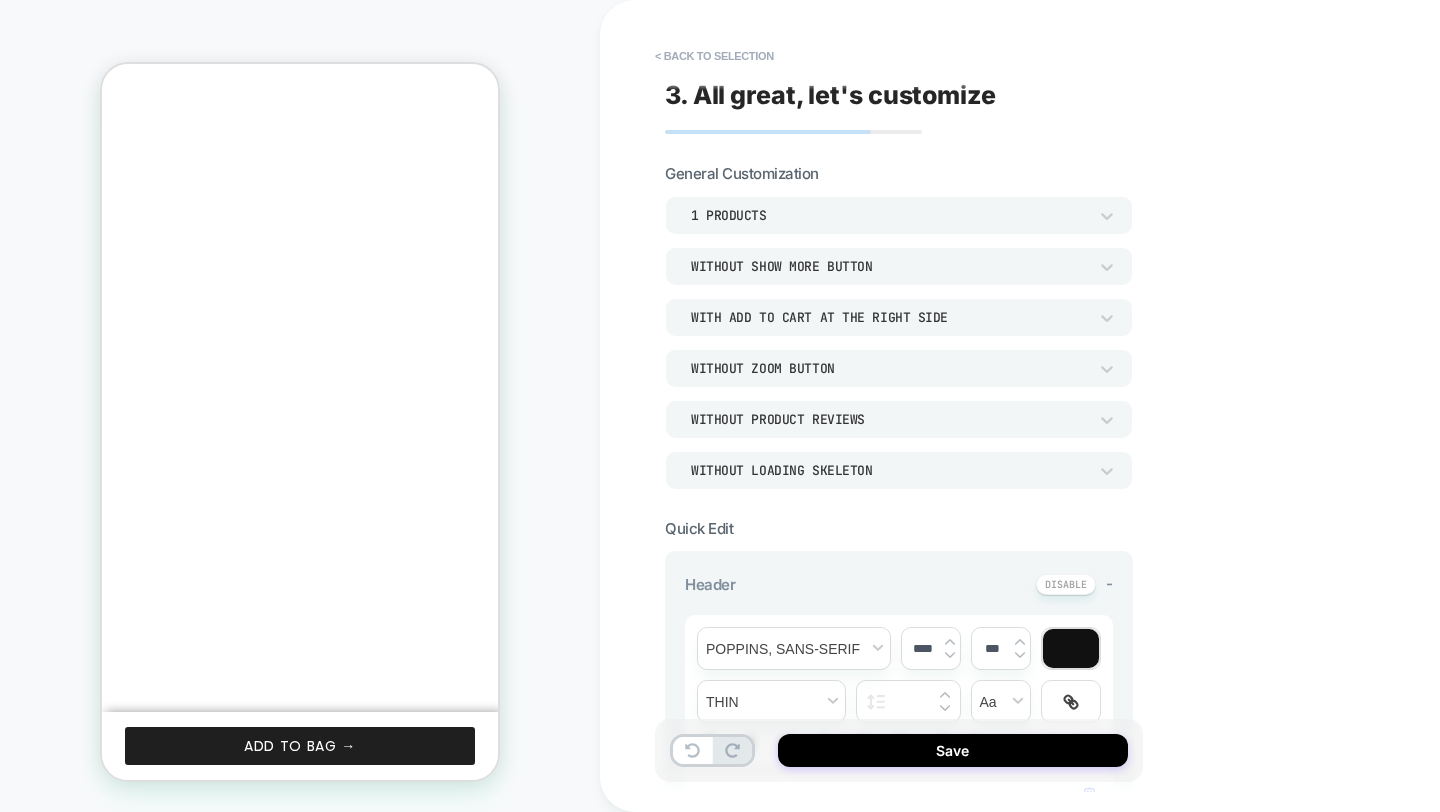 scroll, scrollTop: 0, scrollLeft: 311, axis: horizontal 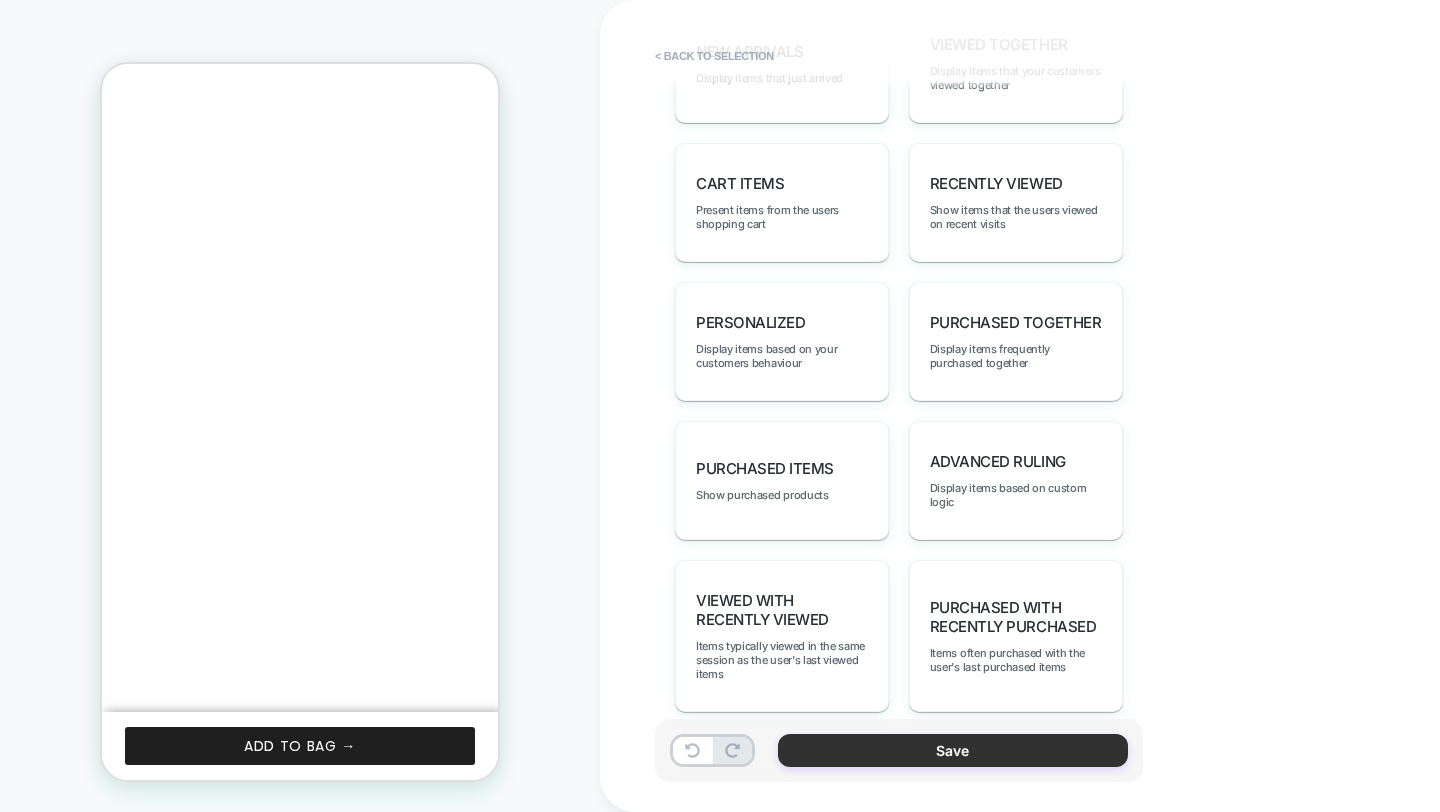 click on "Save" at bounding box center (953, 750) 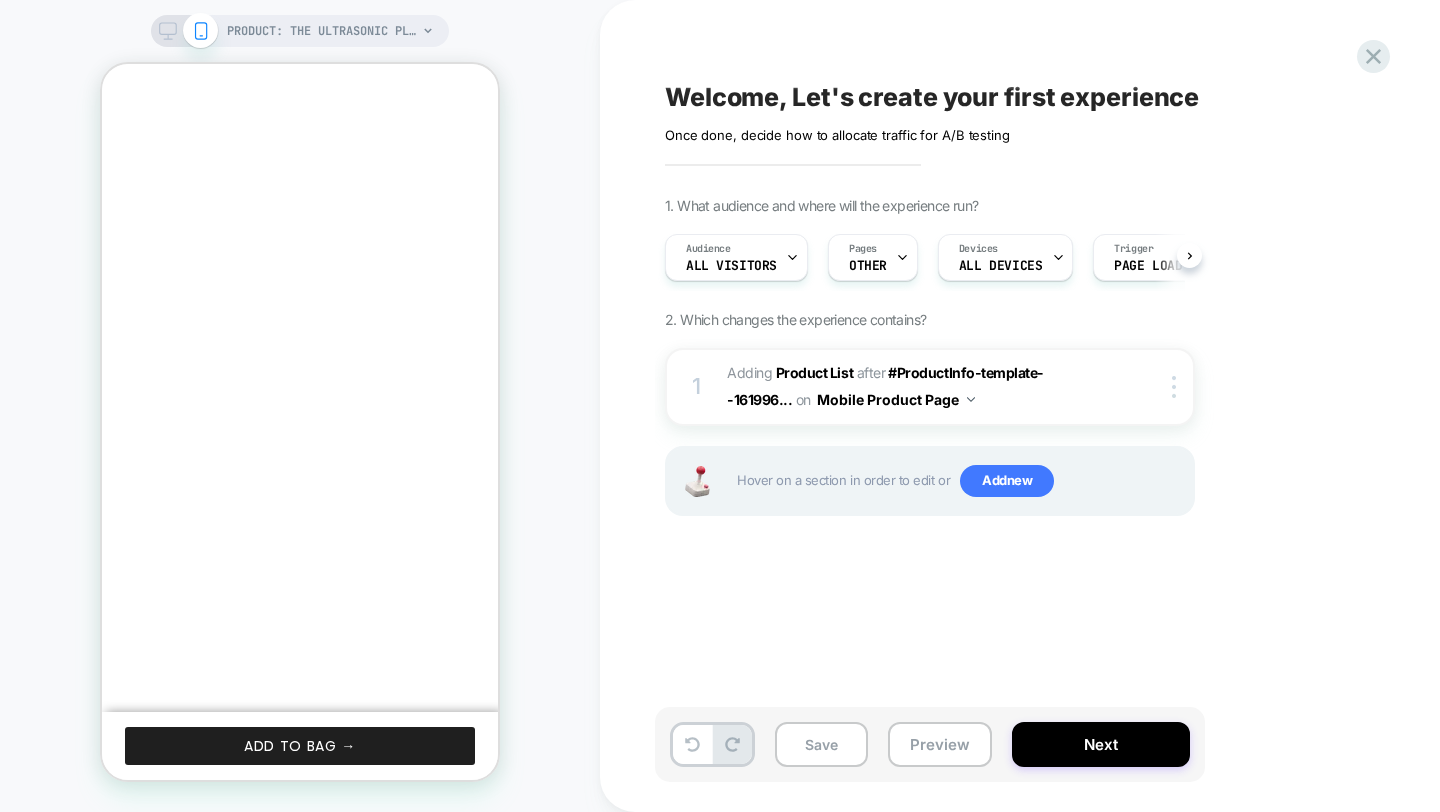 scroll, scrollTop: 0, scrollLeft: 1, axis: horizontal 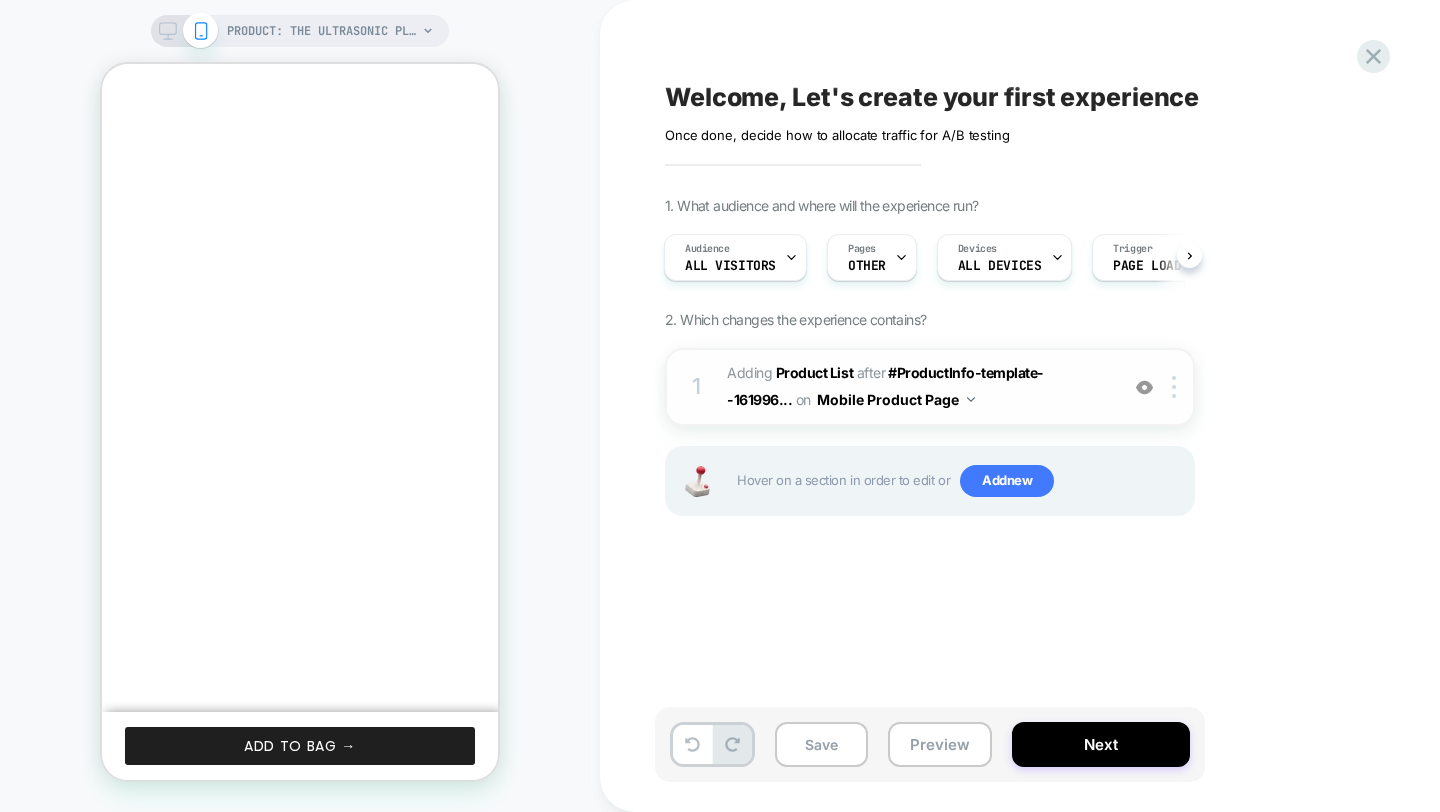 click on "#_loomi_addon_1753882532233 Adding   Product List   AFTER #ProductInfo-template--161996... #ProductInfo-template--16199623475303__main > div:nth-child(12)   on Mobile Product Page" at bounding box center (917, 387) 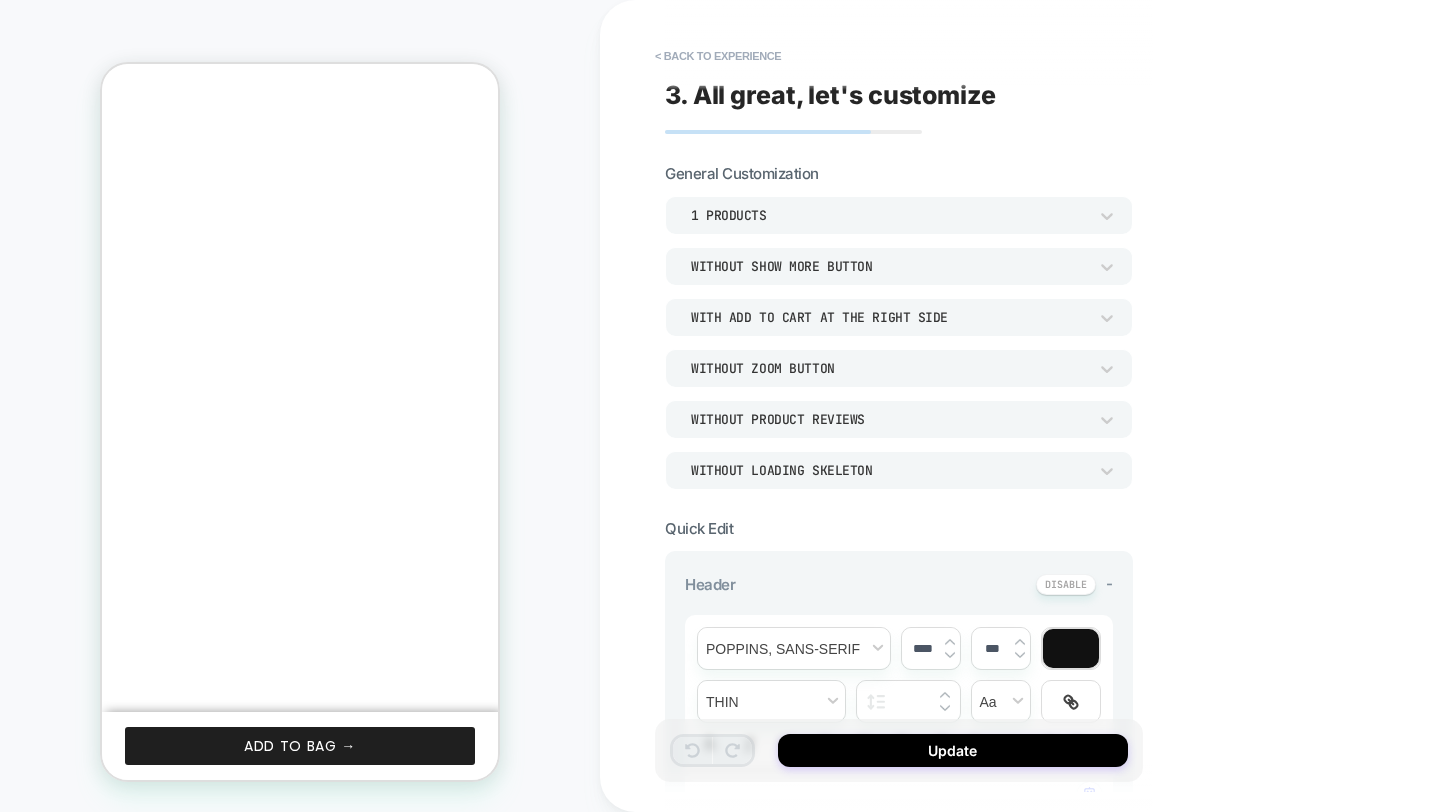 scroll, scrollTop: 884, scrollLeft: 0, axis: vertical 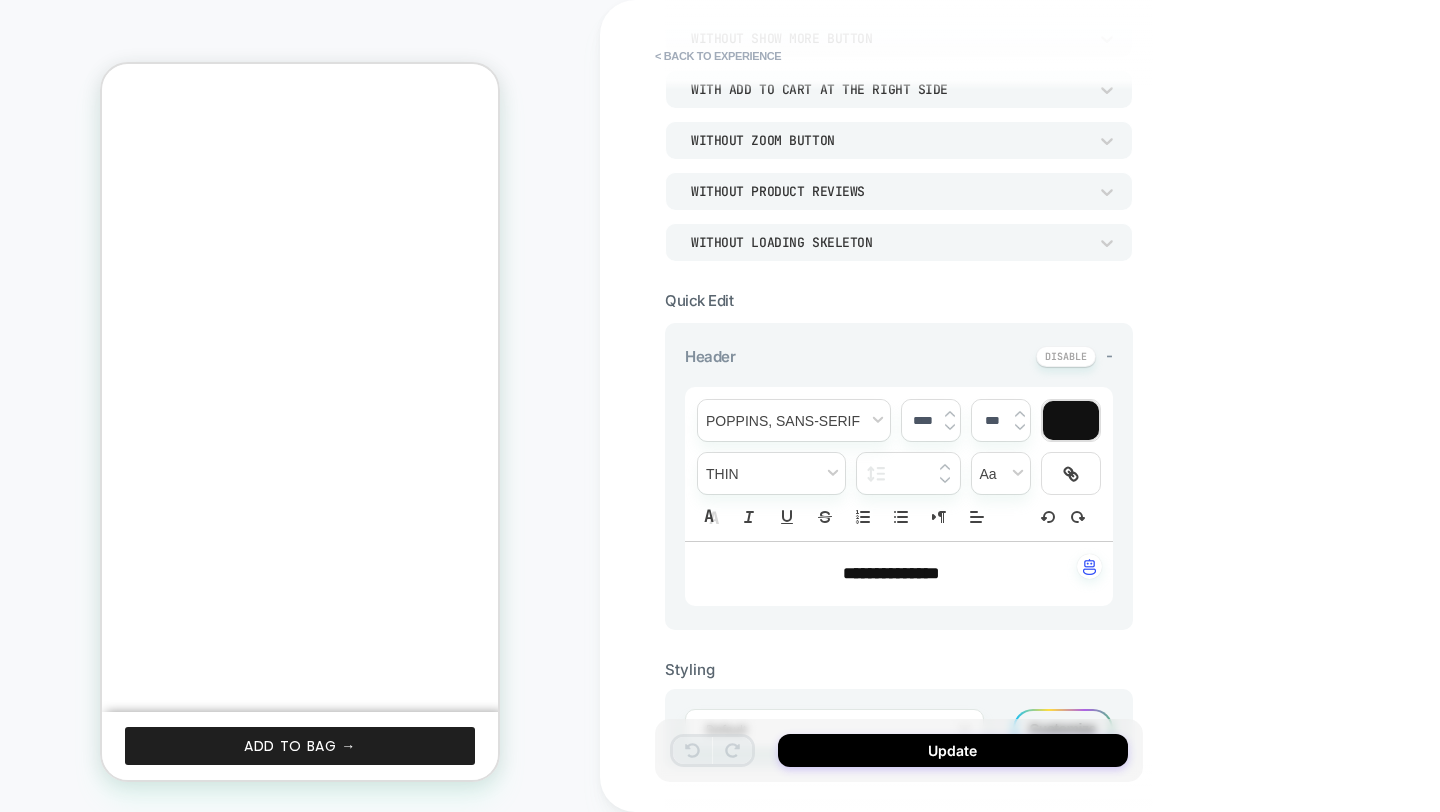 click on "**********" at bounding box center [891, 574] 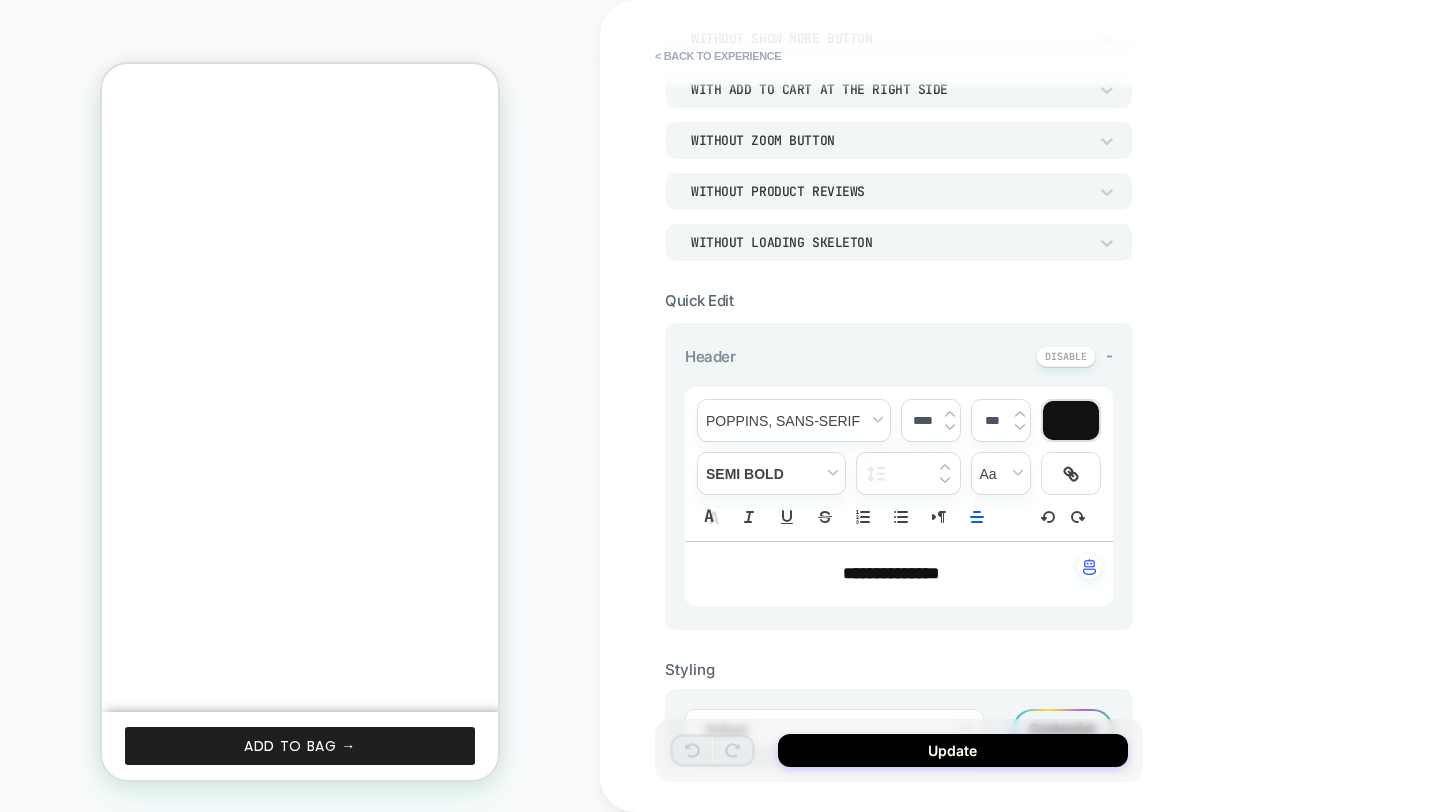 type 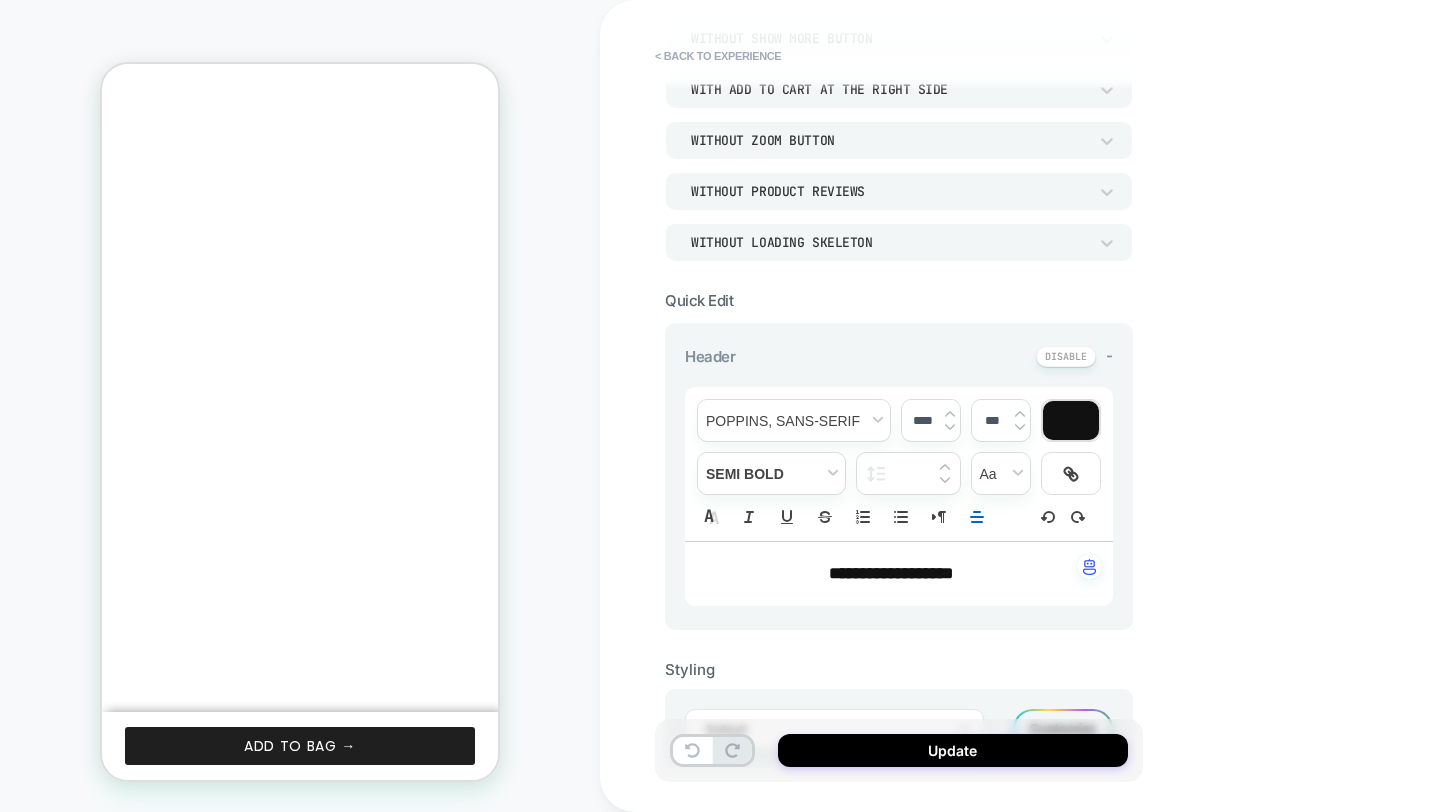 scroll, scrollTop: 0, scrollLeft: 311, axis: horizontal 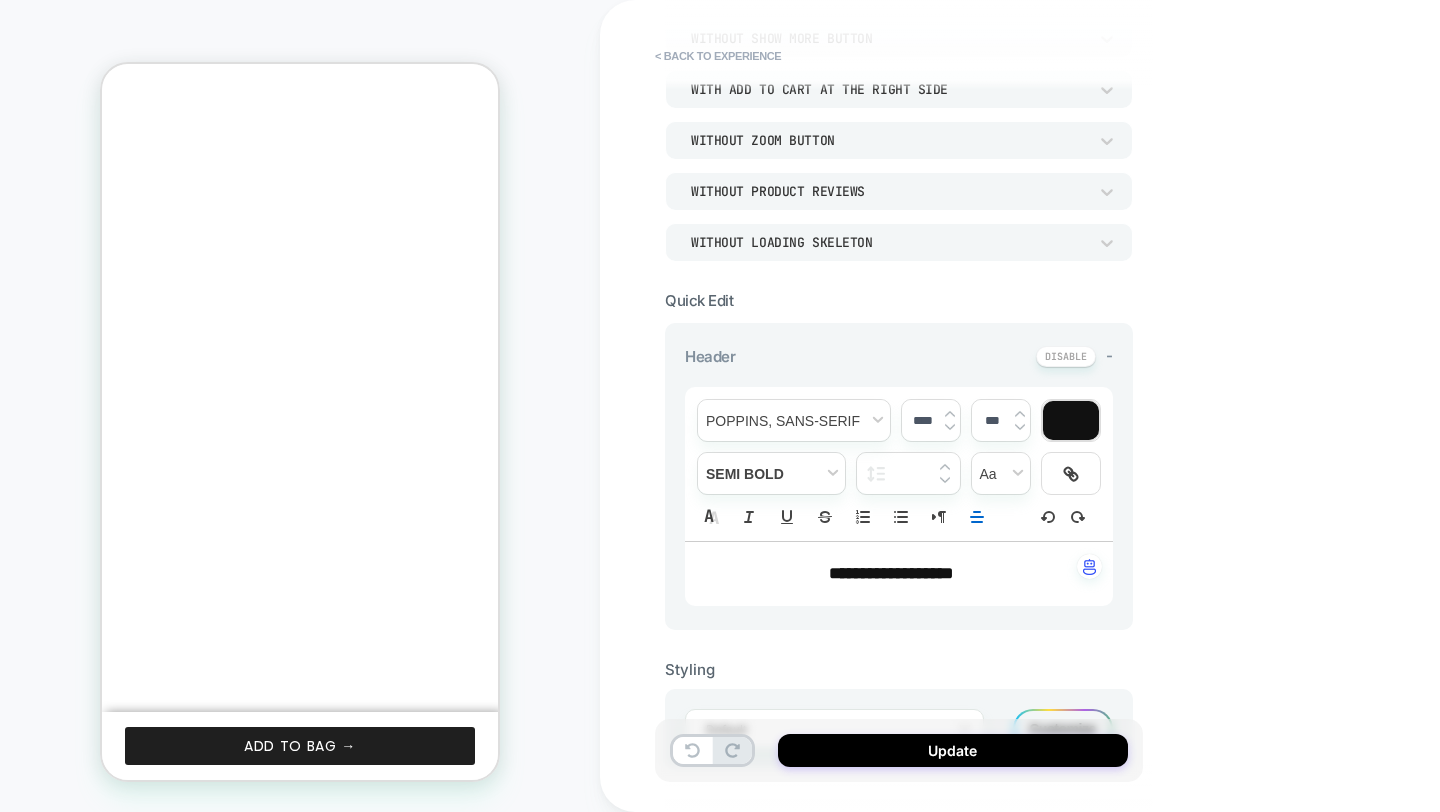 click on "**********" at bounding box center [1040, 406] 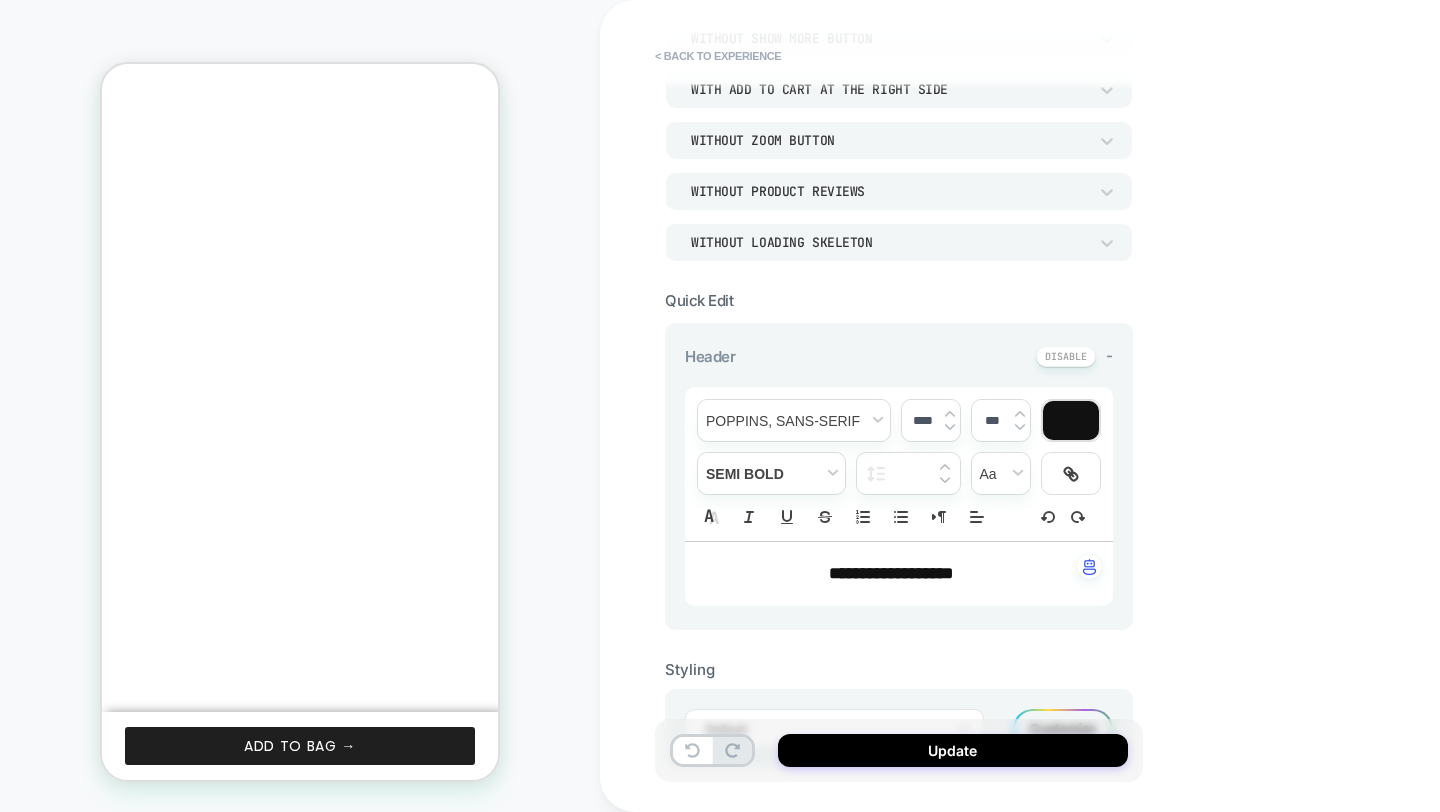 scroll, scrollTop: 0, scrollLeft: 0, axis: both 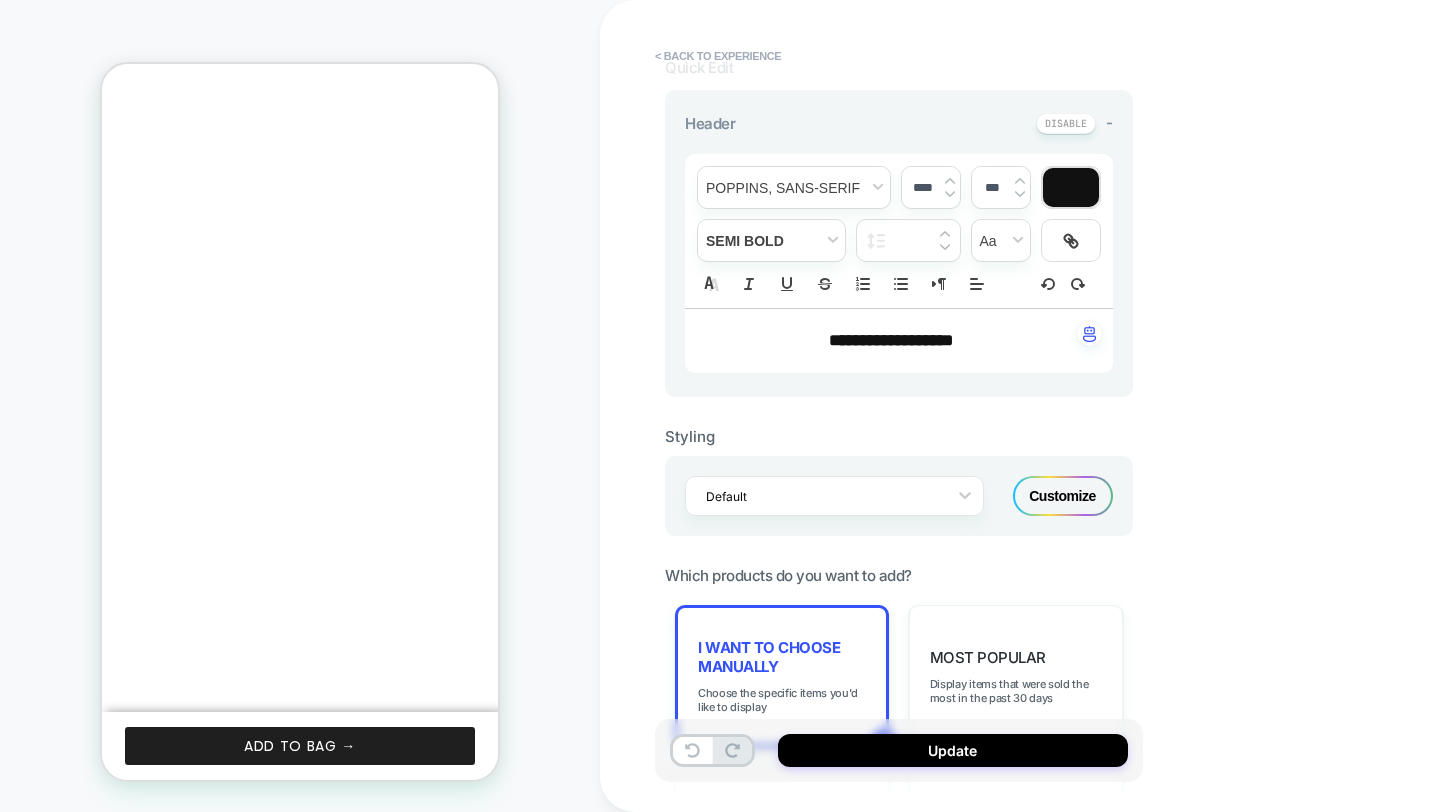 click on "**********" at bounding box center [1040, 406] 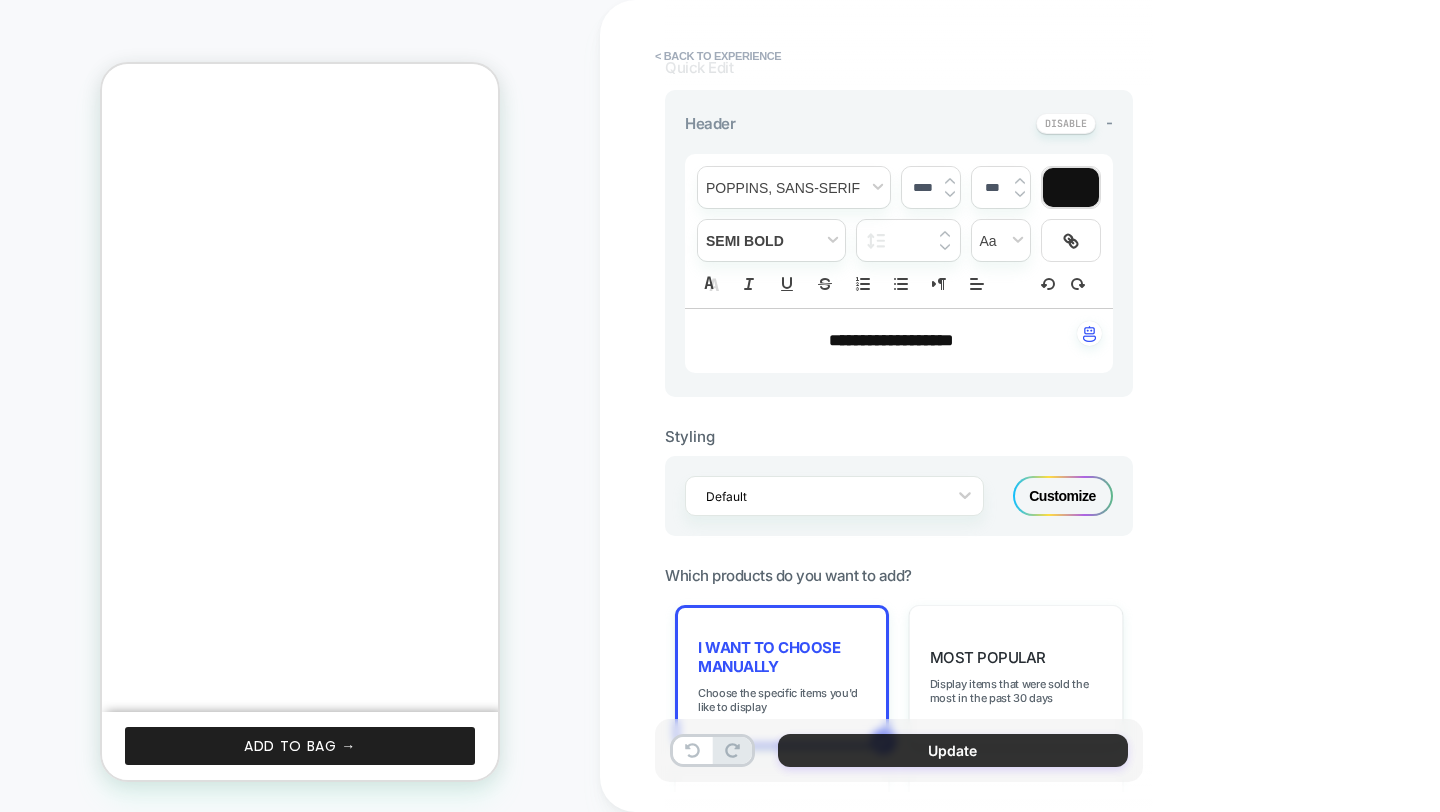 click on "Update" at bounding box center (953, 750) 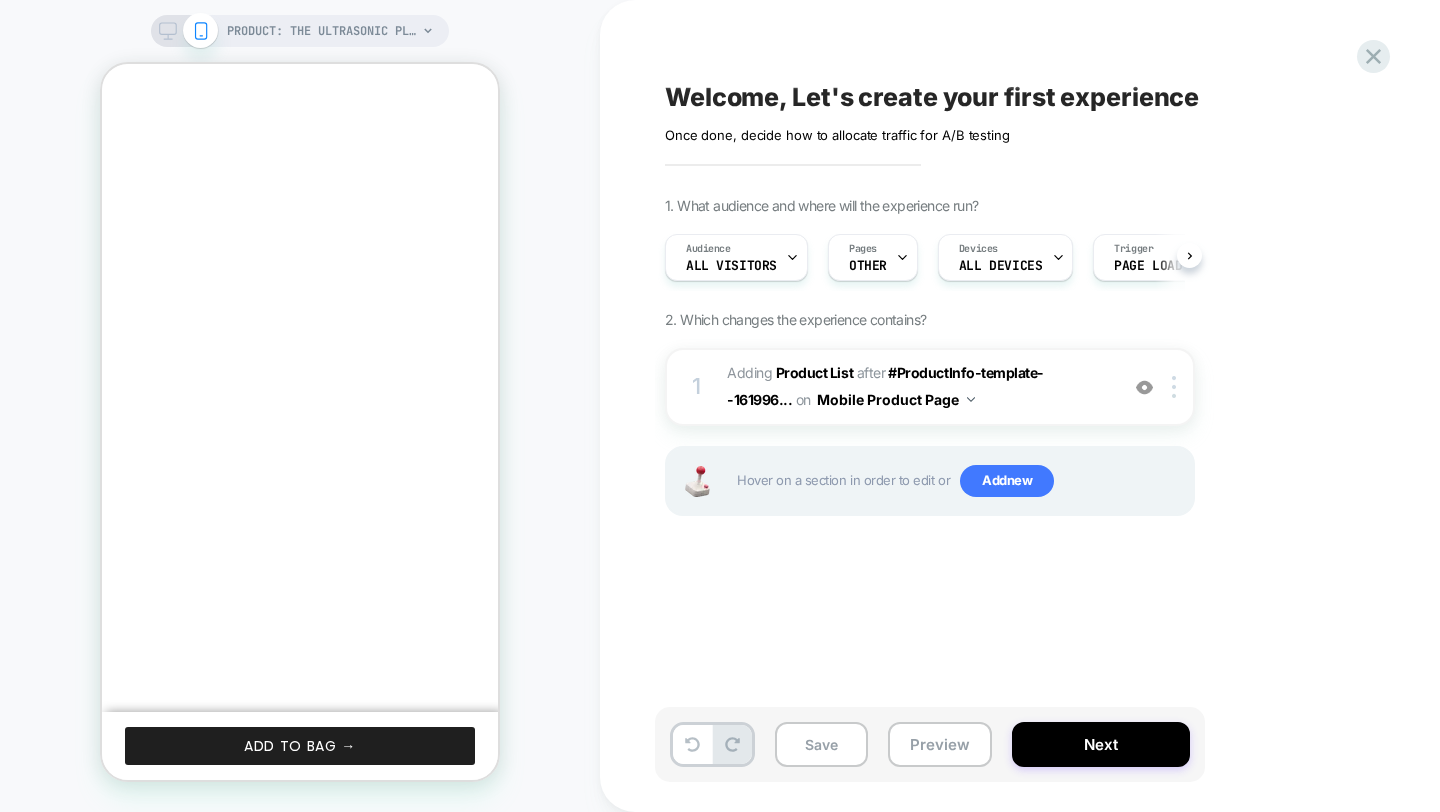 scroll, scrollTop: 0, scrollLeft: 1, axis: horizontal 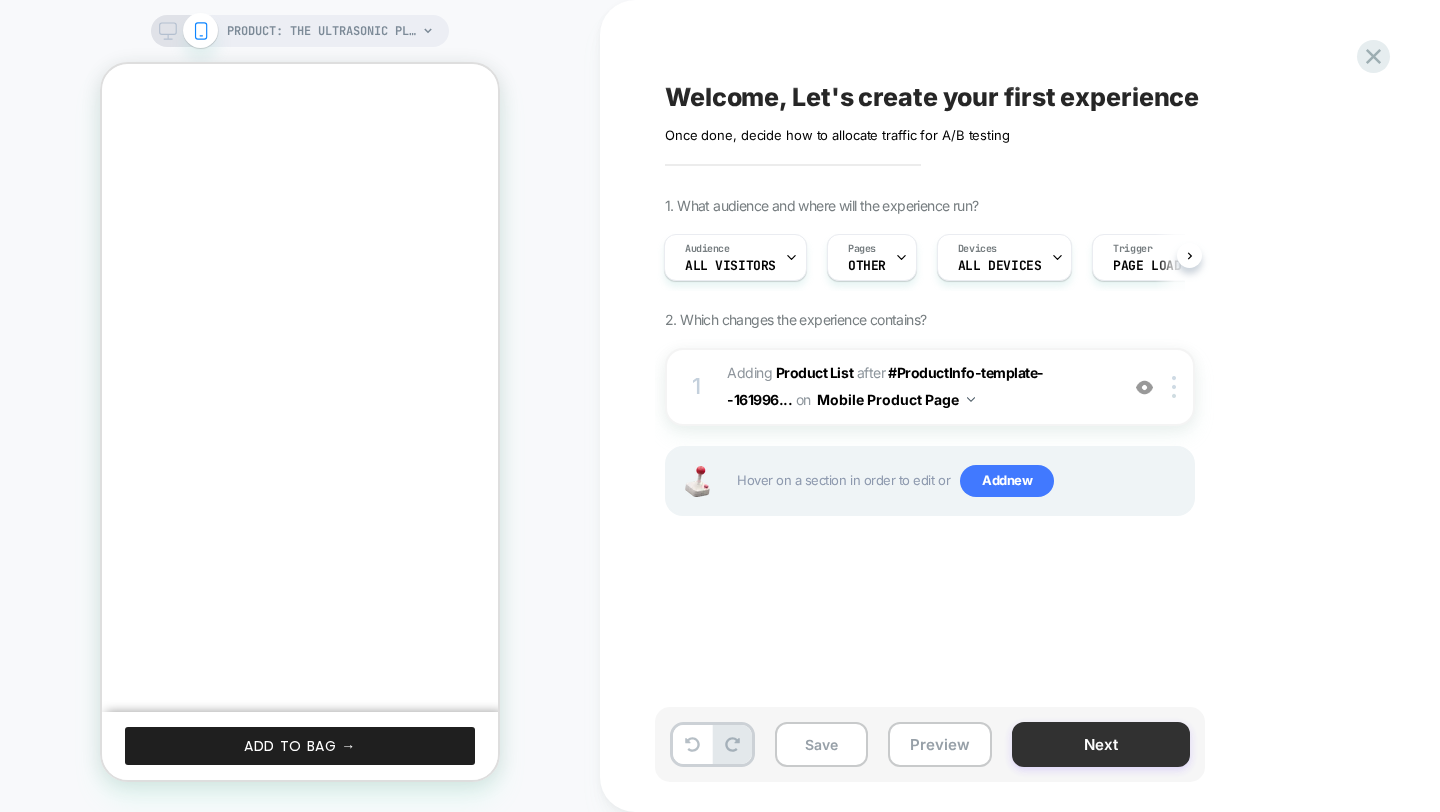 click on "Next" at bounding box center (1101, 744) 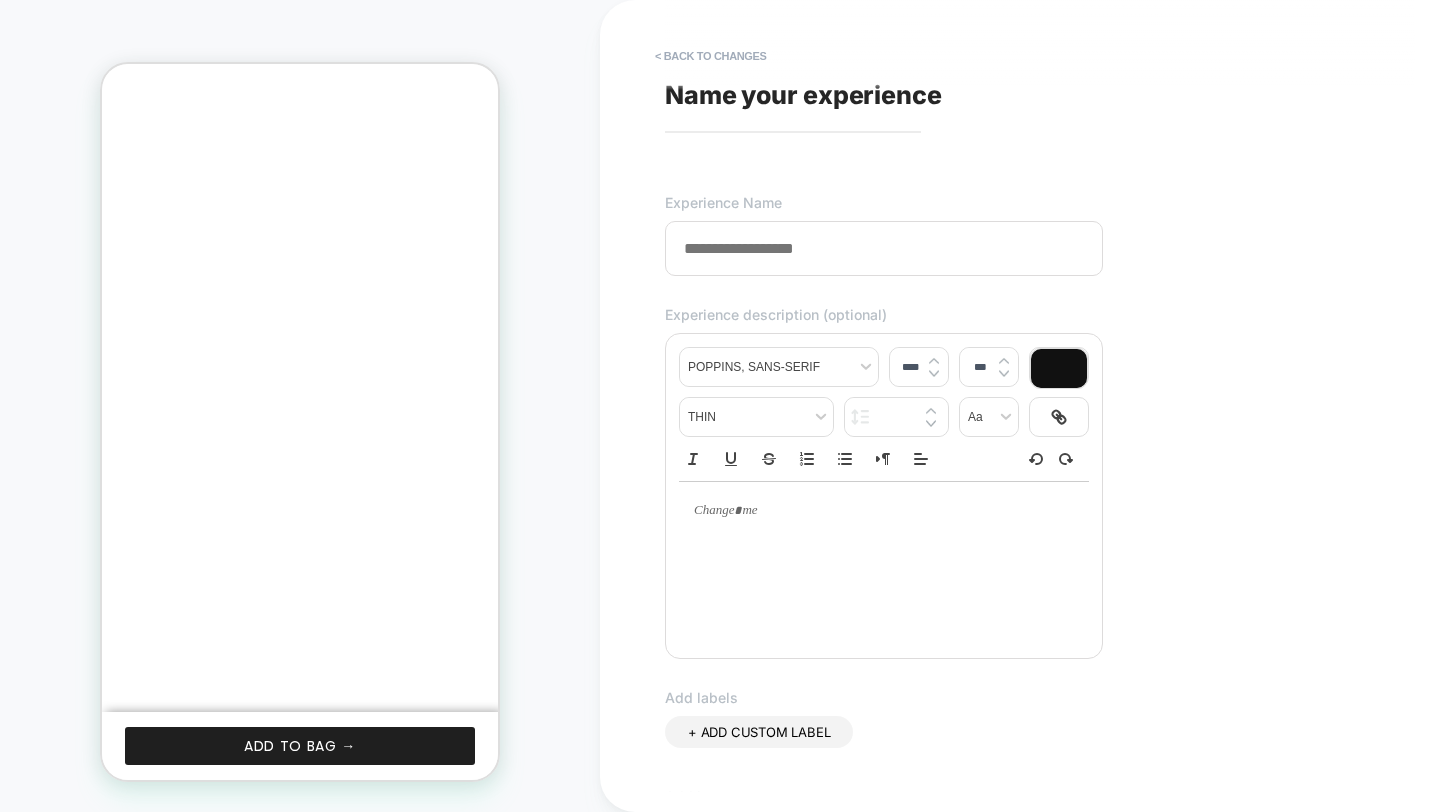 scroll, scrollTop: 0, scrollLeft: 0, axis: both 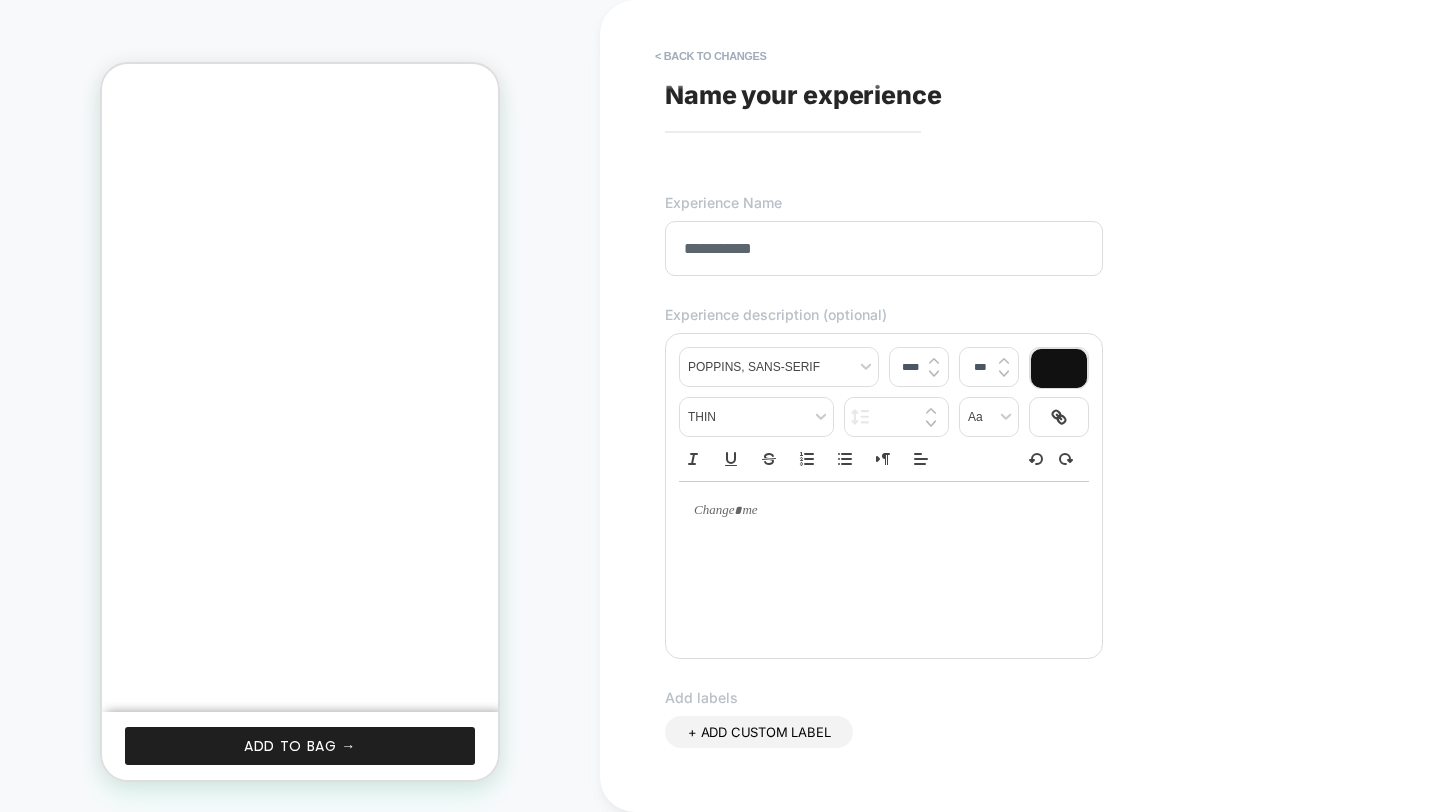 click on "**********" at bounding box center (1040, 406) 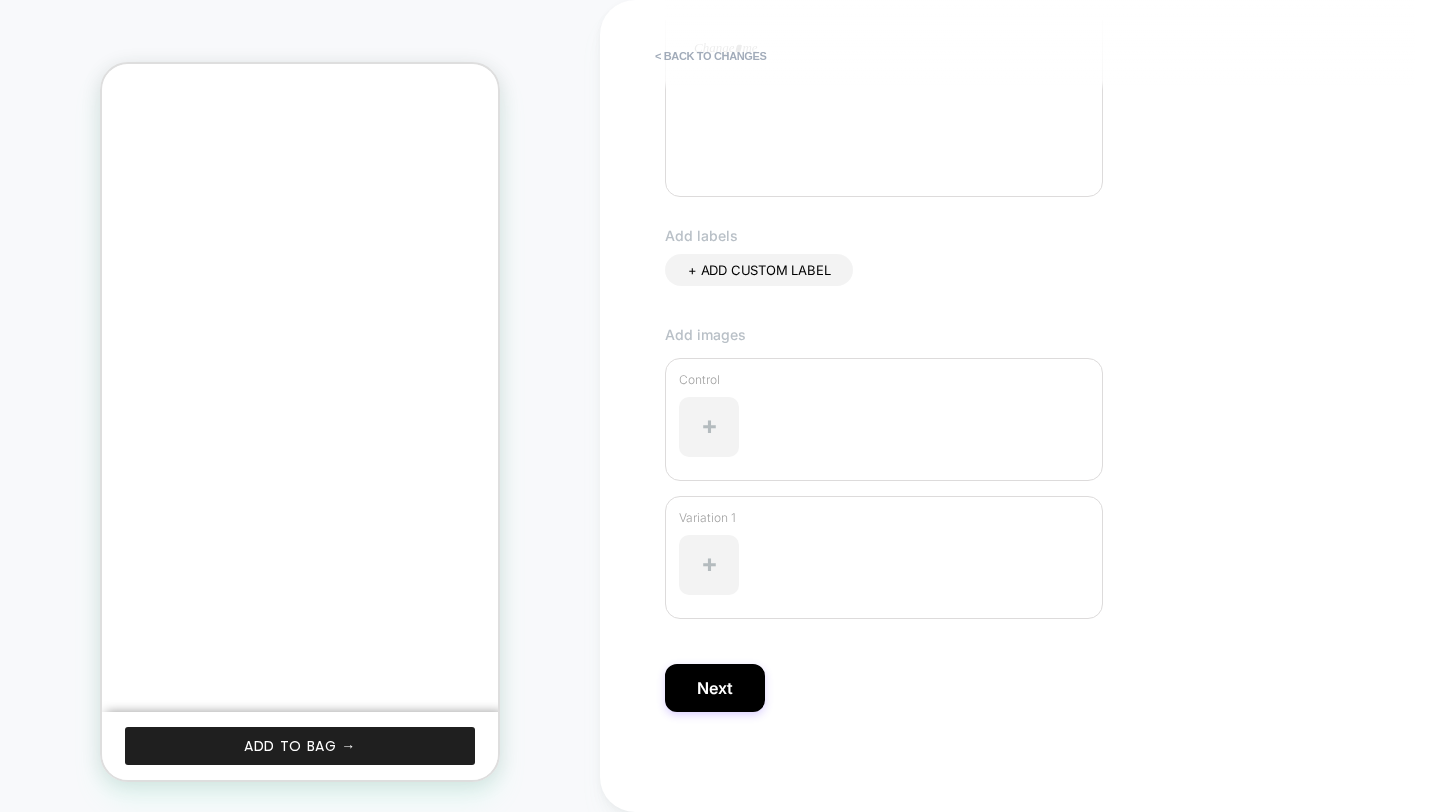 scroll, scrollTop: 0, scrollLeft: 0, axis: both 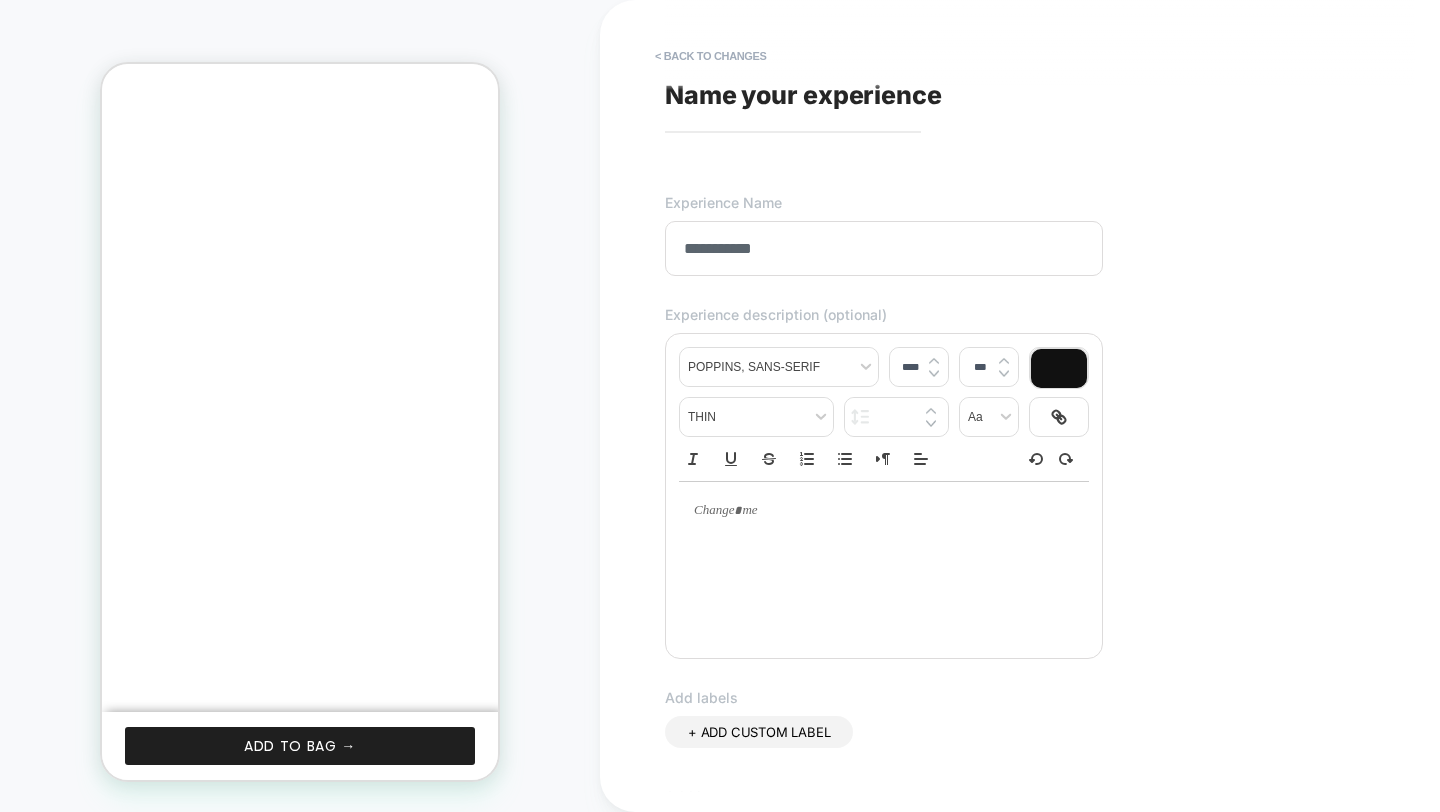 click on "**********" at bounding box center [884, 248] 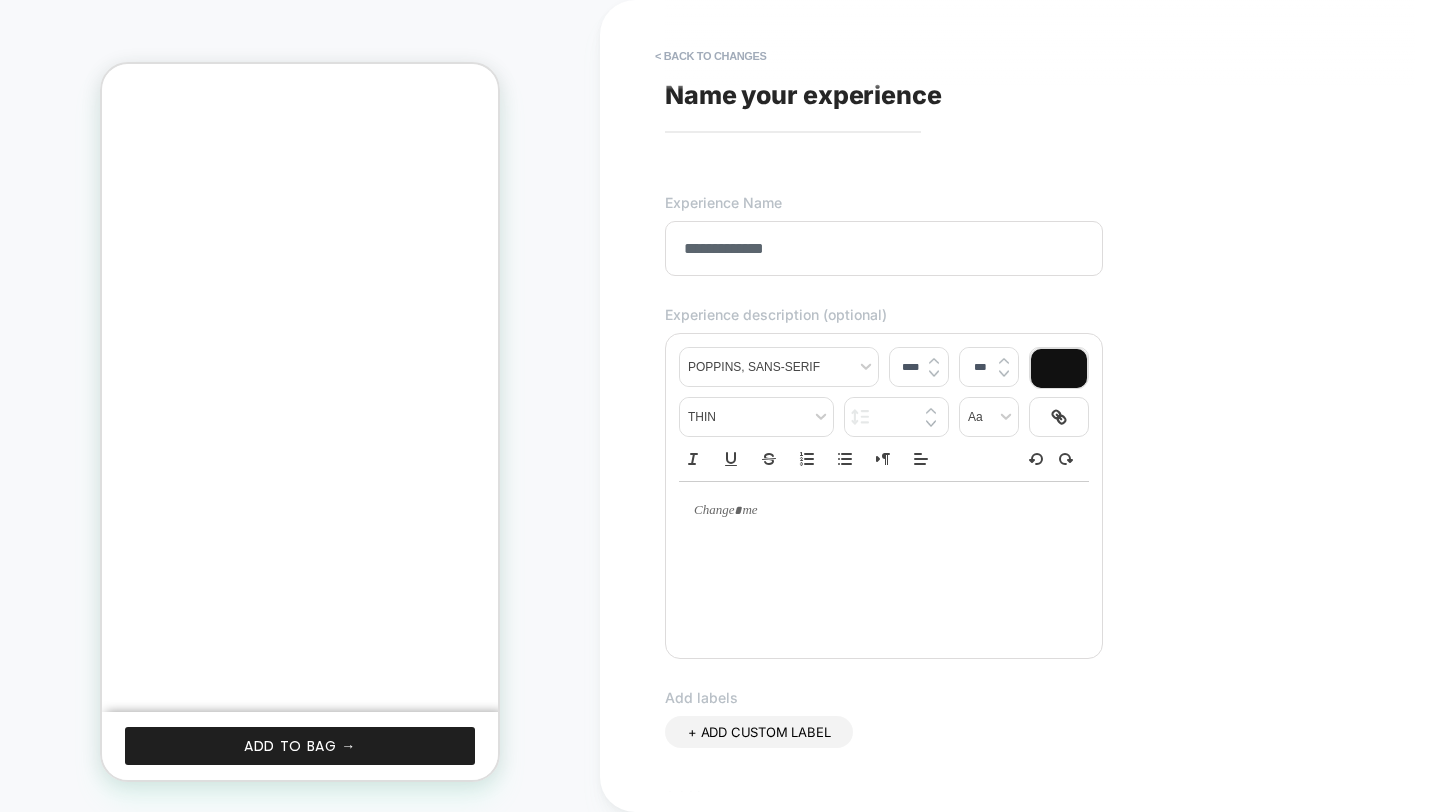 scroll, scrollTop: 0, scrollLeft: 0, axis: both 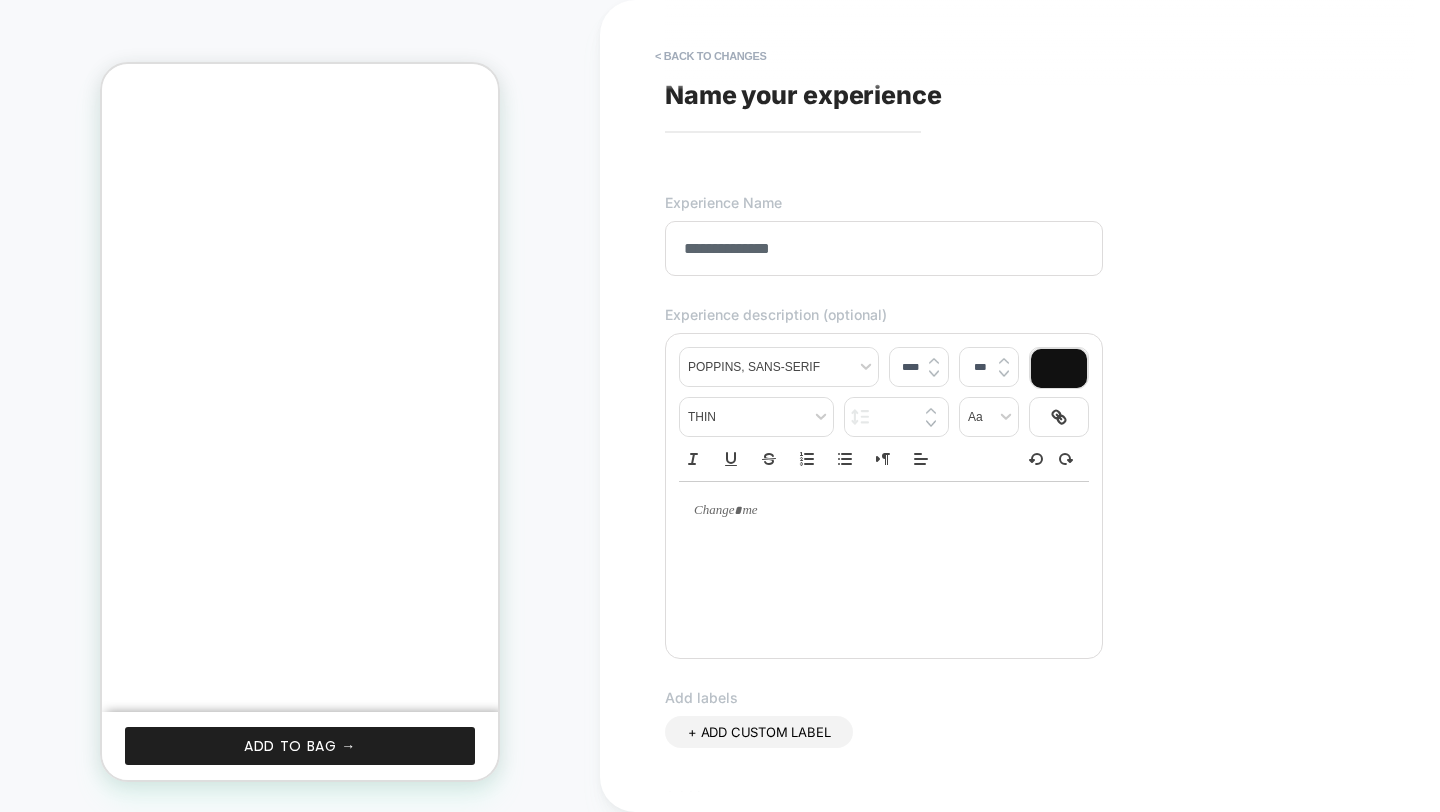 type on "**********" 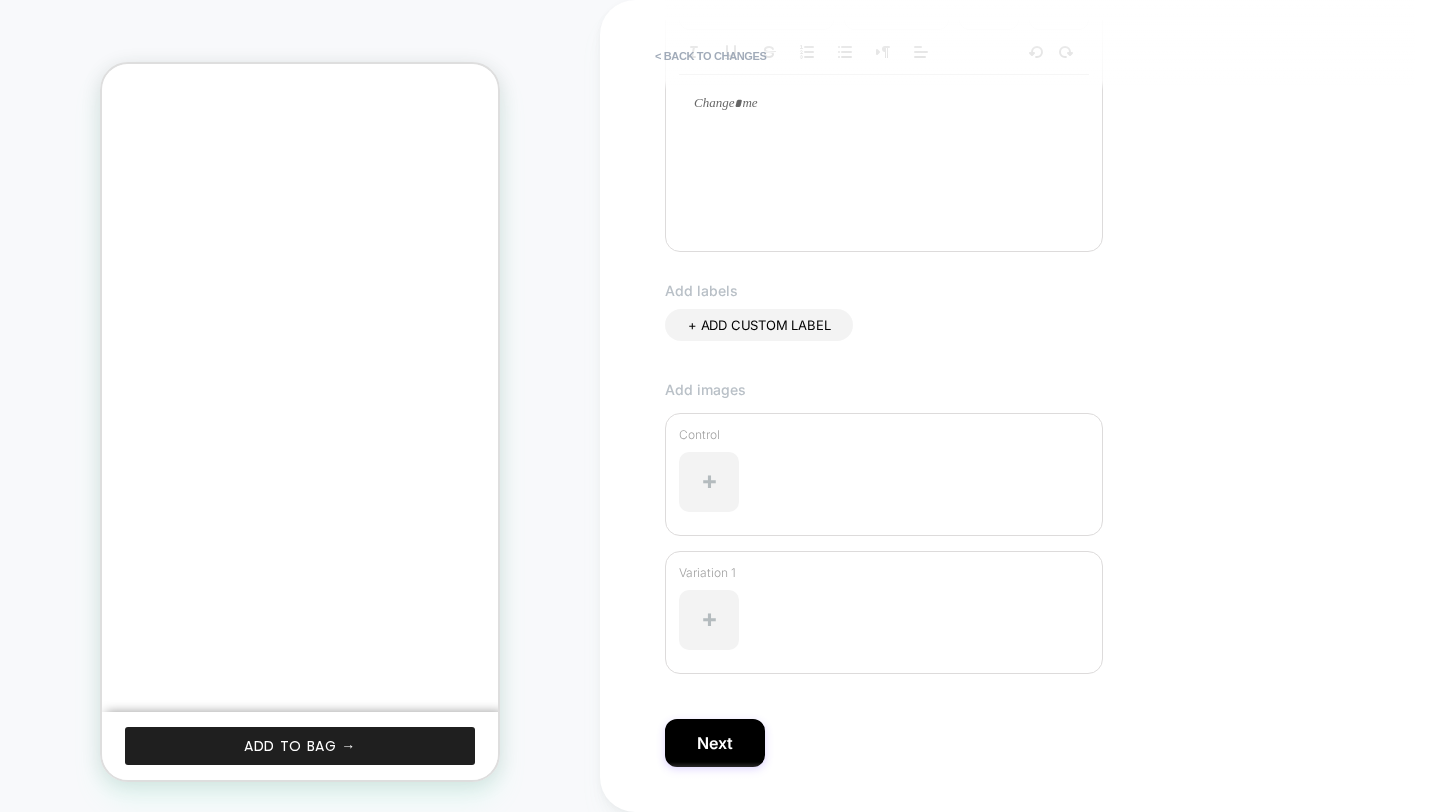 scroll, scrollTop: 462, scrollLeft: 0, axis: vertical 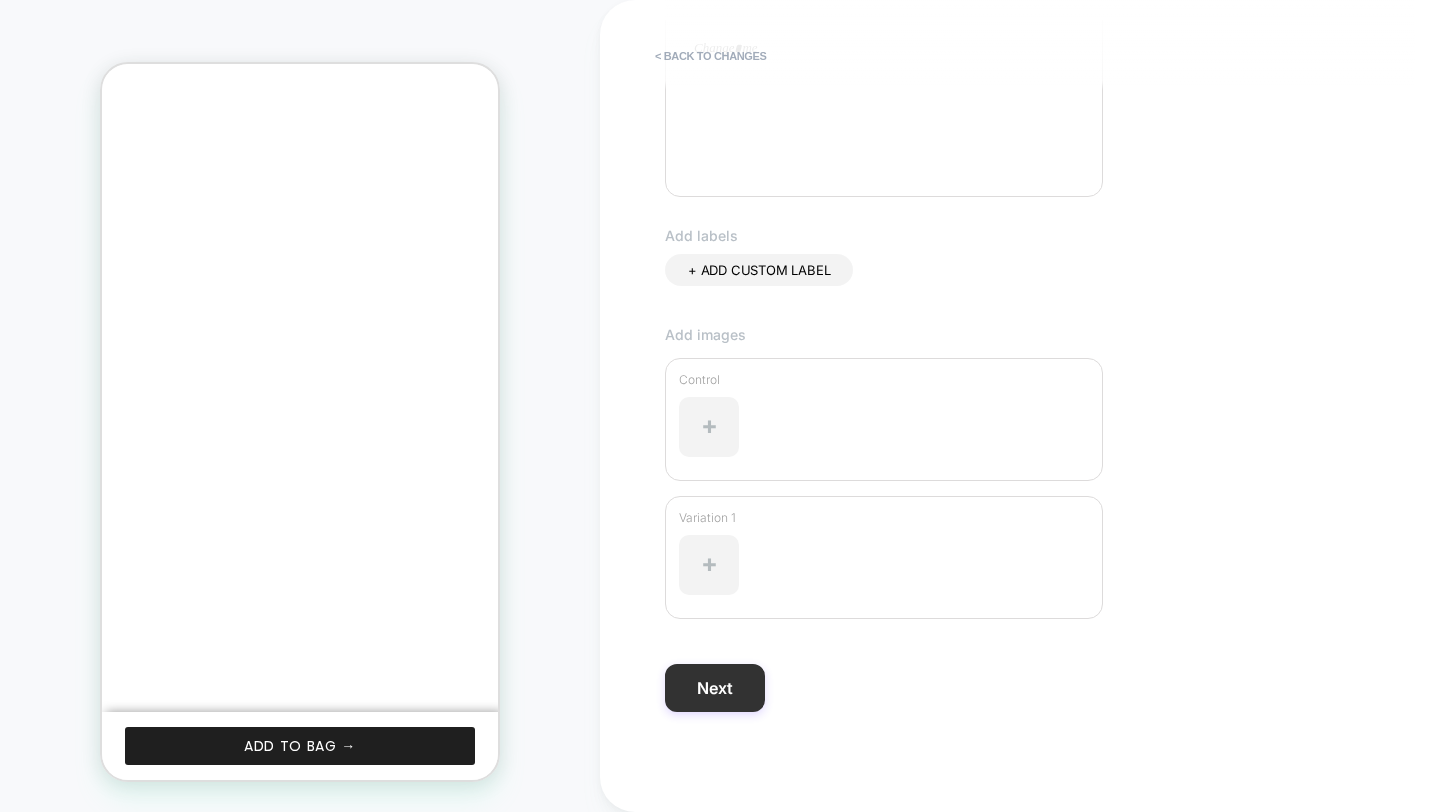 click on "Next" at bounding box center (715, 688) 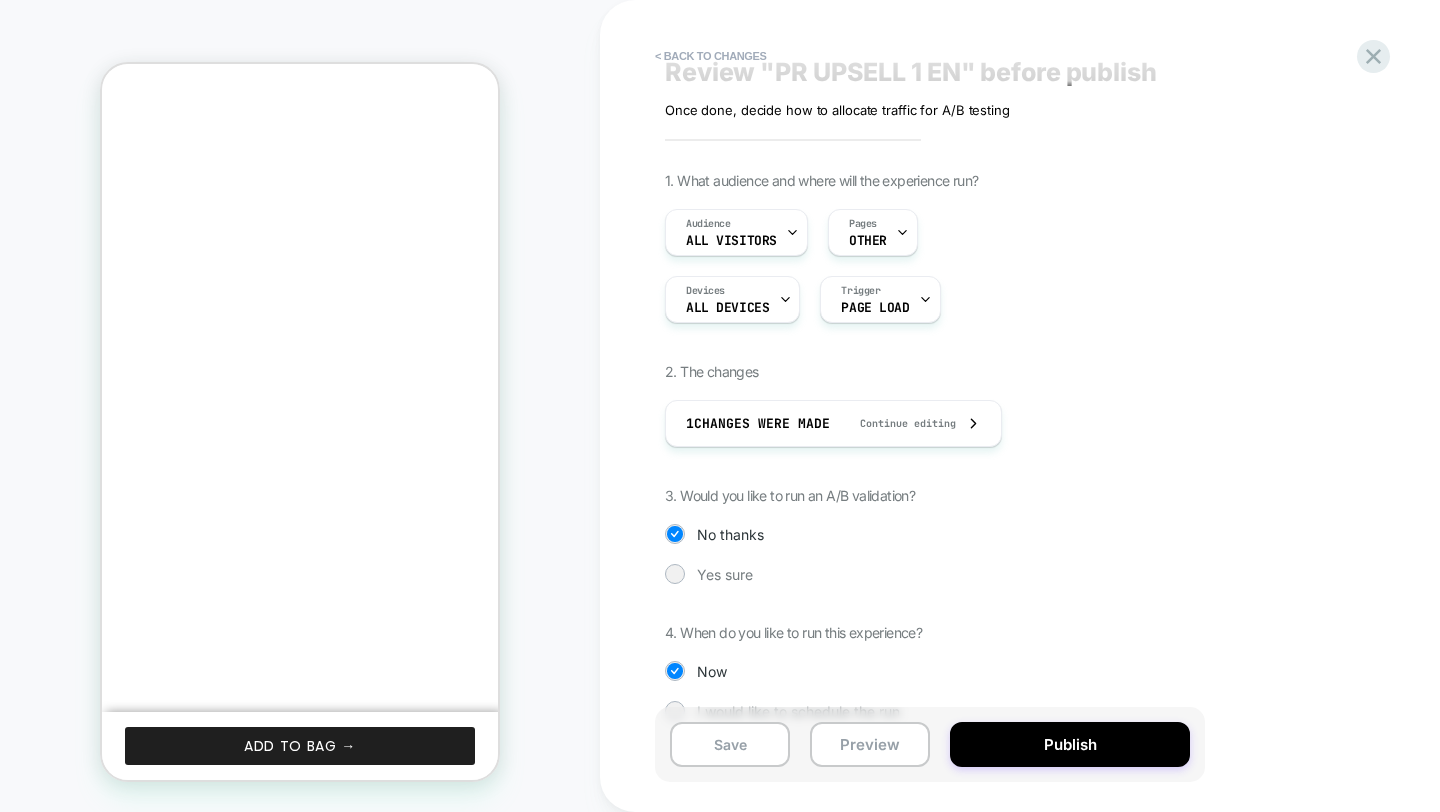 scroll, scrollTop: 33, scrollLeft: 0, axis: vertical 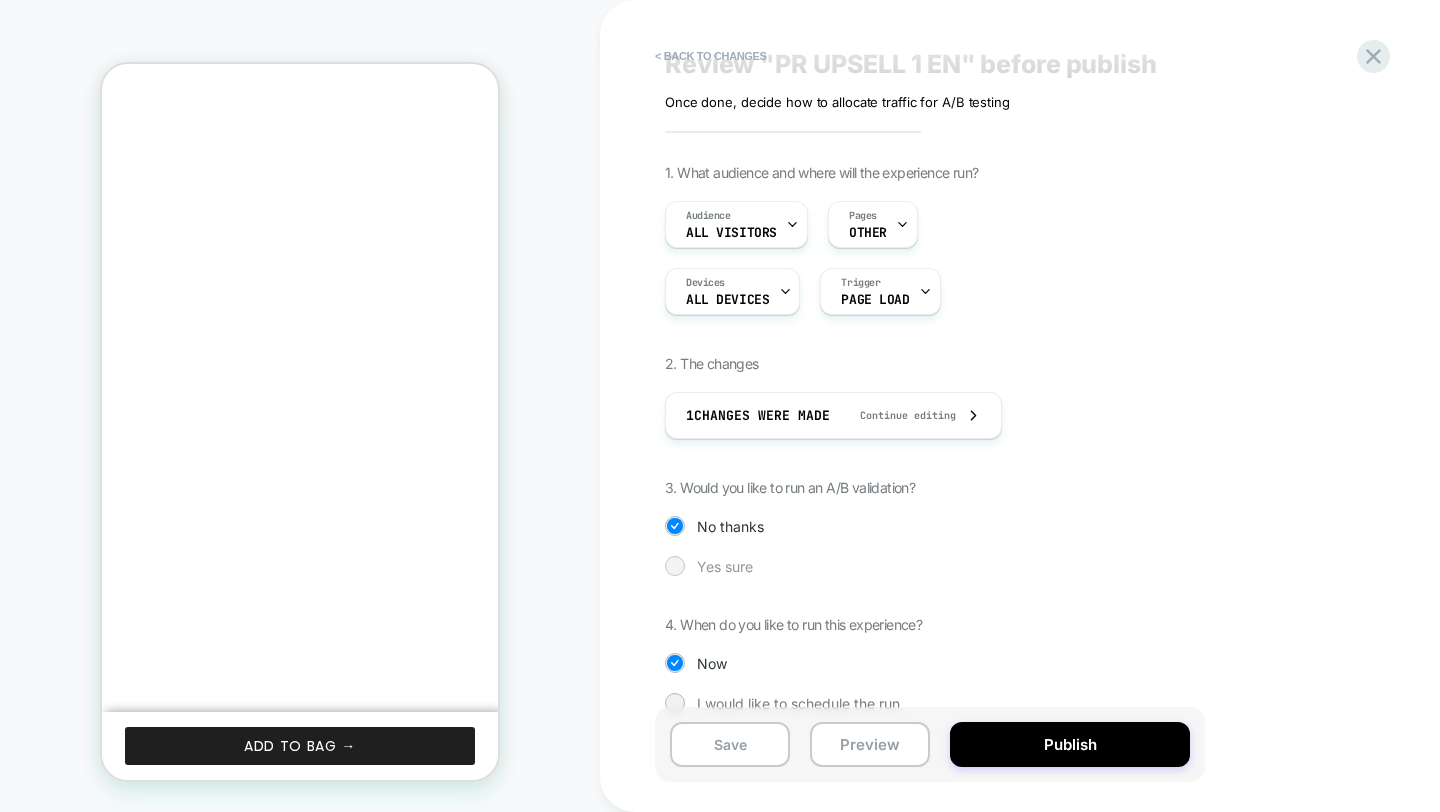 click at bounding box center [674, 565] 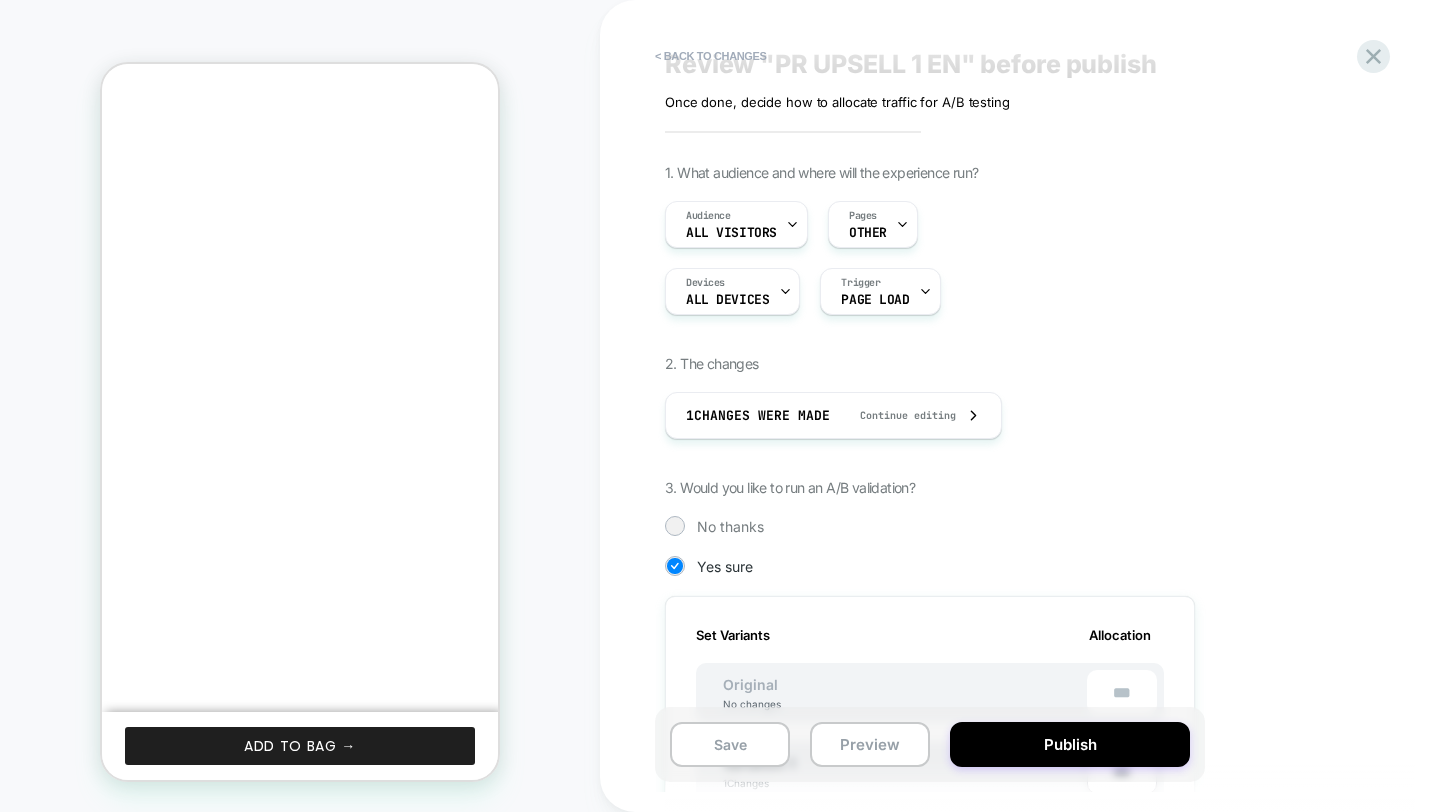 scroll, scrollTop: 0, scrollLeft: 0, axis: both 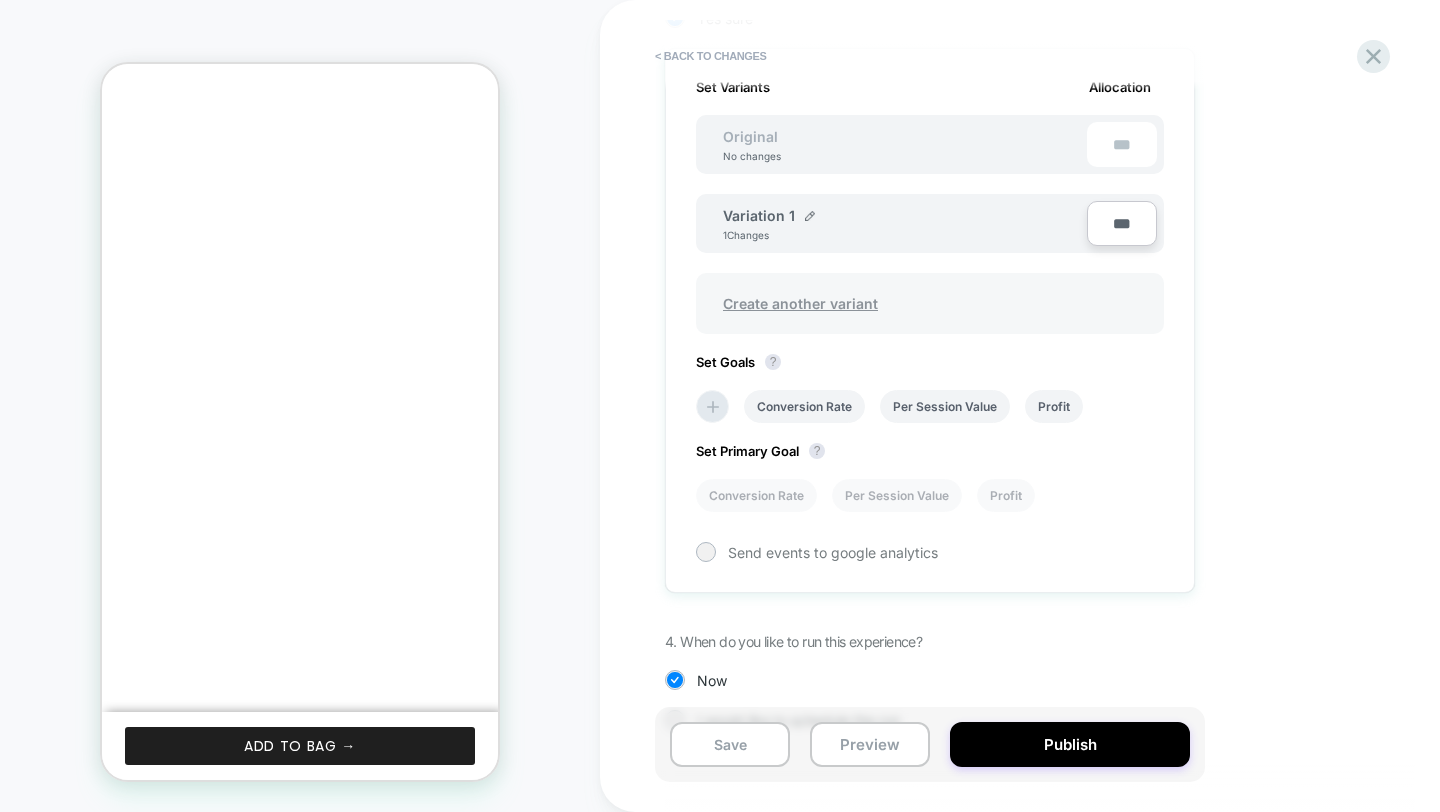 click on "Create another variant" at bounding box center (800, 303) 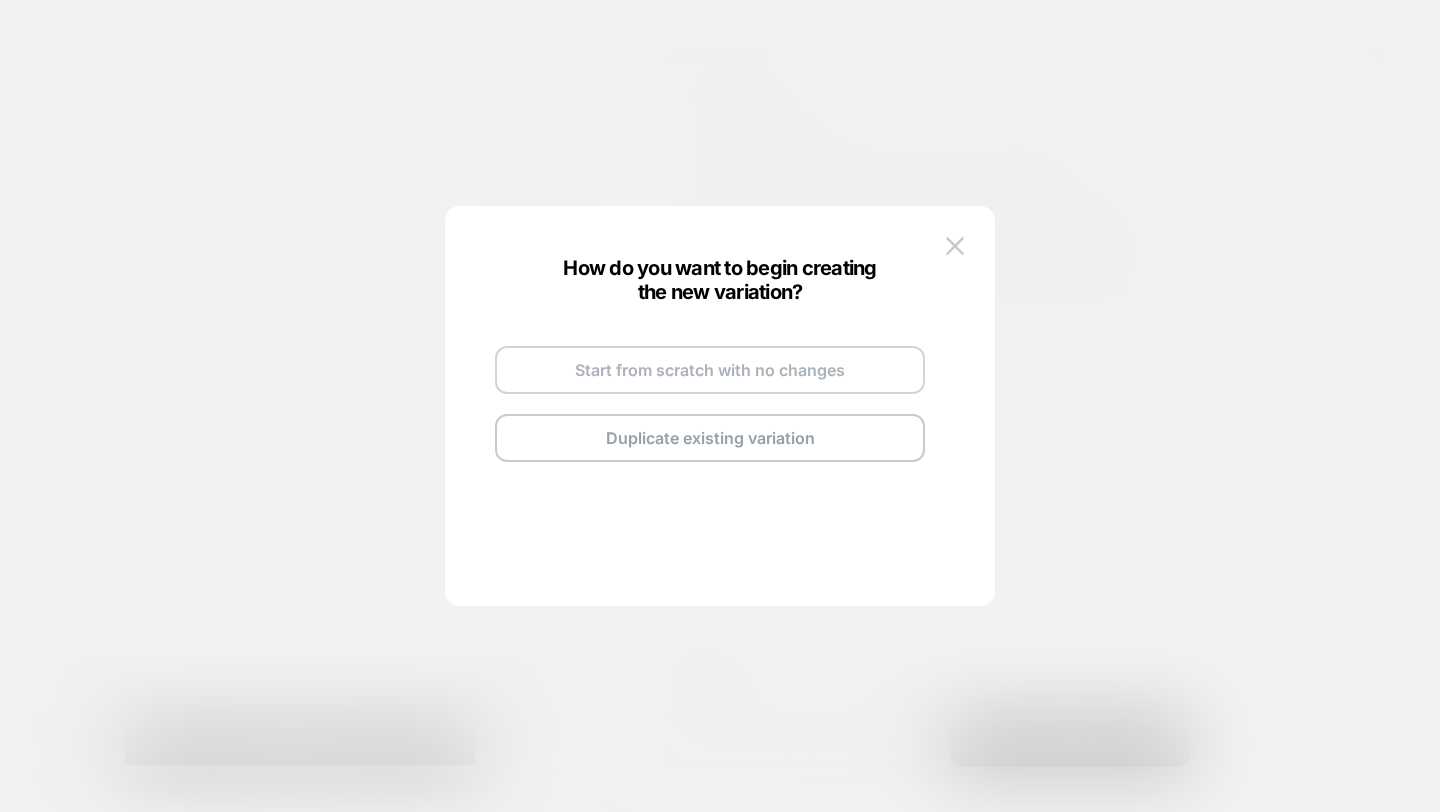 scroll, scrollTop: 0, scrollLeft: 0, axis: both 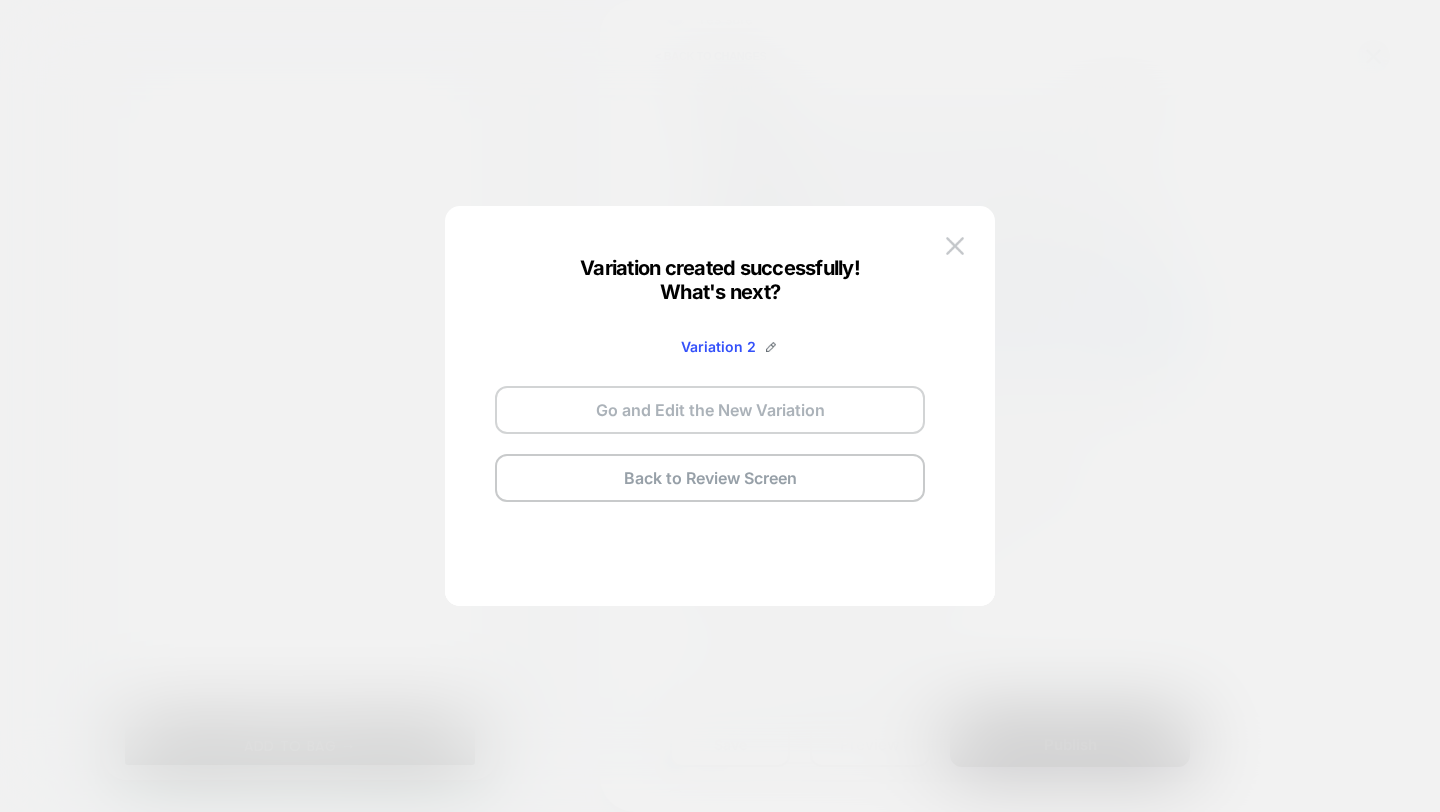 click on "Go and Edit the New Variation" at bounding box center (710, 410) 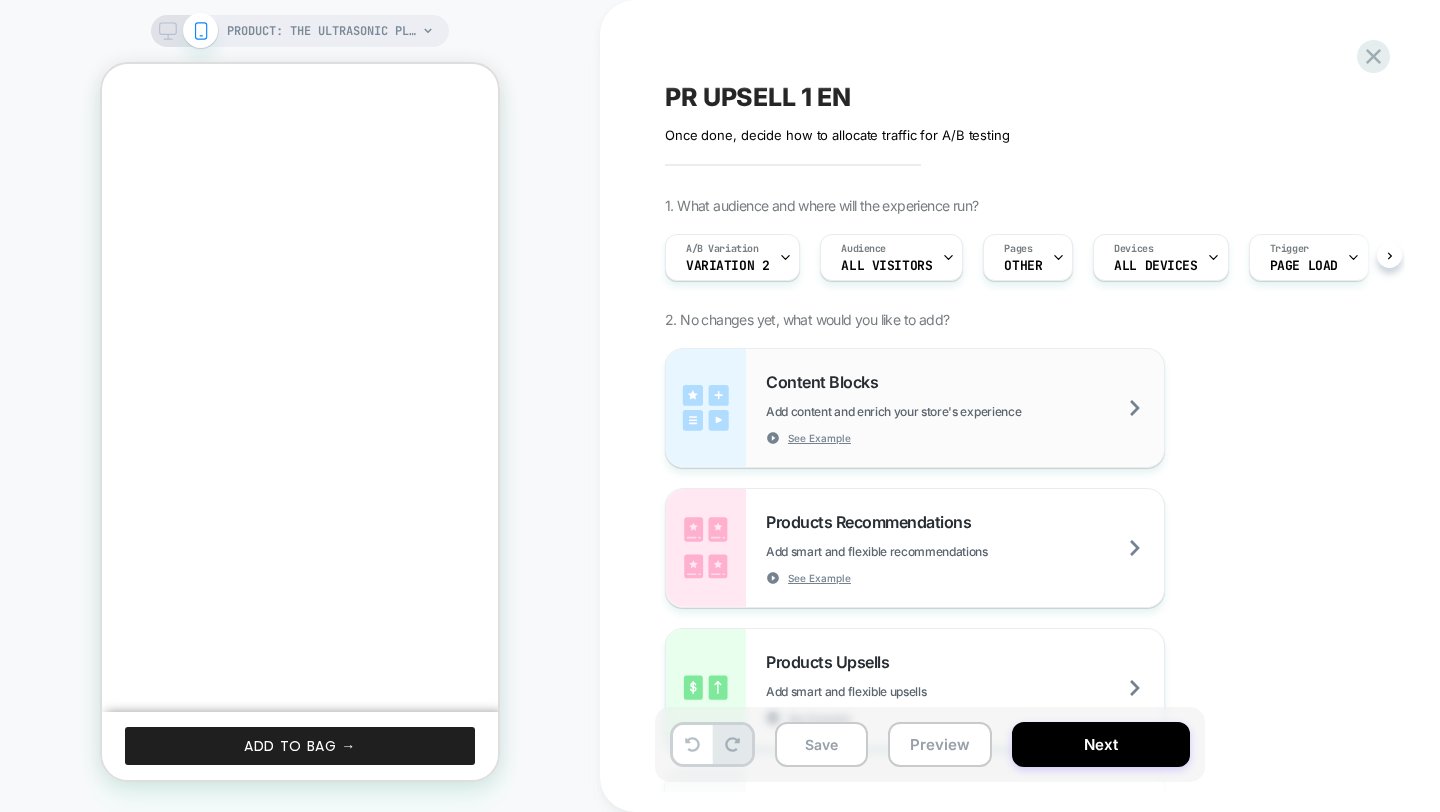 scroll, scrollTop: 0, scrollLeft: 1, axis: horizontal 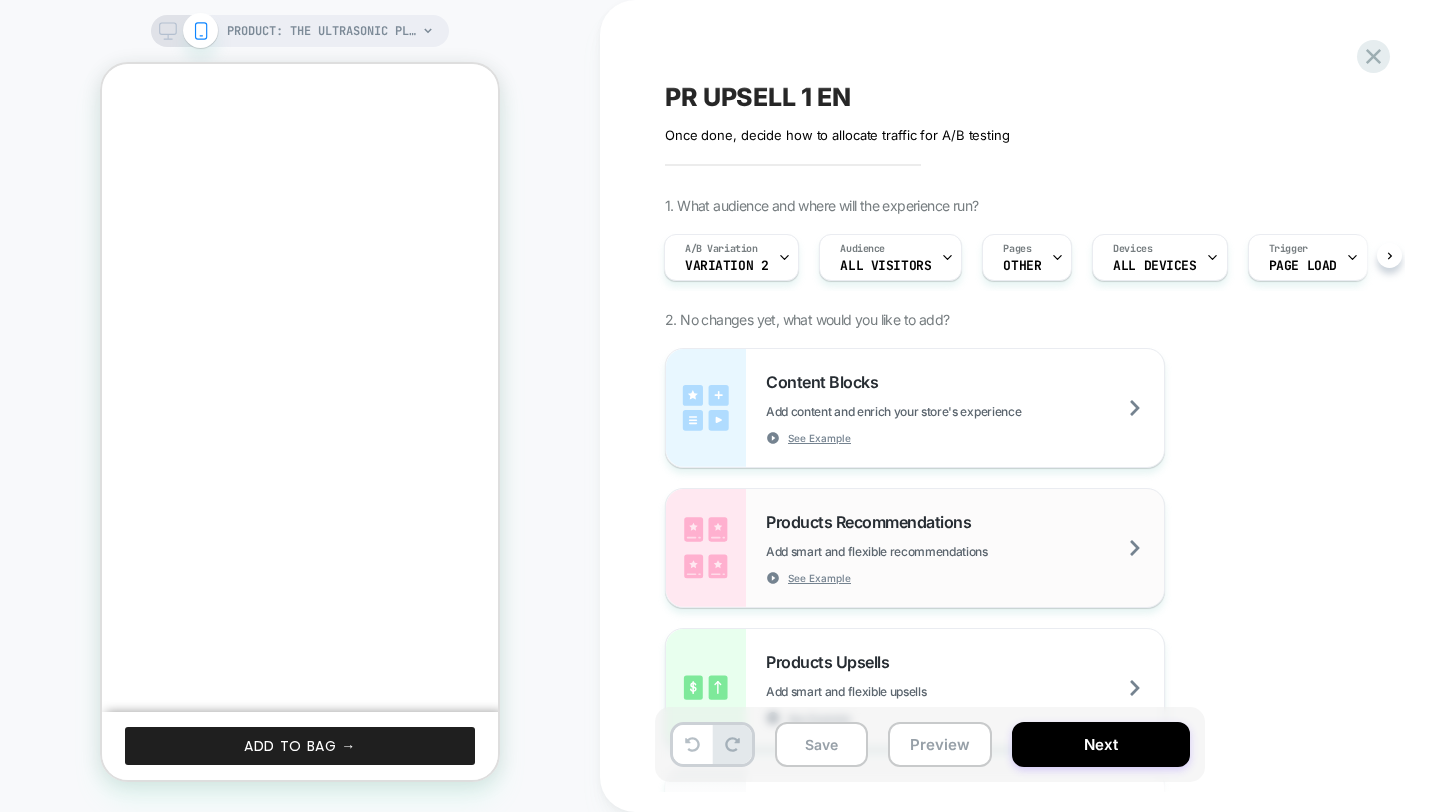 click on "Products Recommendations Add smart and flexible recommendations See Example" at bounding box center (915, 548) 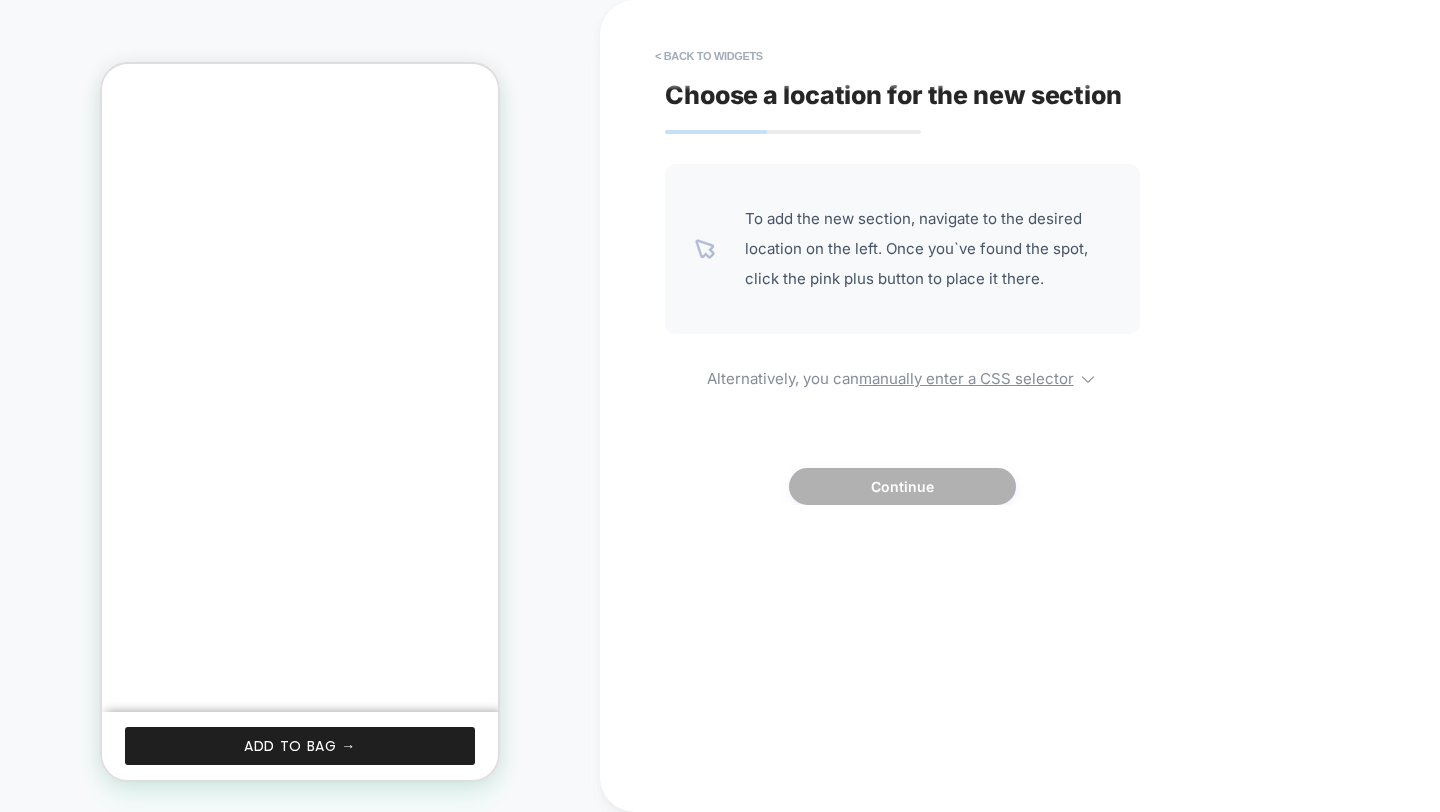 scroll, scrollTop: 0, scrollLeft: 0, axis: both 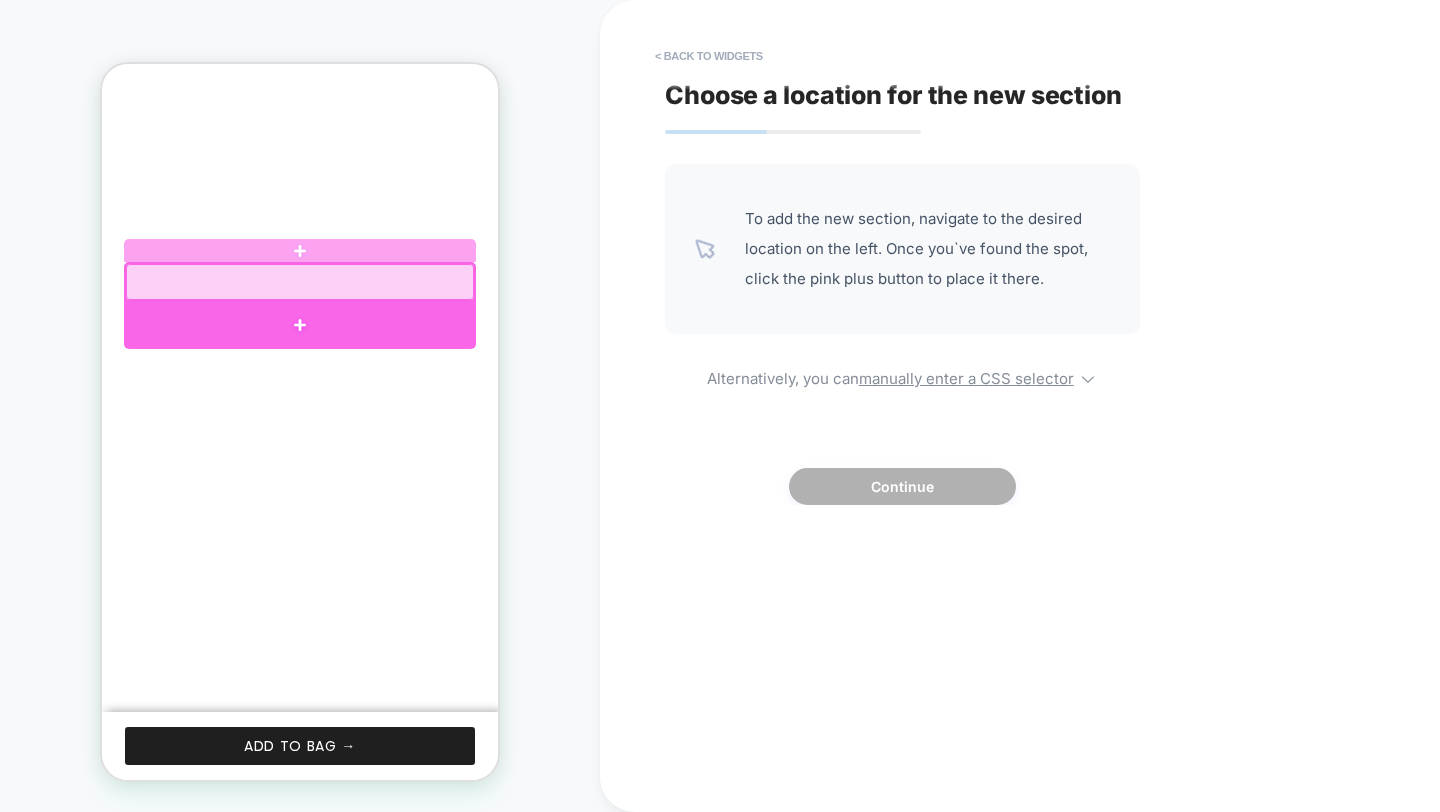 click at bounding box center (300, 325) 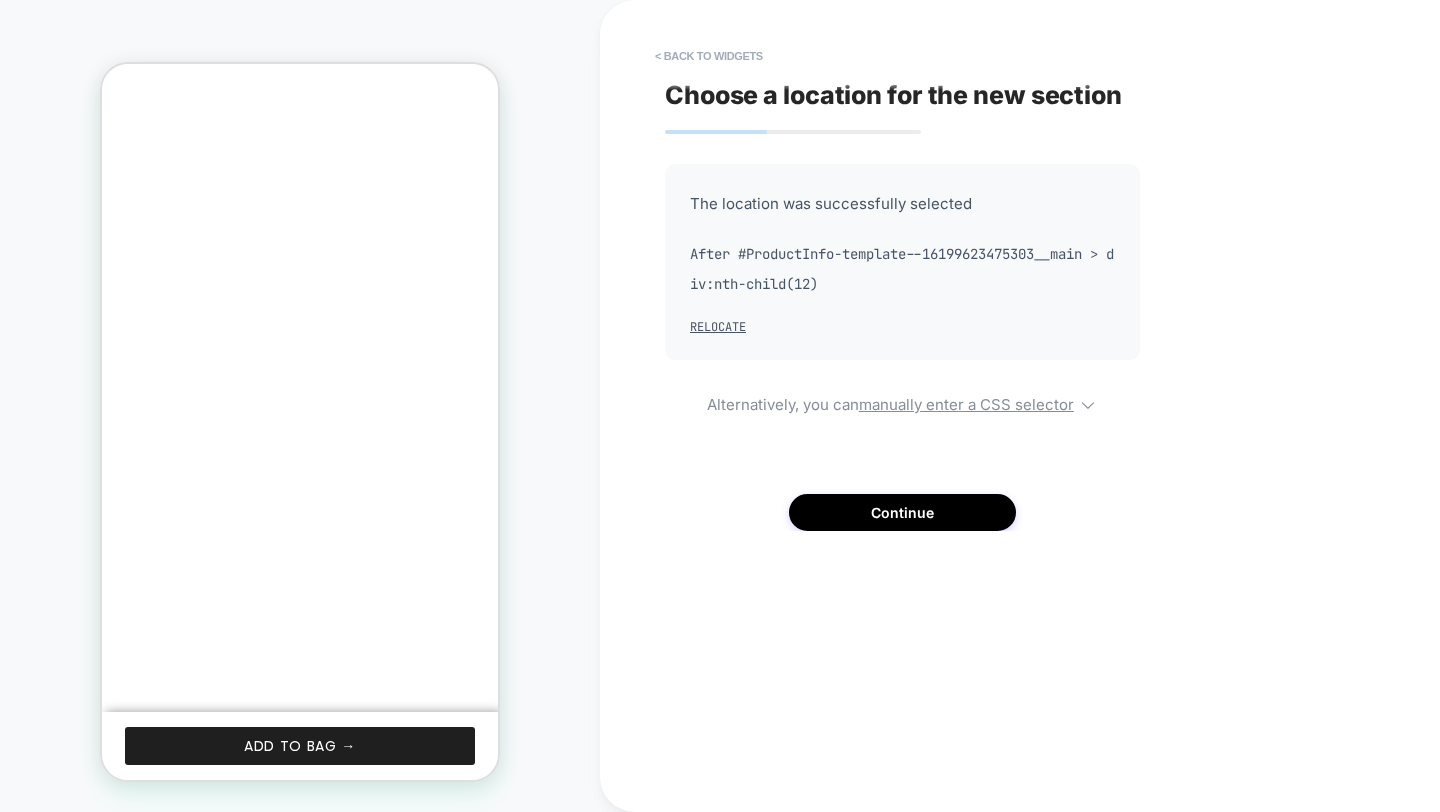 scroll, scrollTop: 811, scrollLeft: 0, axis: vertical 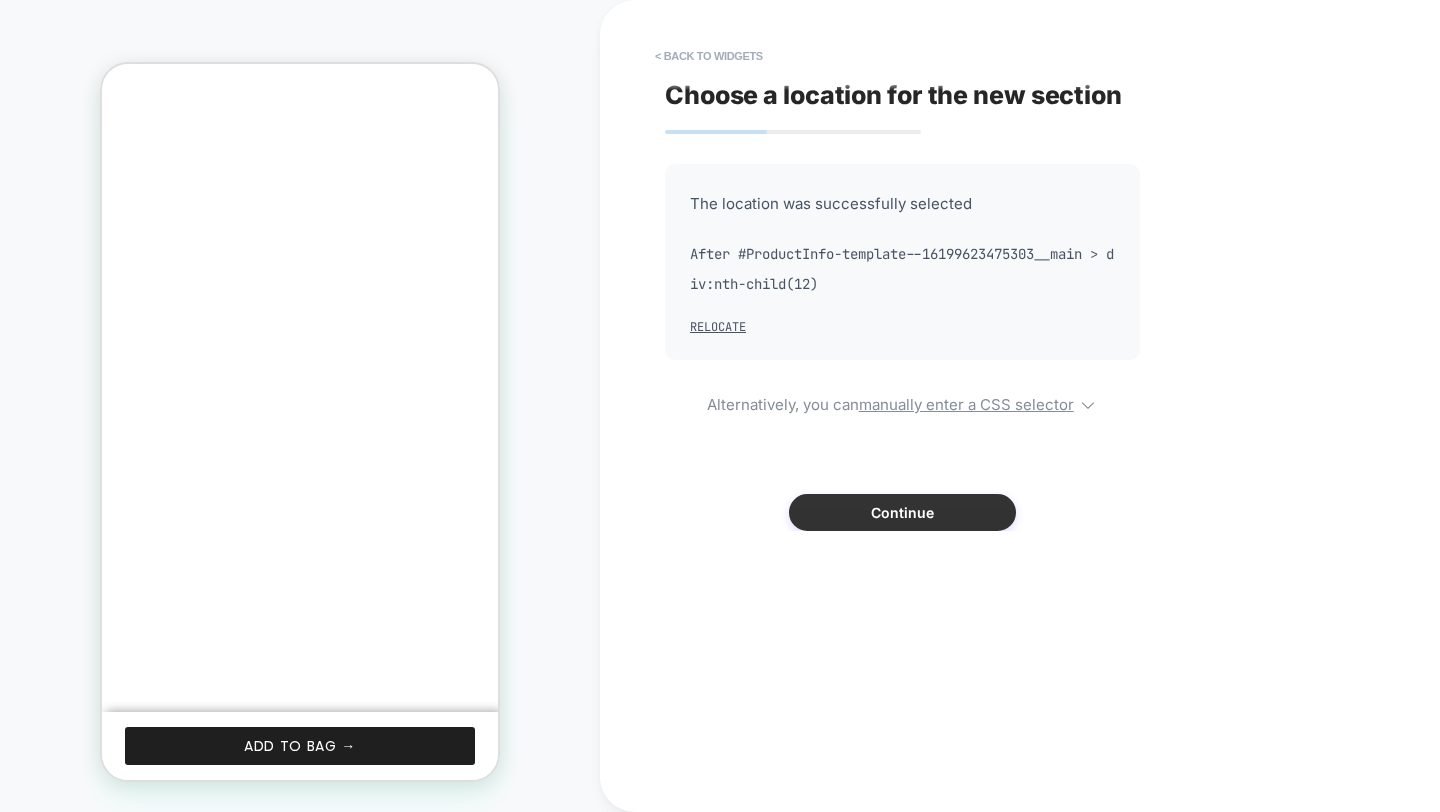 click on "Continue" at bounding box center (902, 512) 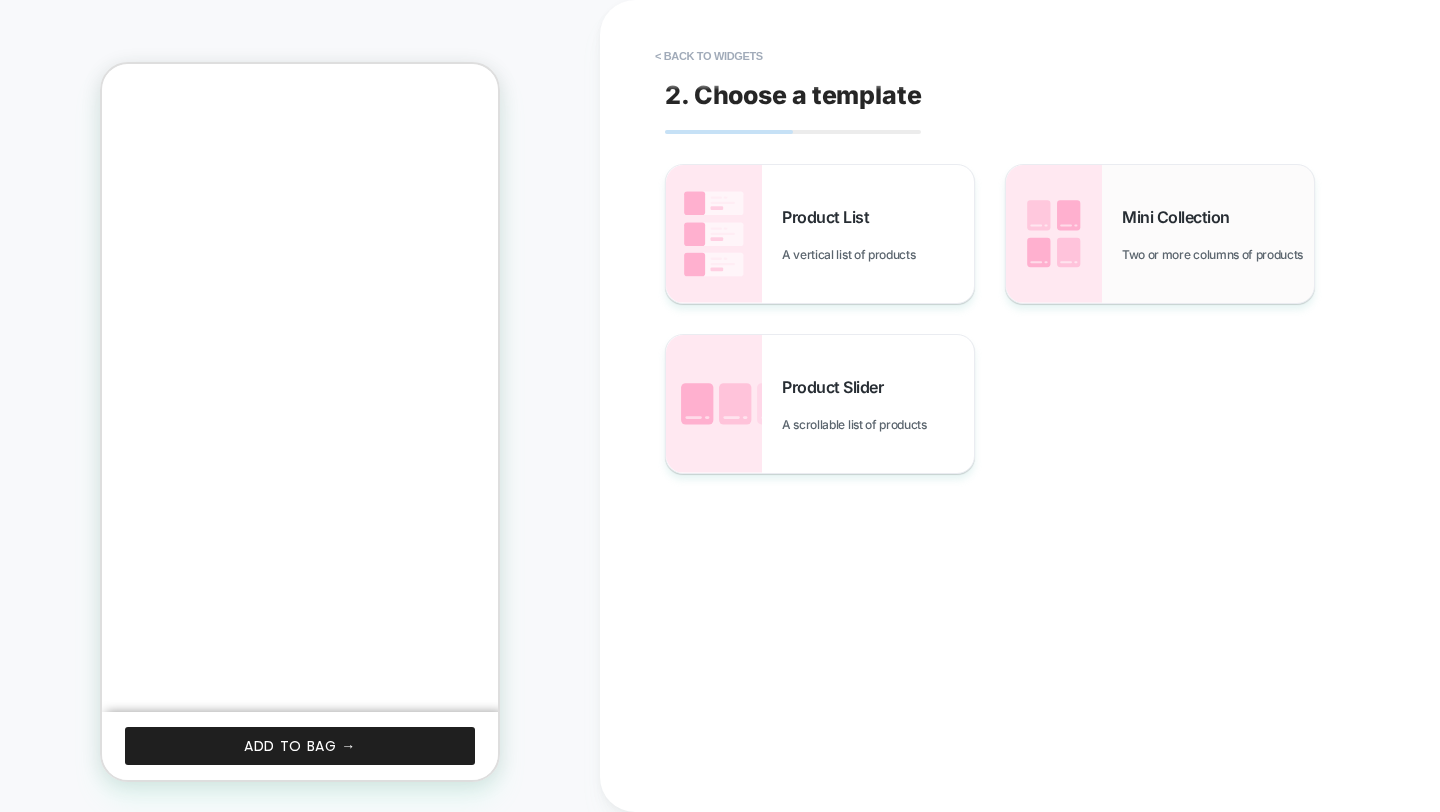 click on "Mini Collection Two or more columns of products" at bounding box center (1160, 234) 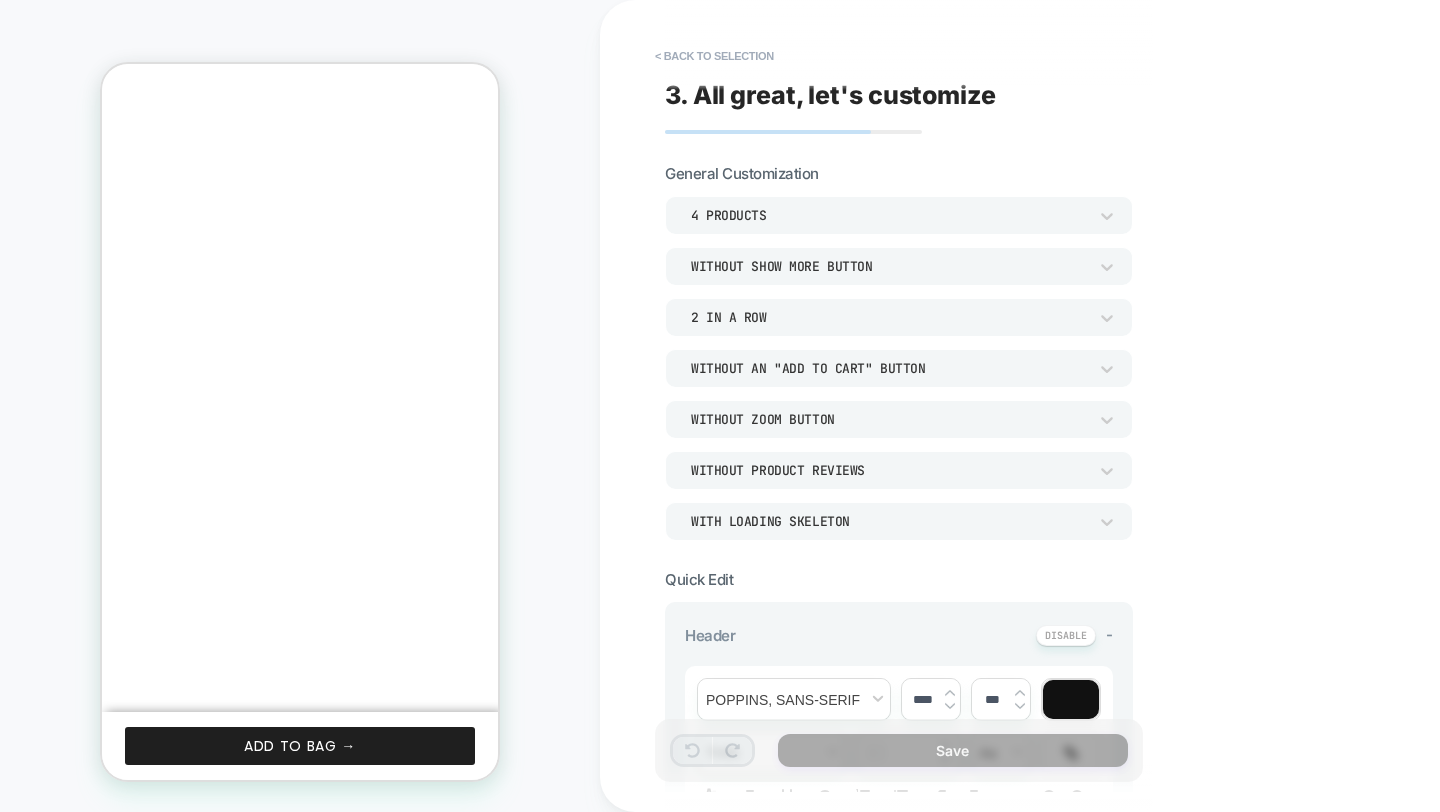 click on "4 Products" at bounding box center (889, 215) 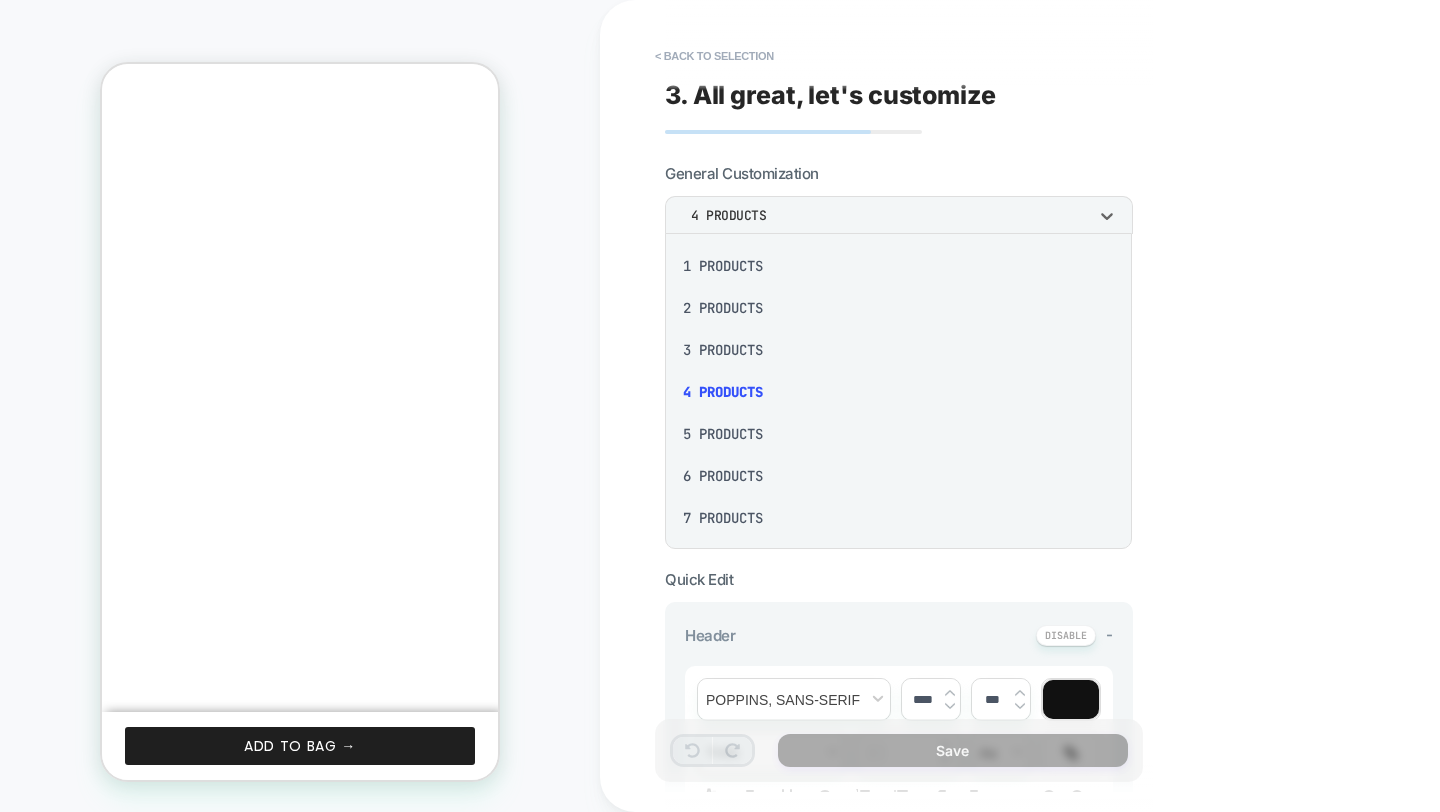 click on "2 Products" at bounding box center [898, 308] 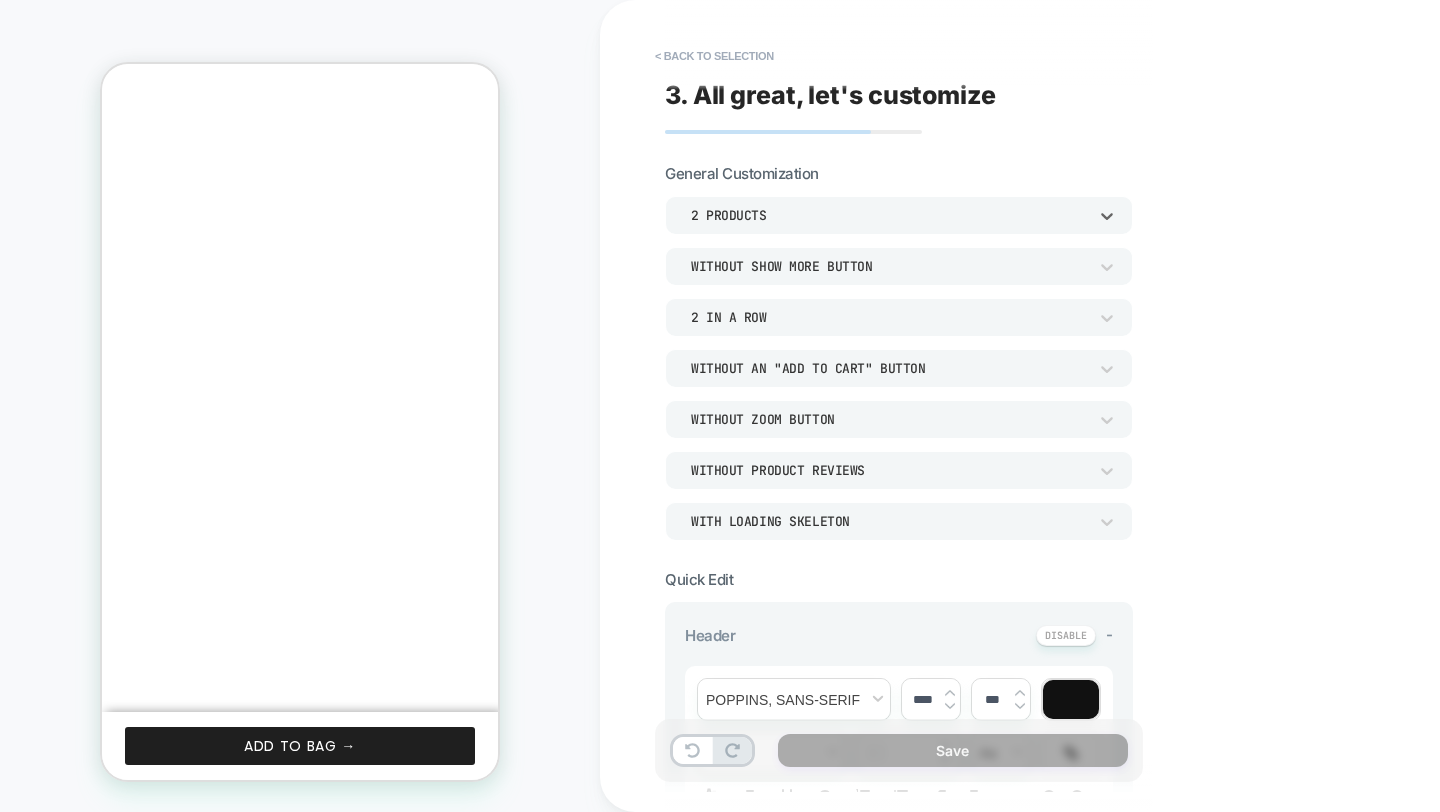 click on "**********" at bounding box center (1040, 406) 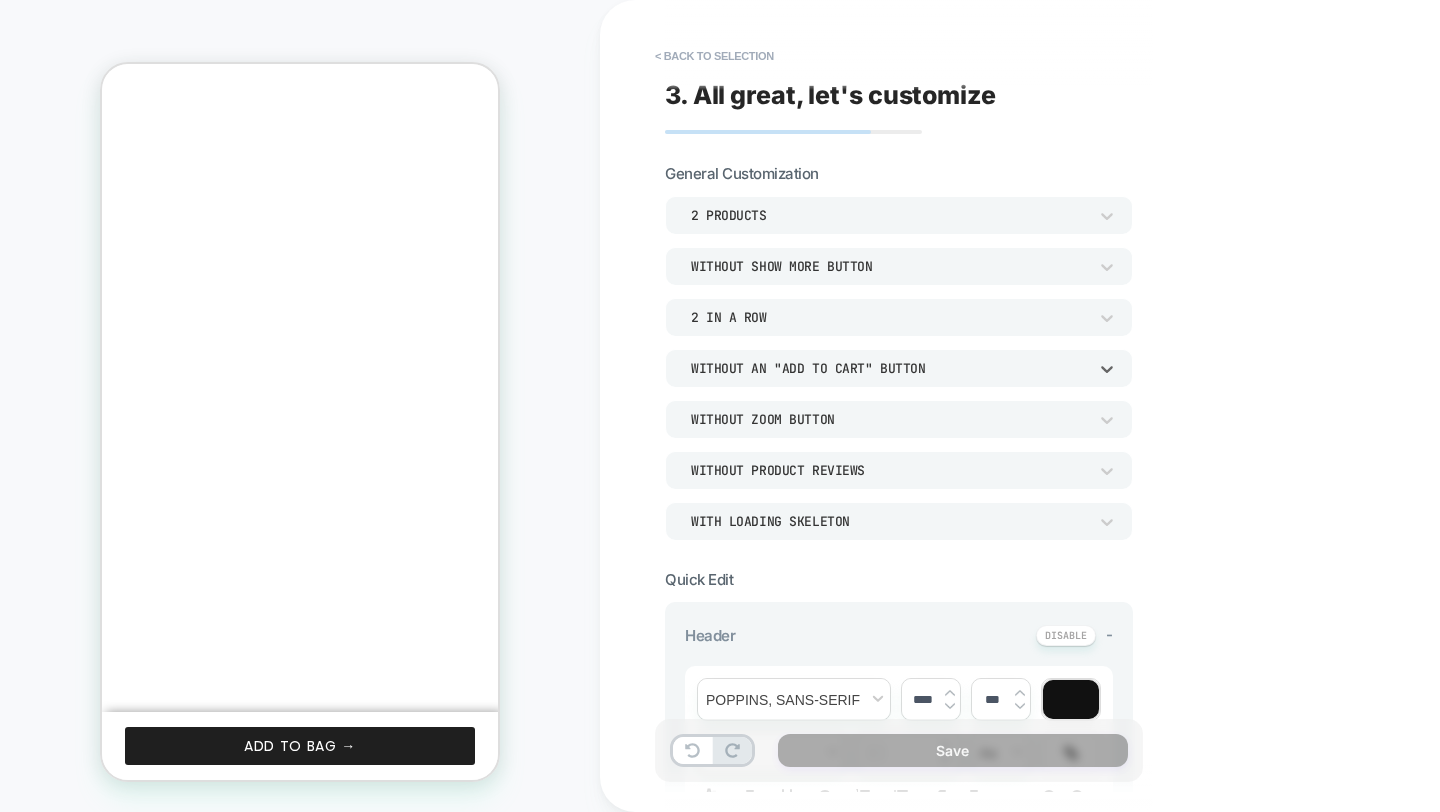 click on "Without an "add to cart" button" at bounding box center [889, 368] 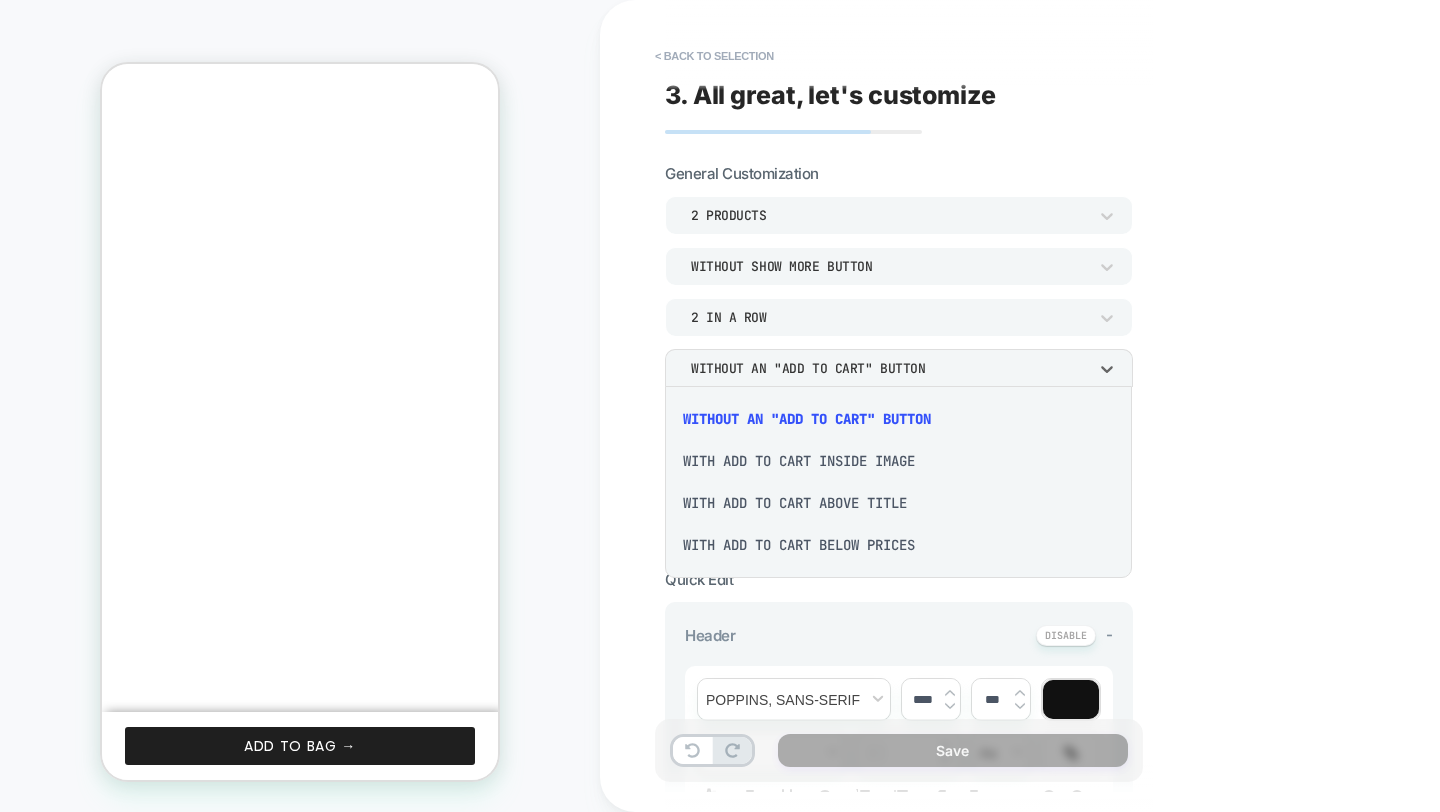 click on "With add to cart below prices" at bounding box center (898, 545) 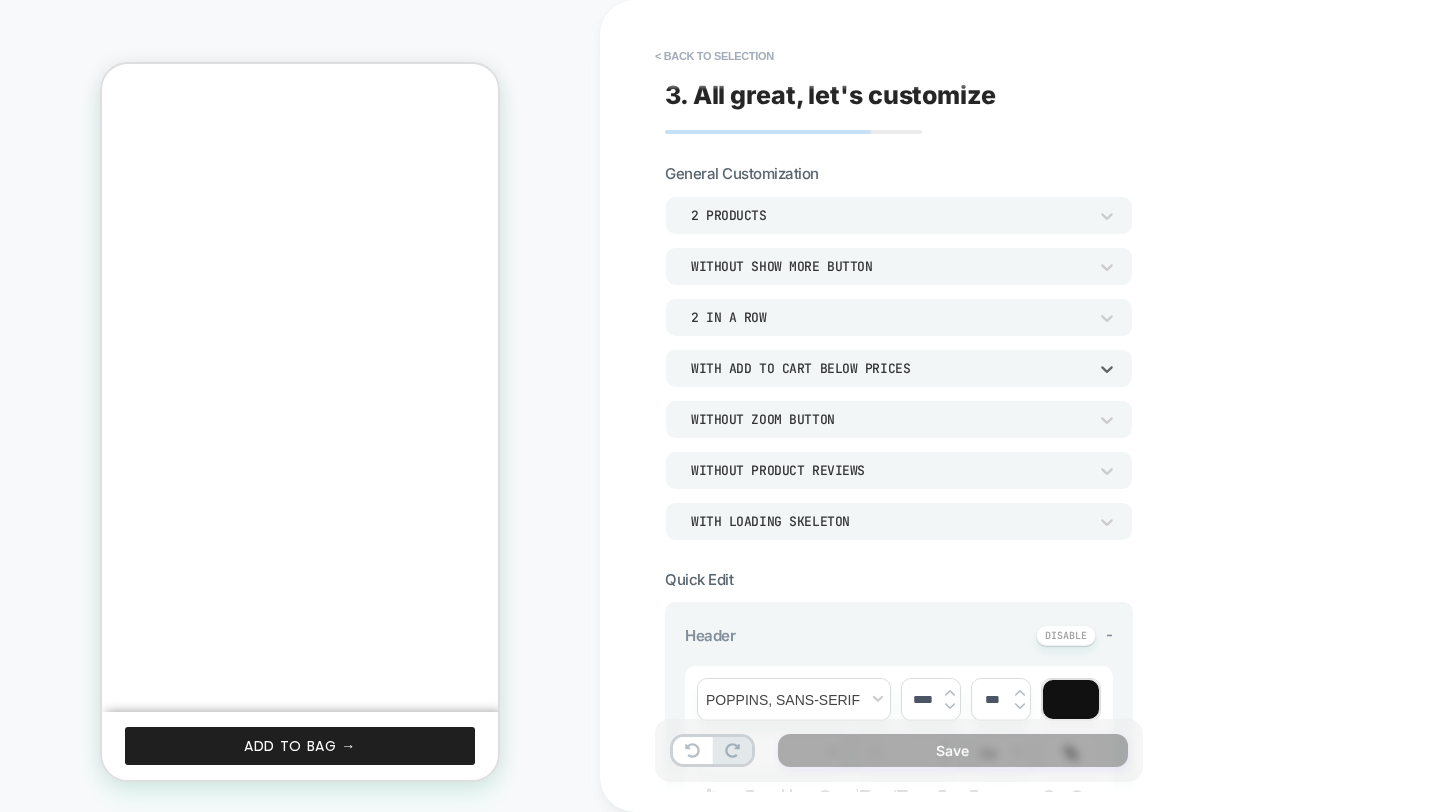 click on "**********" at bounding box center (1040, 406) 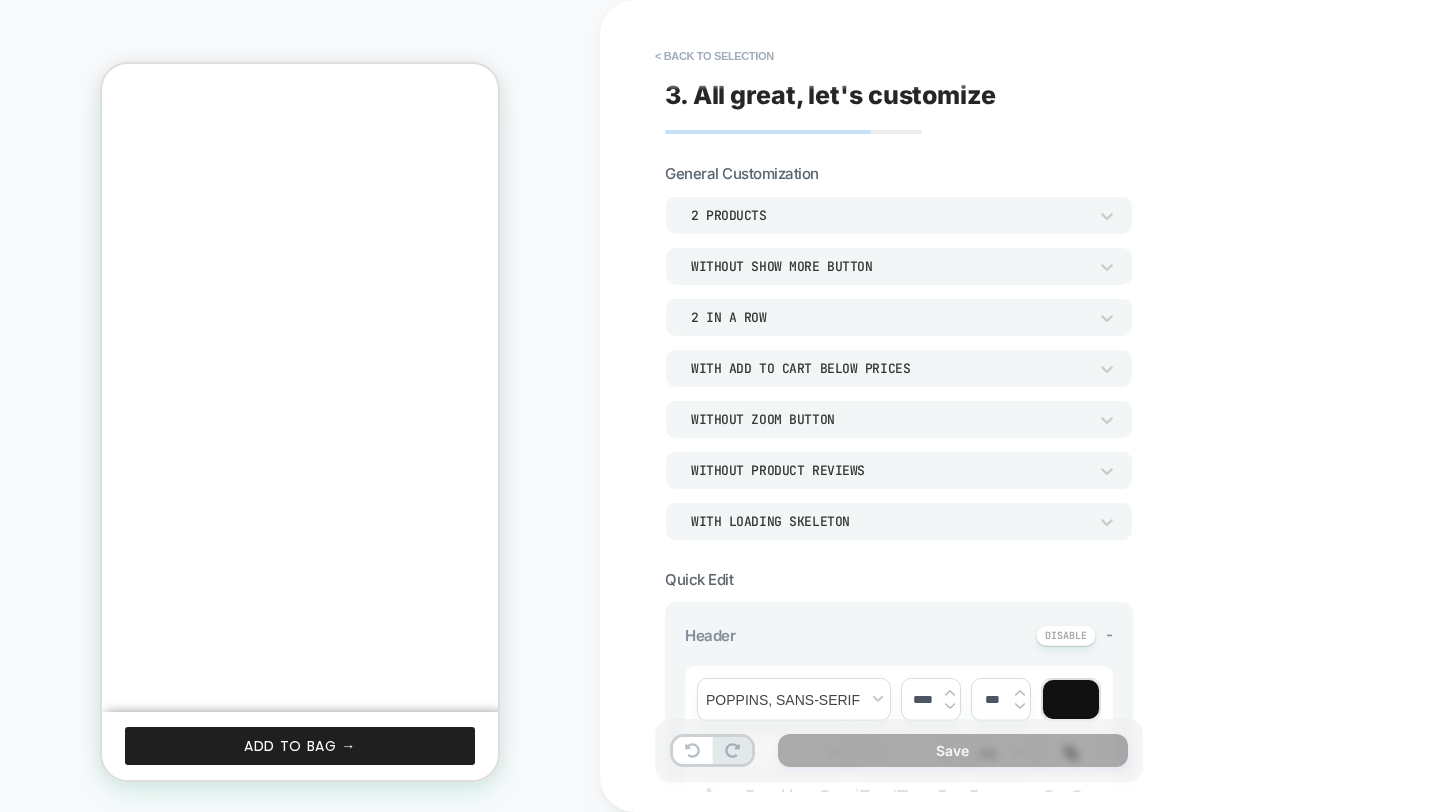 scroll, scrollTop: 0, scrollLeft: 311, axis: horizontal 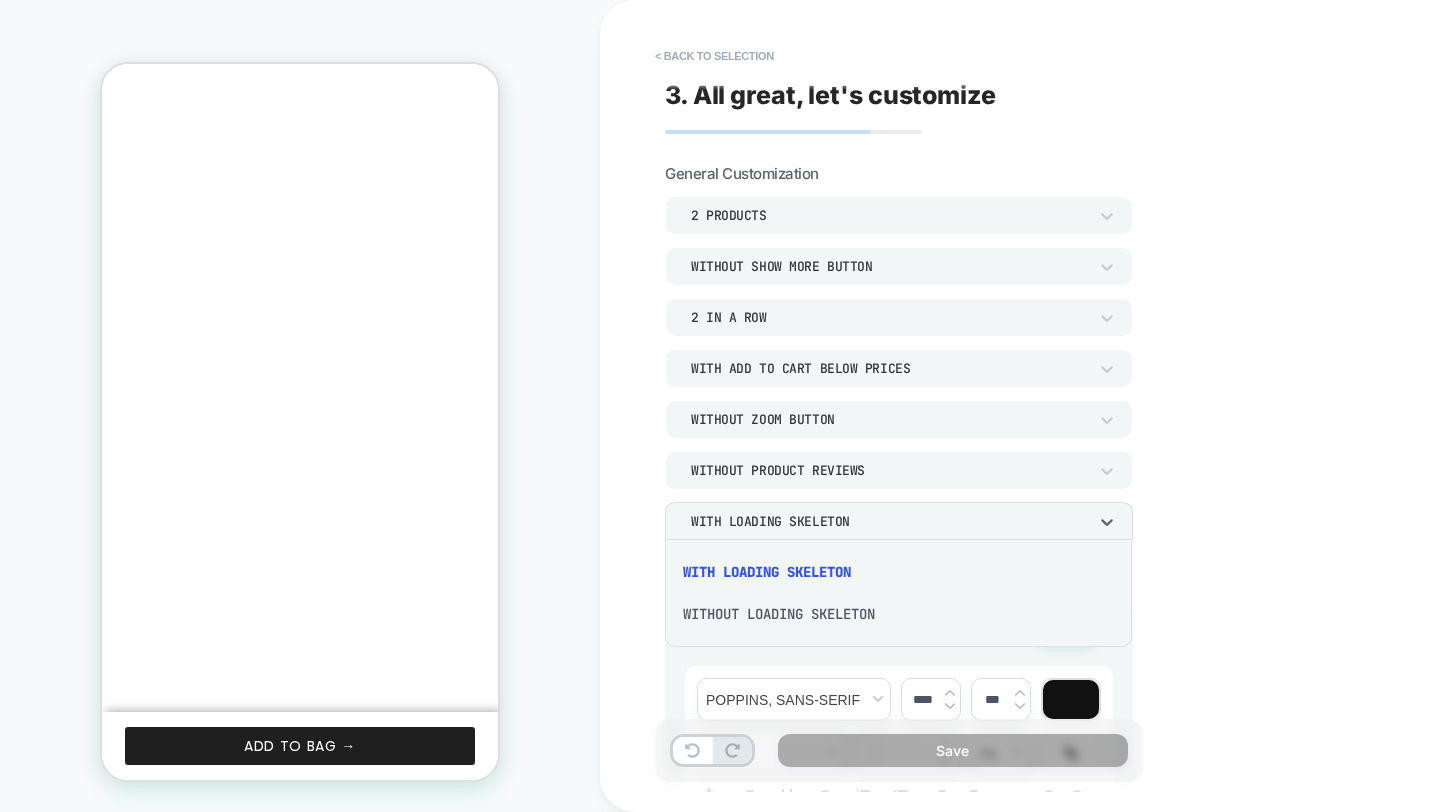 click on "WITHOUT LOADING SKELETON" at bounding box center [898, 614] 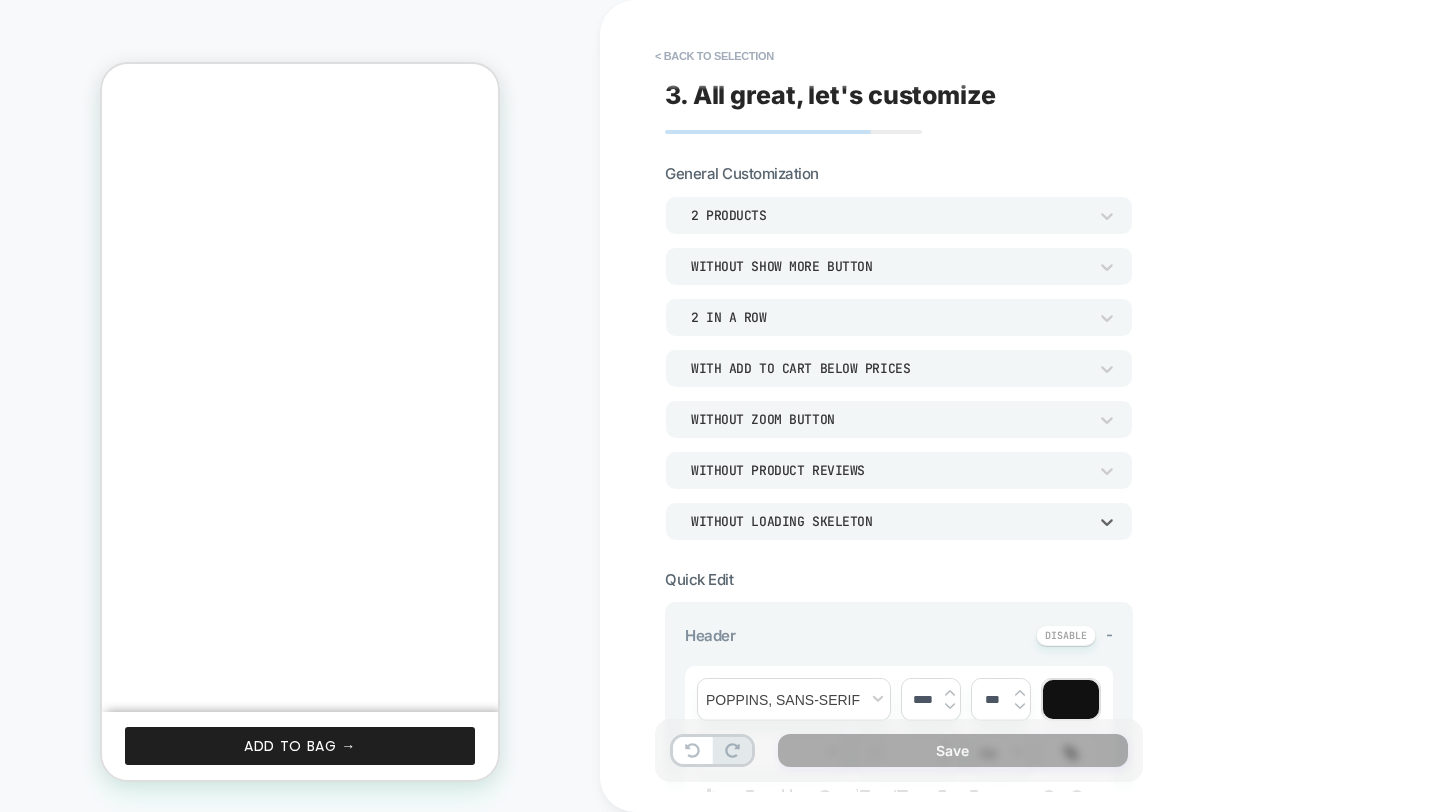 click on "**********" at bounding box center (899, 1093) 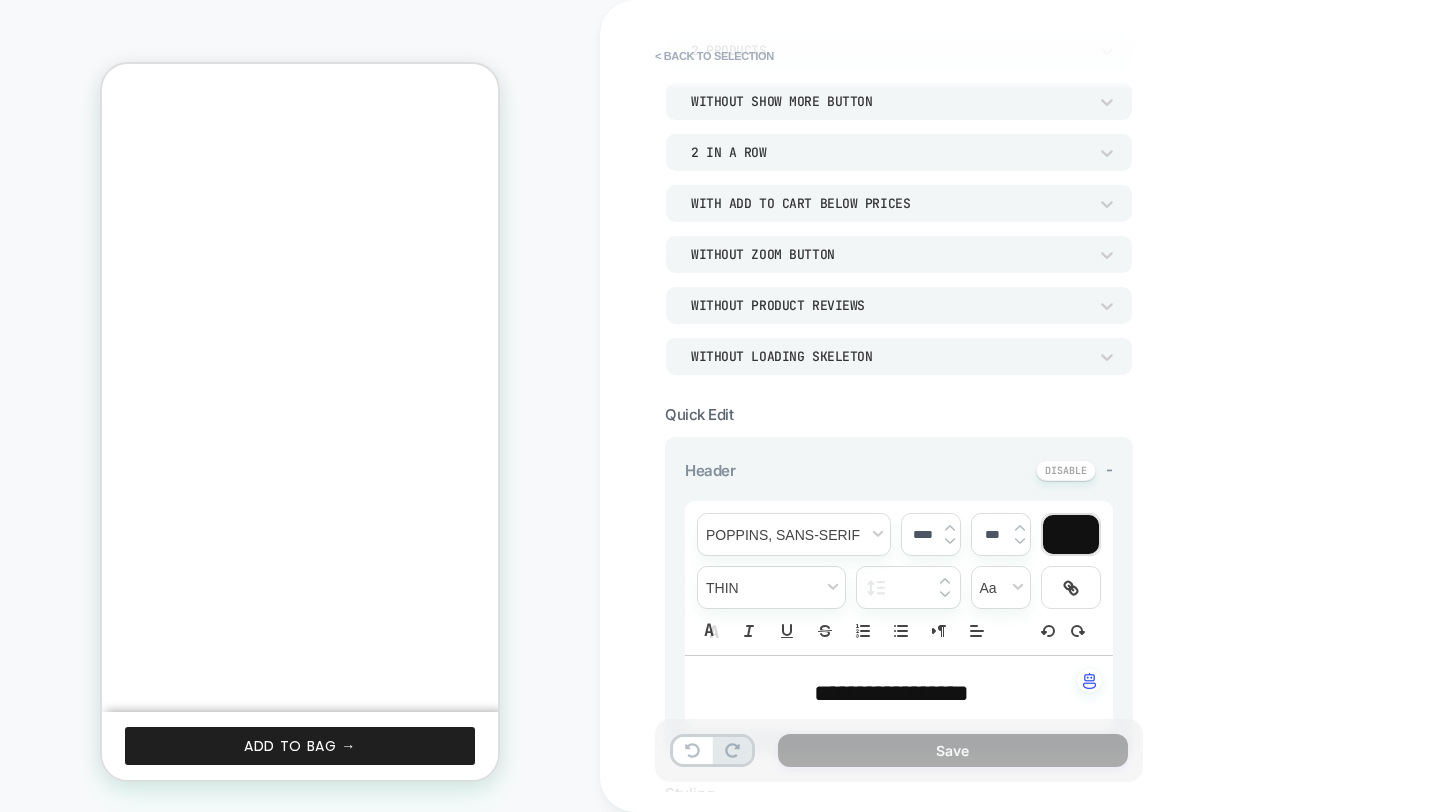 click on "**********" at bounding box center [891, 693] 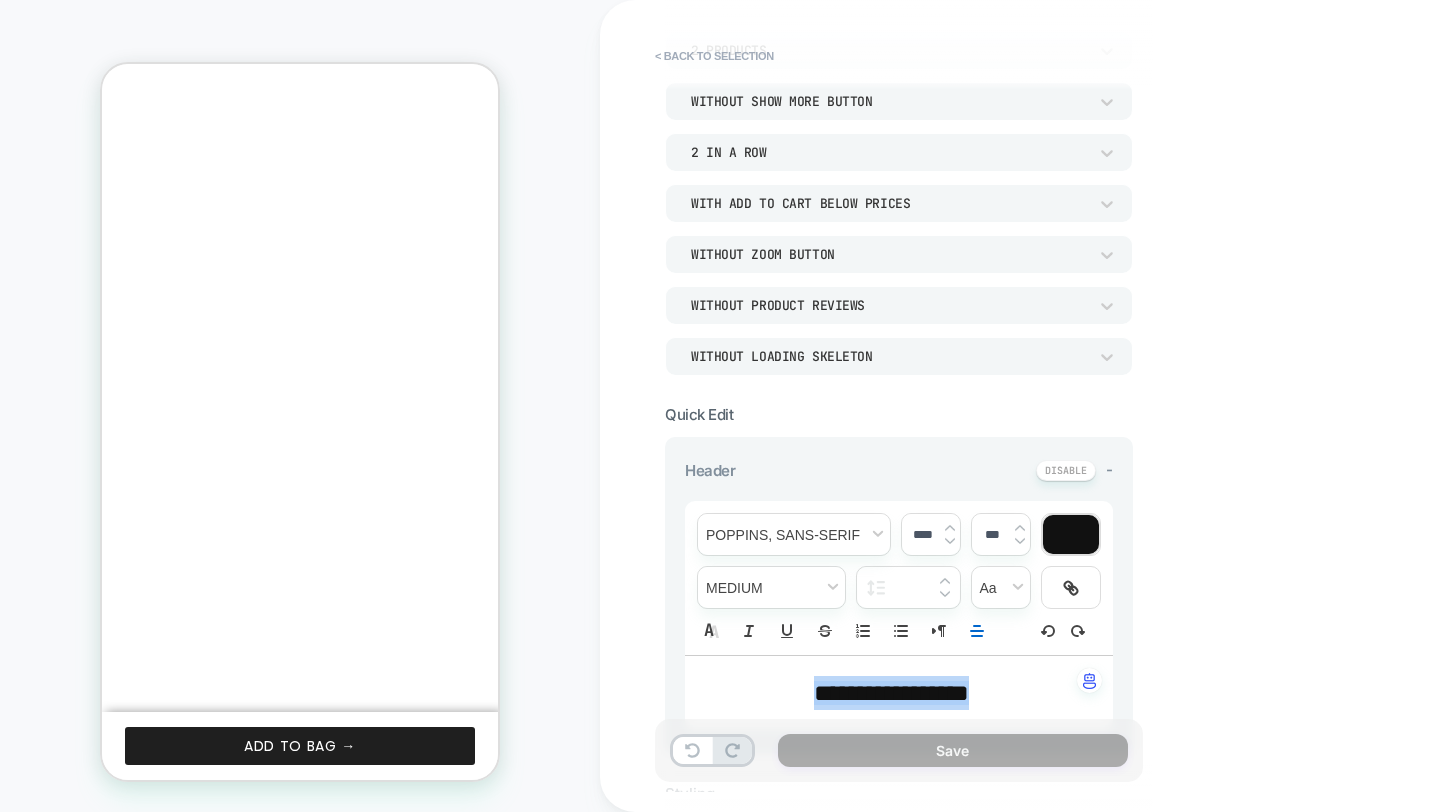 type 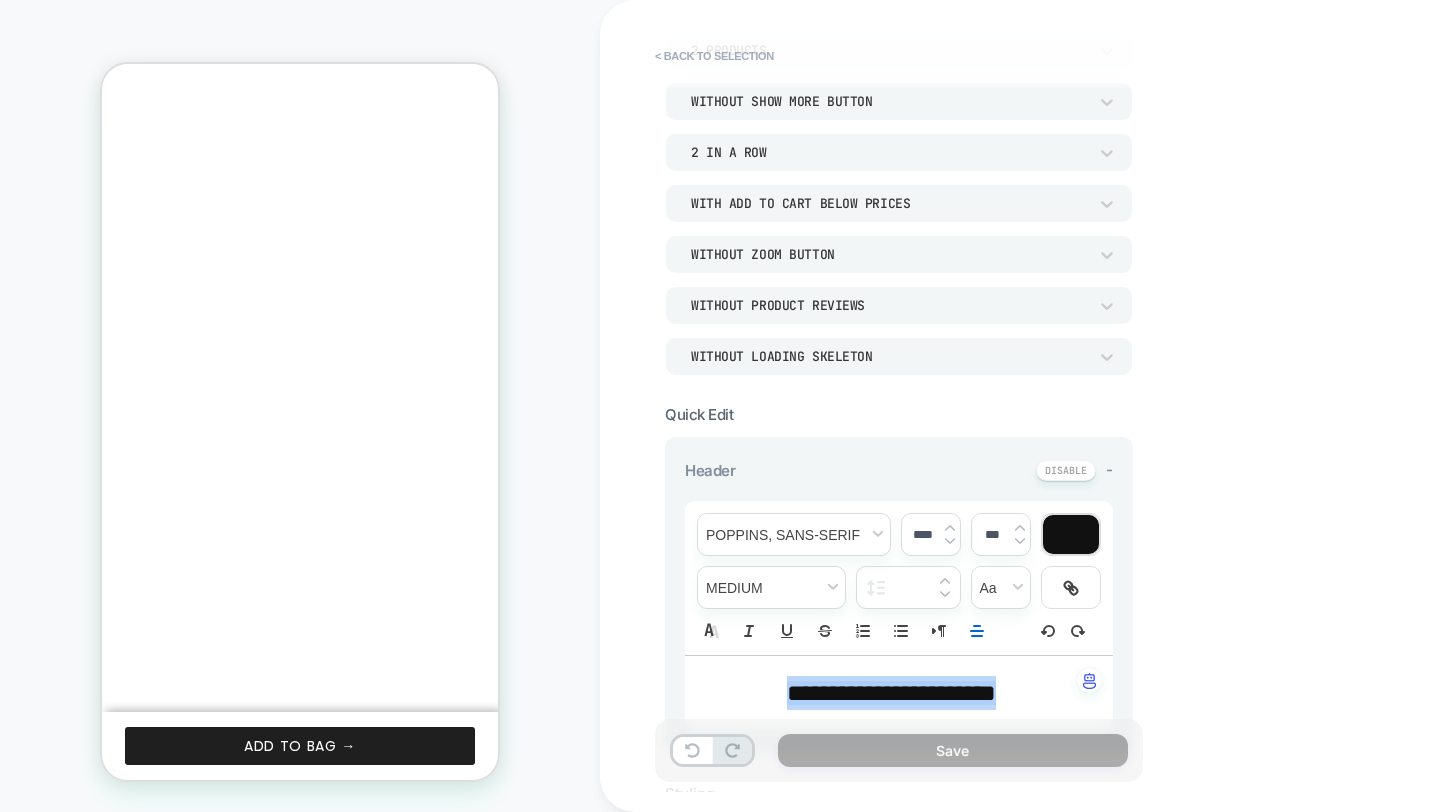 click at bounding box center (950, 541) 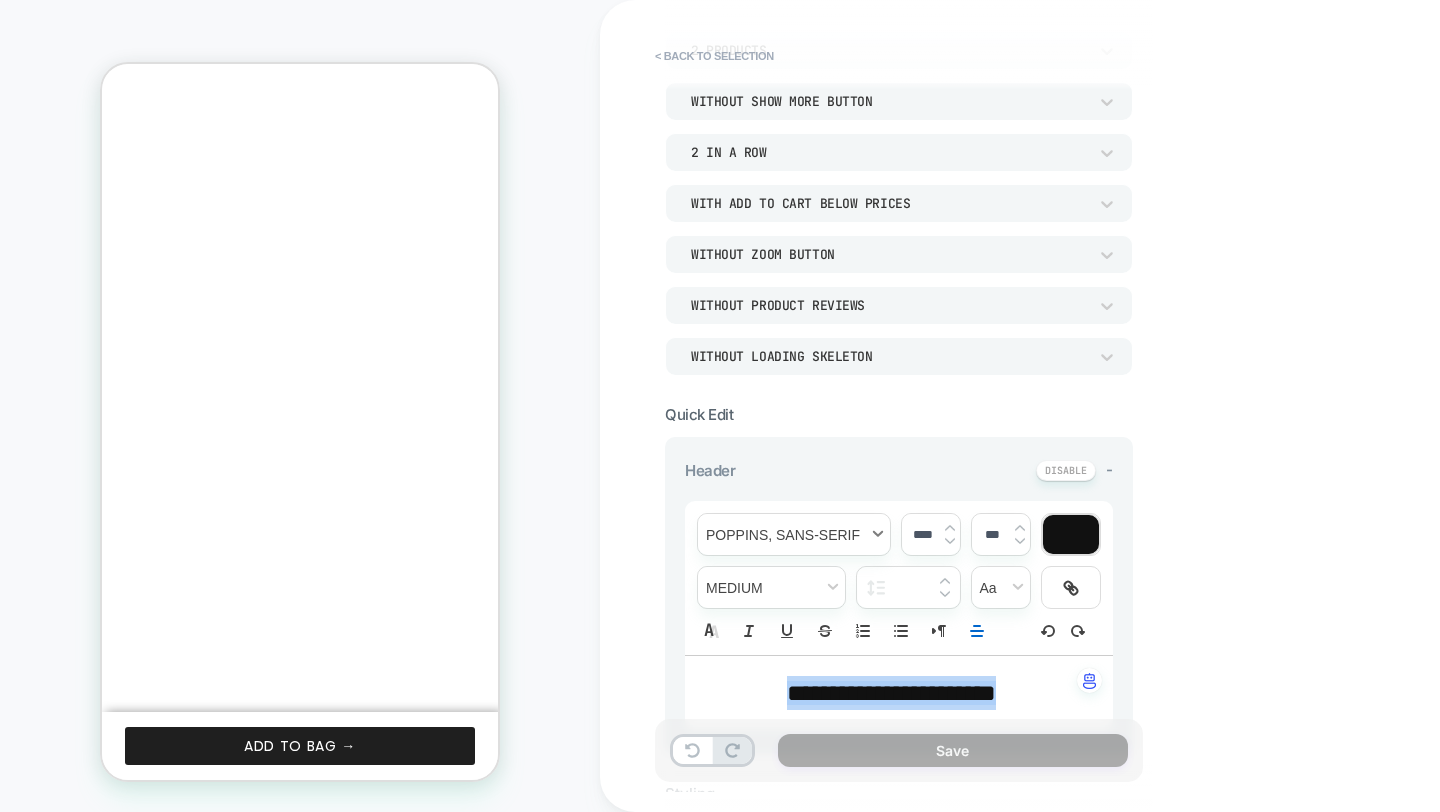 click at bounding box center [794, 534] 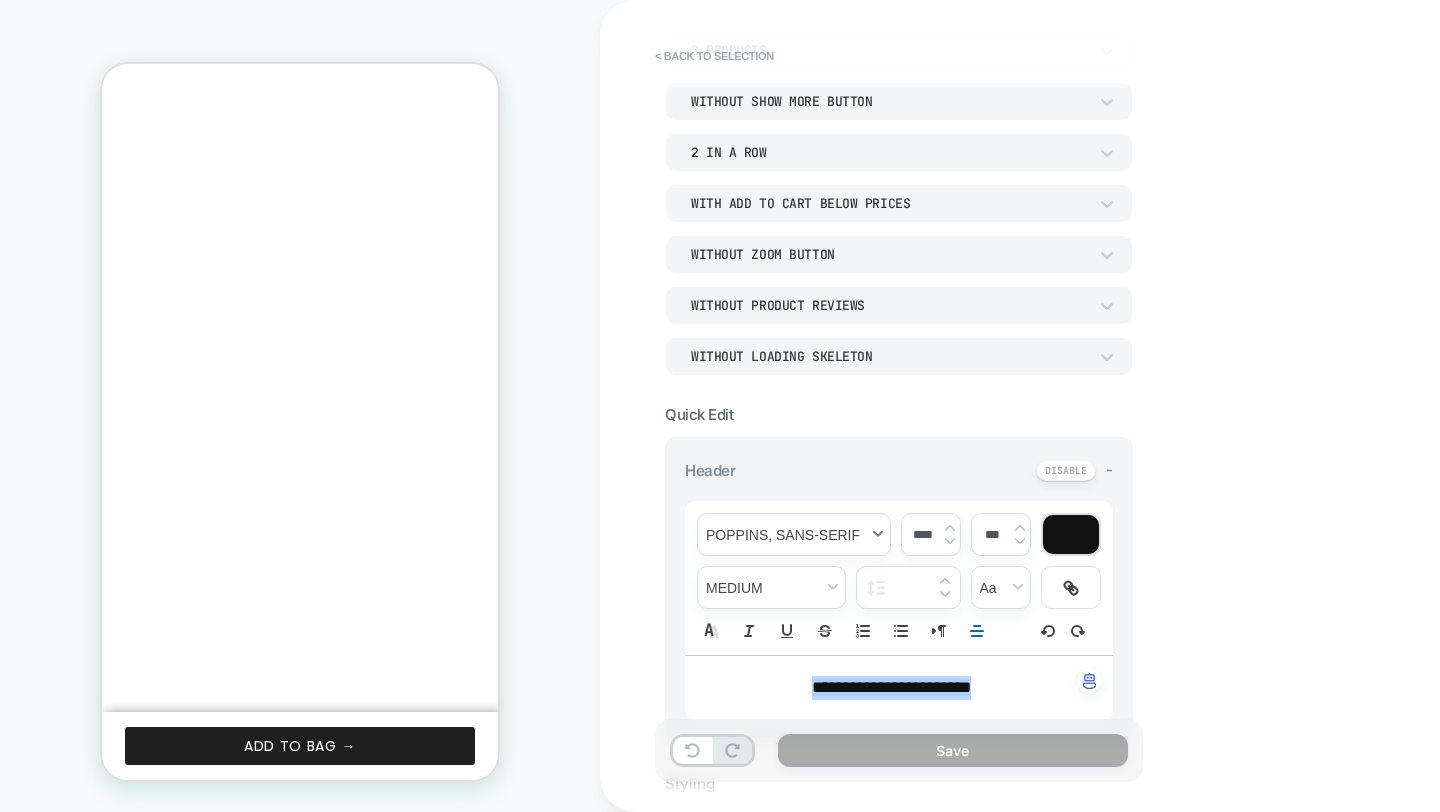 click at bounding box center (794, 534) 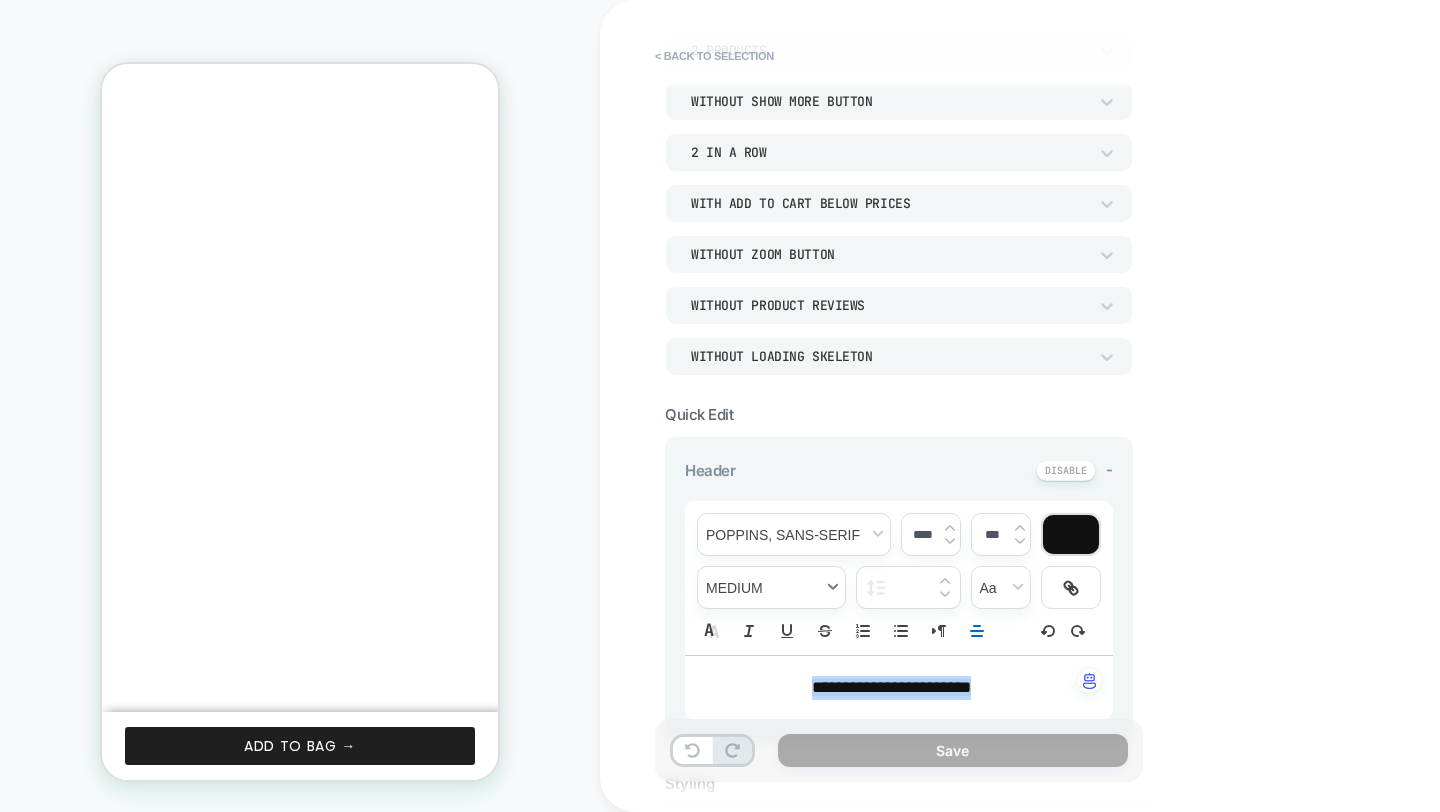 click at bounding box center [771, 587] 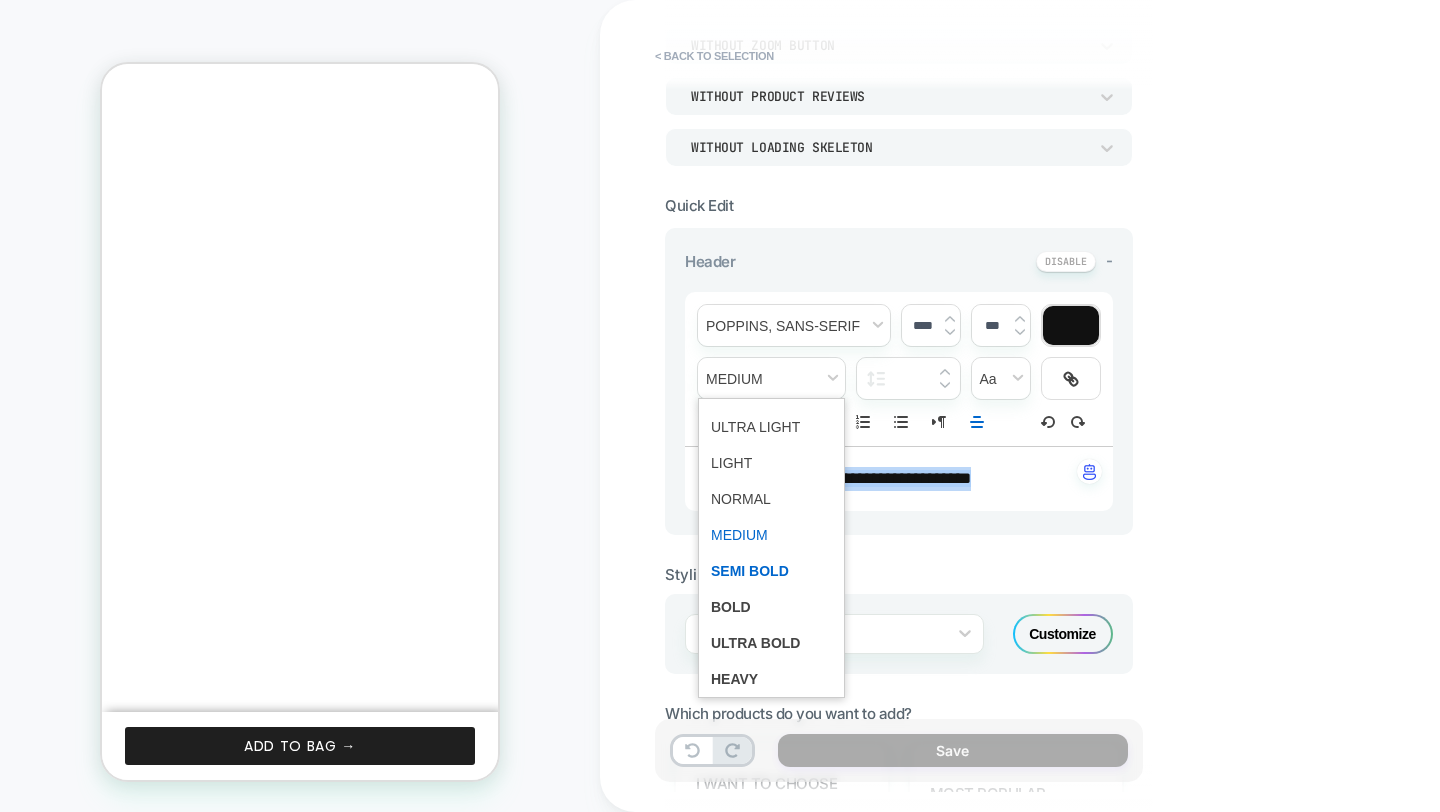 click at bounding box center [771, 571] 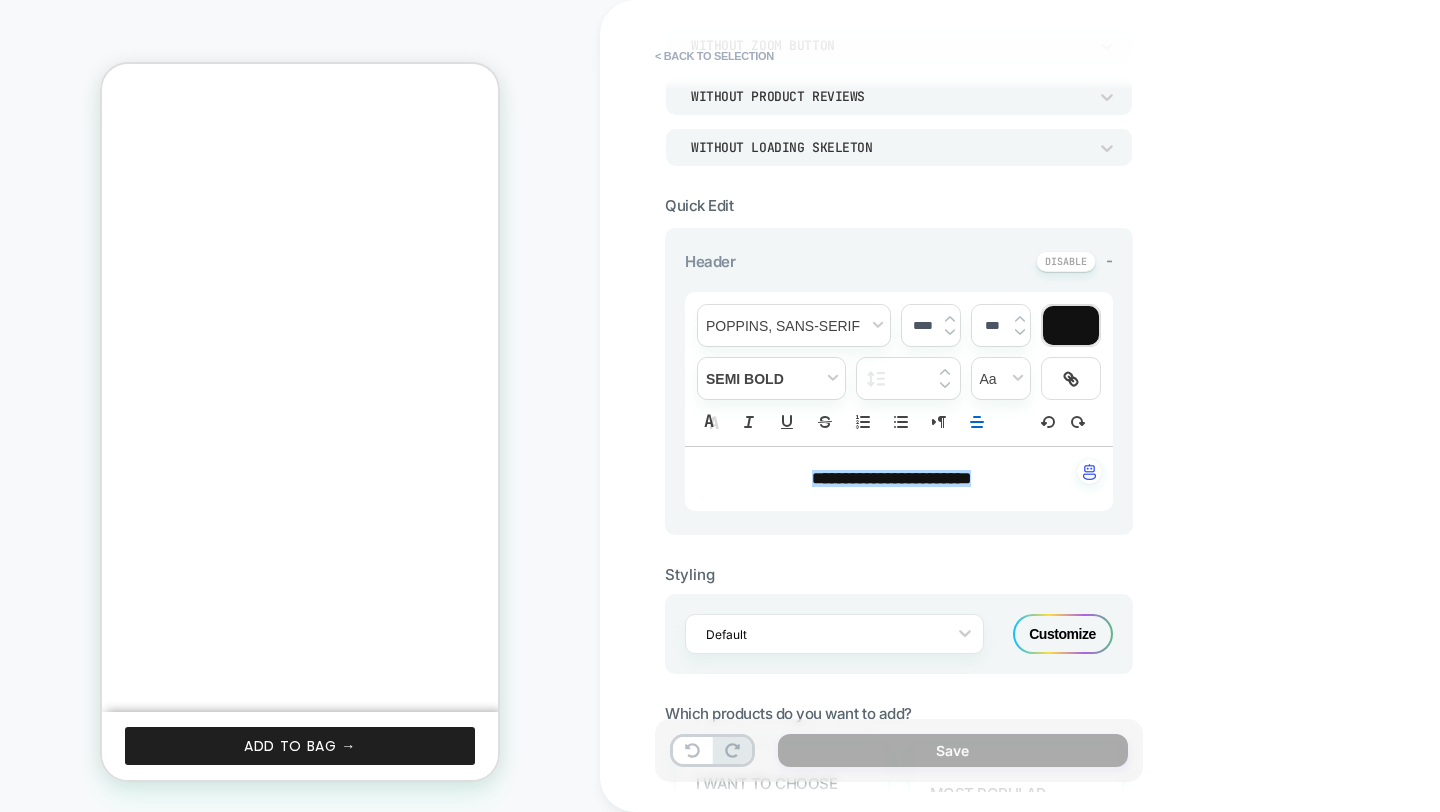 click on "**********" at bounding box center [1040, 406] 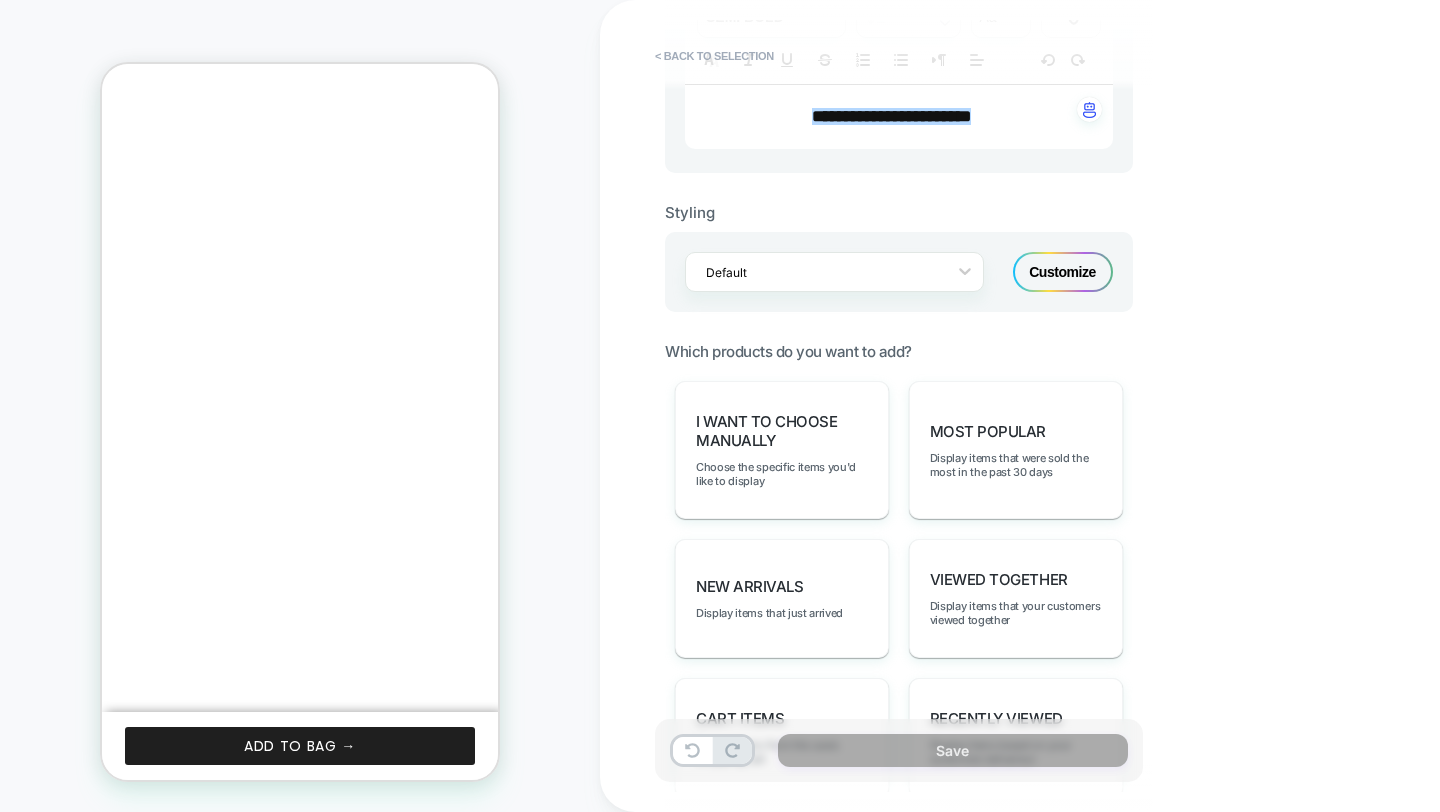 click on "Customize" at bounding box center (1063, 272) 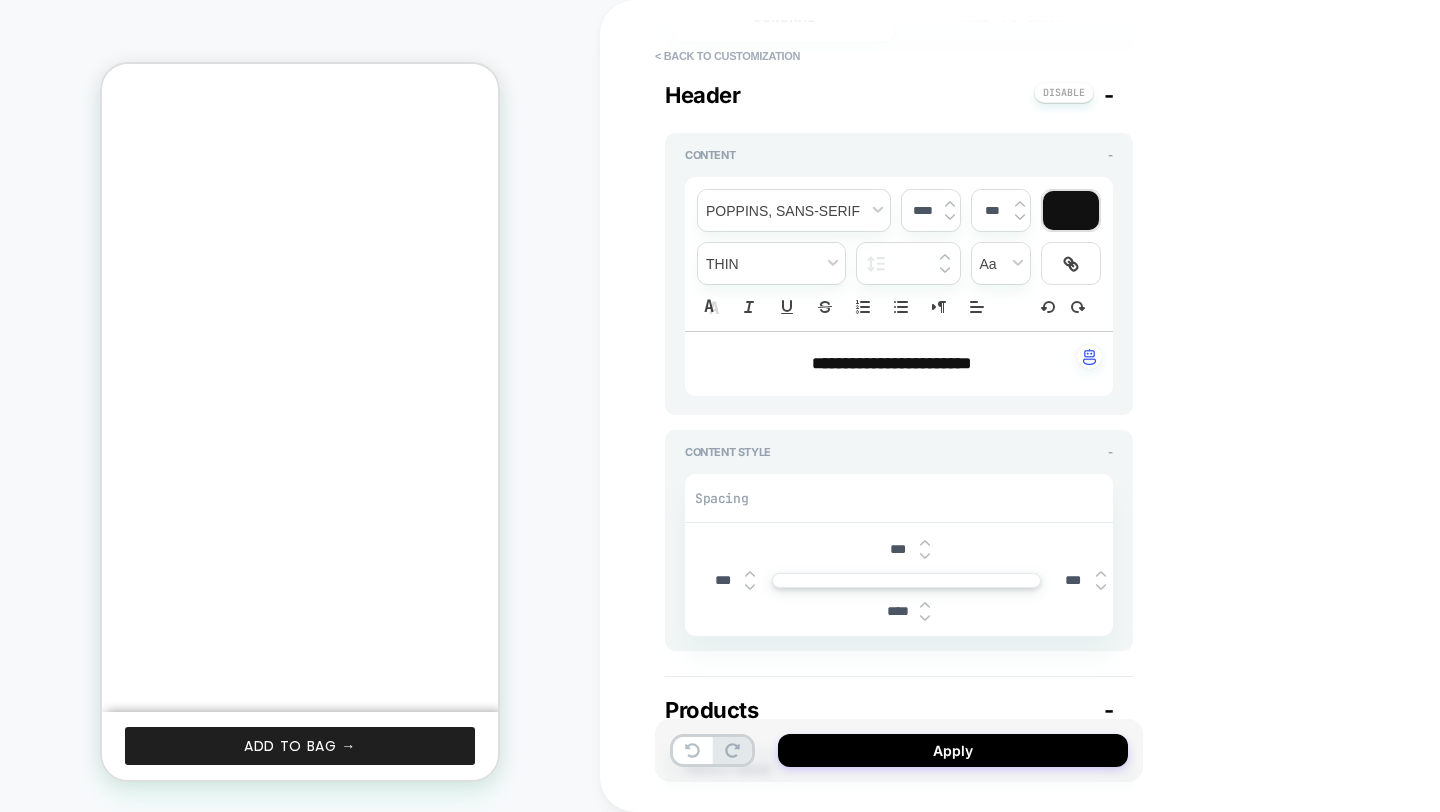 click at bounding box center [925, 618] 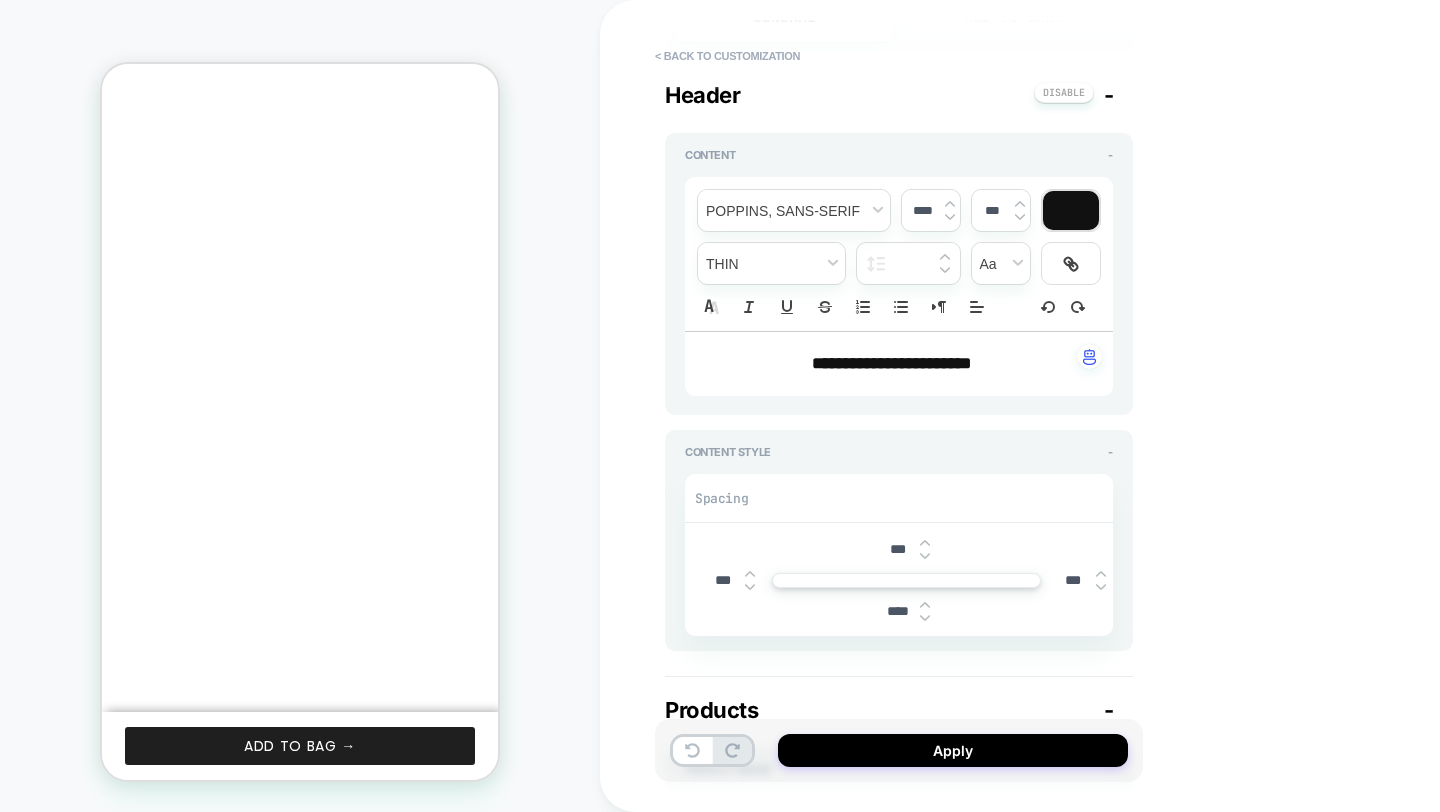 type on "*" 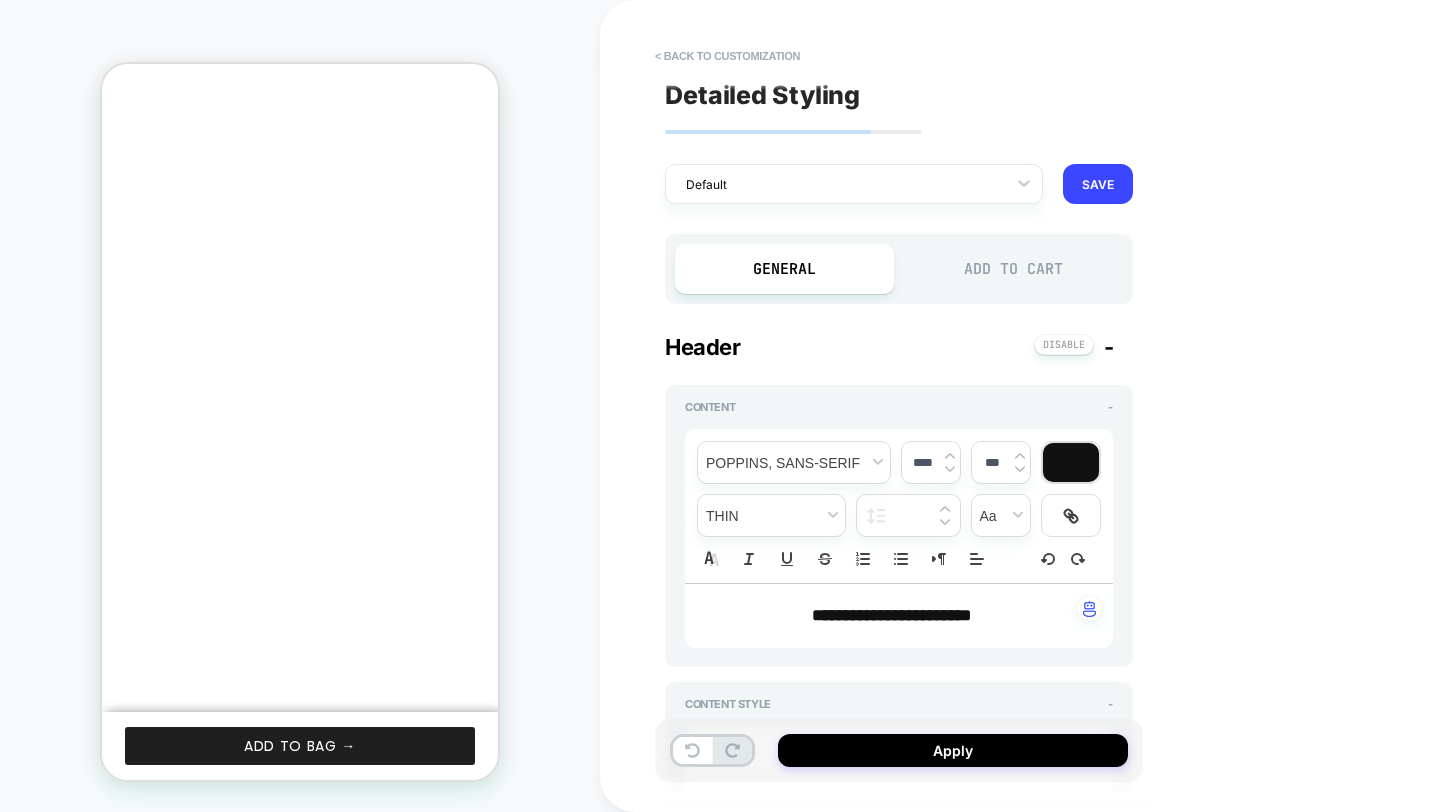 click on "Add to Cart" at bounding box center (1013, 269) 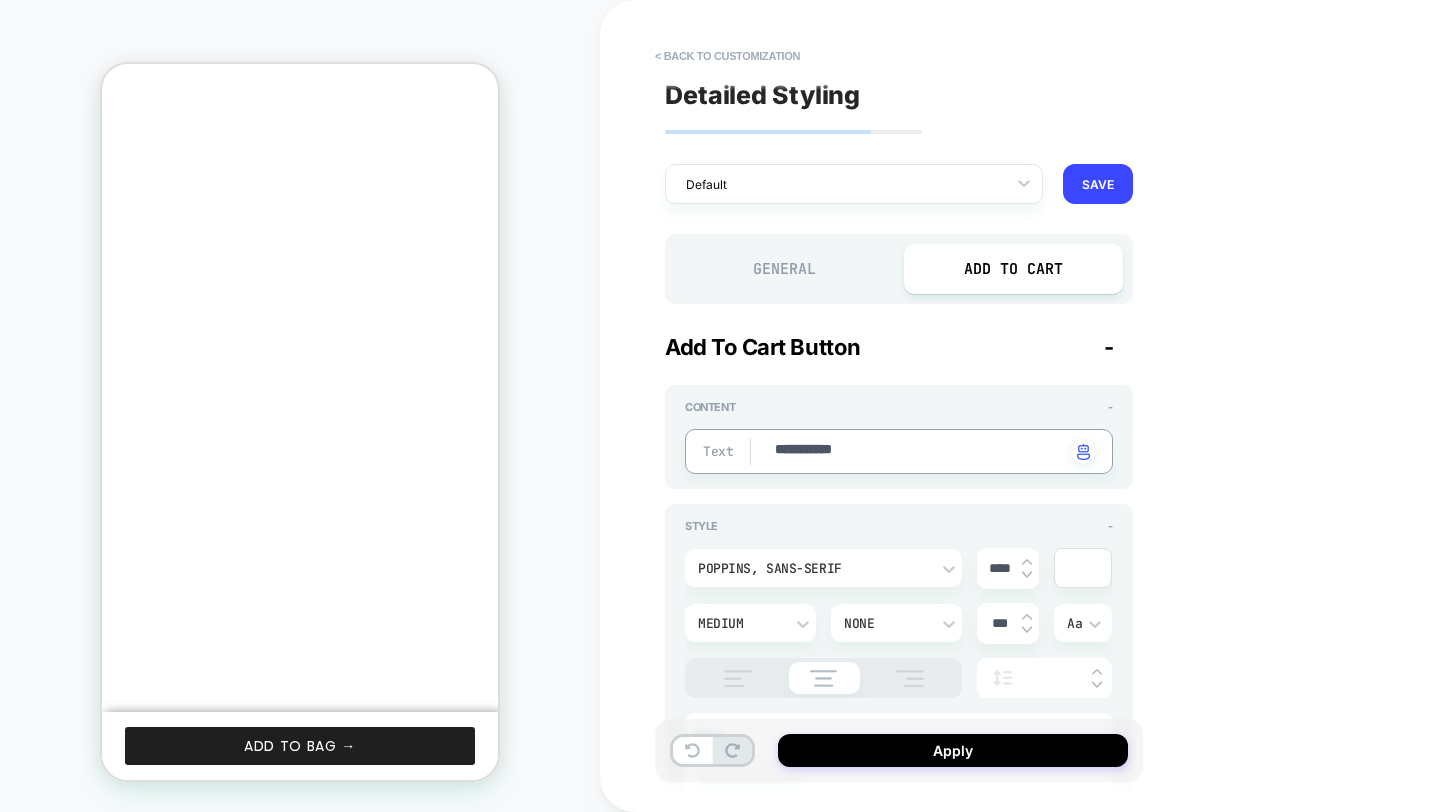 type on "*" 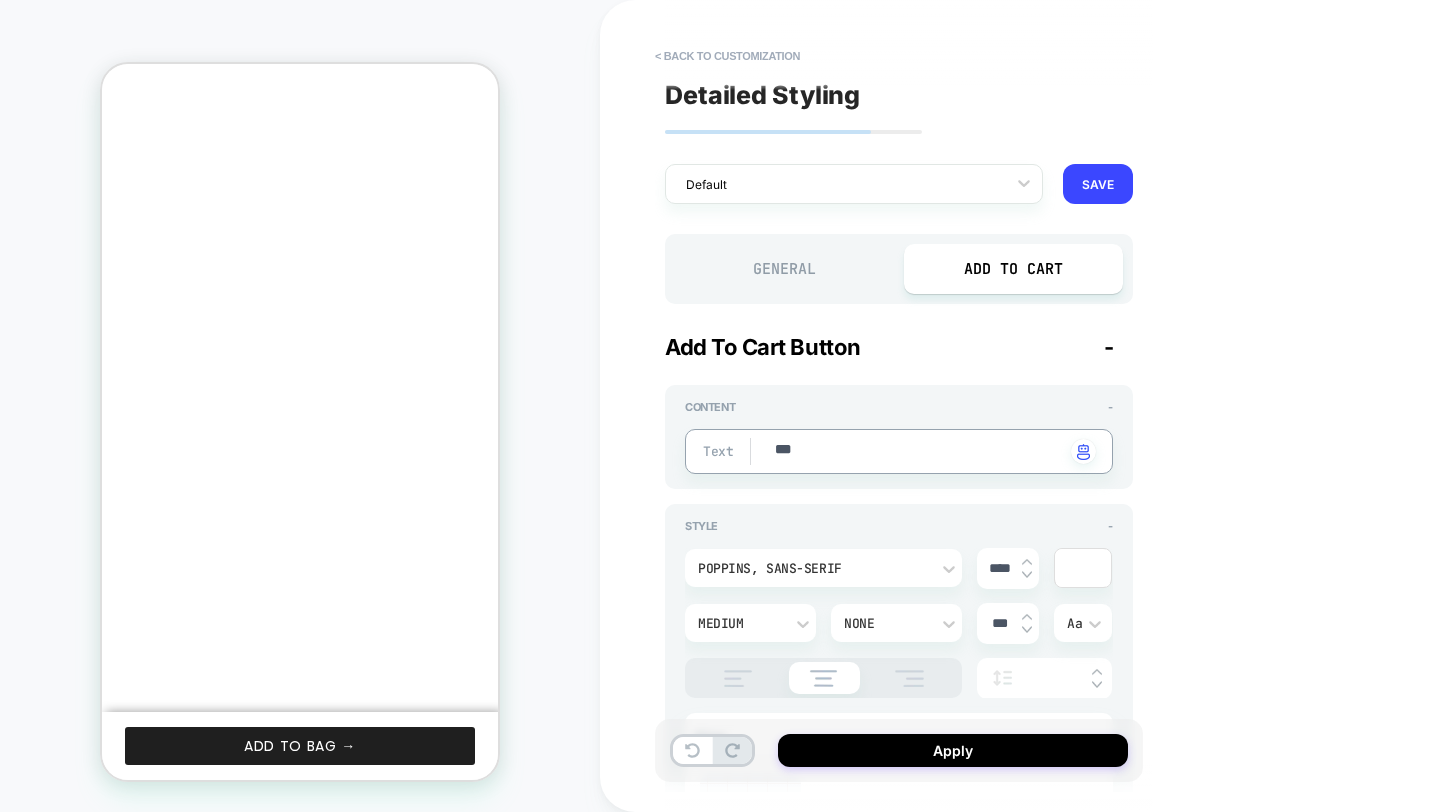 type on "***" 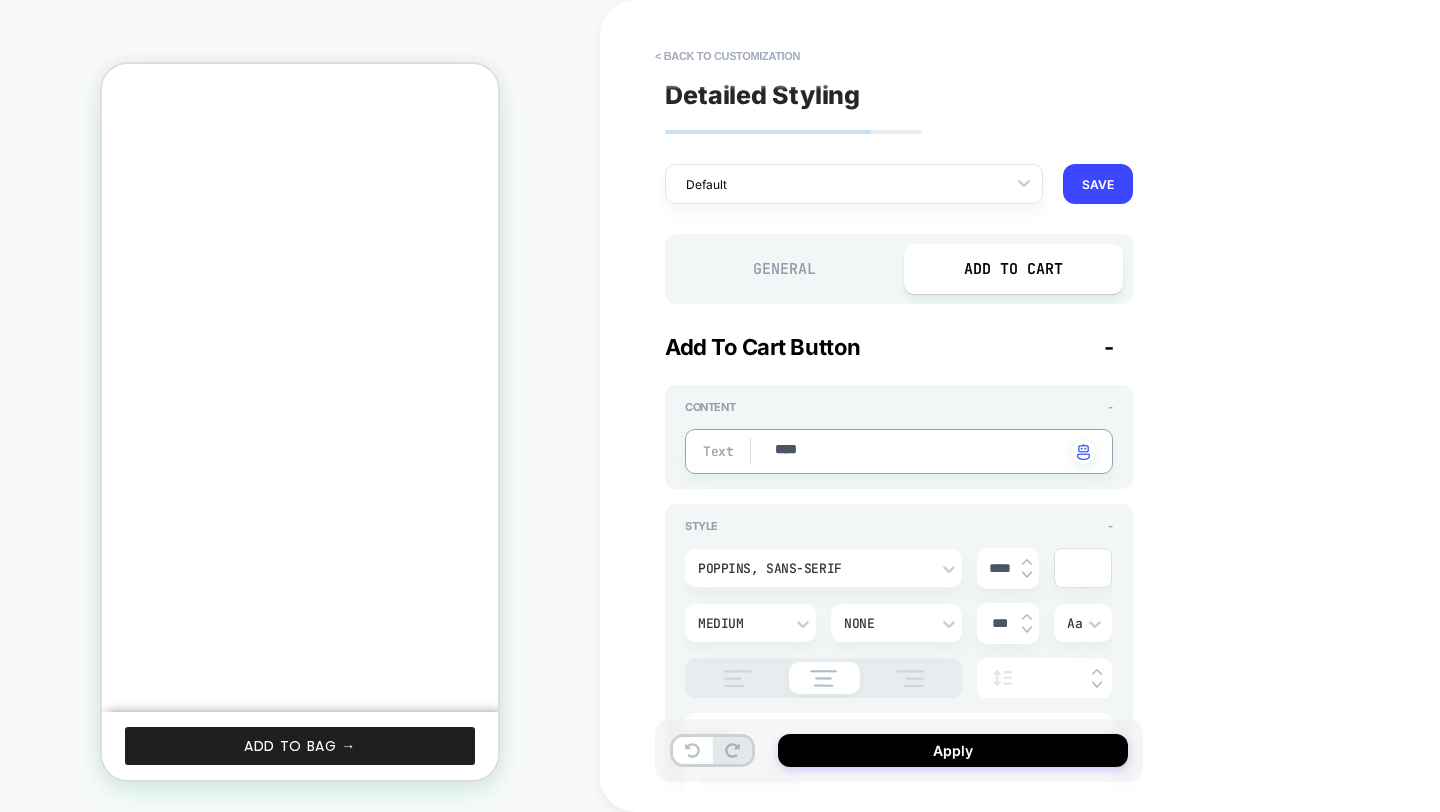 type on "*" 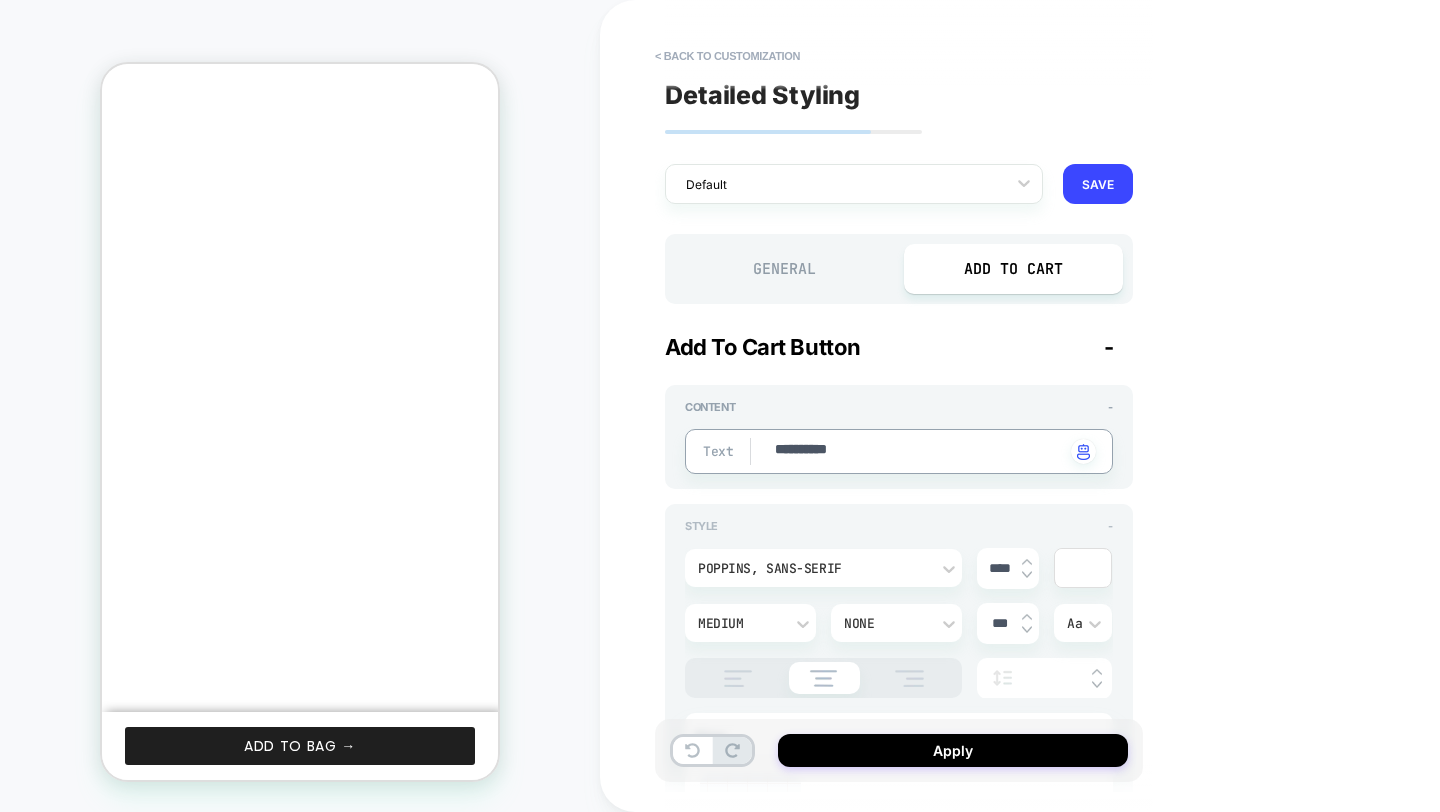 type on "**********" 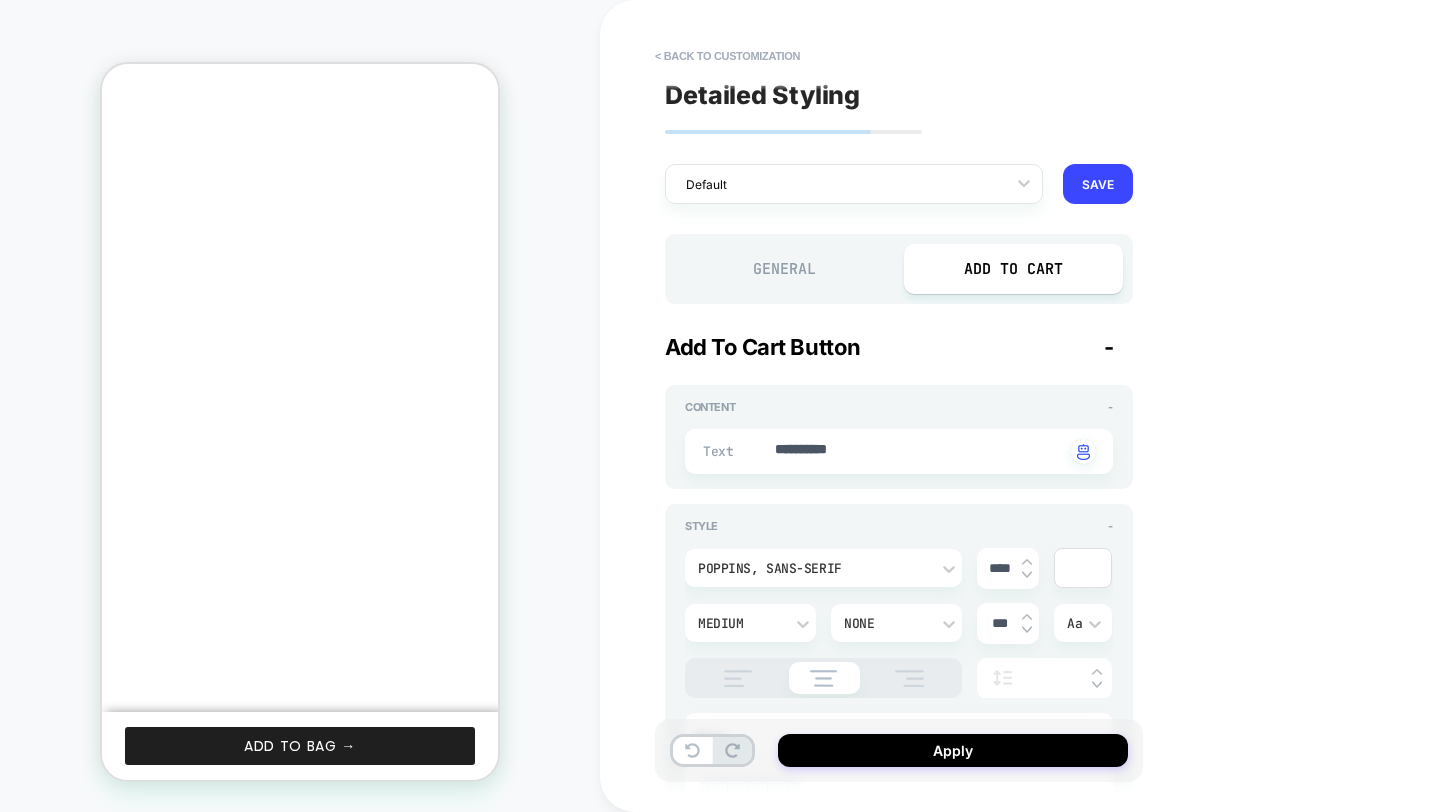 scroll, scrollTop: 0, scrollLeft: 0, axis: both 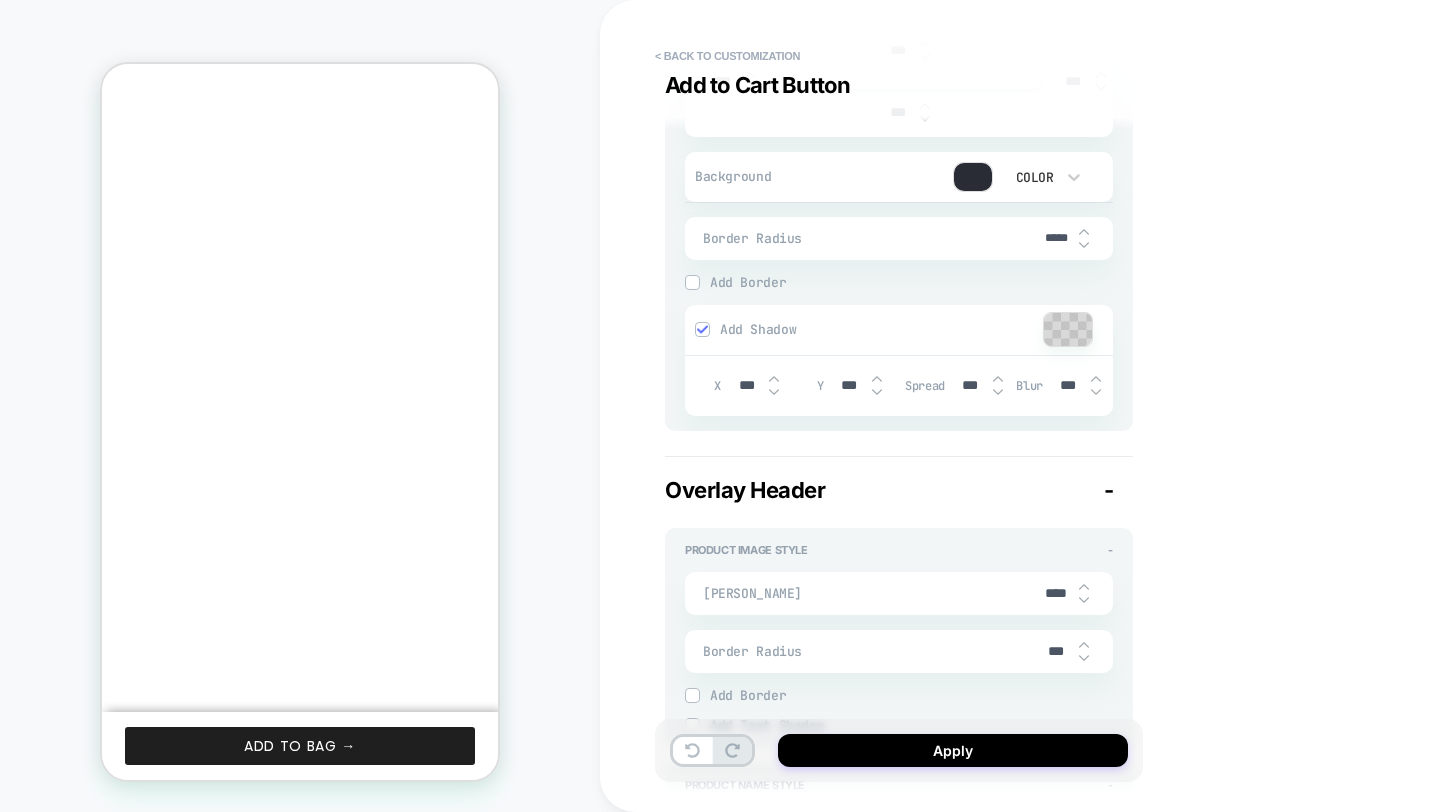 type on "*" 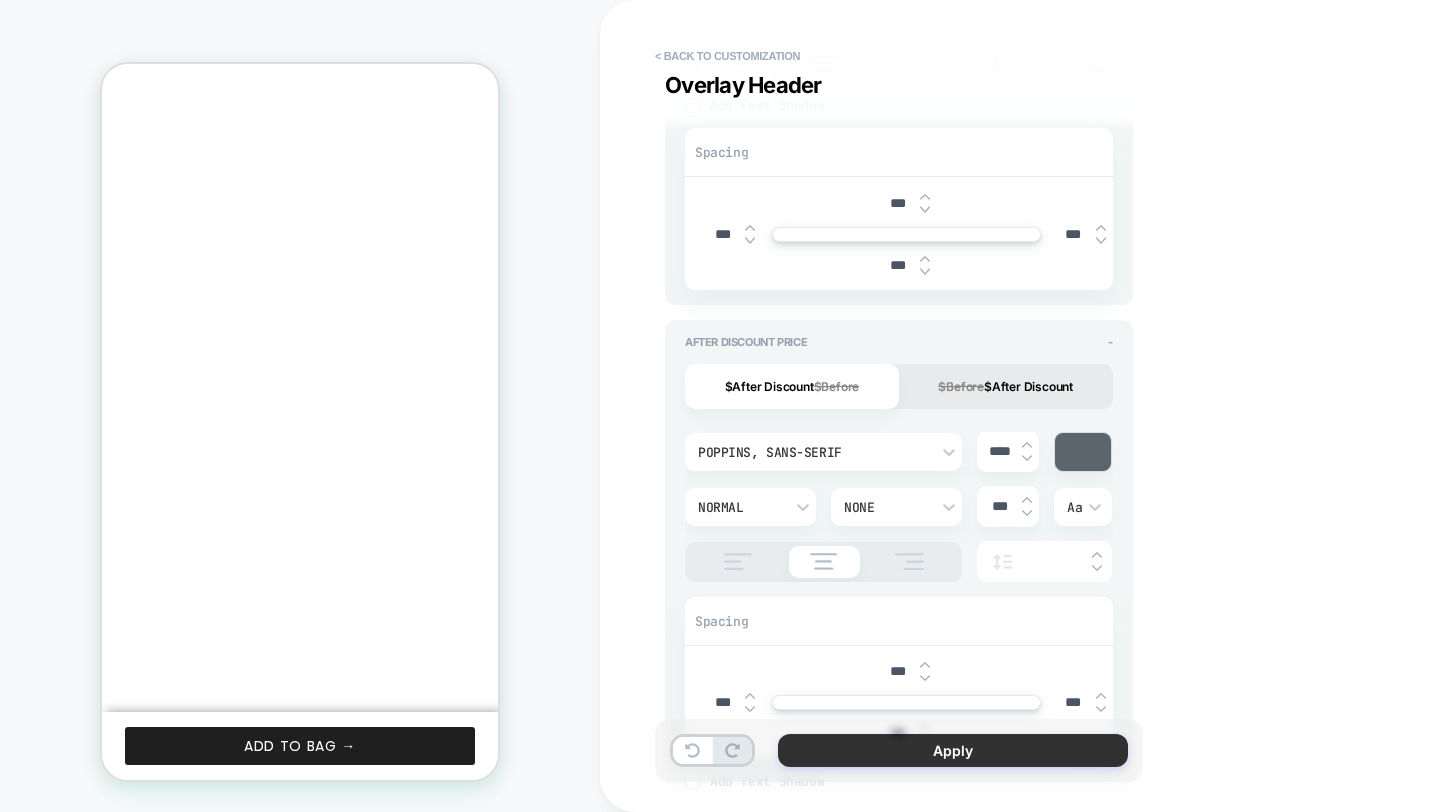 click on "Apply" at bounding box center [953, 750] 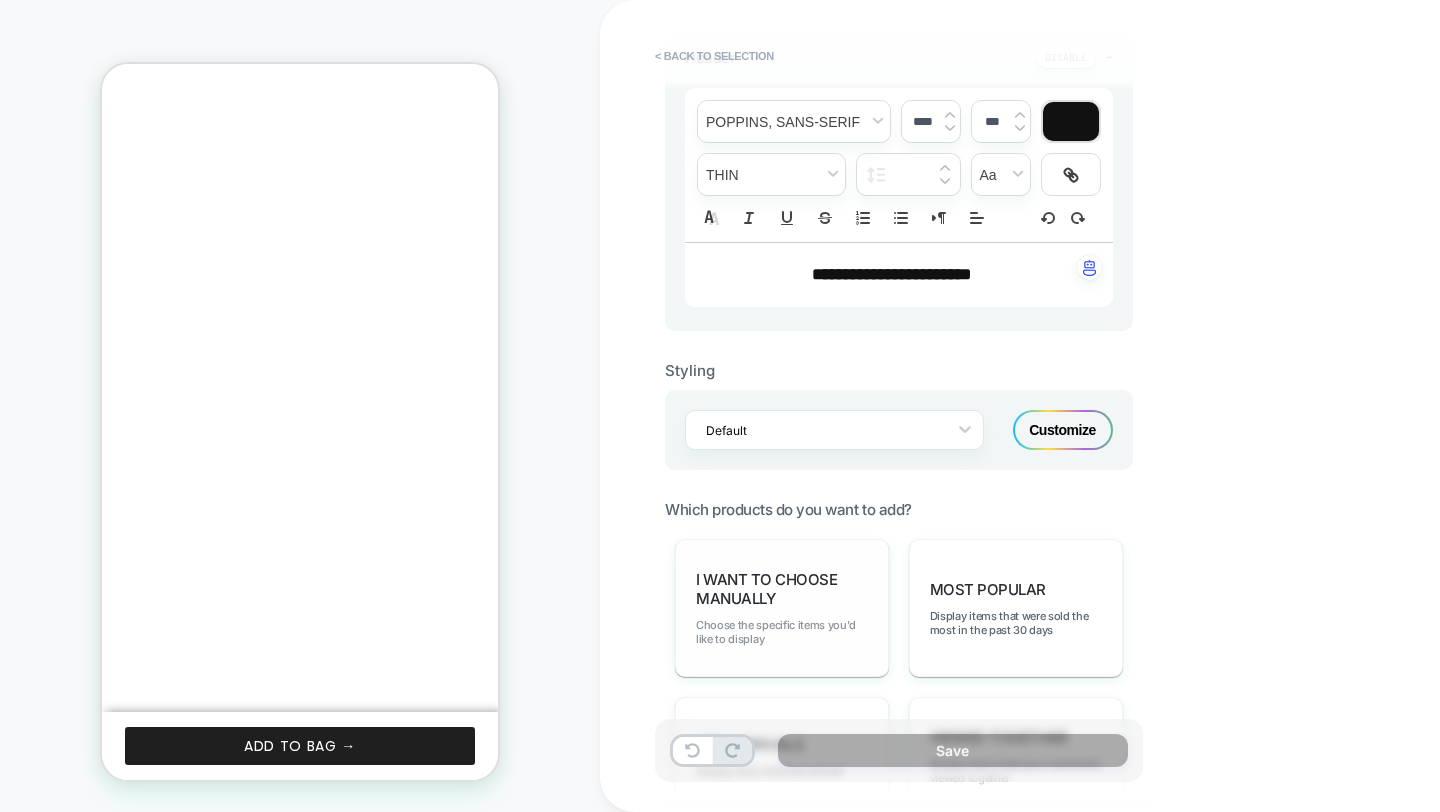 click on "Choose the specific items you'd like to display" at bounding box center [782, 632] 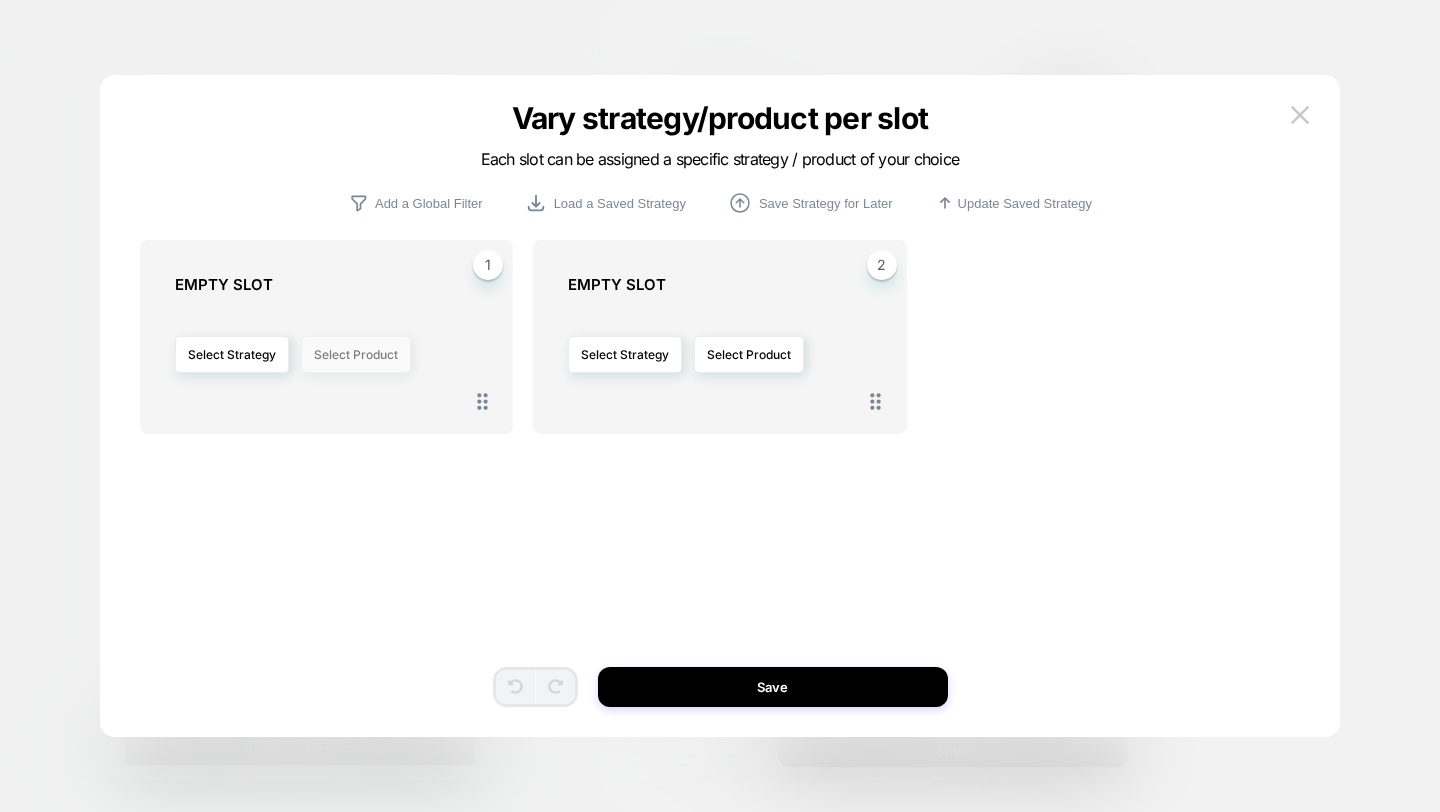 click on "Select Product" at bounding box center (356, 354) 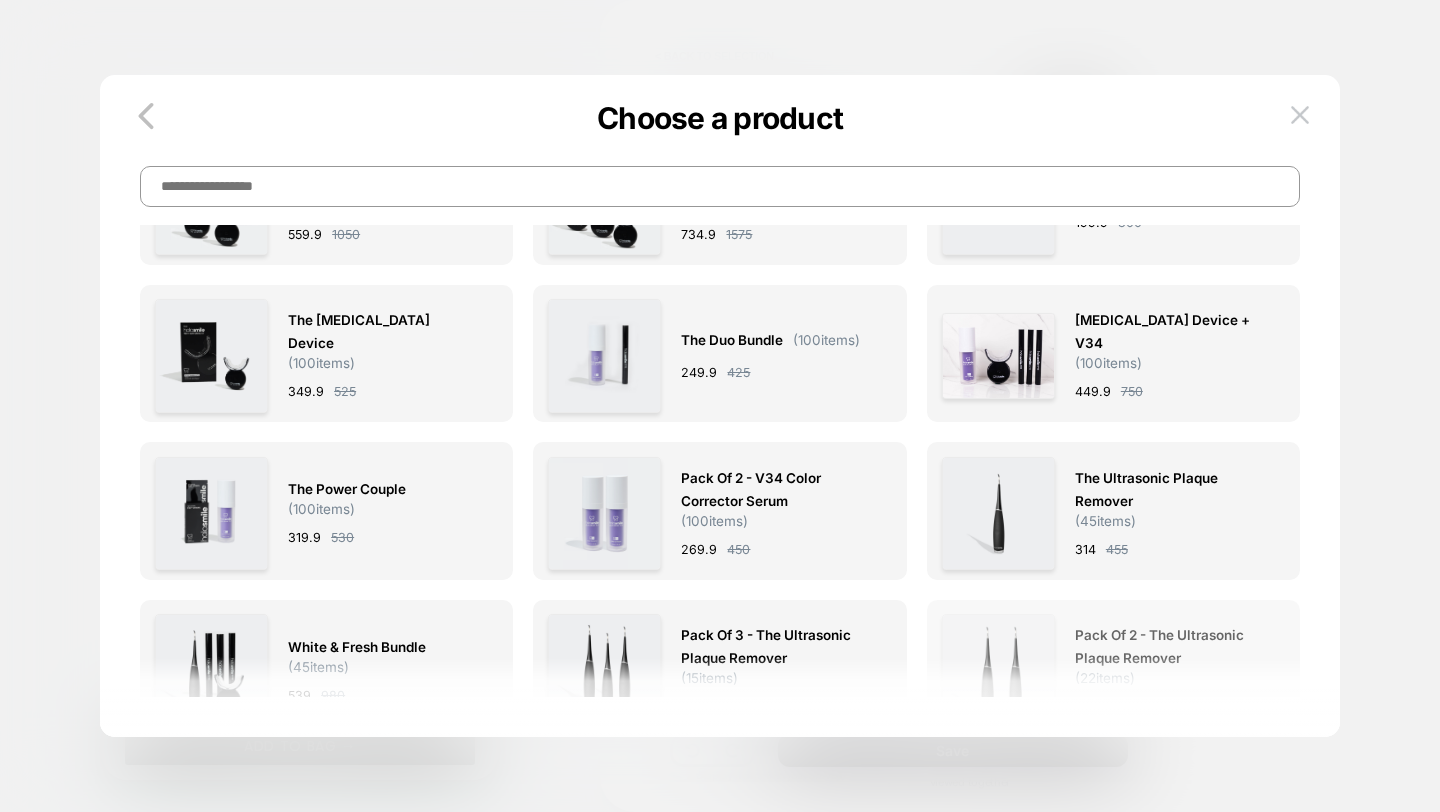 click on "Pack of 2 - The Ultrasonic Plaque Remover" at bounding box center [1170, 647] 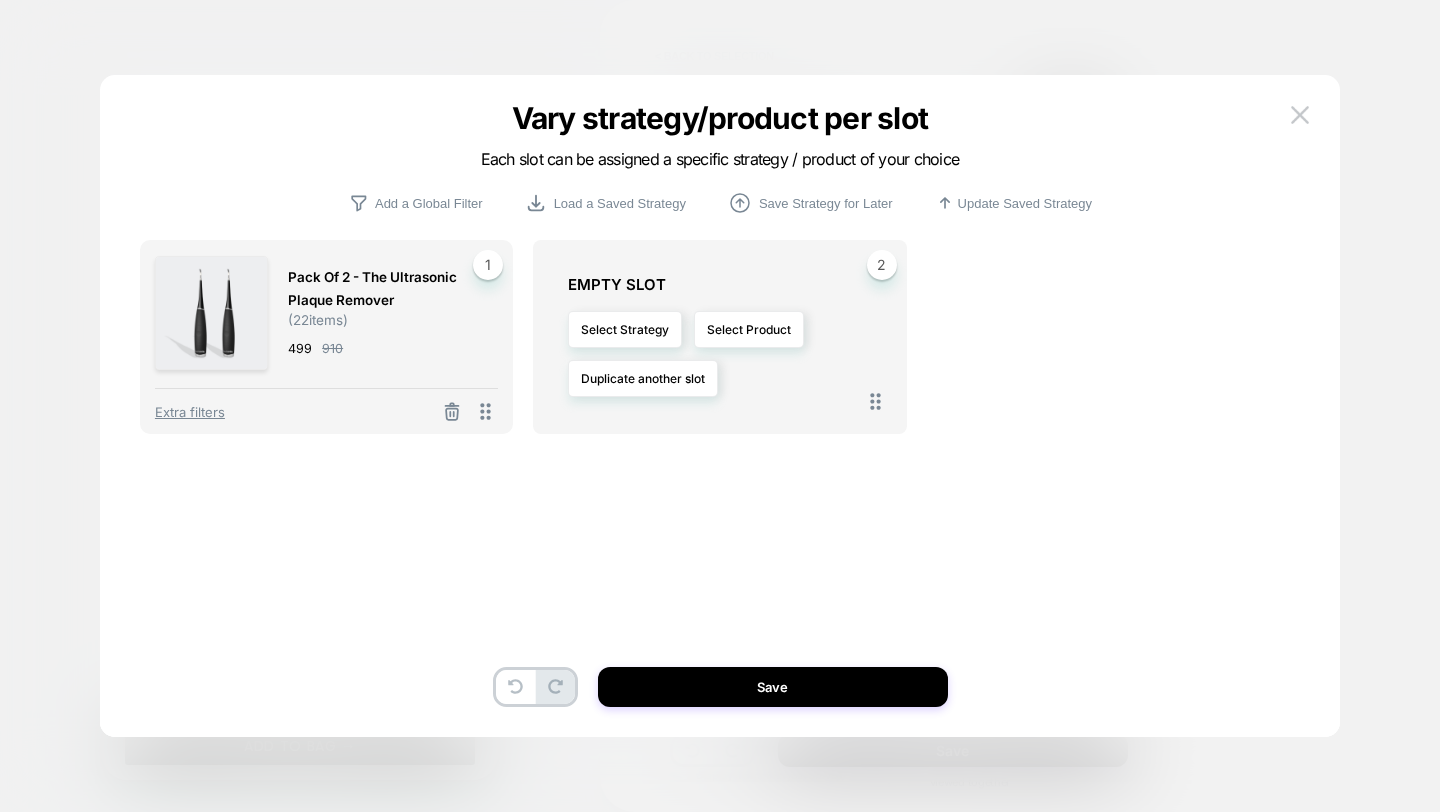 drag, startPoint x: 848, startPoint y: 682, endPoint x: 898, endPoint y: 291, distance: 394.18396 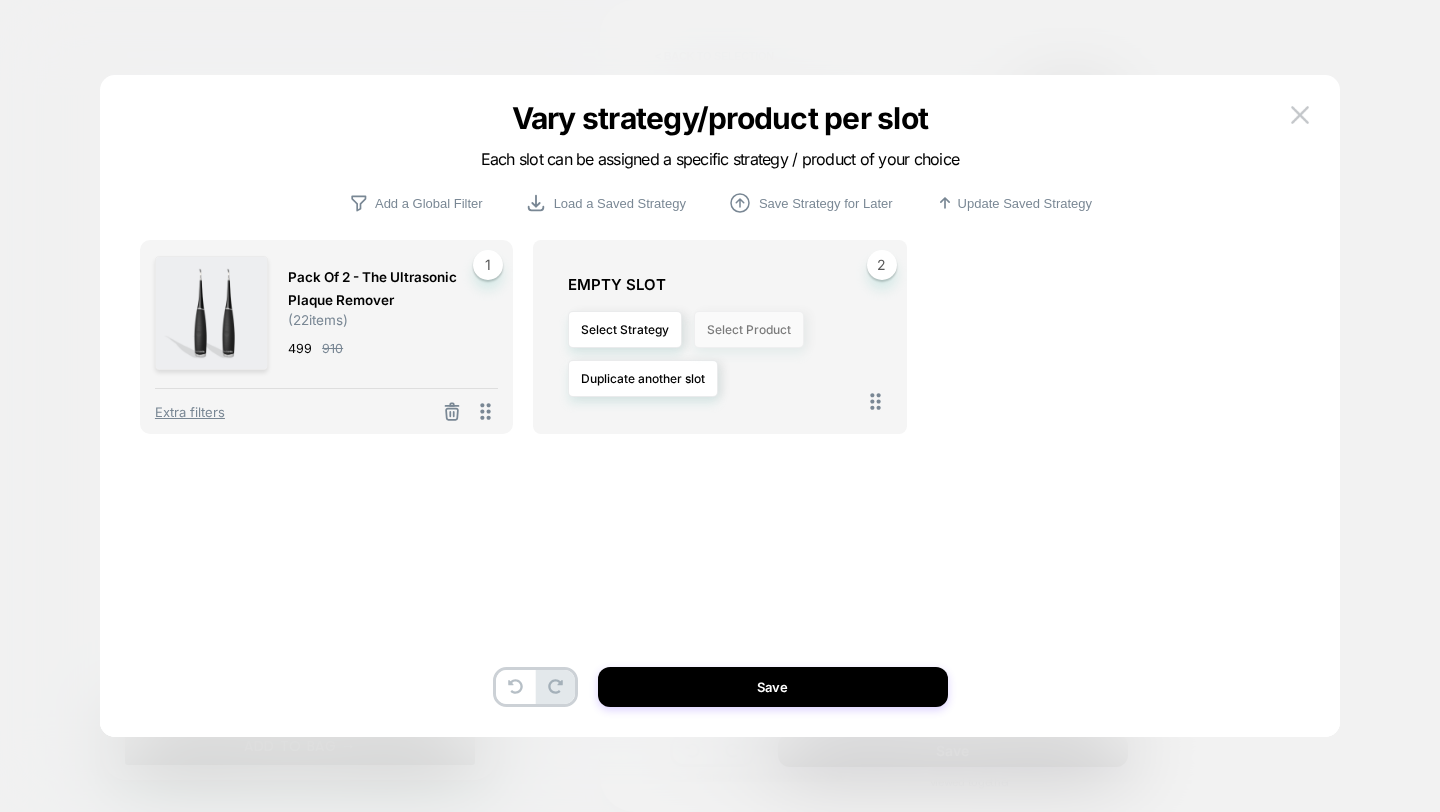 click on "Select Product" at bounding box center (749, 329) 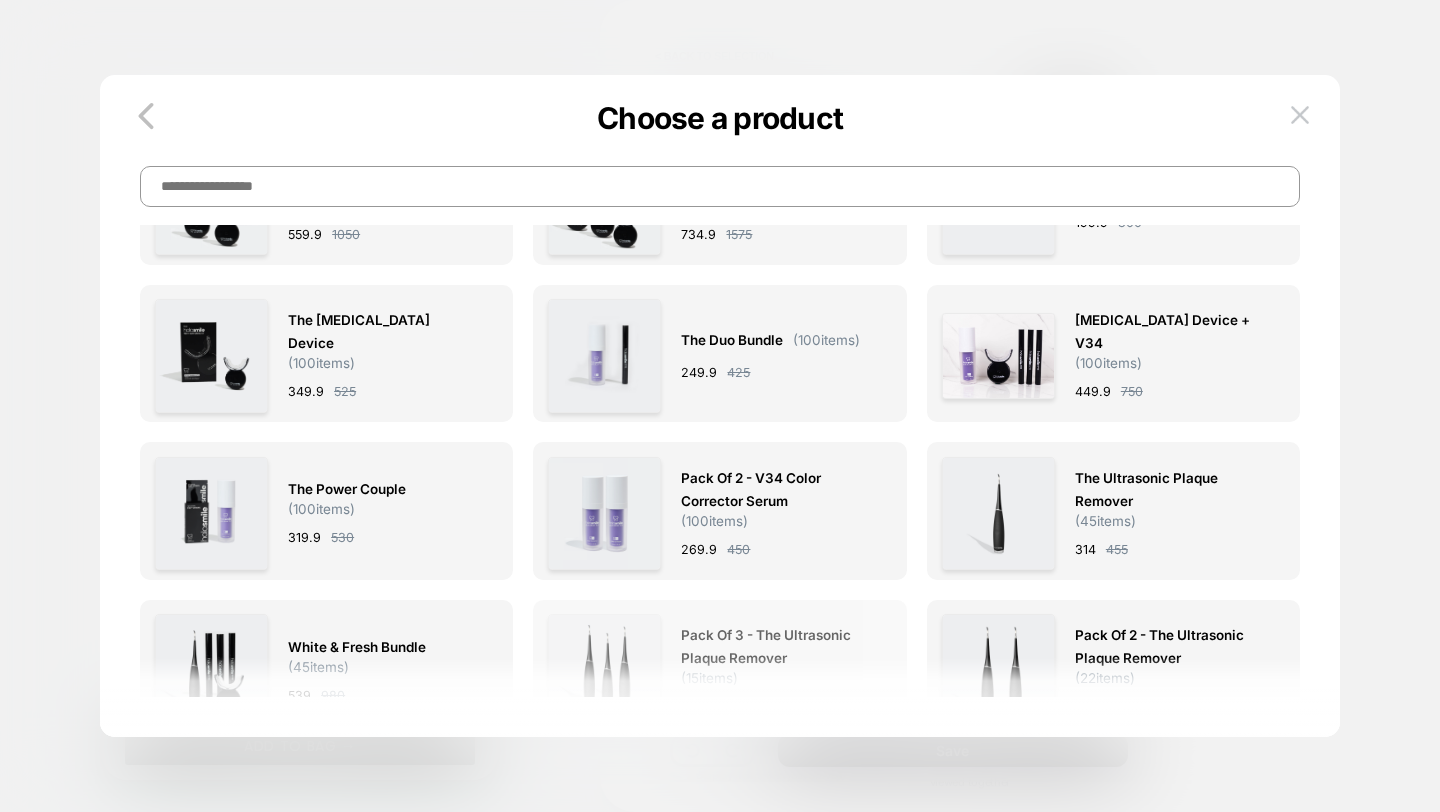 click on "Pack of 3 - The Ultrasonic Plaque Remover ( 15  items) 649 1365" at bounding box center [776, 670] 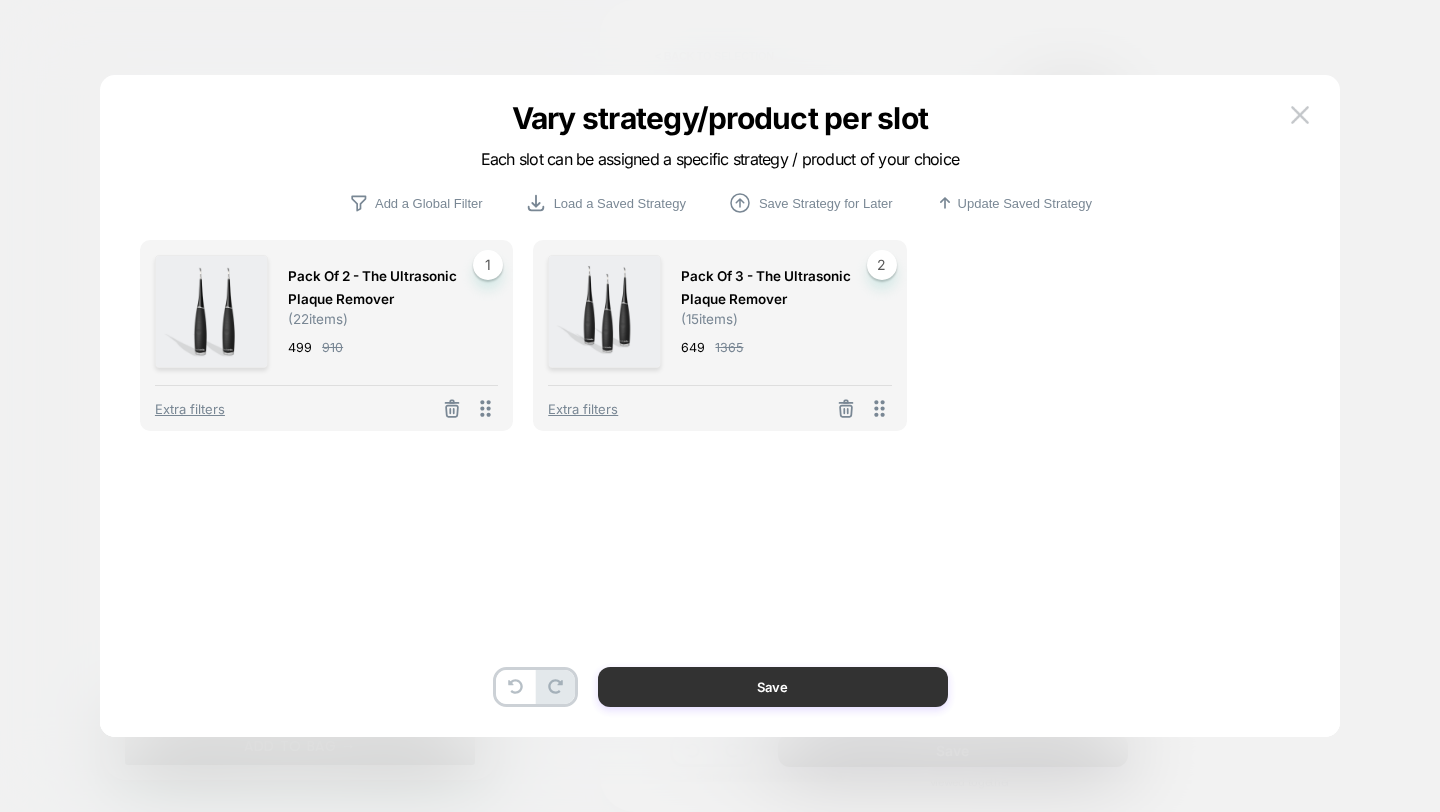 click on "Save" at bounding box center [773, 687] 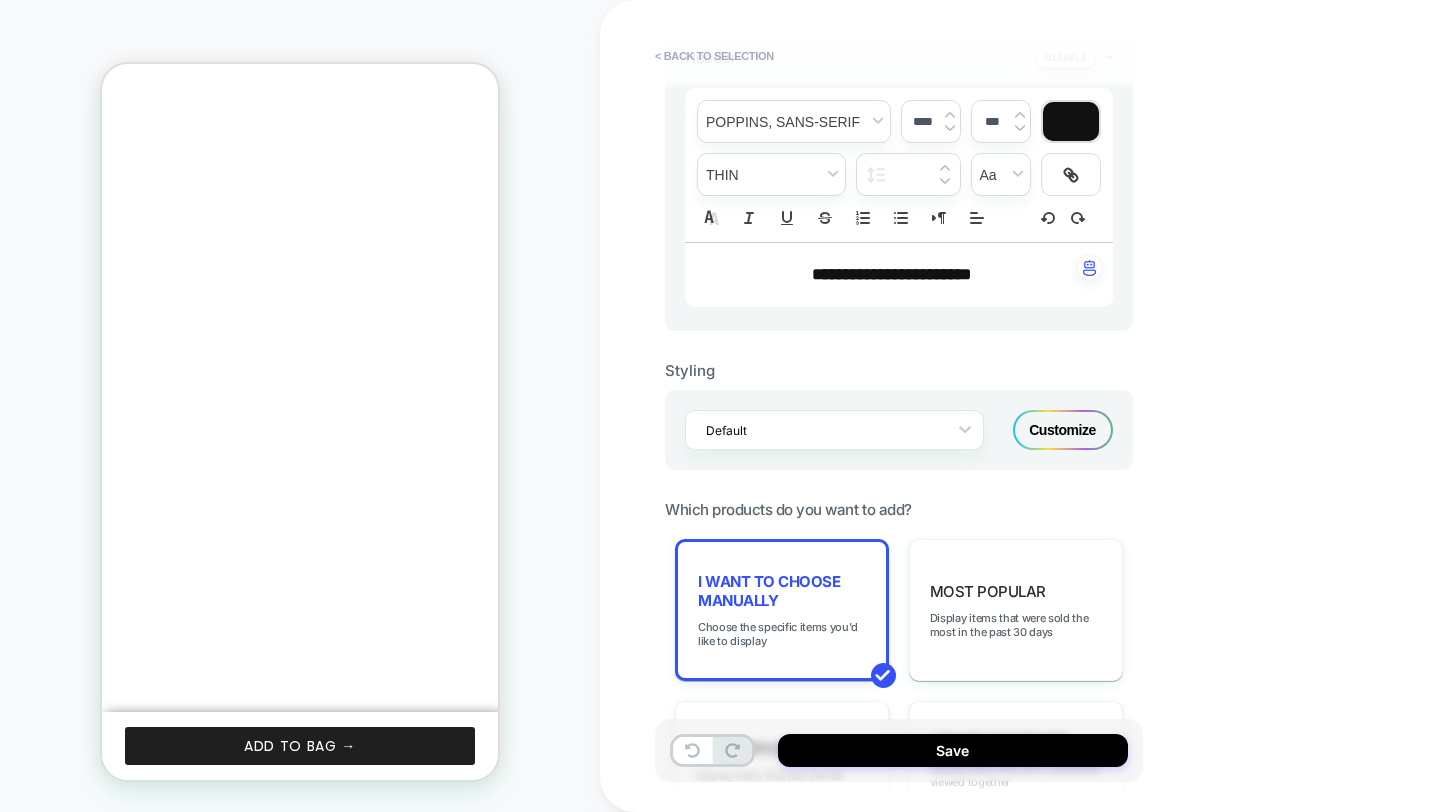 scroll, scrollTop: 0, scrollLeft: 311, axis: horizontal 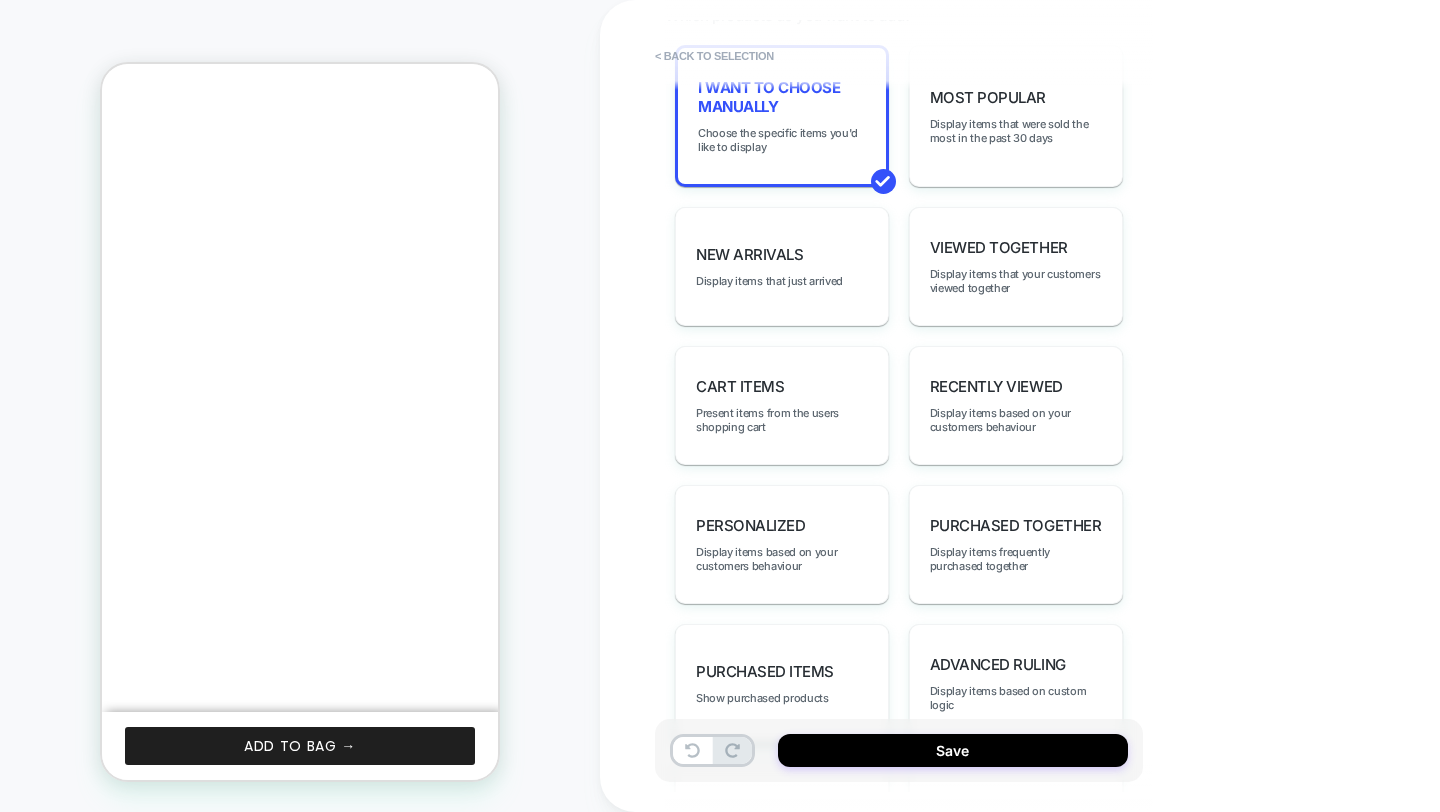 click on "**********" at bounding box center (1040, 406) 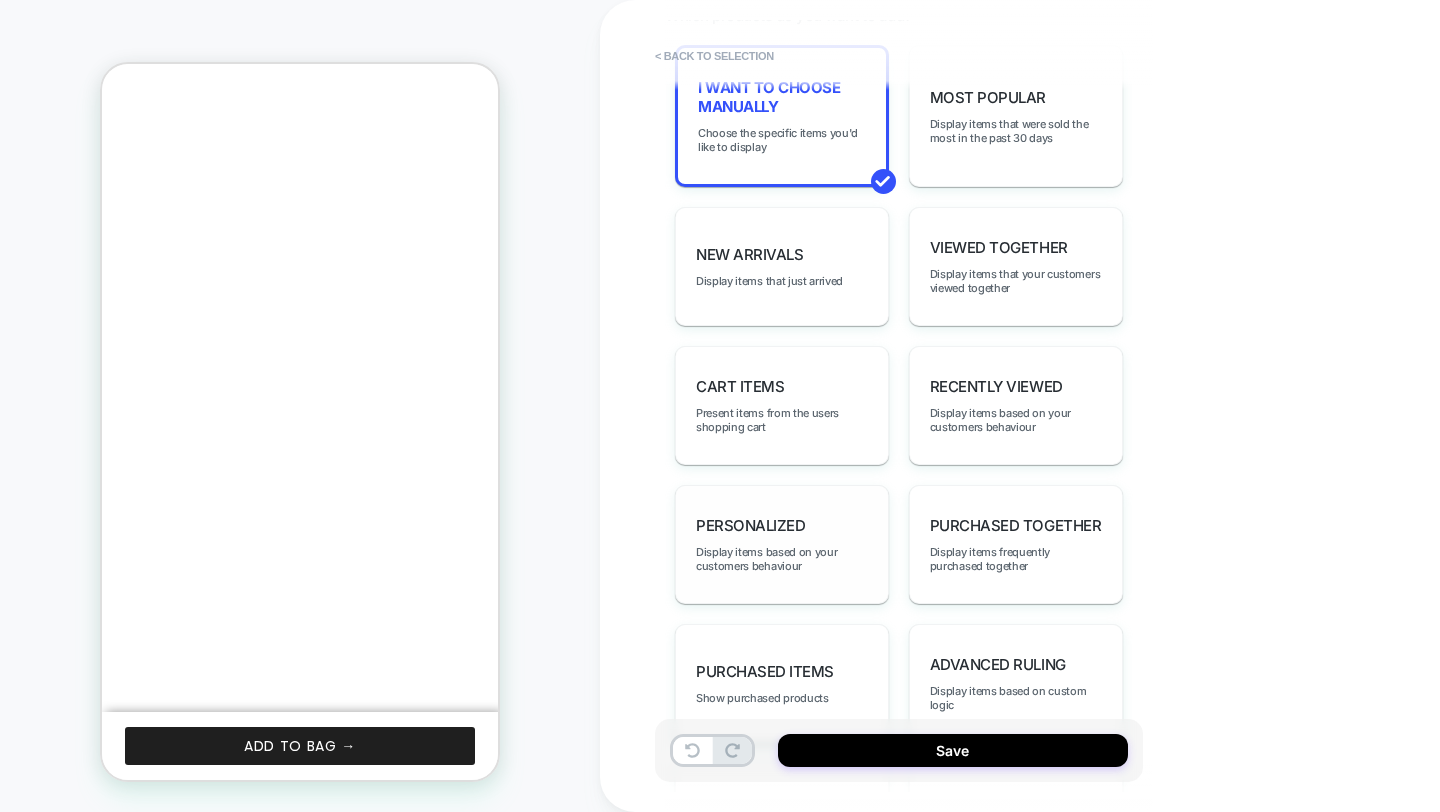 scroll, scrollTop: 0, scrollLeft: 311, axis: horizontal 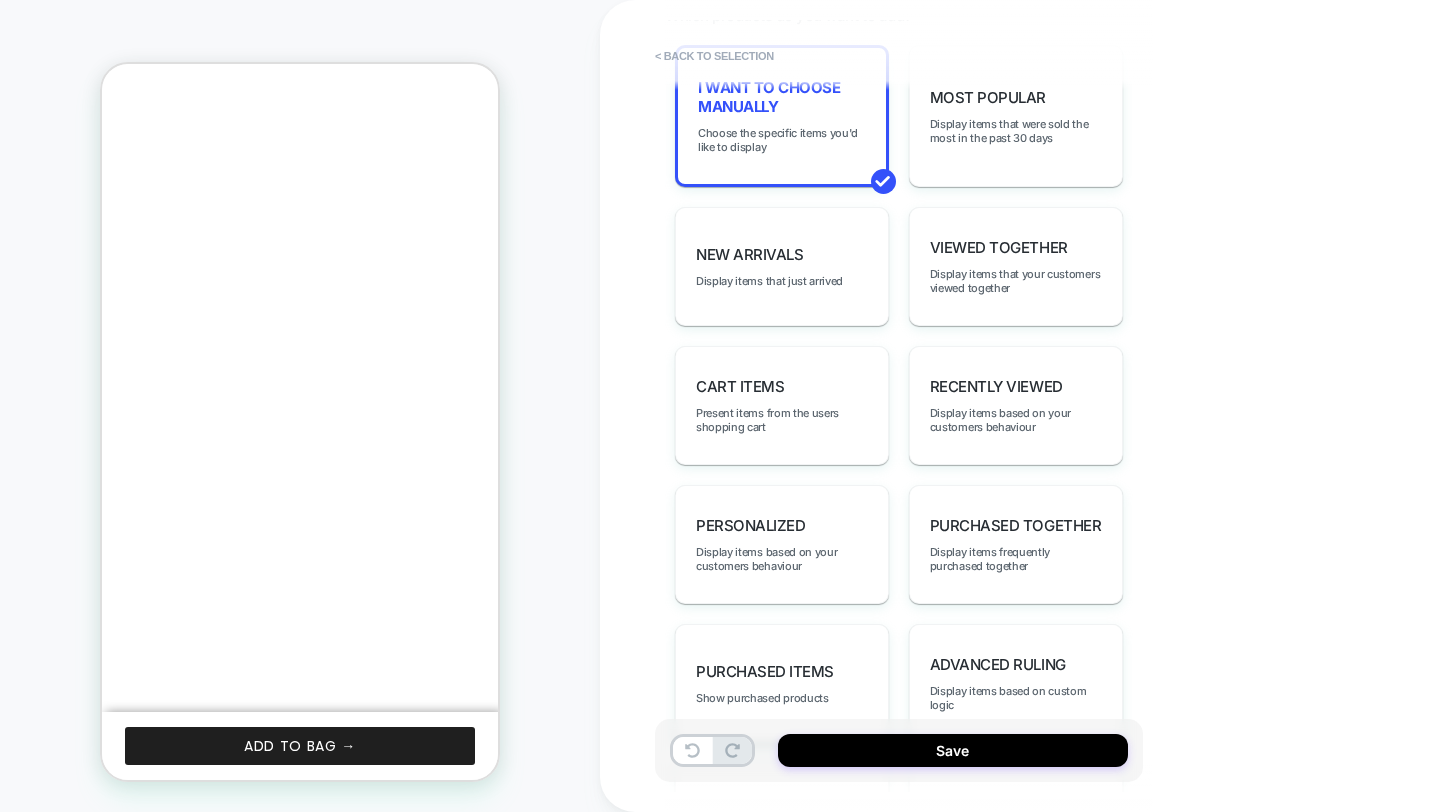 click on "**********" at bounding box center (1040, 406) 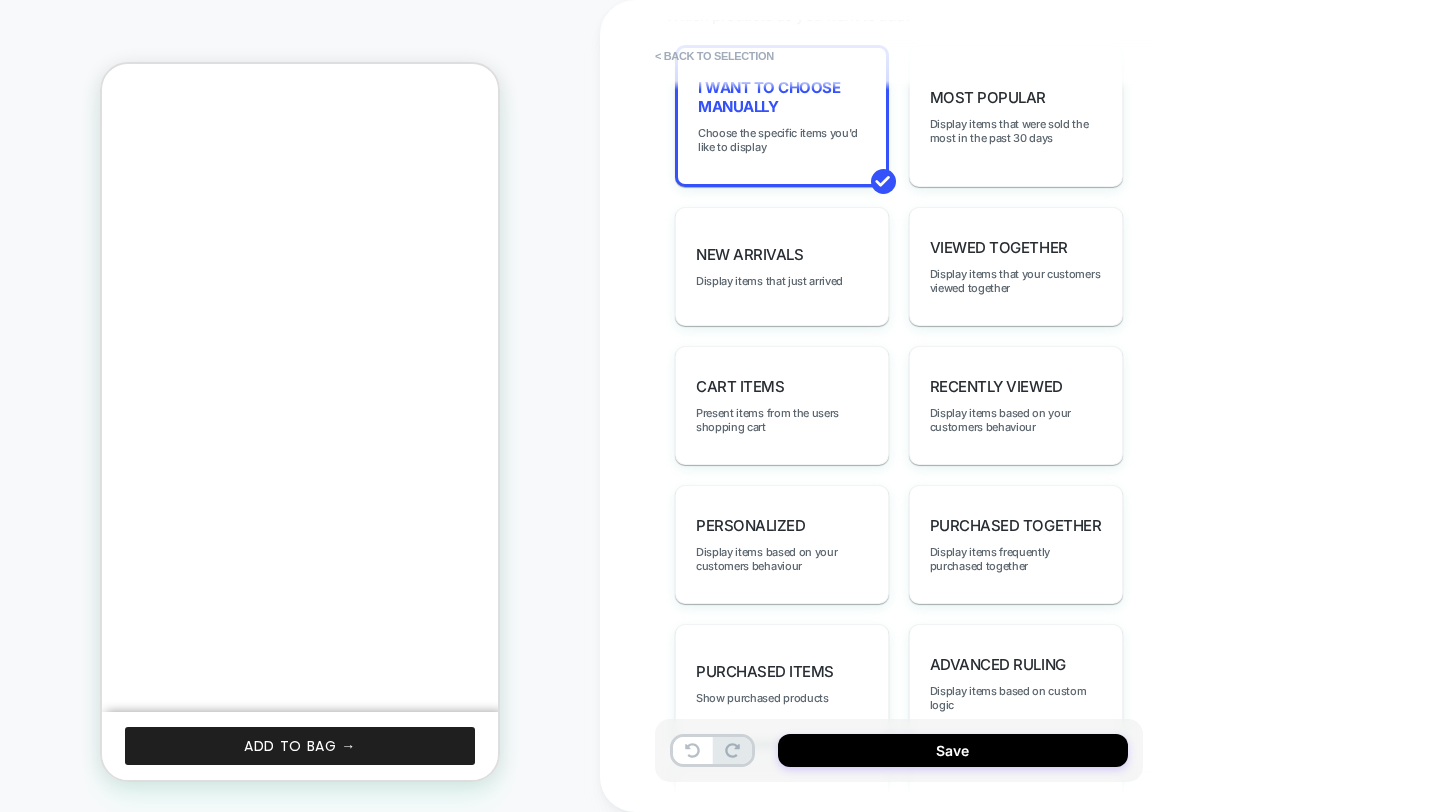 scroll, scrollTop: 1361, scrollLeft: 0, axis: vertical 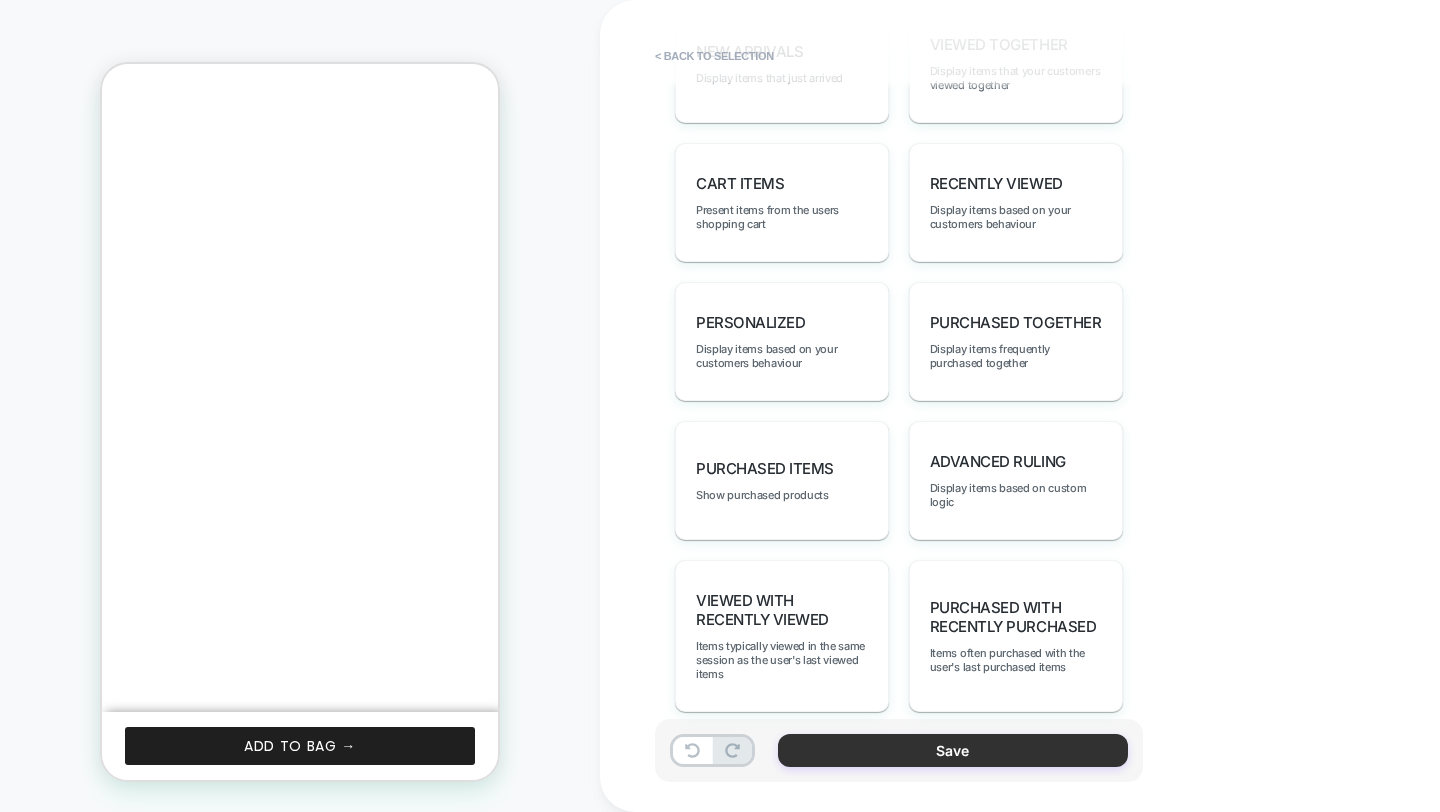 click on "Save" at bounding box center (953, 750) 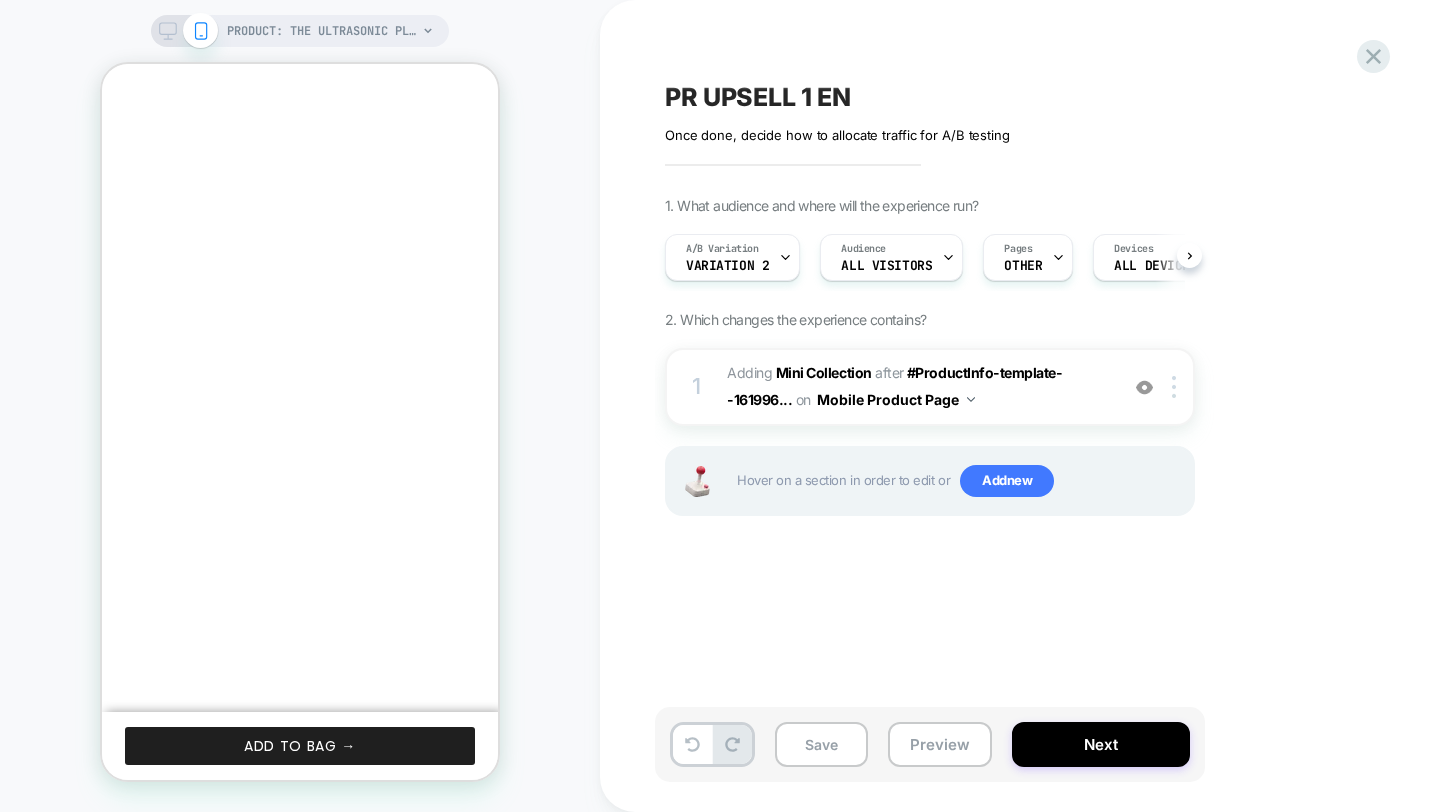 scroll, scrollTop: 0, scrollLeft: 1, axis: horizontal 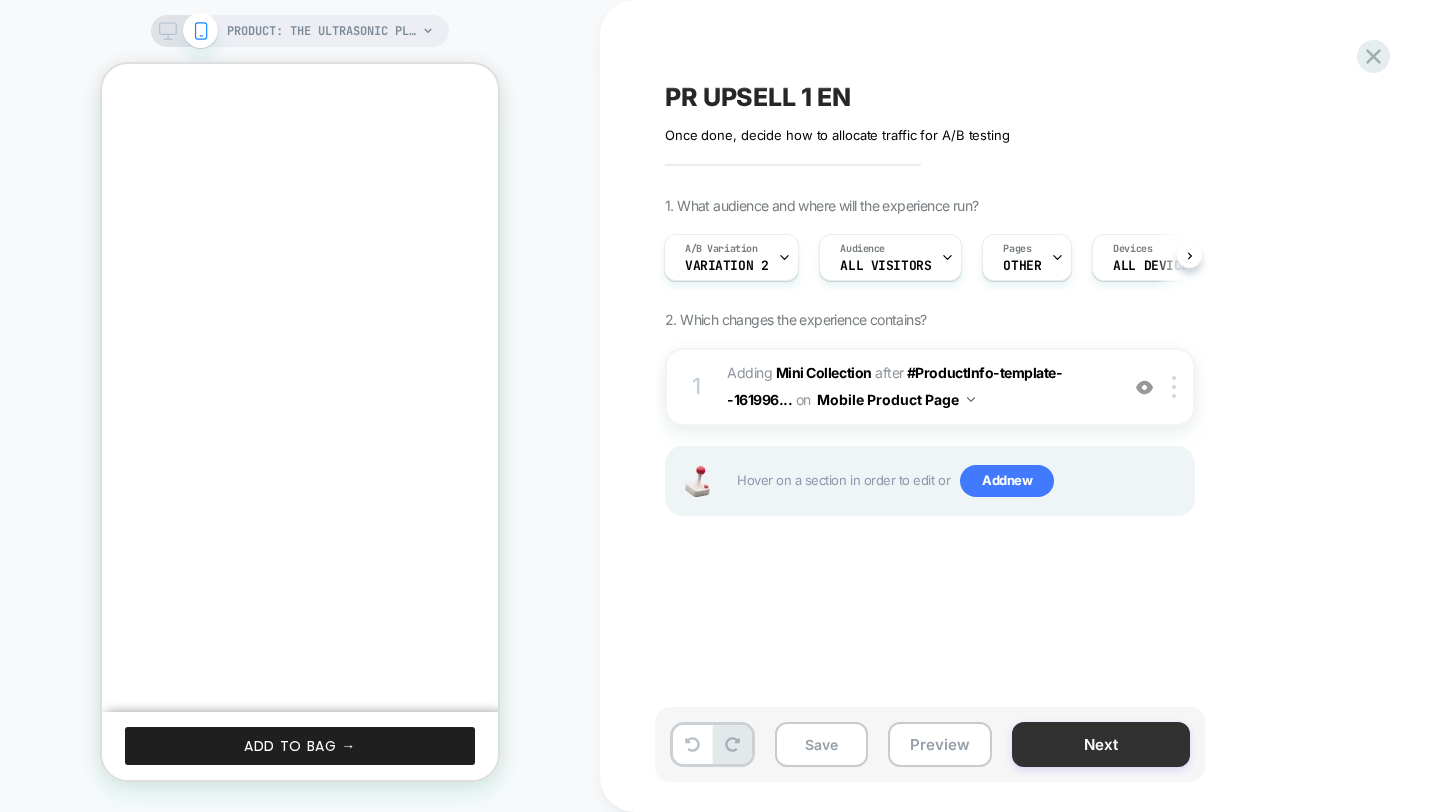 click on "Next" at bounding box center [1101, 744] 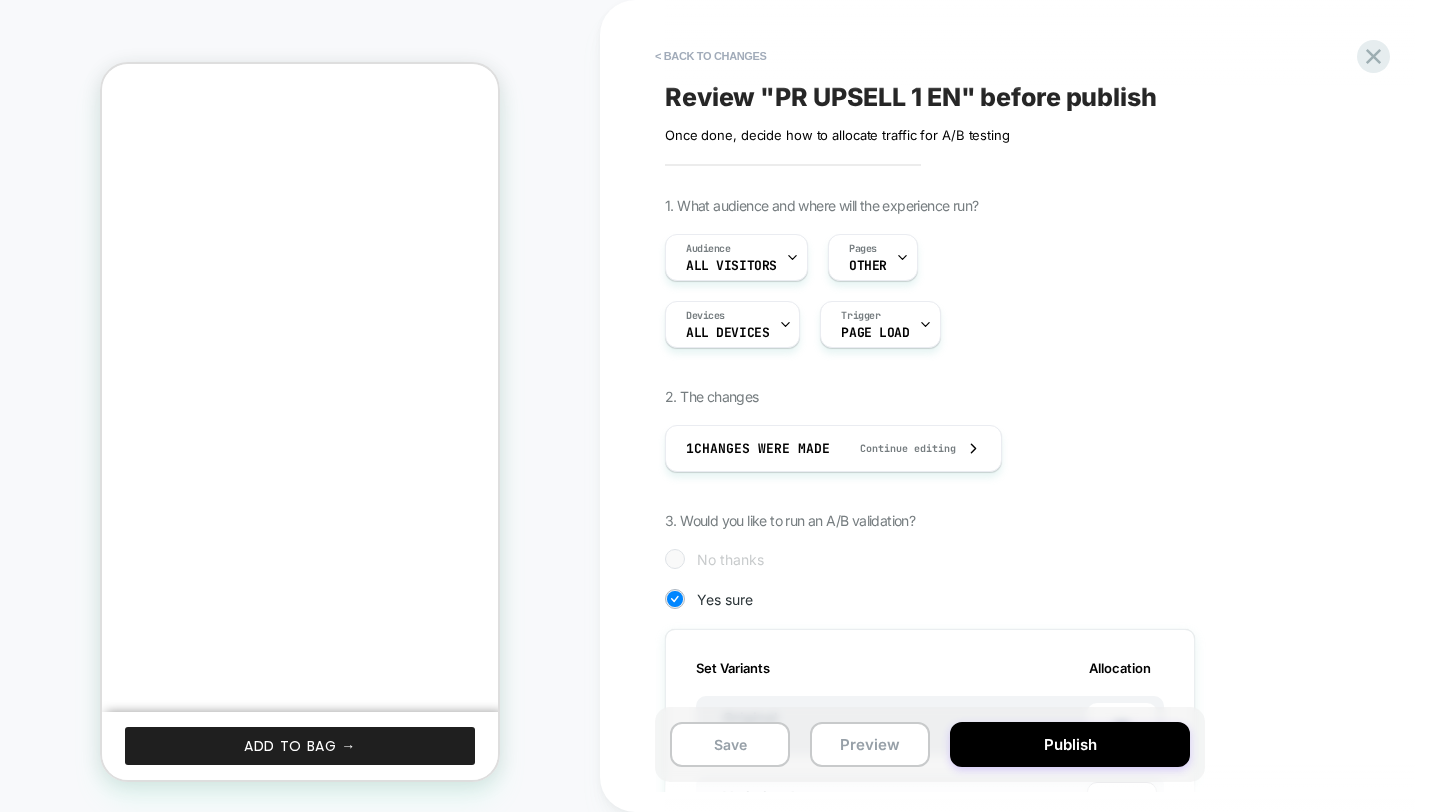 scroll, scrollTop: 0, scrollLeft: 0, axis: both 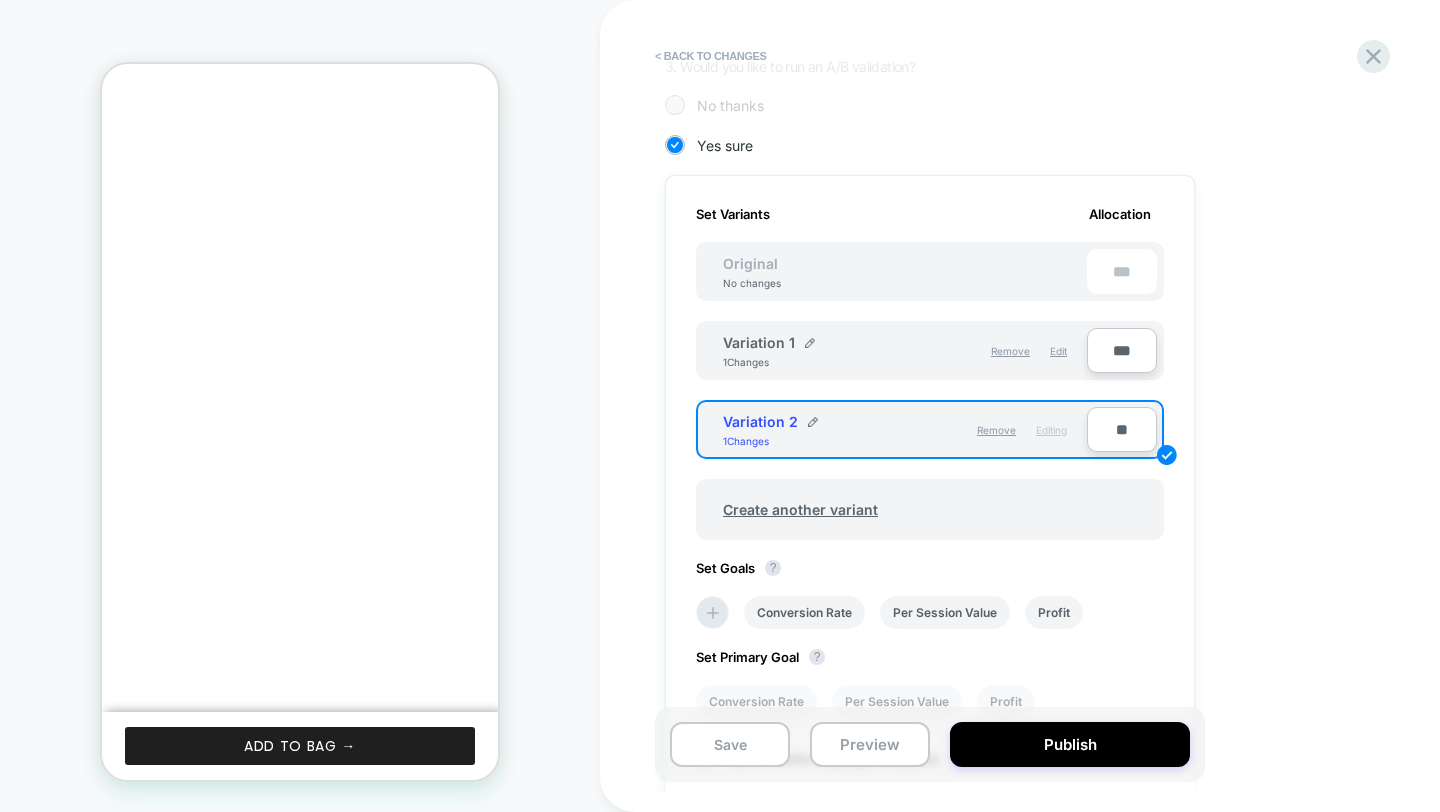 drag, startPoint x: 1129, startPoint y: 429, endPoint x: 1102, endPoint y: 424, distance: 27.45906 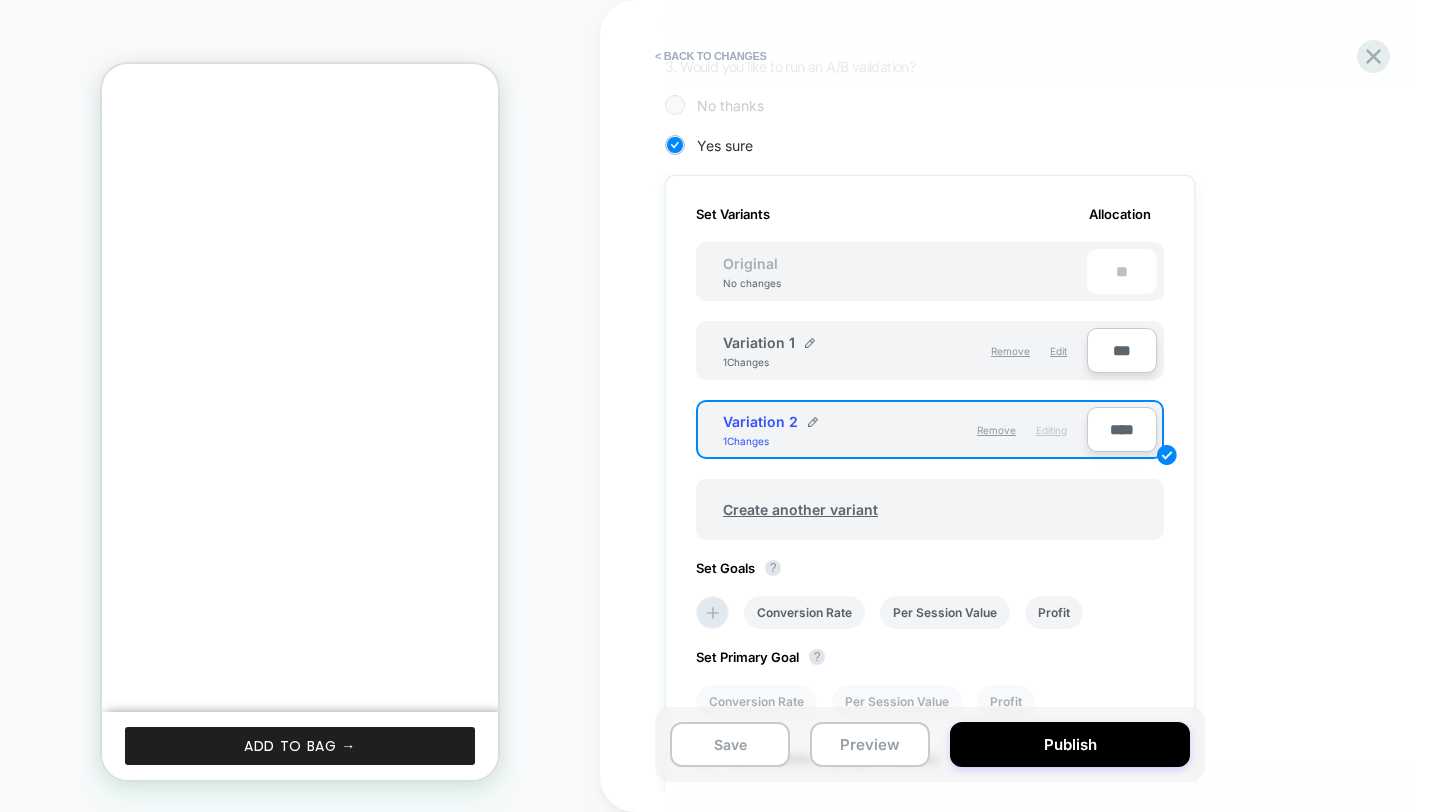 scroll, scrollTop: 0, scrollLeft: 0, axis: both 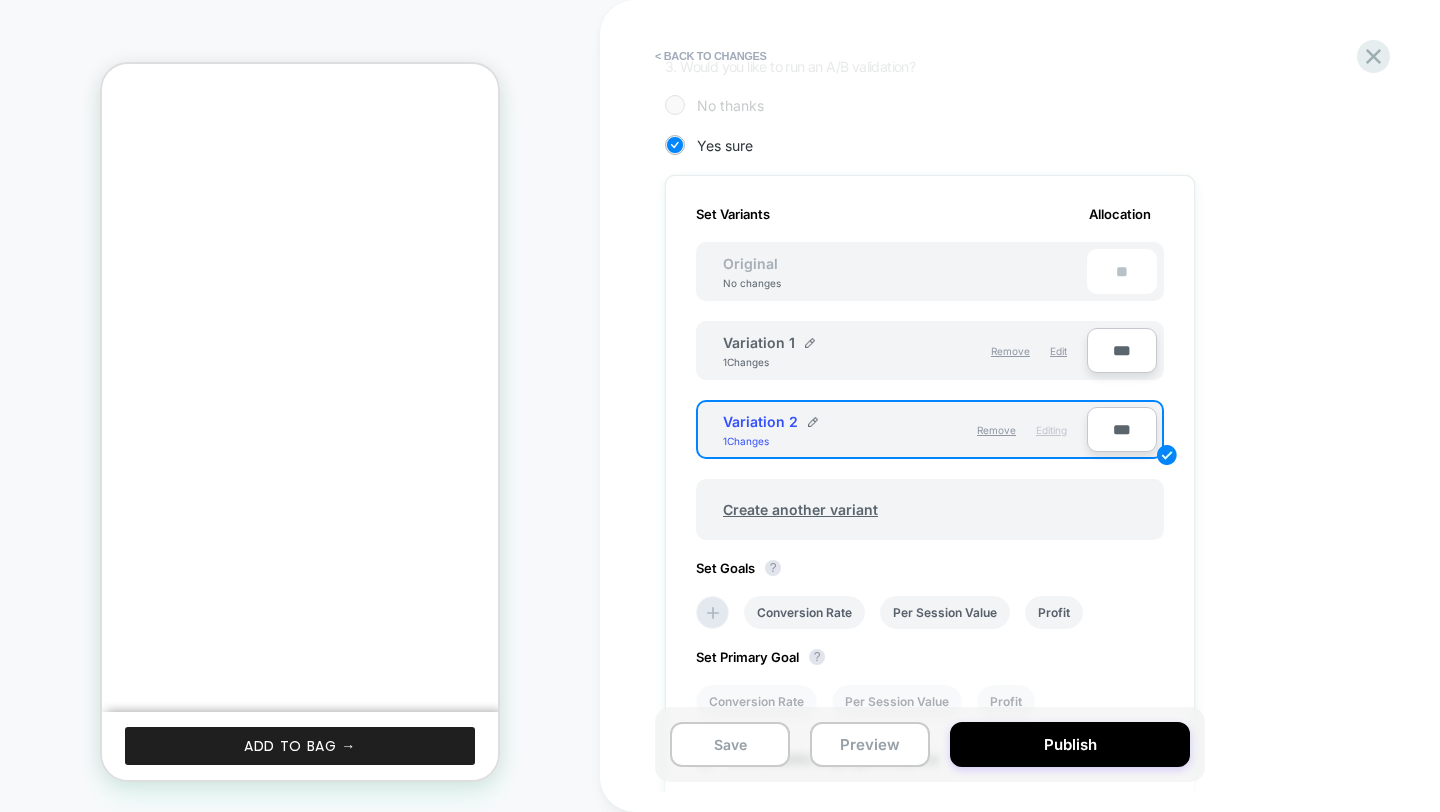 type on "***" 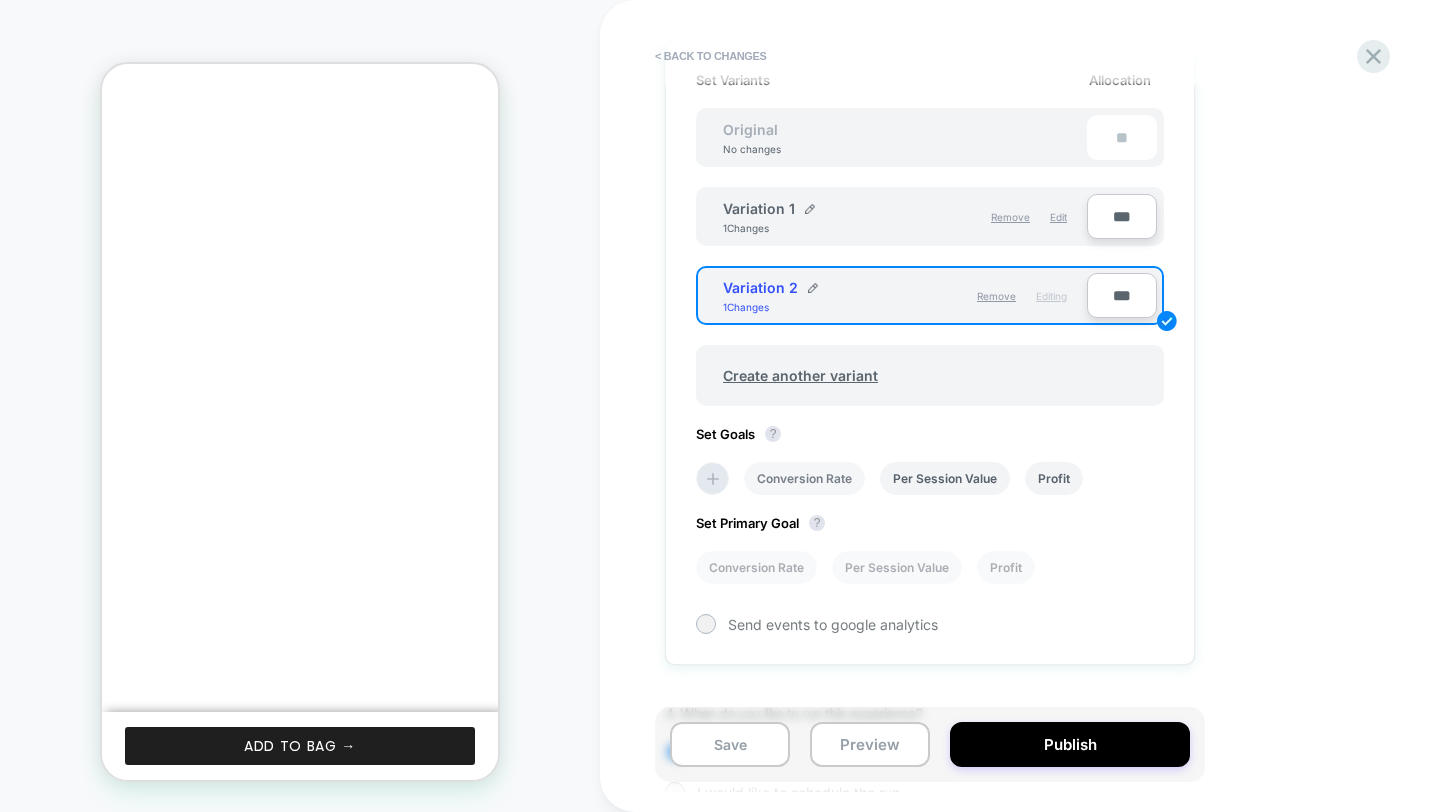 click on "Conversion Rate" at bounding box center (804, 478) 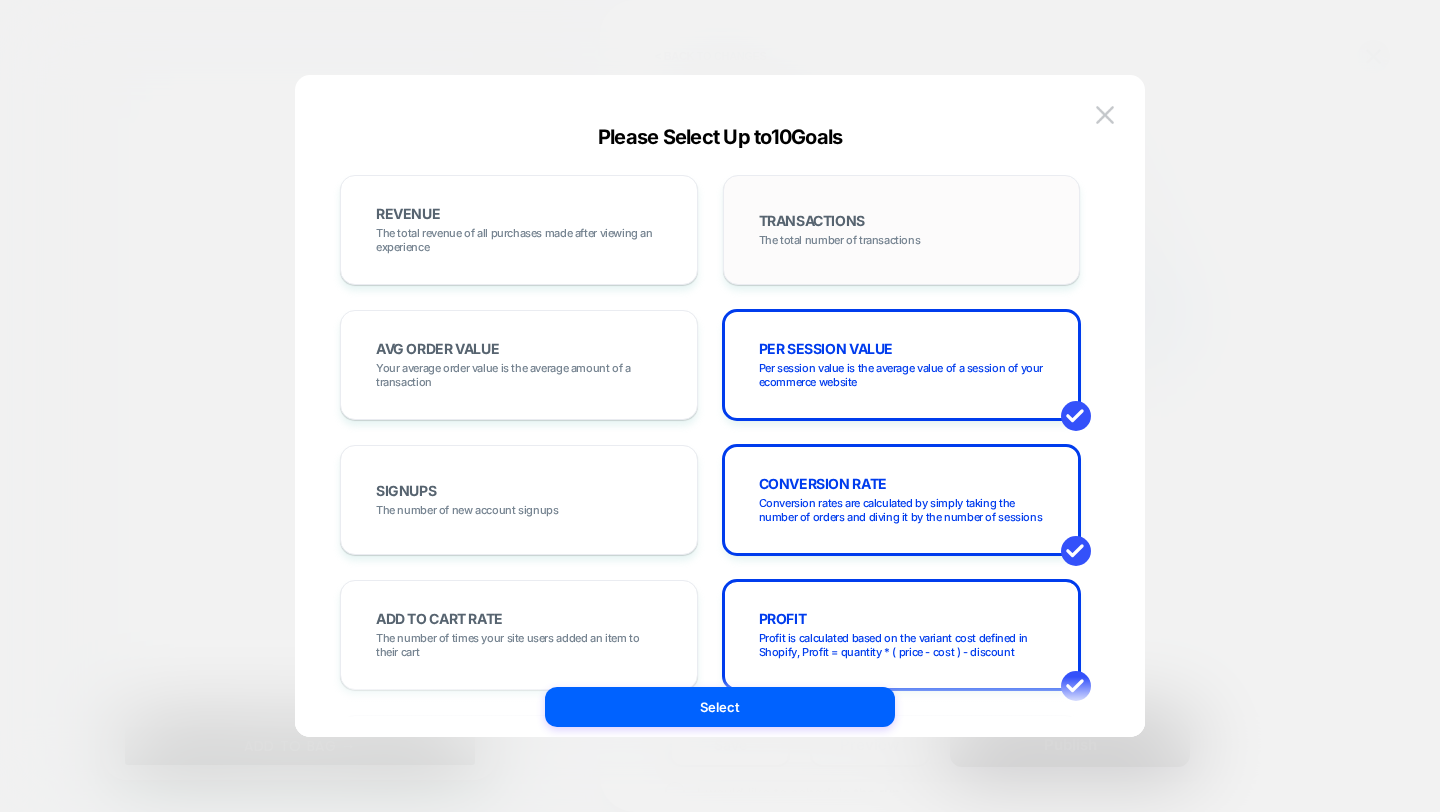 click on "TRANSACTIONS" at bounding box center (812, 221) 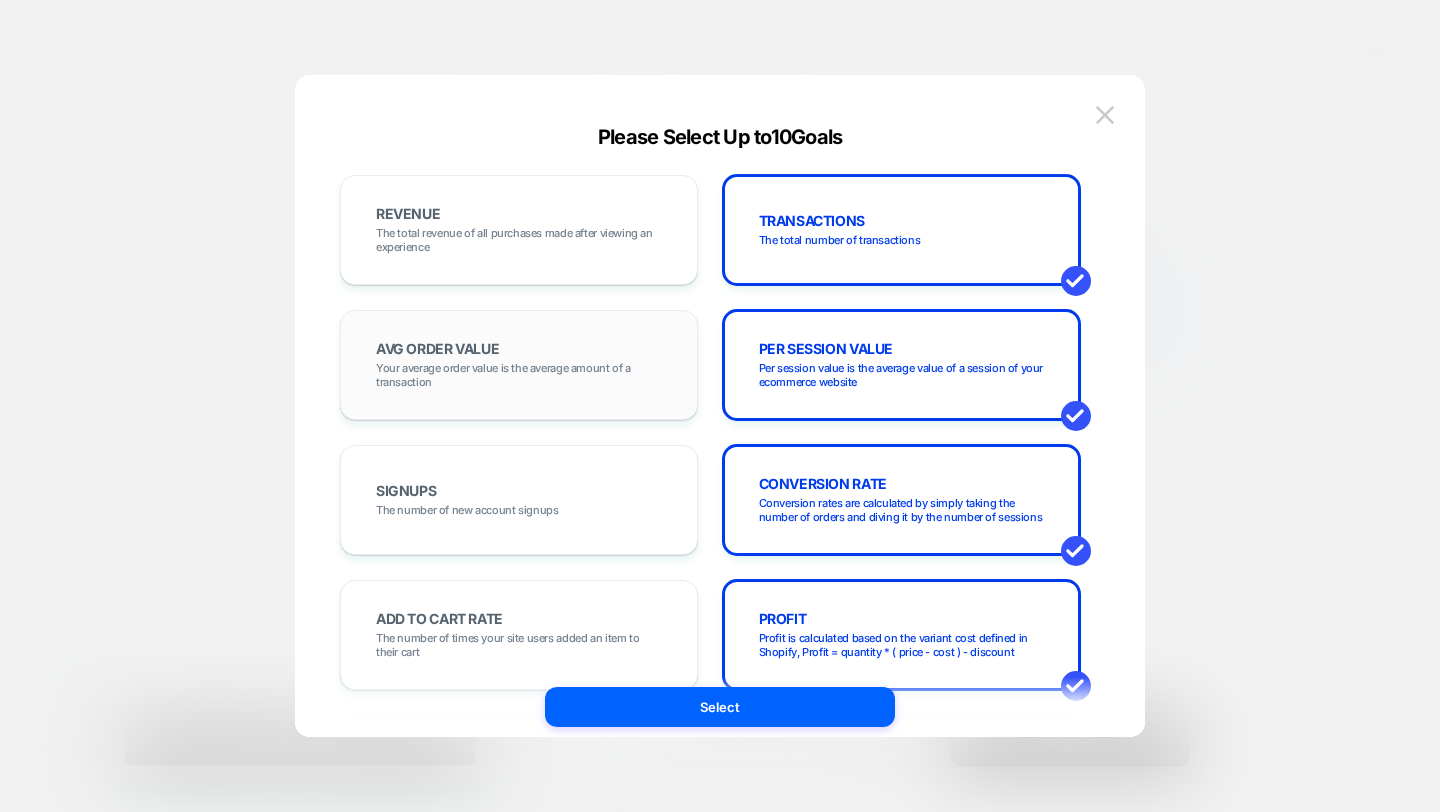 click on "AVG ORDER VALUE Your average order value is the average amount of a transaction" at bounding box center (519, 365) 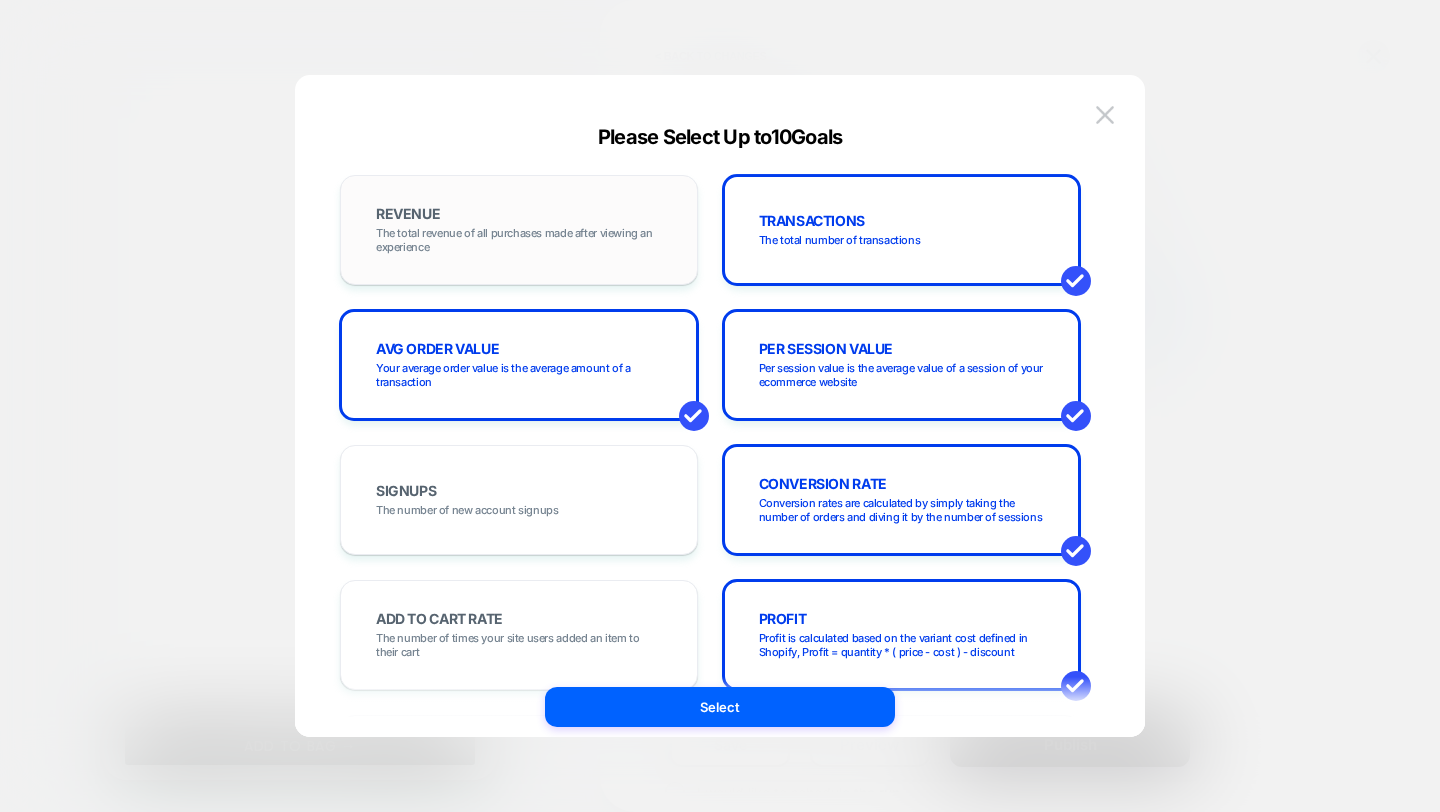 click on "REVENUE The total revenue of all purchases made after viewing an experience" at bounding box center (519, 230) 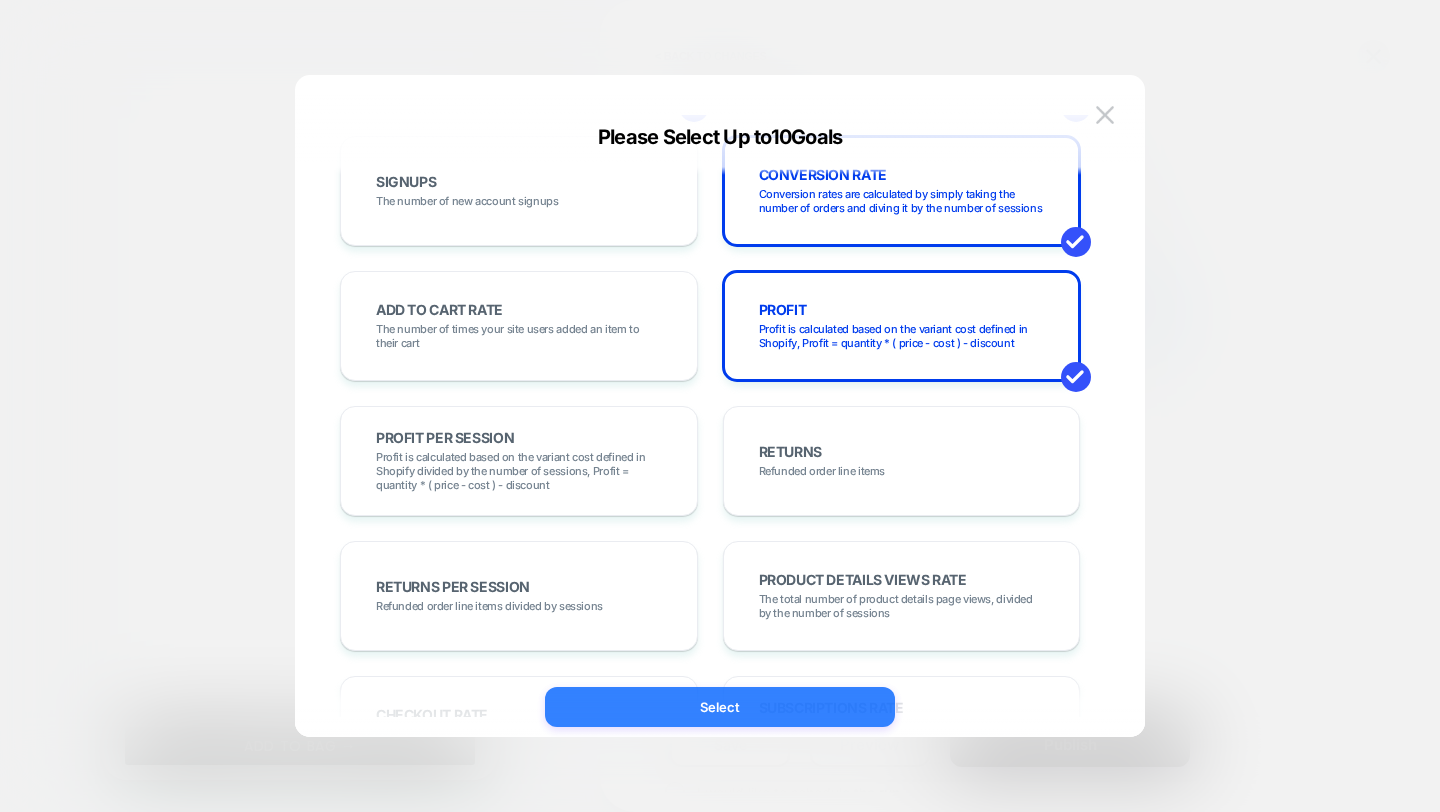 click on "Select" at bounding box center [720, 707] 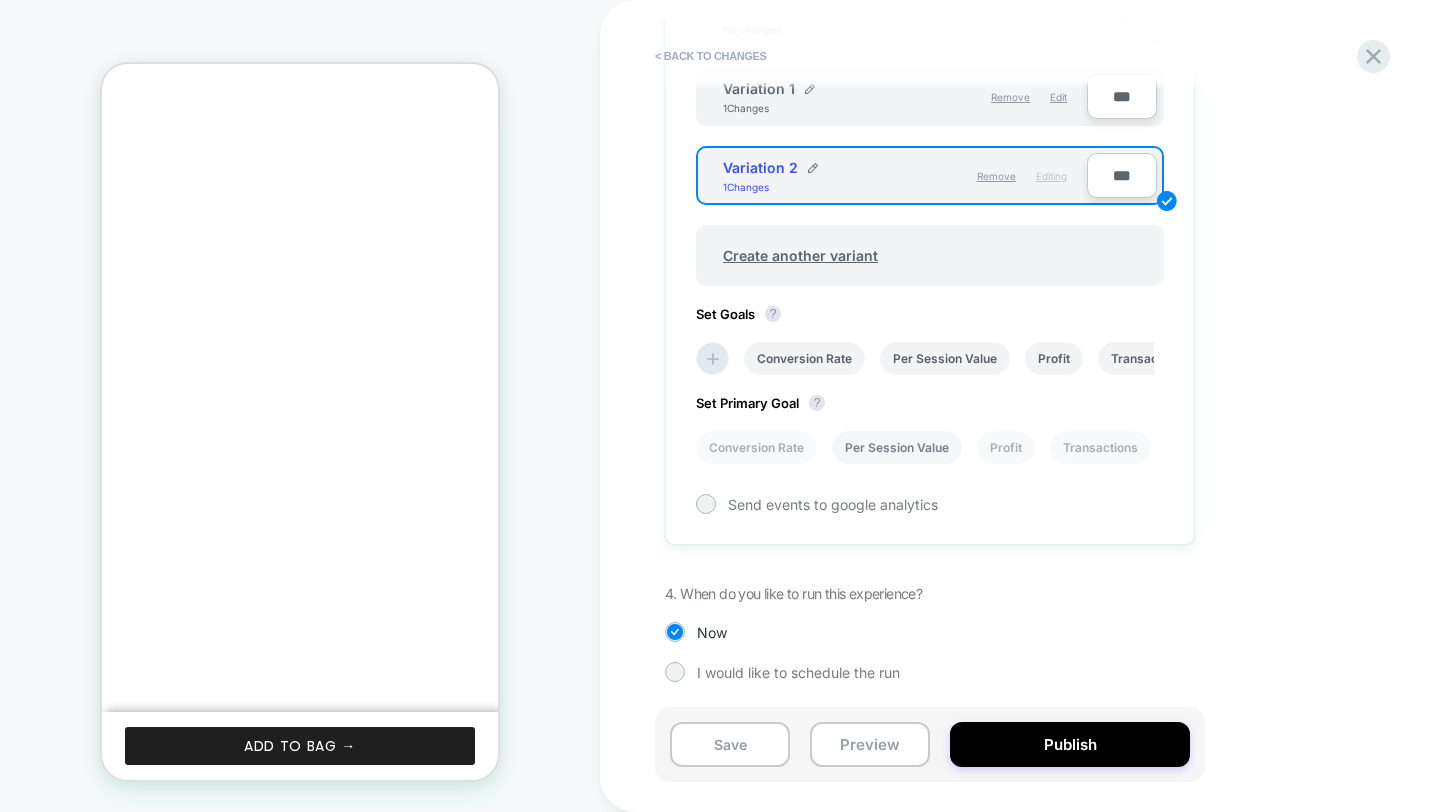 click on "Per Session Value" at bounding box center (897, 447) 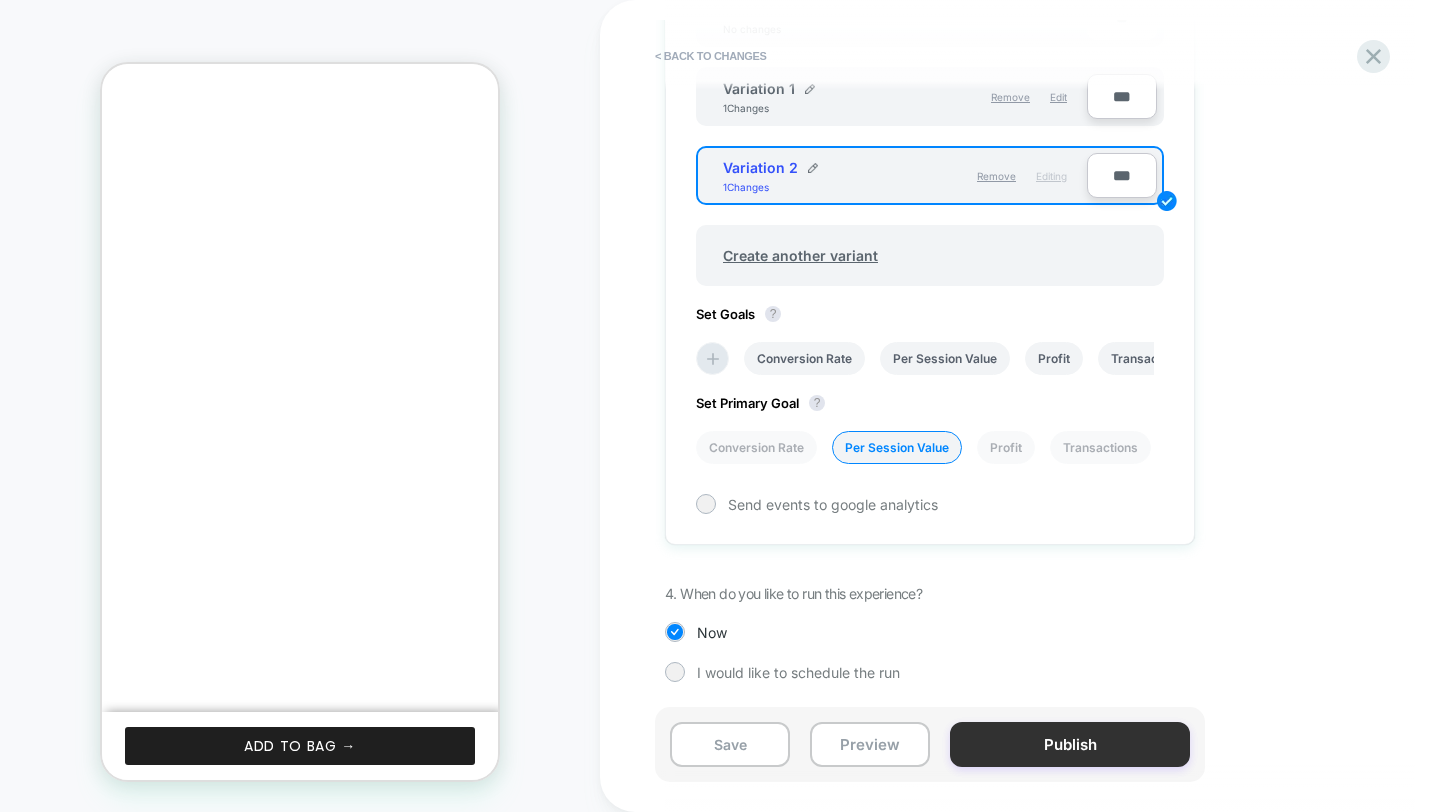 click on "Publish" at bounding box center (1070, 744) 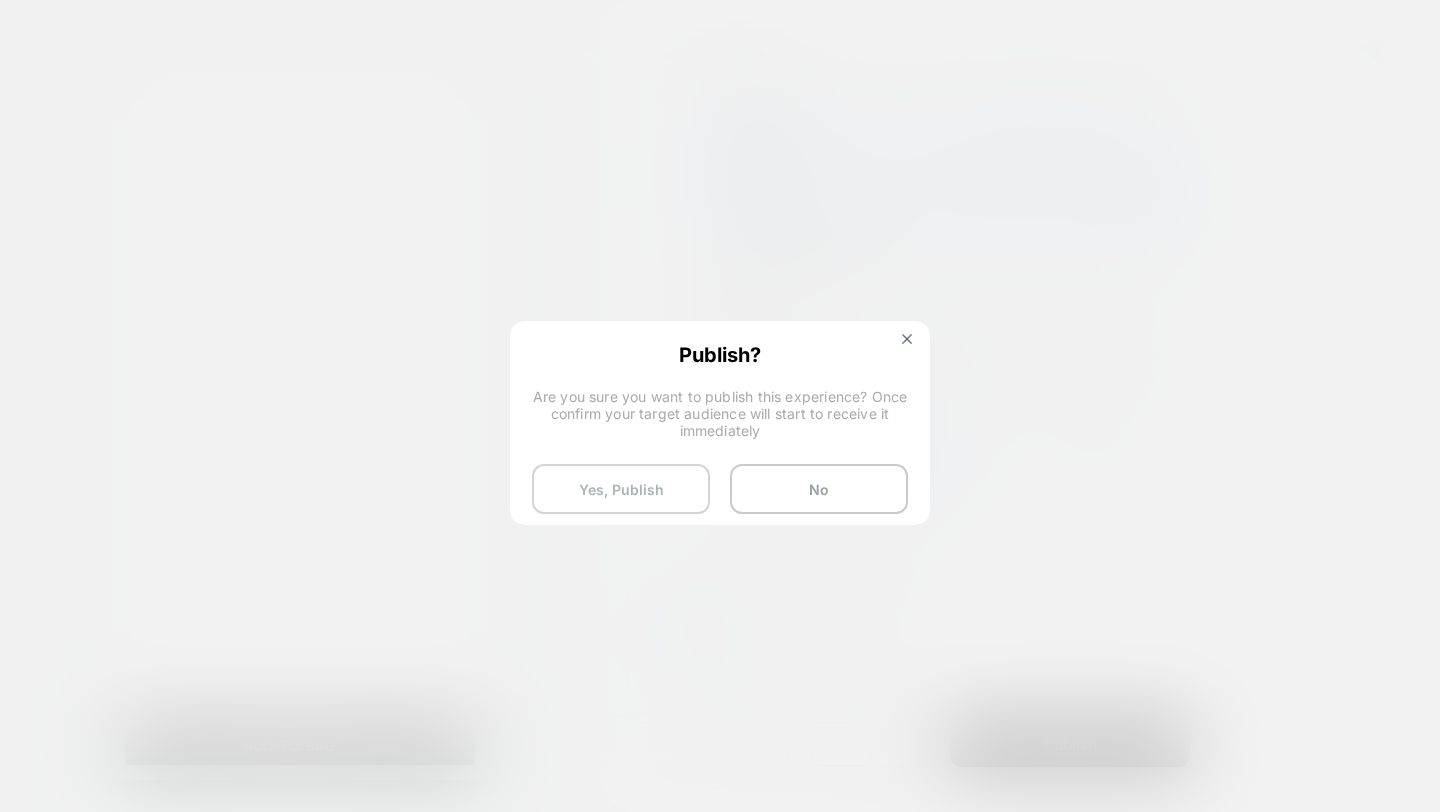 click on "Yes, Publish" at bounding box center (621, 489) 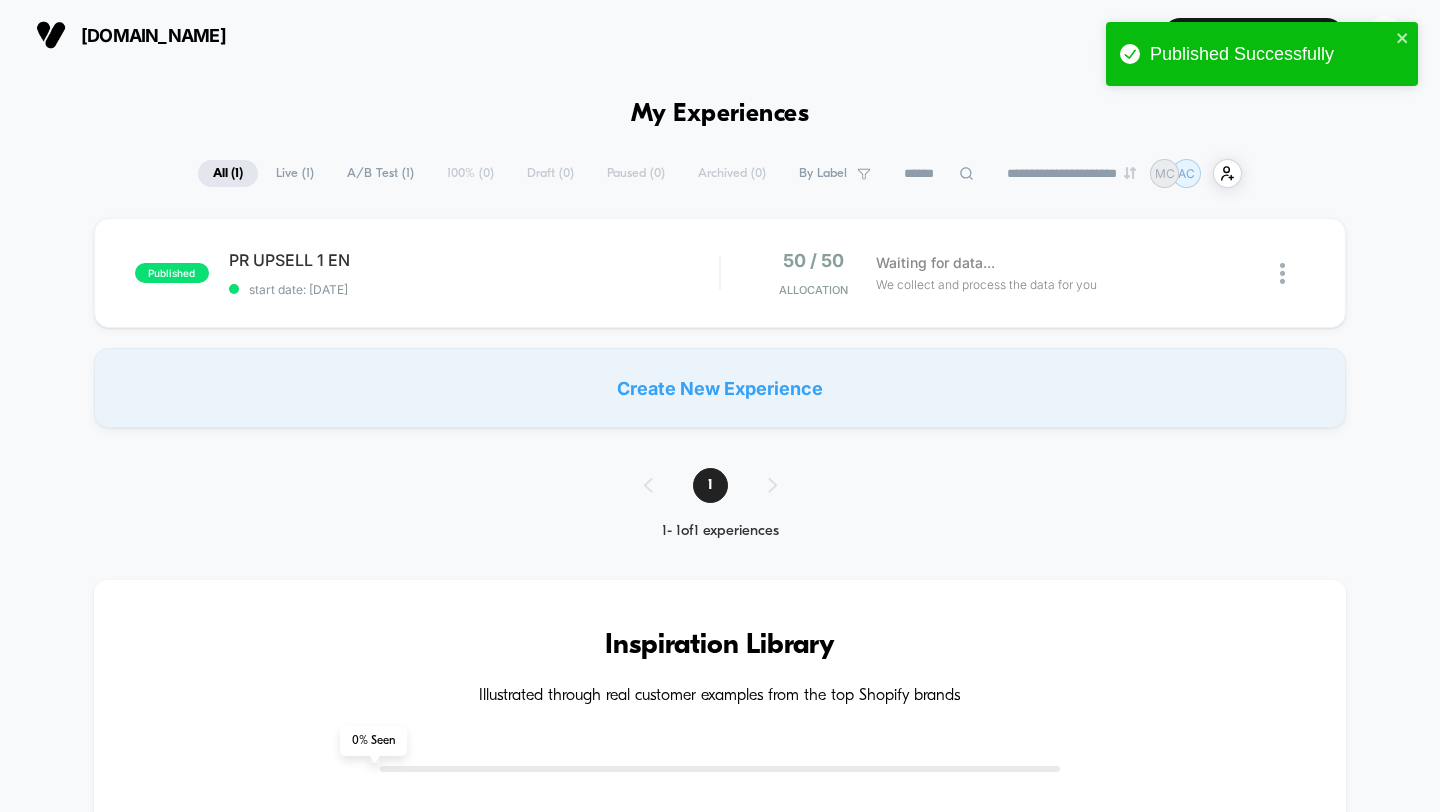 click on "**********" at bounding box center [720, 406] 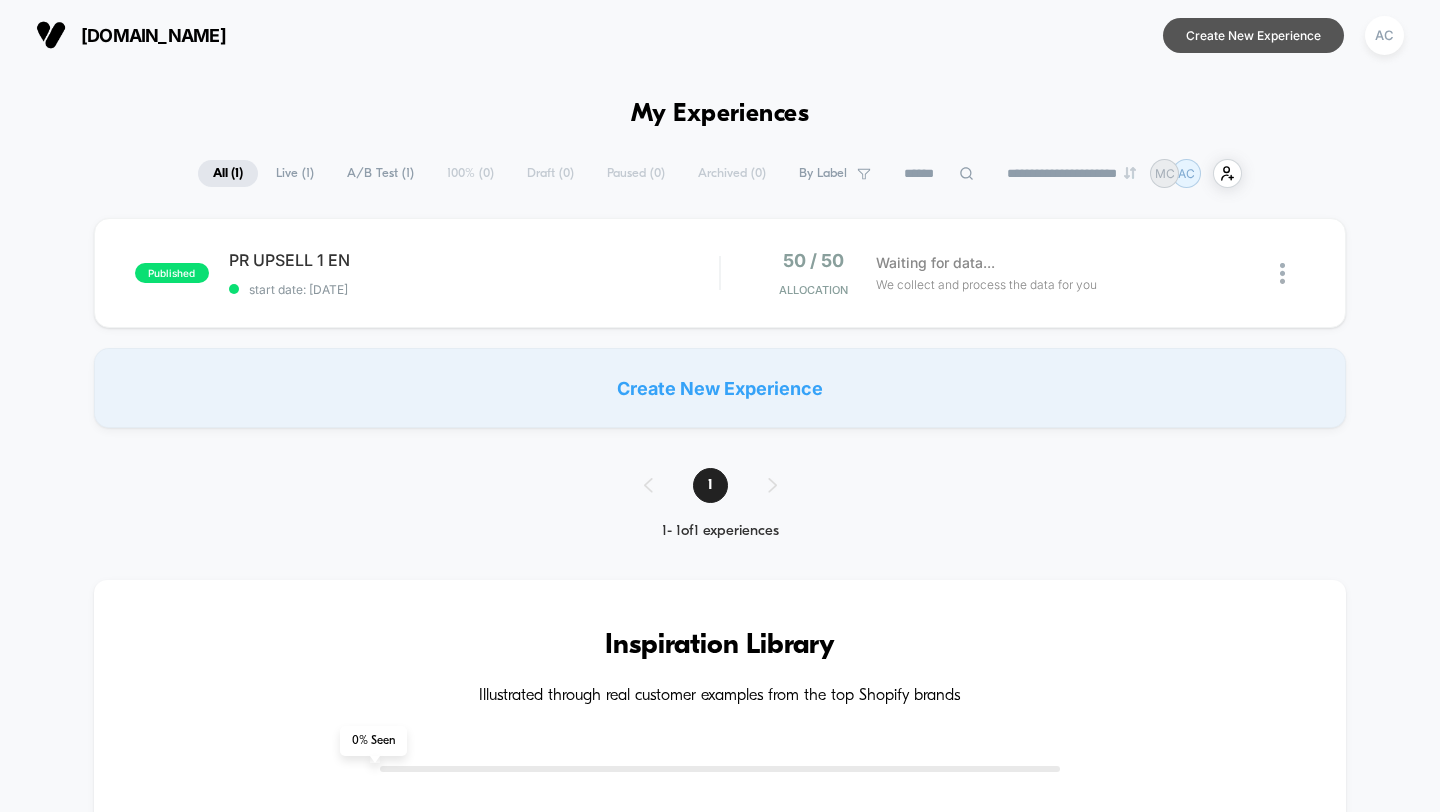 click on "Create New Experience" at bounding box center (1253, 35) 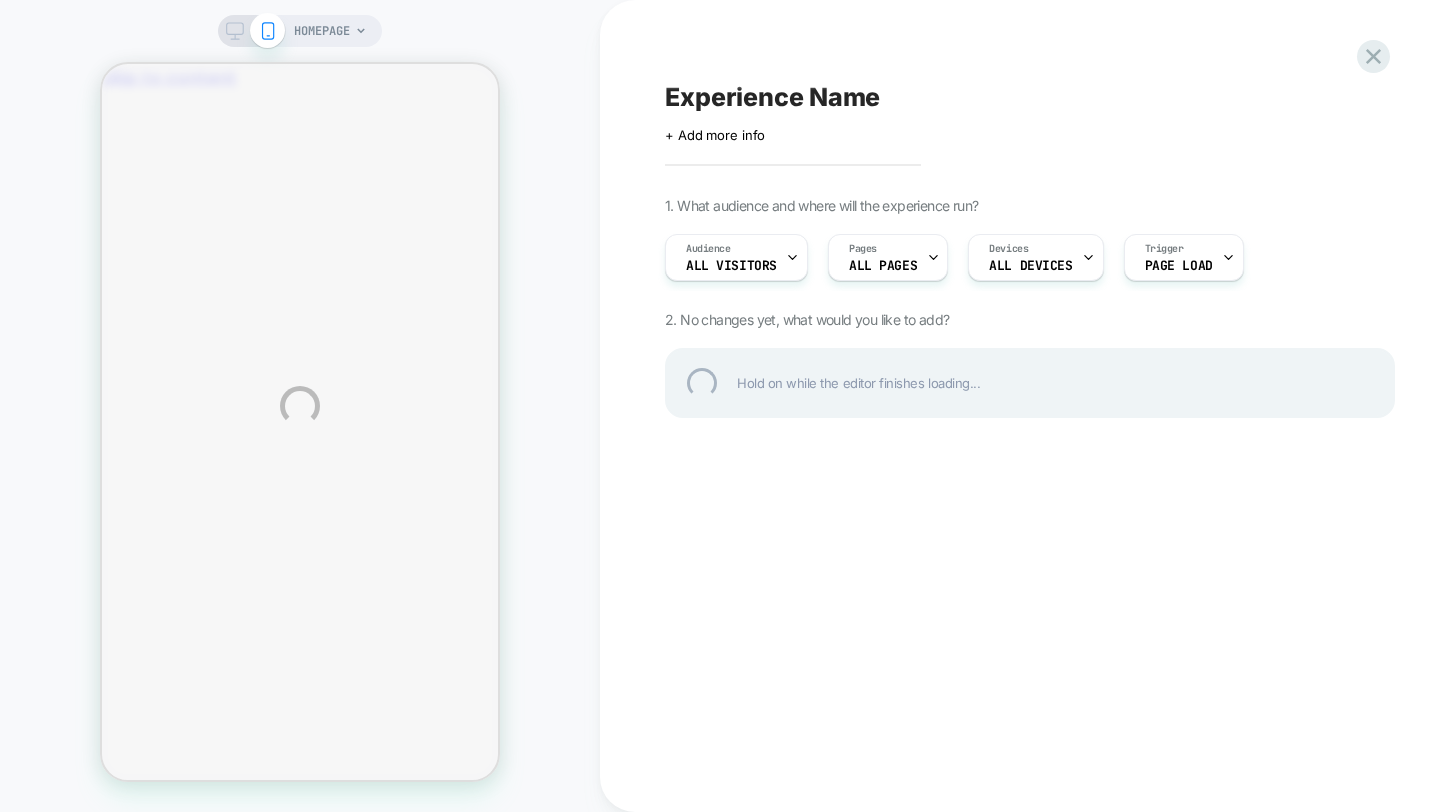 scroll, scrollTop: 0, scrollLeft: 0, axis: both 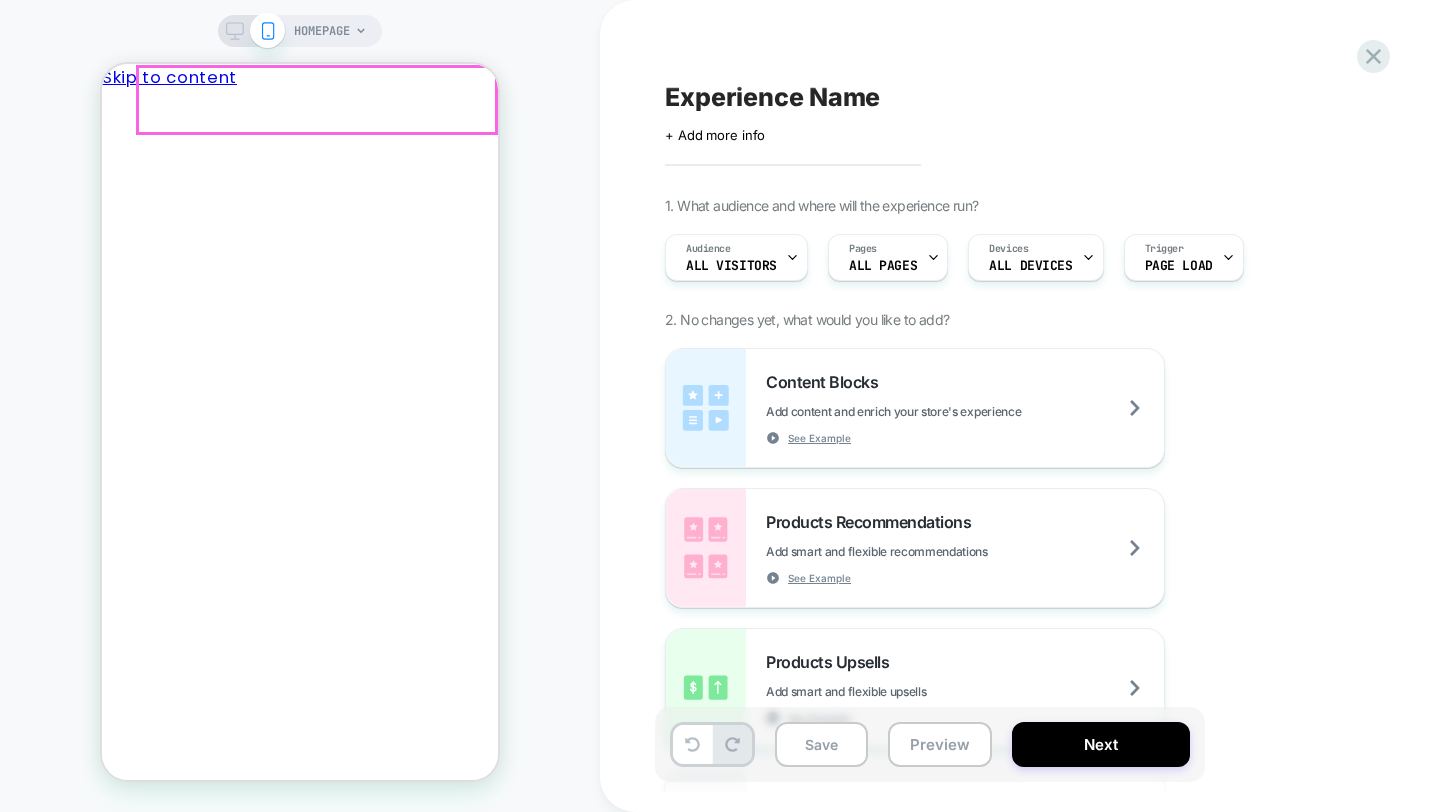 click on "Your Bag" at bounding box center (696, 156) 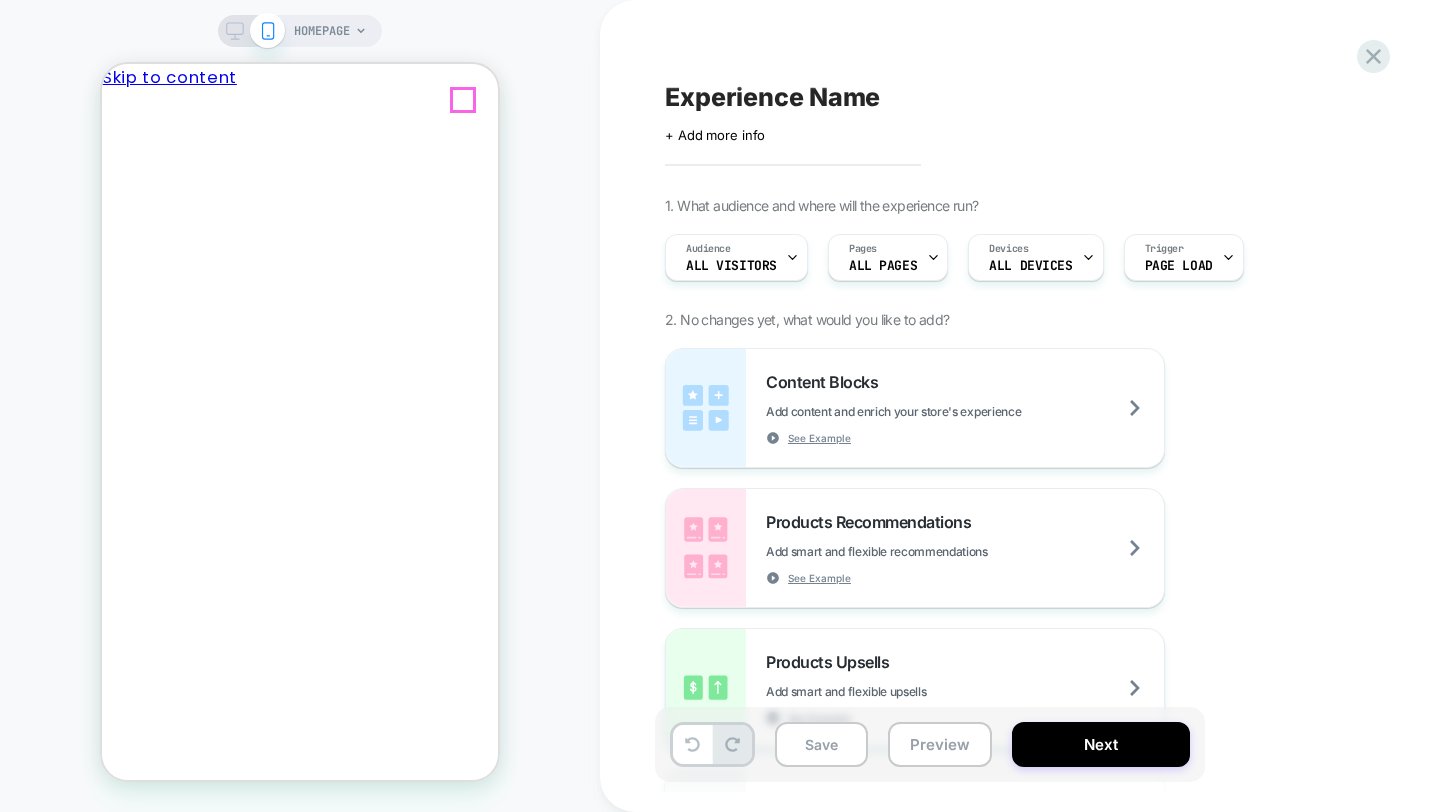 click 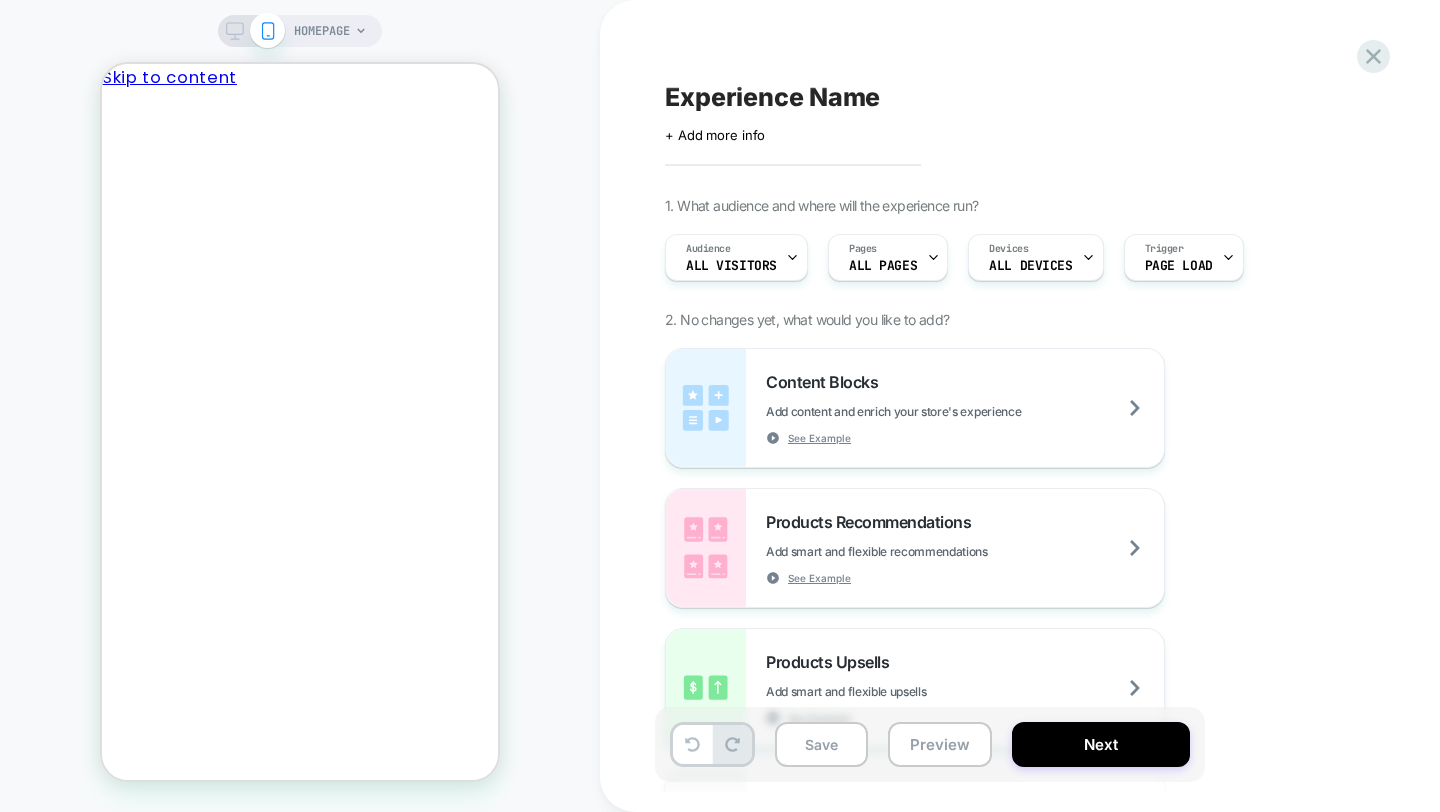 click on "HOMEPAGE" at bounding box center [300, 406] 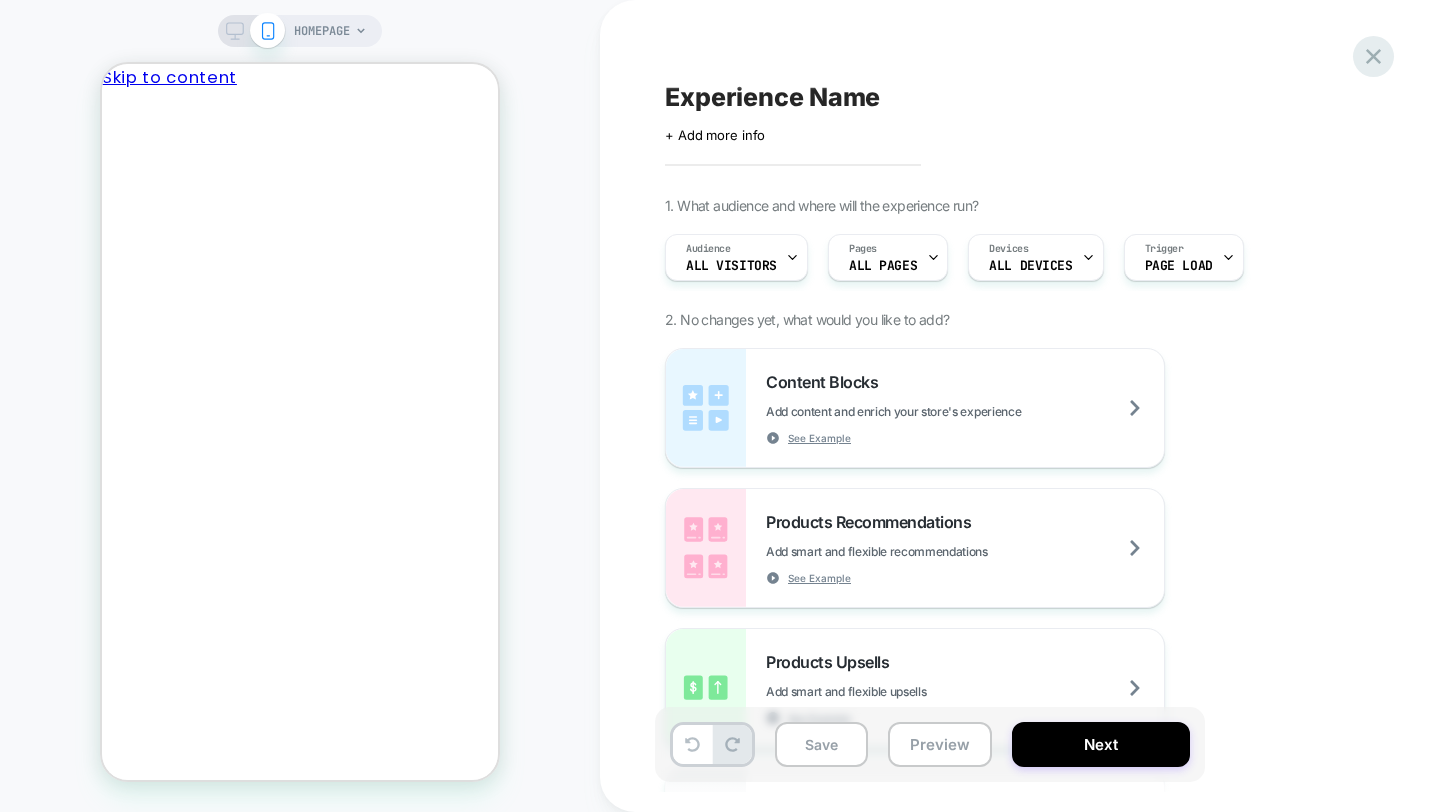 click 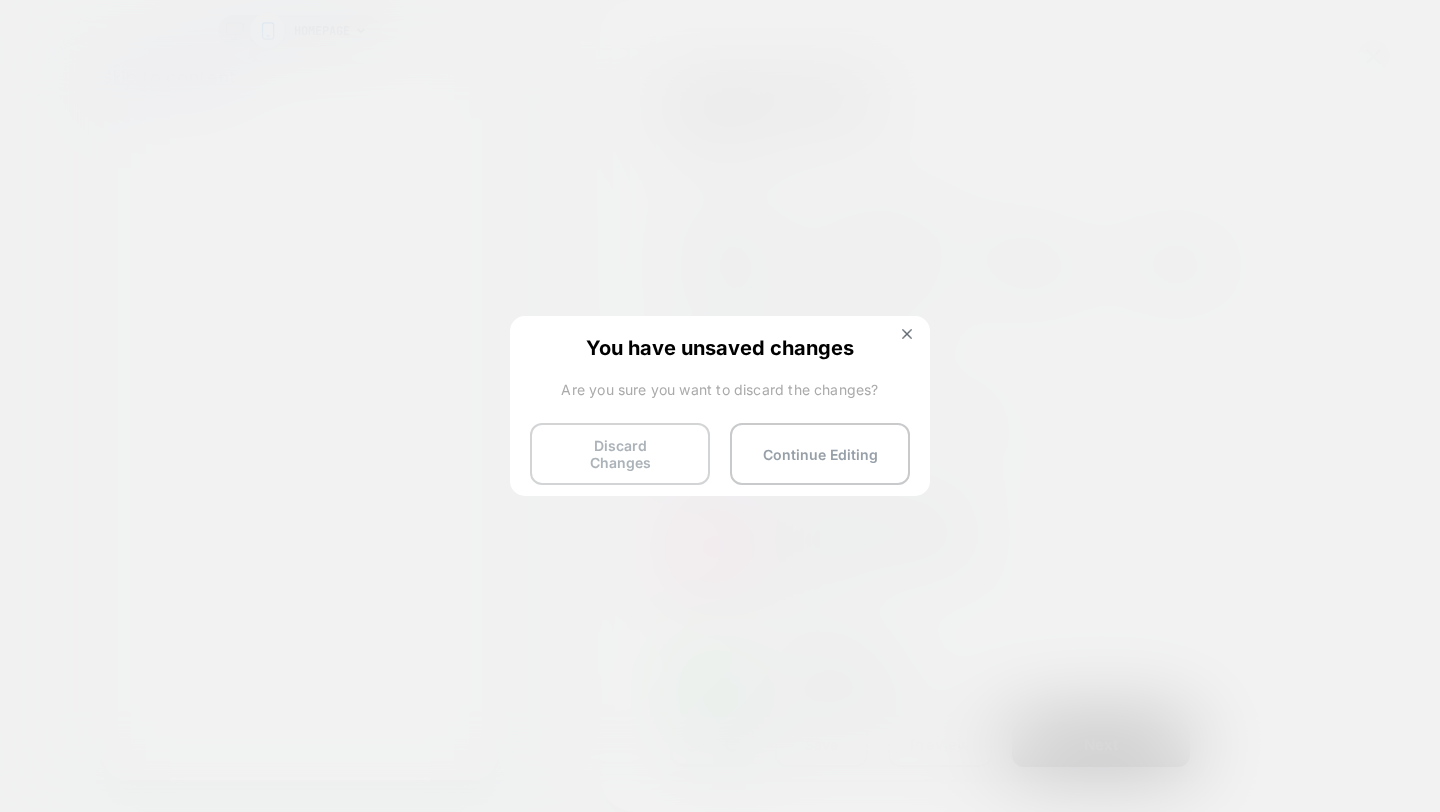 click on "Discard Changes" at bounding box center (620, 454) 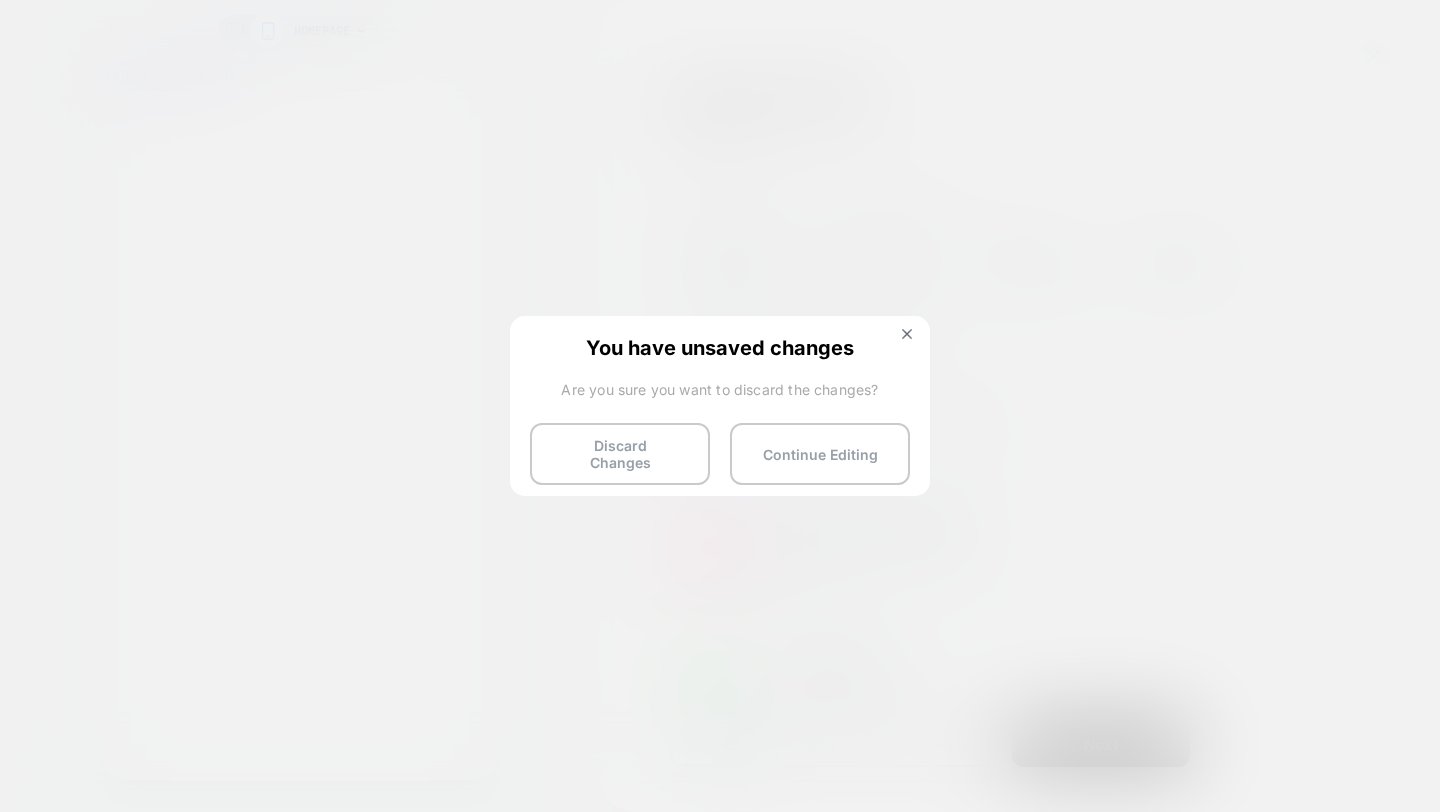 scroll, scrollTop: 0, scrollLeft: 311, axis: horizontal 